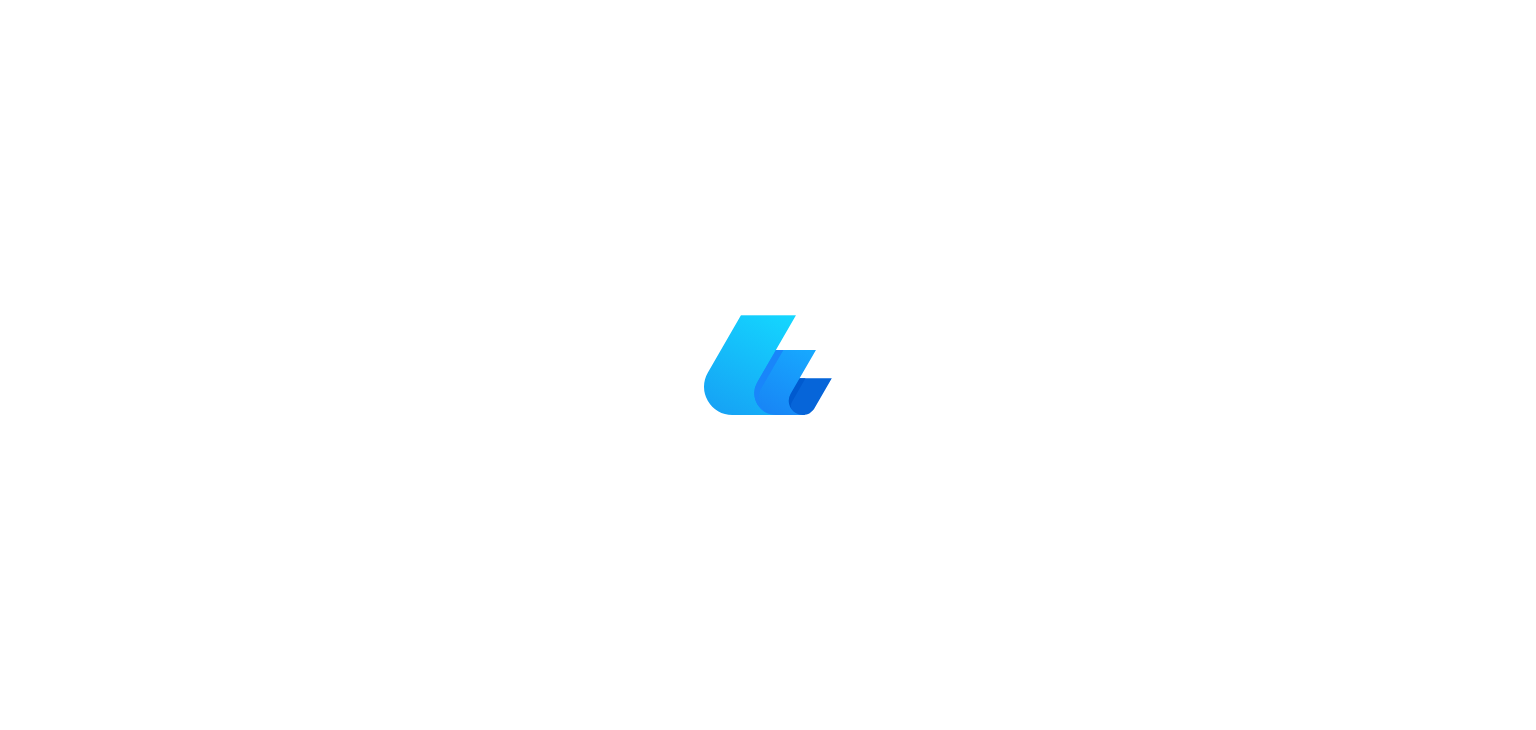 scroll, scrollTop: 0, scrollLeft: 0, axis: both 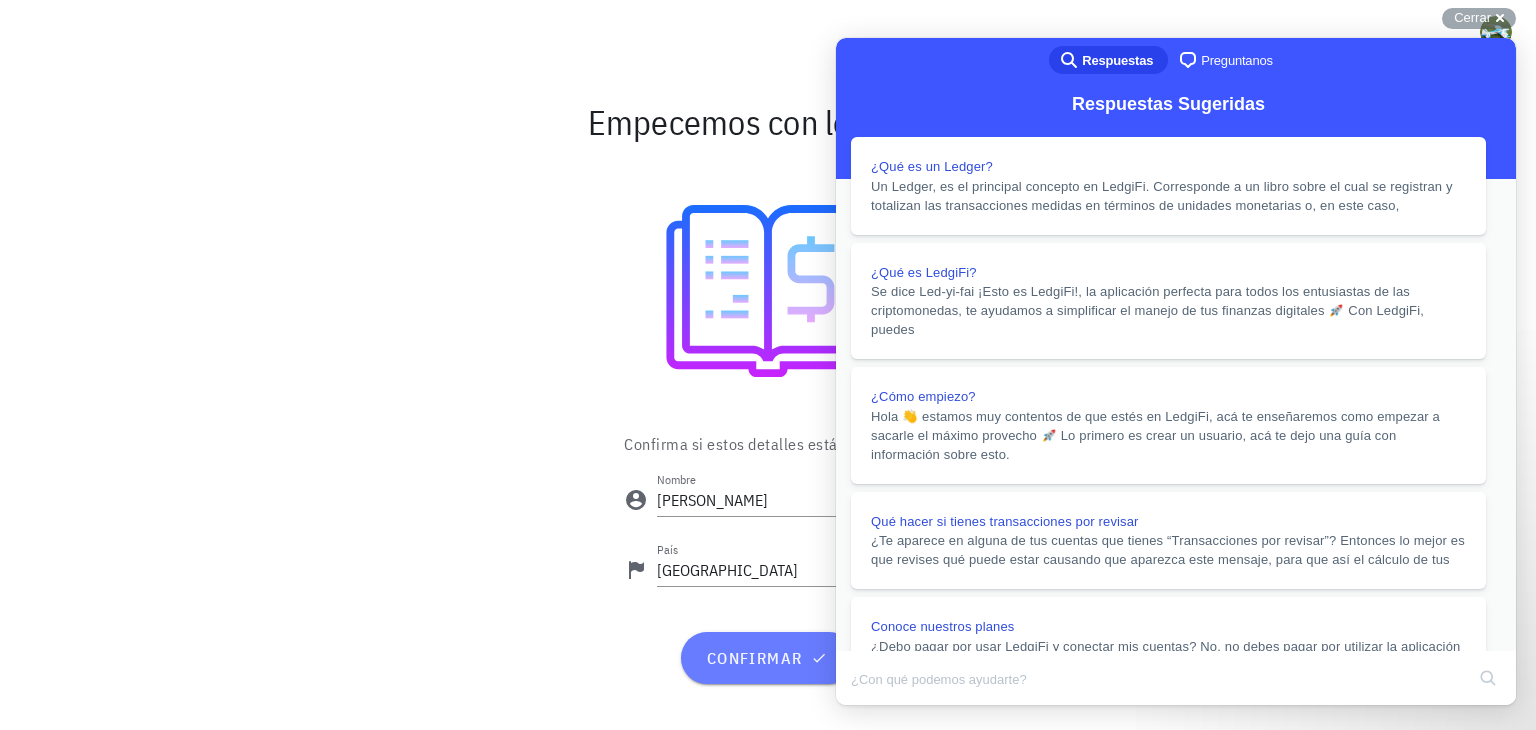 click on "confirmar" at bounding box center [767, 658] 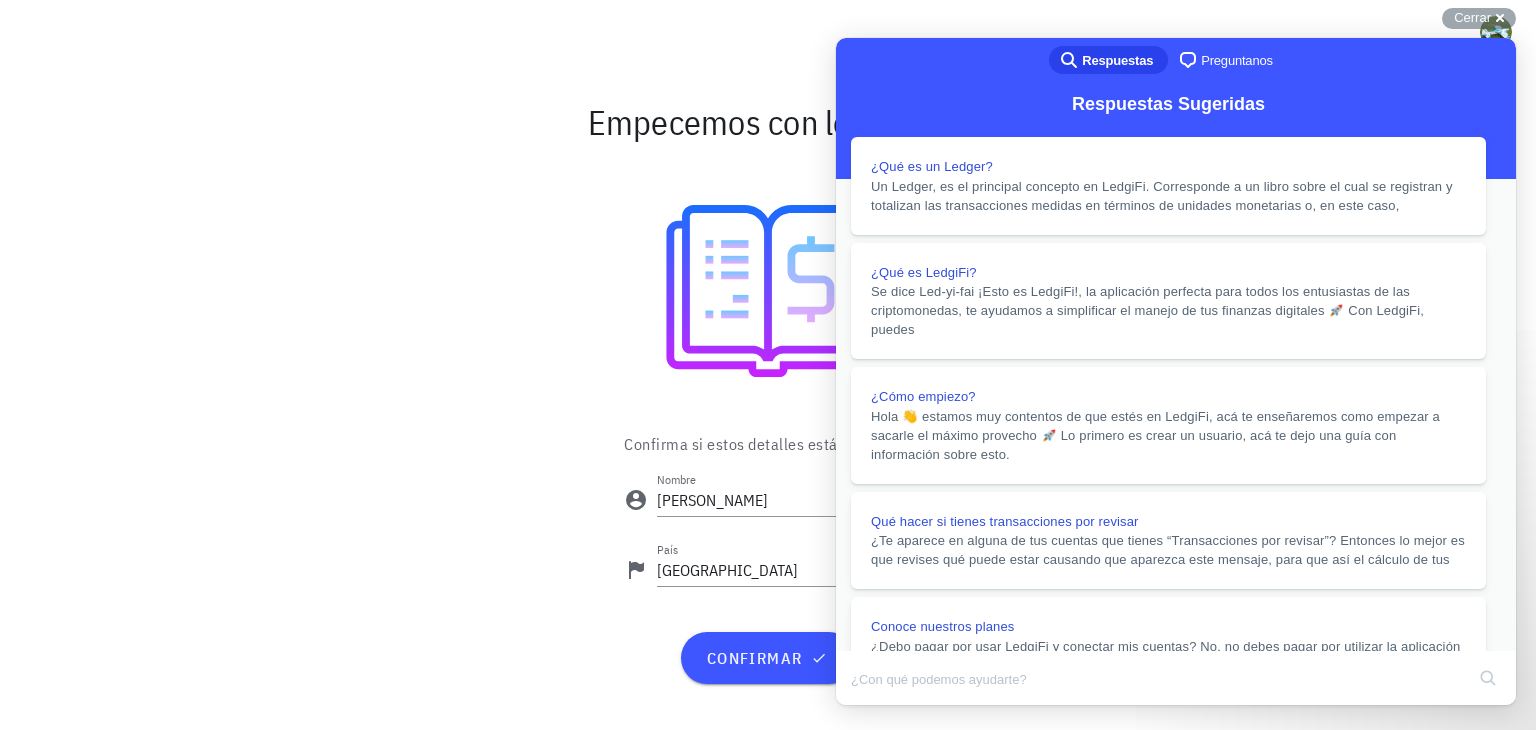 scroll, scrollTop: 700, scrollLeft: 0, axis: vertical 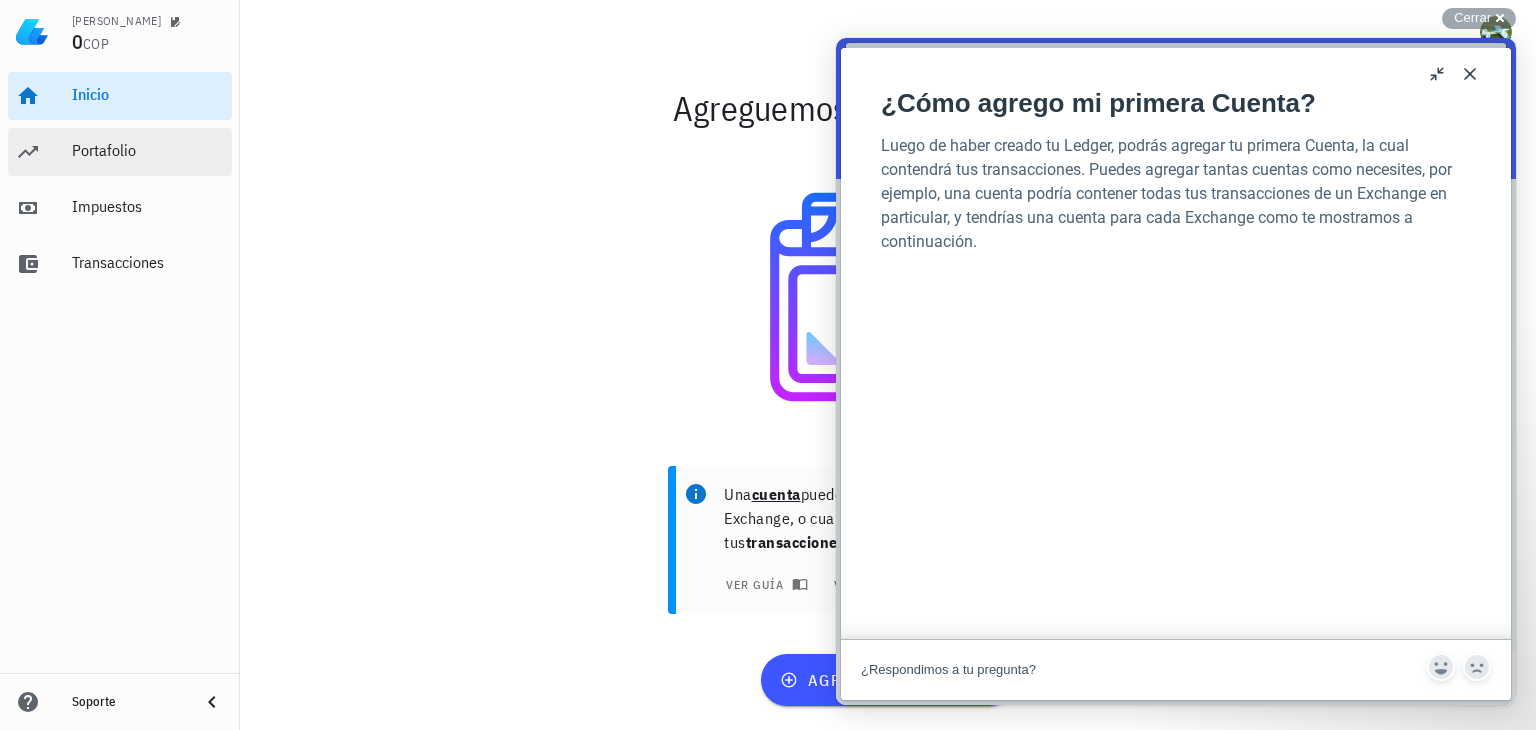 click on "Portafolio" at bounding box center (148, 150) 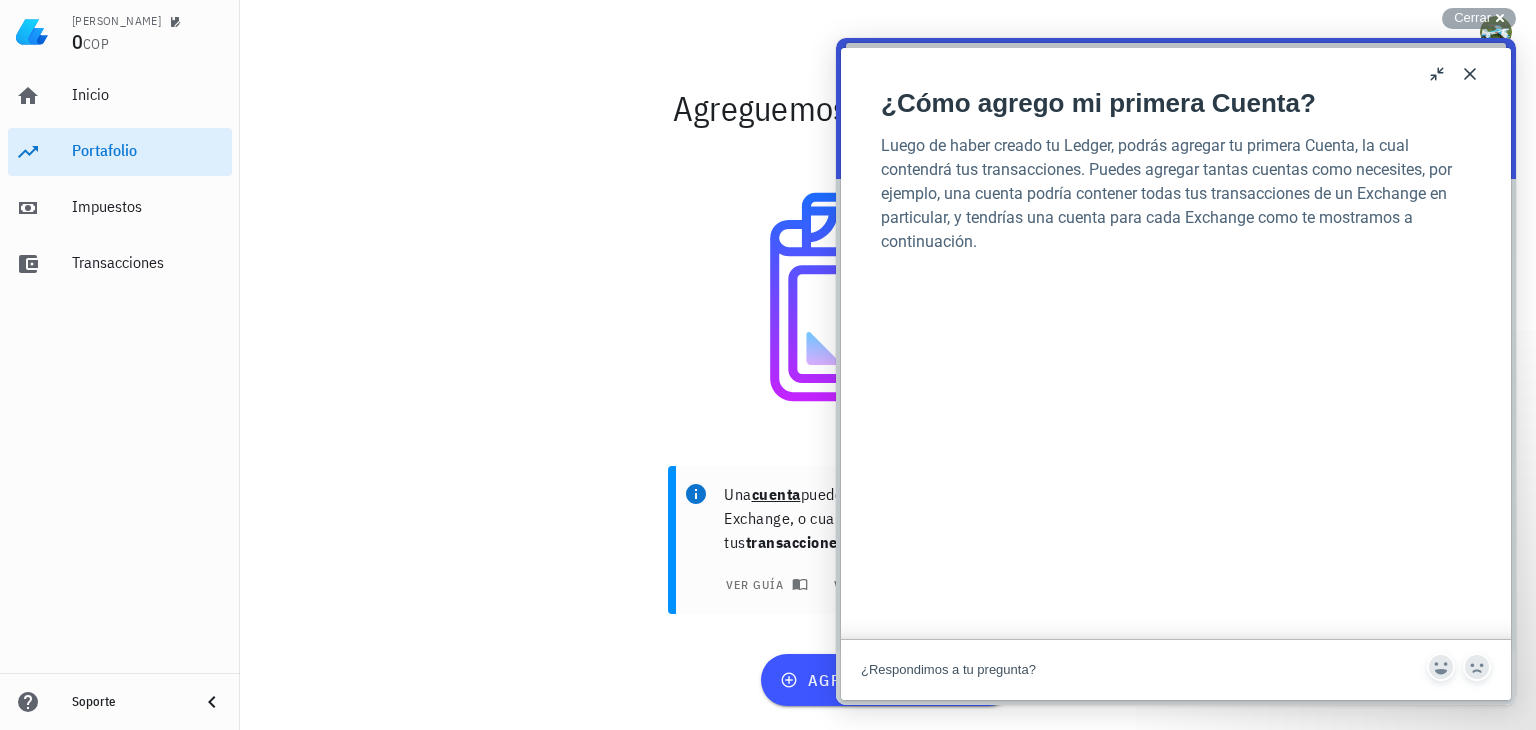 scroll, scrollTop: 0, scrollLeft: 0, axis: both 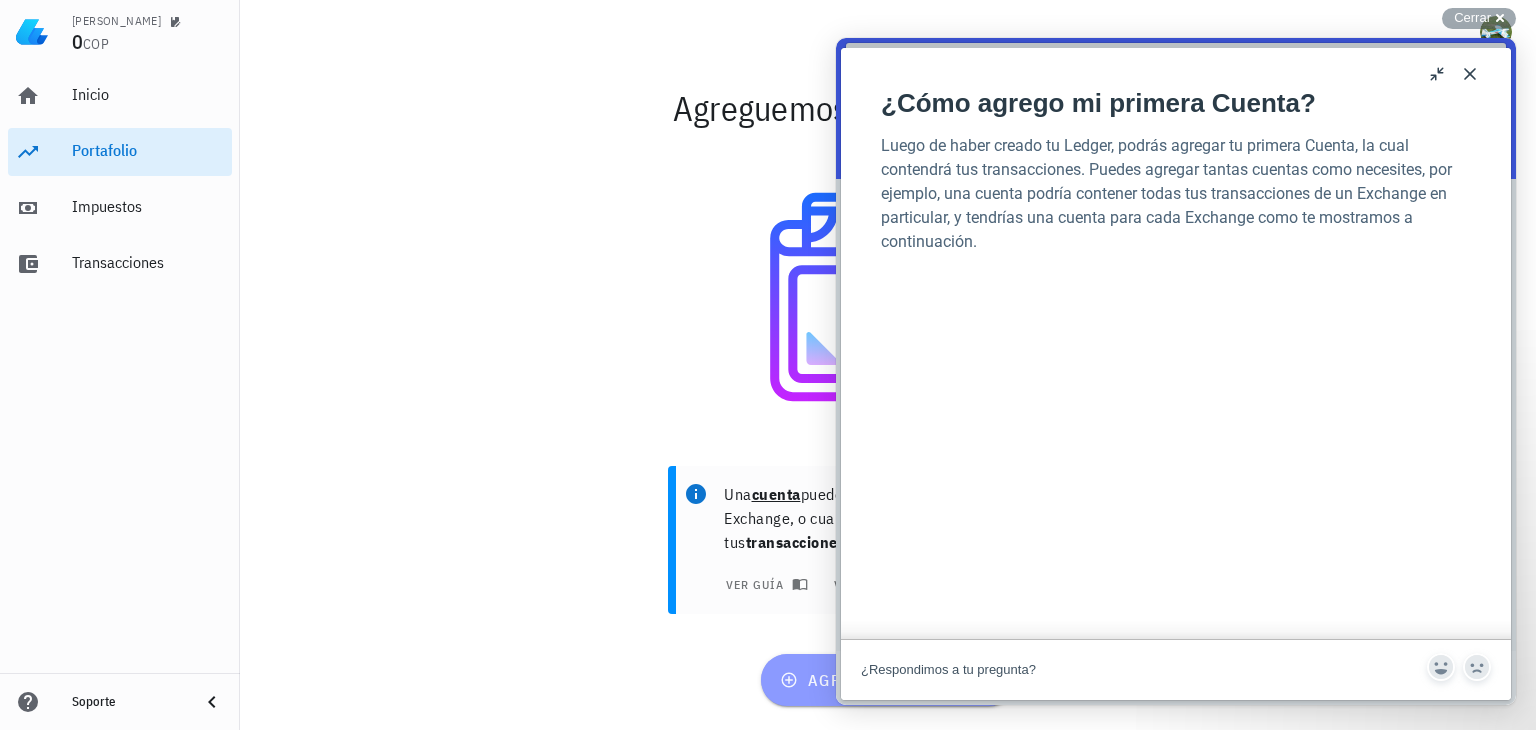 click on "agregar una cuenta" at bounding box center (887, 680) 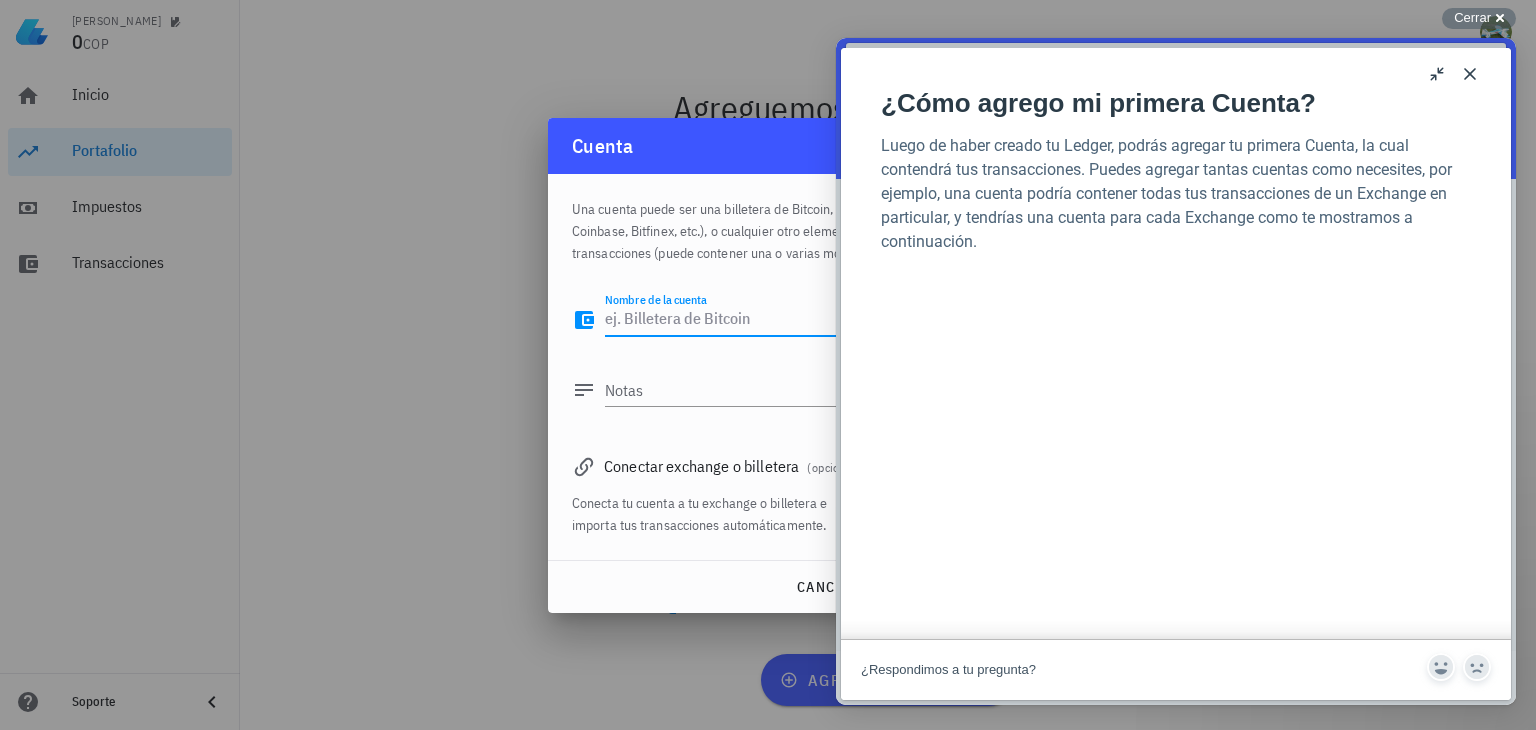 click on "u" at bounding box center (1438, 74) 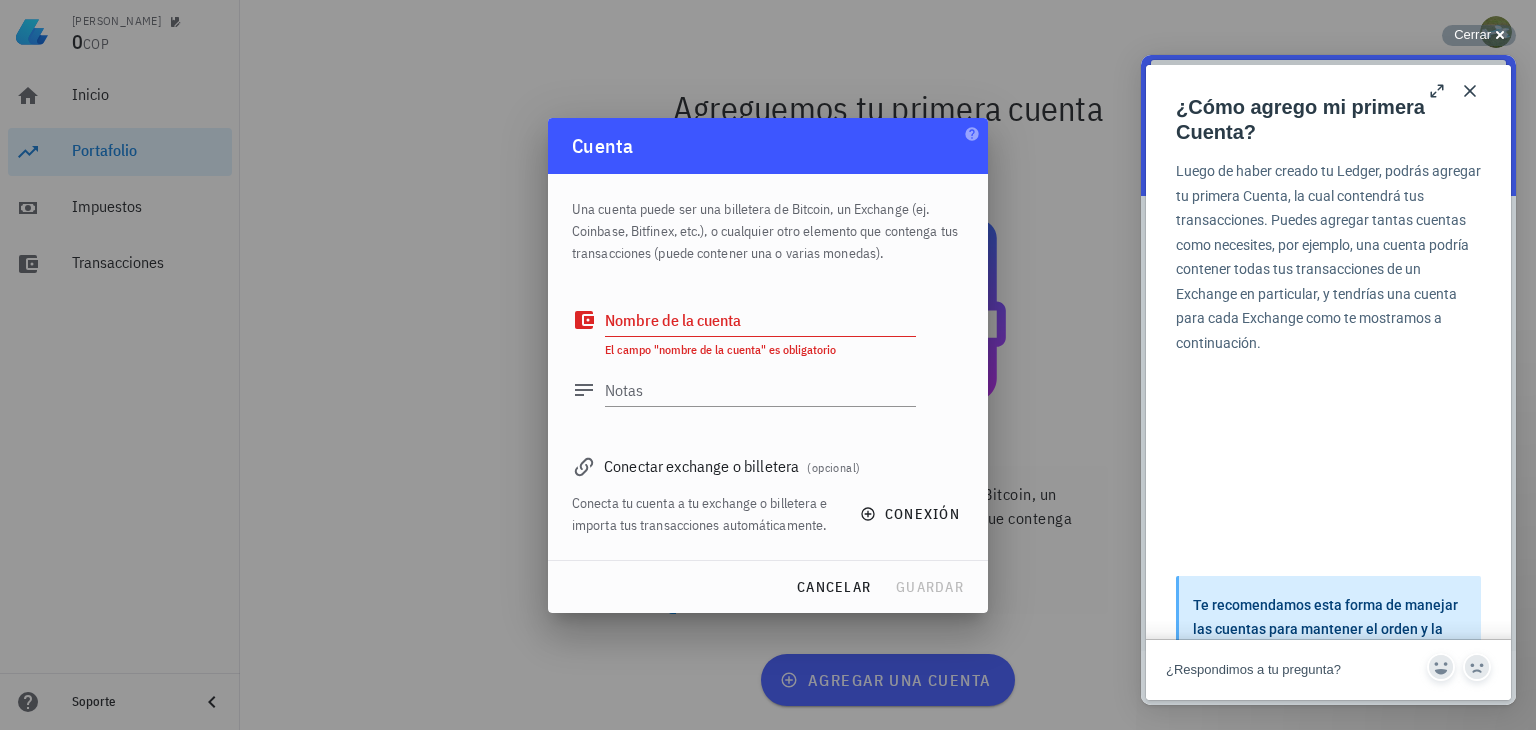 click on "Nombre de la cuenta" at bounding box center [760, 320] 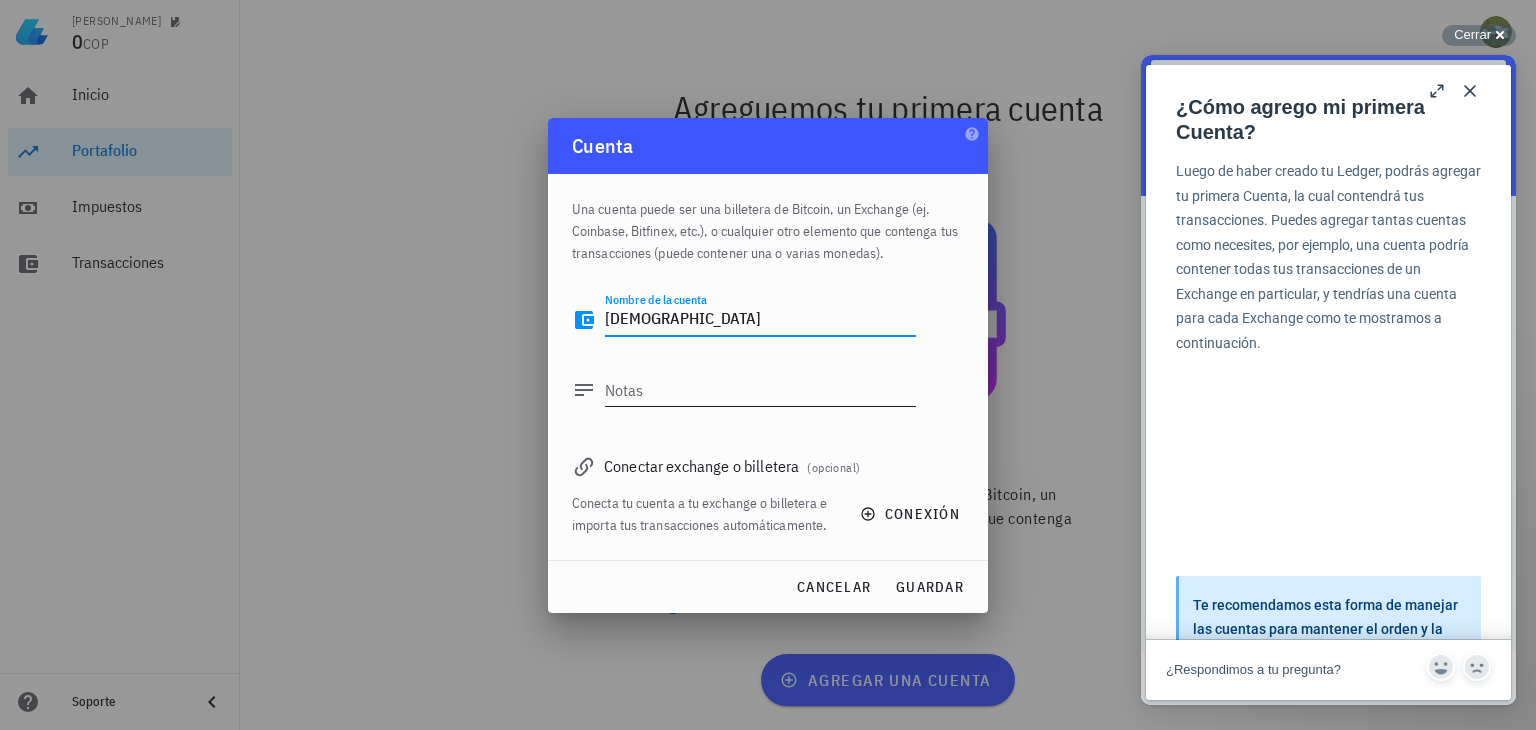 type on "[DEMOGRAPHIC_DATA]" 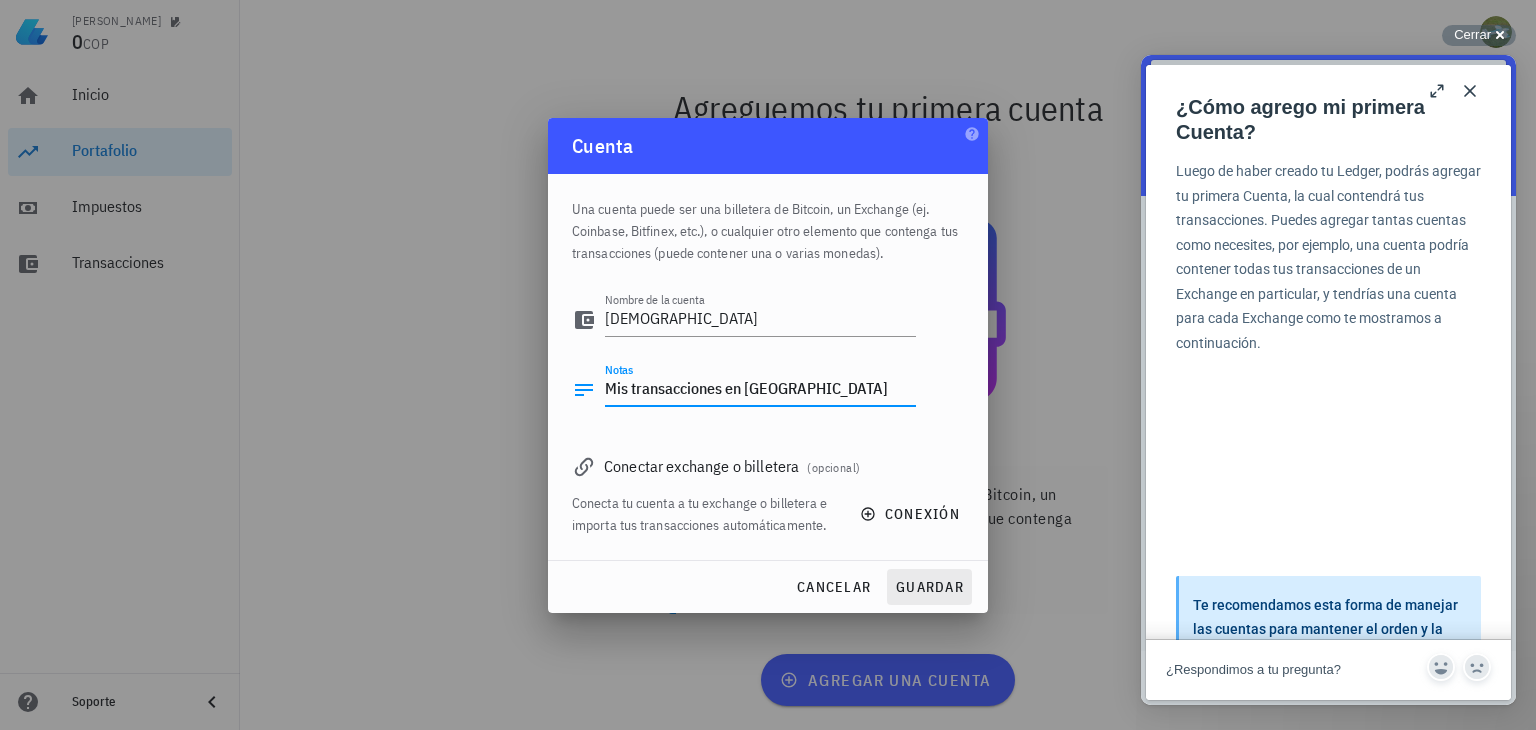 type on "Mis transacciones en Buda" 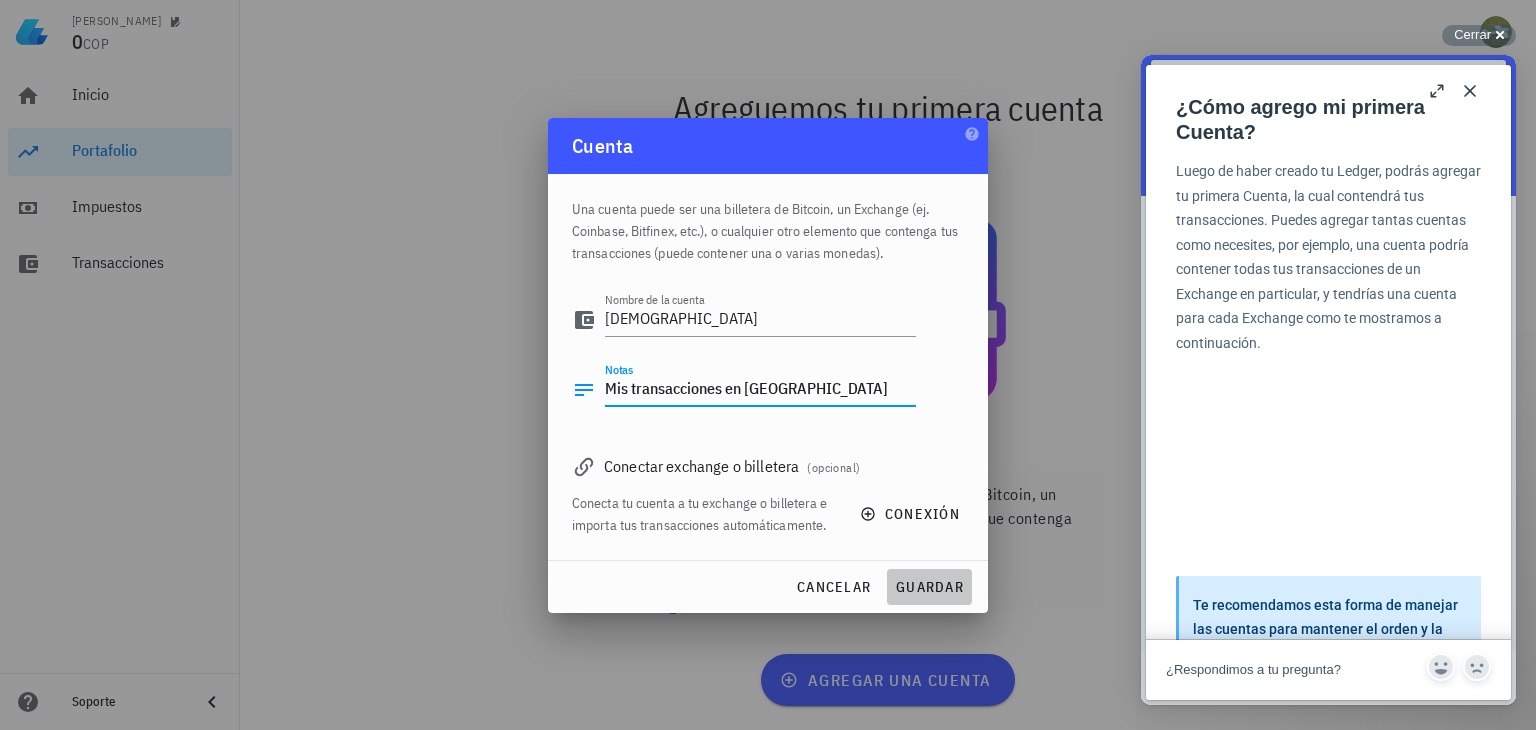 click on "guardar" at bounding box center [929, 587] 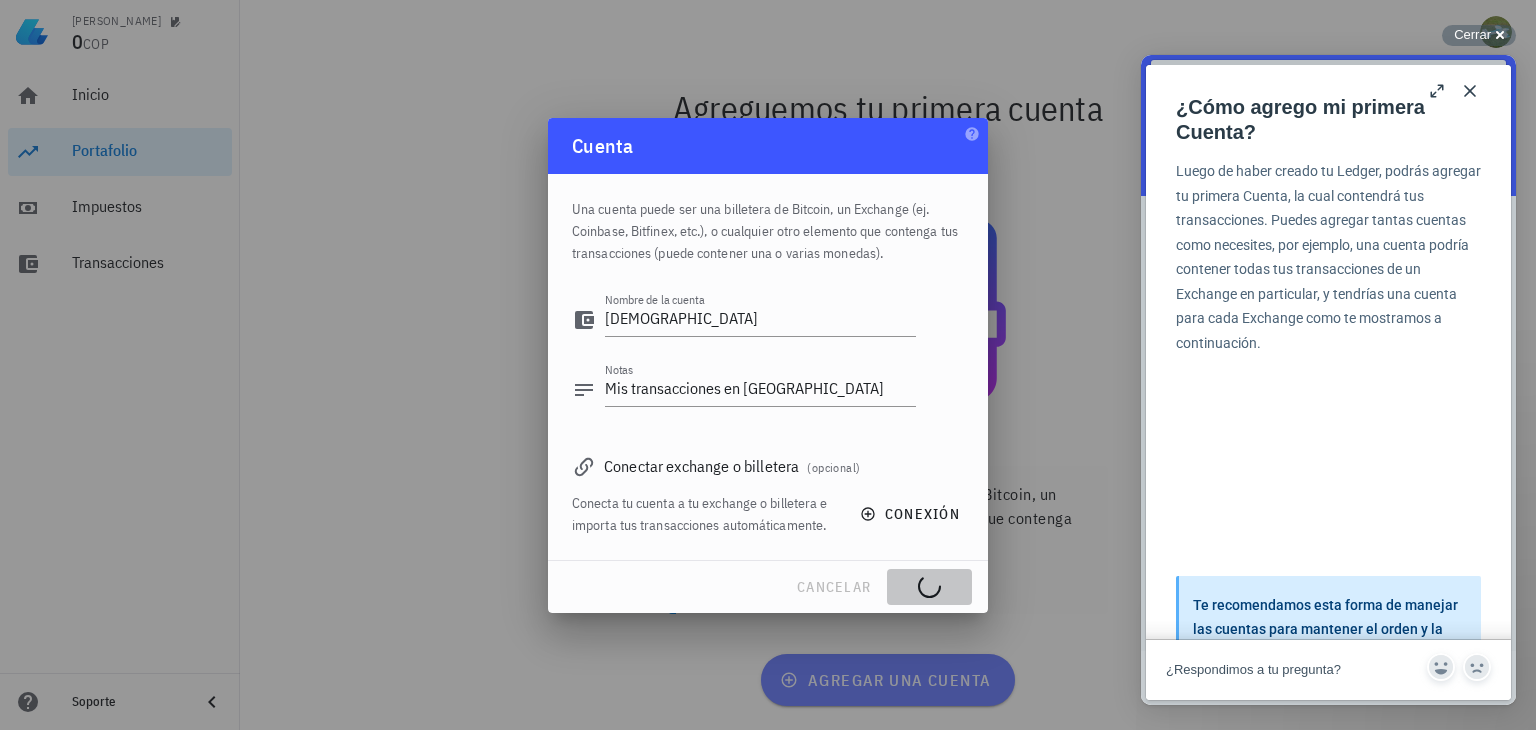 type 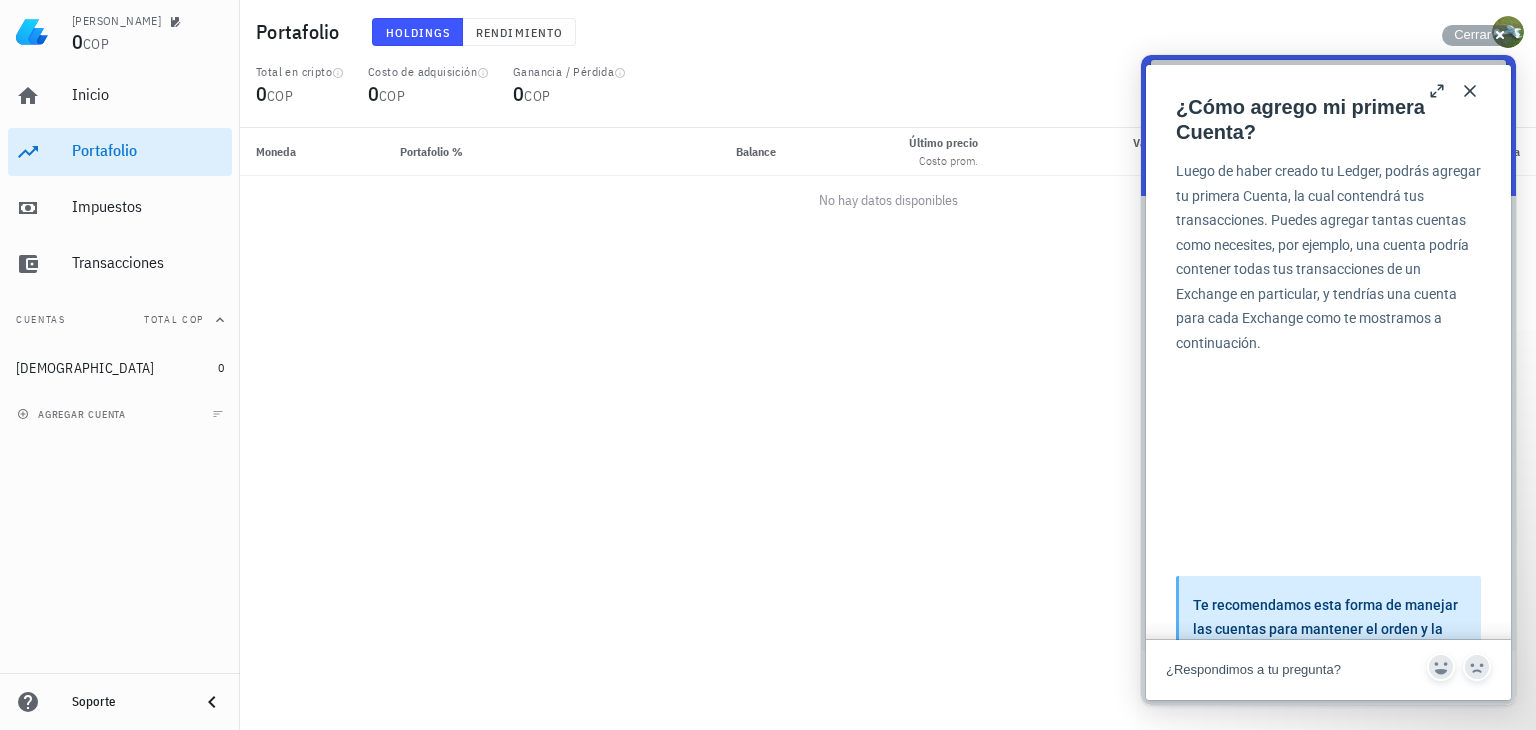 scroll, scrollTop: 1300, scrollLeft: 0, axis: vertical 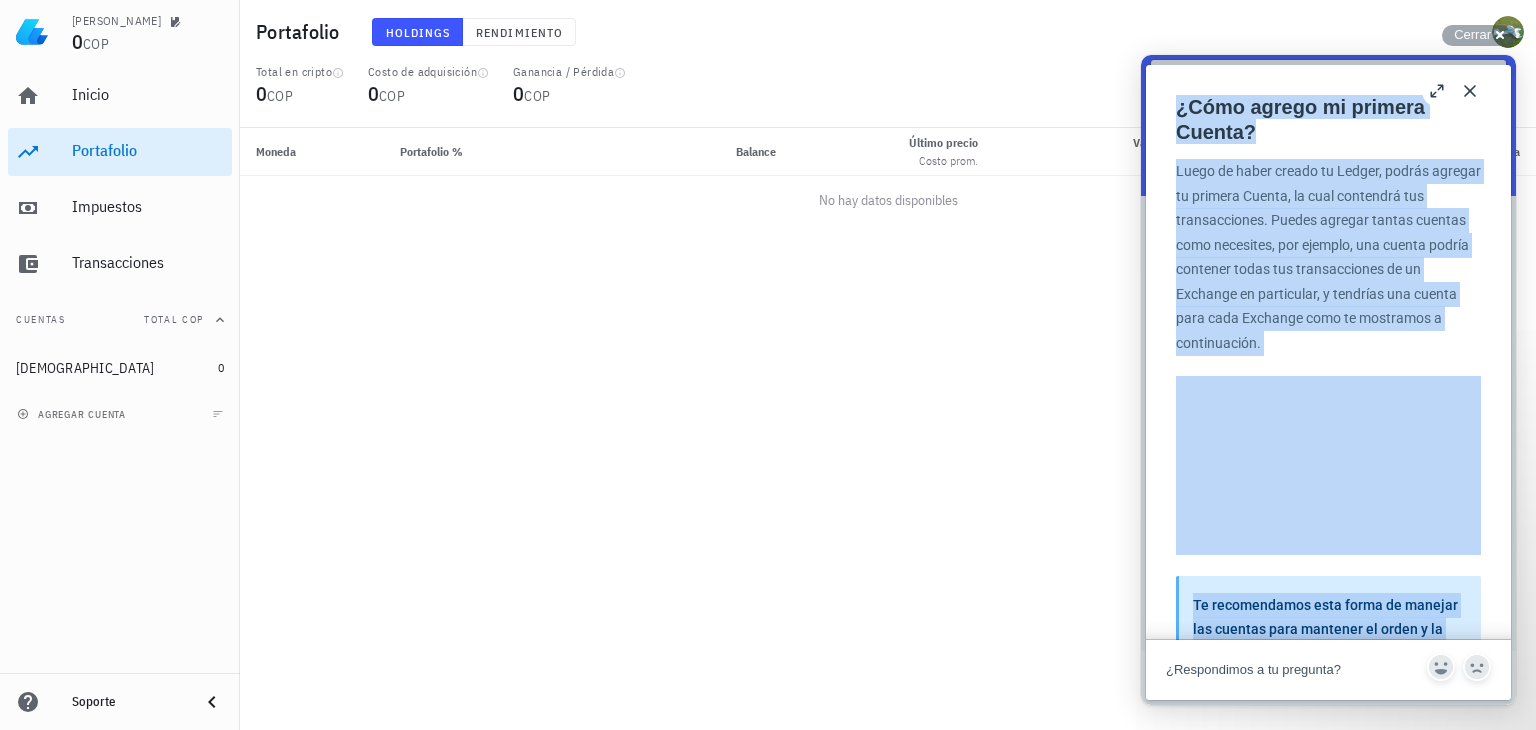 drag, startPoint x: 1419, startPoint y: 60, endPoint x: 2258, endPoint y: 320, distance: 878.3627 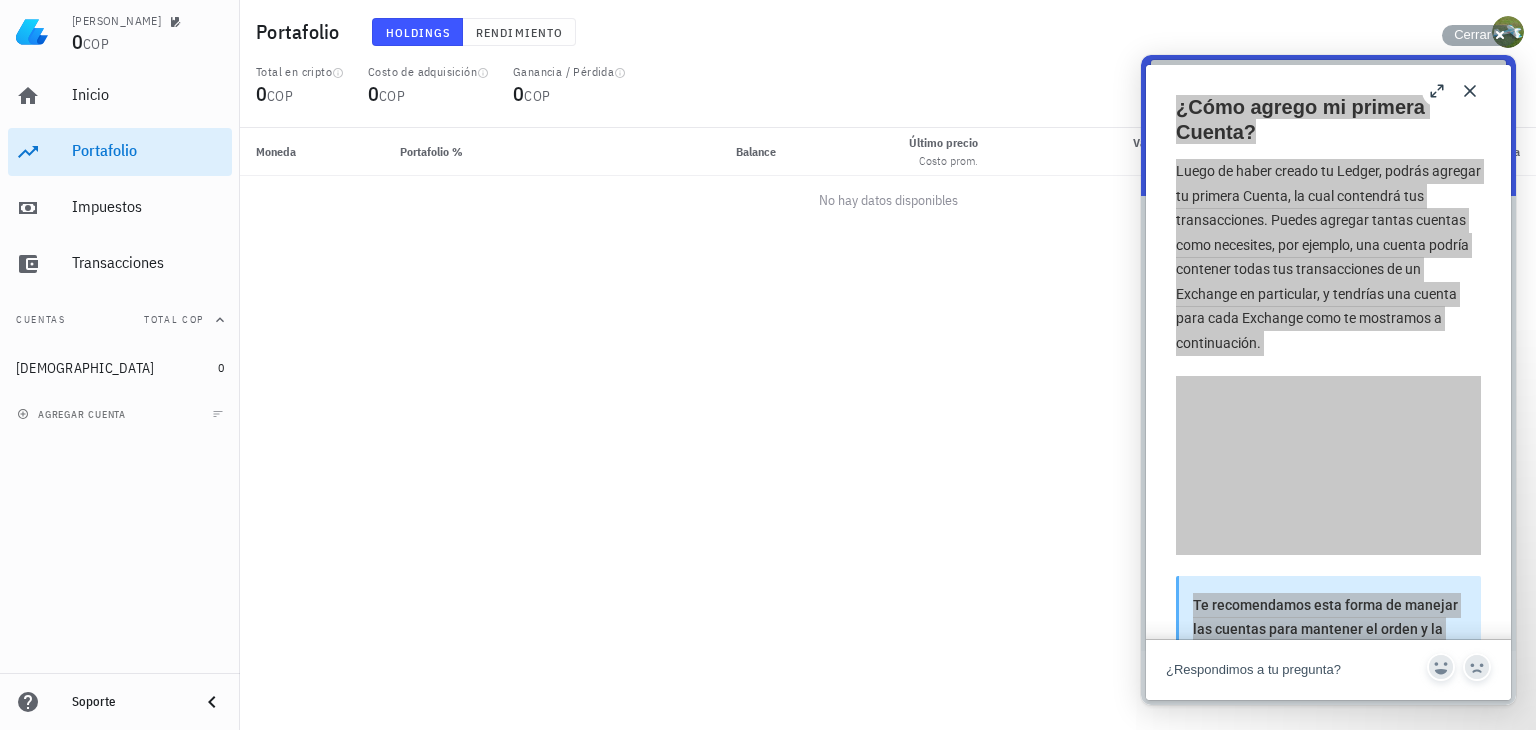 click on "Moneda Portafolio % Balance
Último precio
Costo prom.
Valor de mercado
Costo total
Ganancia / Pérdida
No hay datos disponibles" at bounding box center (888, 429) 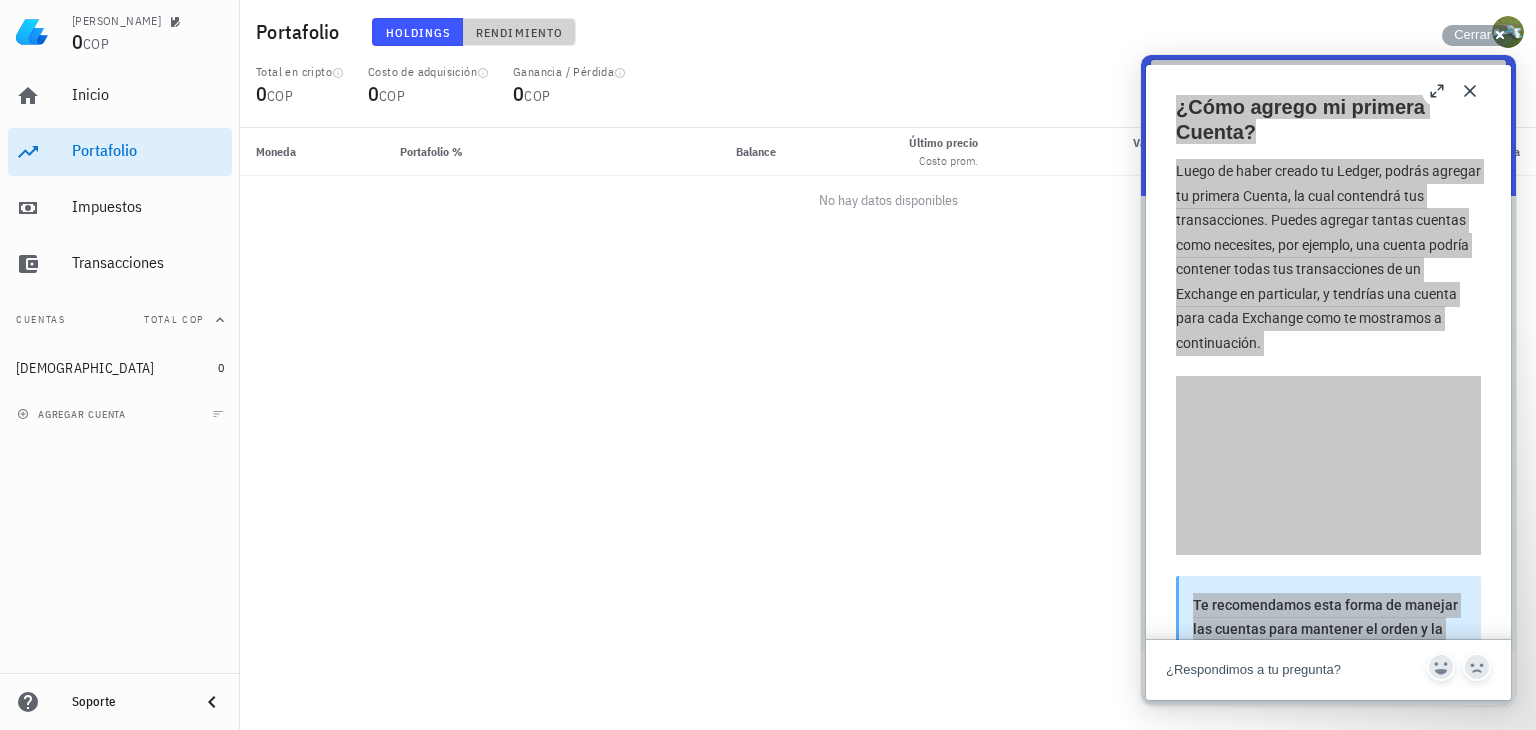 click on "Rendimiento" at bounding box center (519, 32) 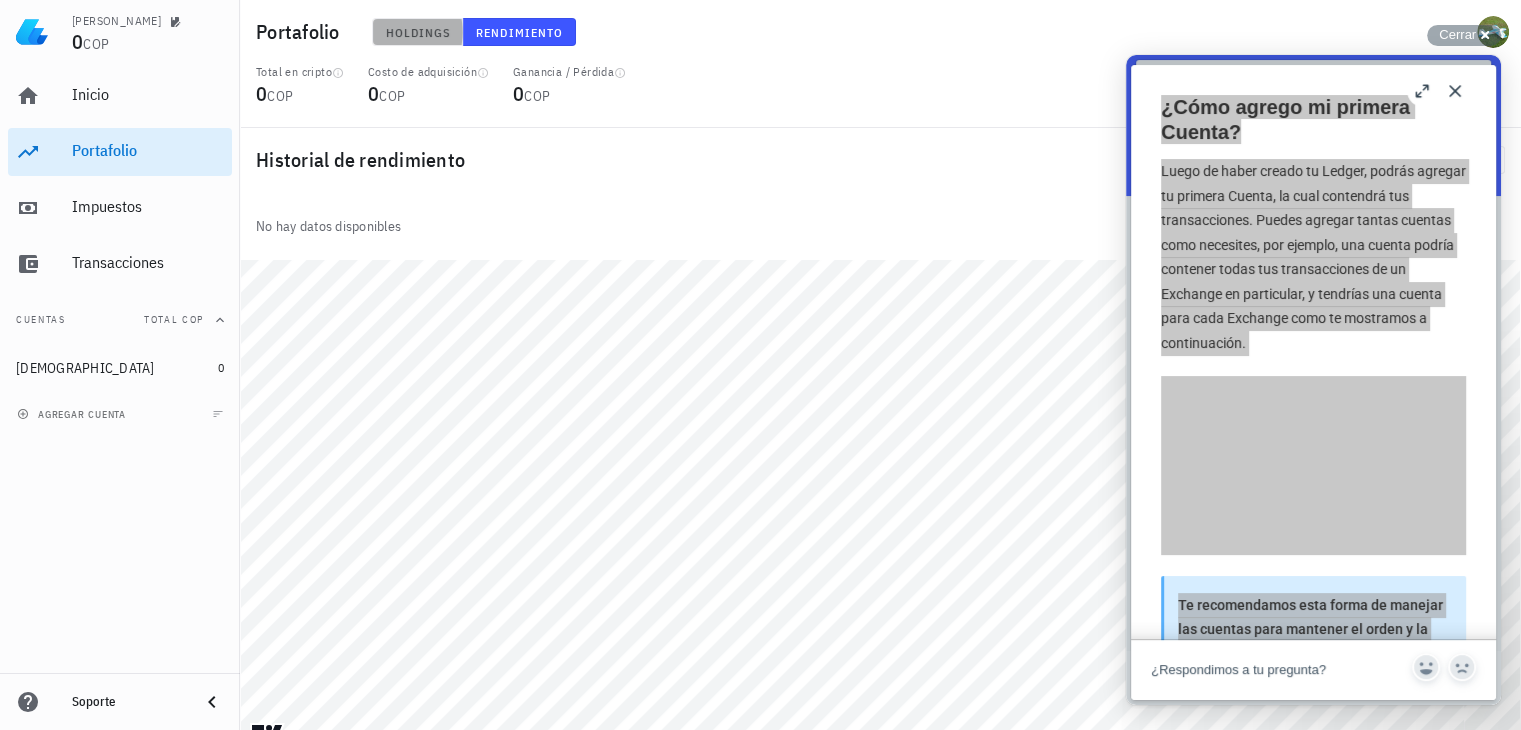click on "Holdings" at bounding box center (418, 32) 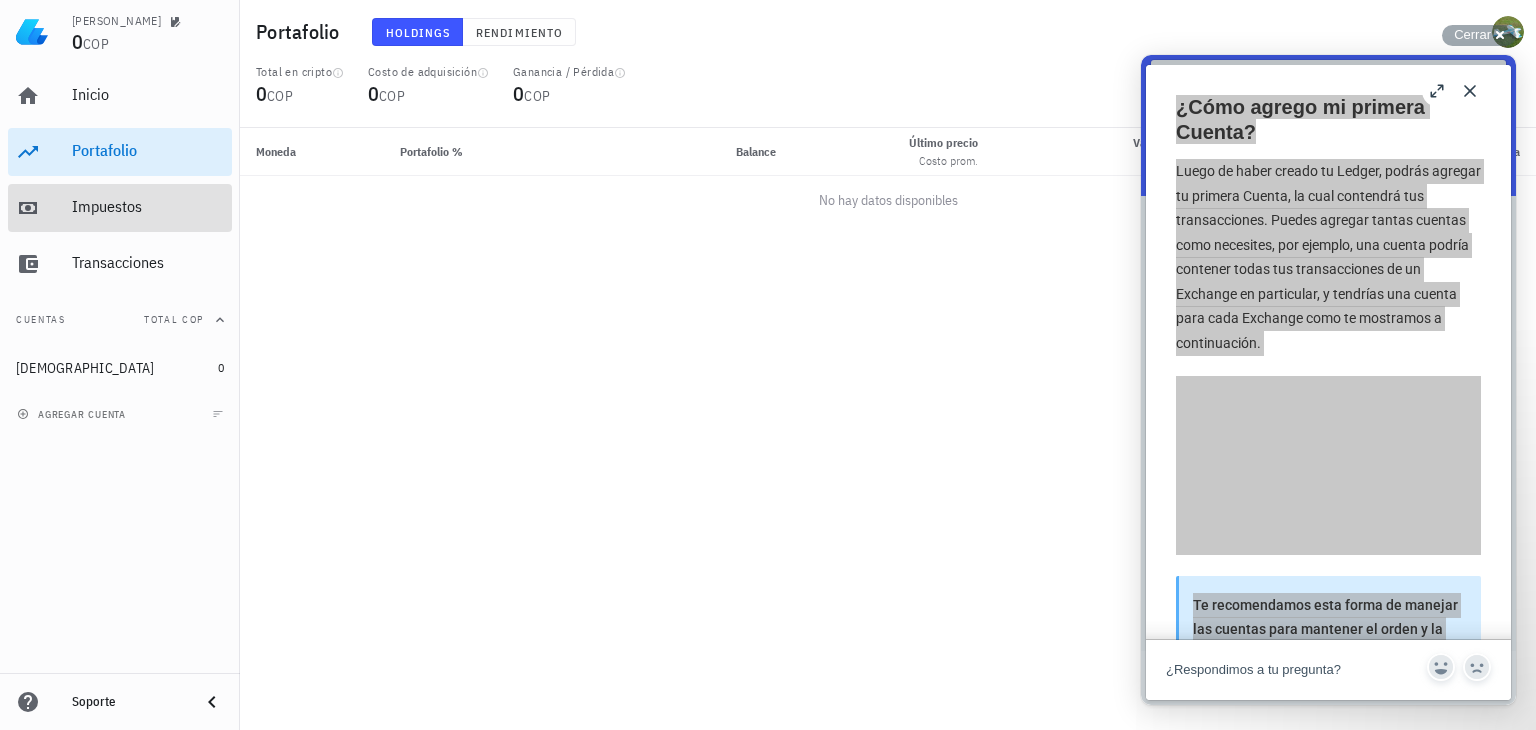 click on "Impuestos" at bounding box center (148, 206) 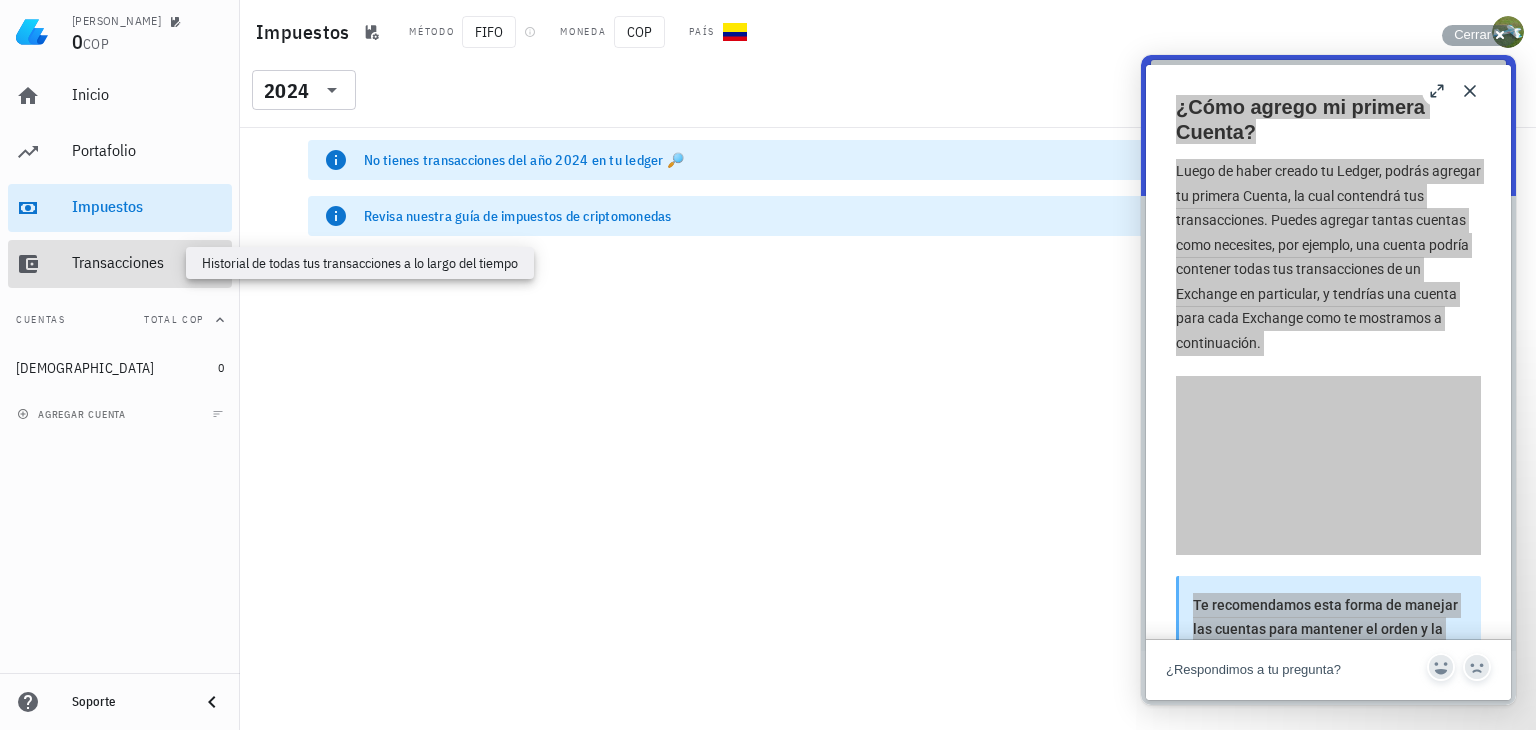 click on "Transacciones" at bounding box center [148, 262] 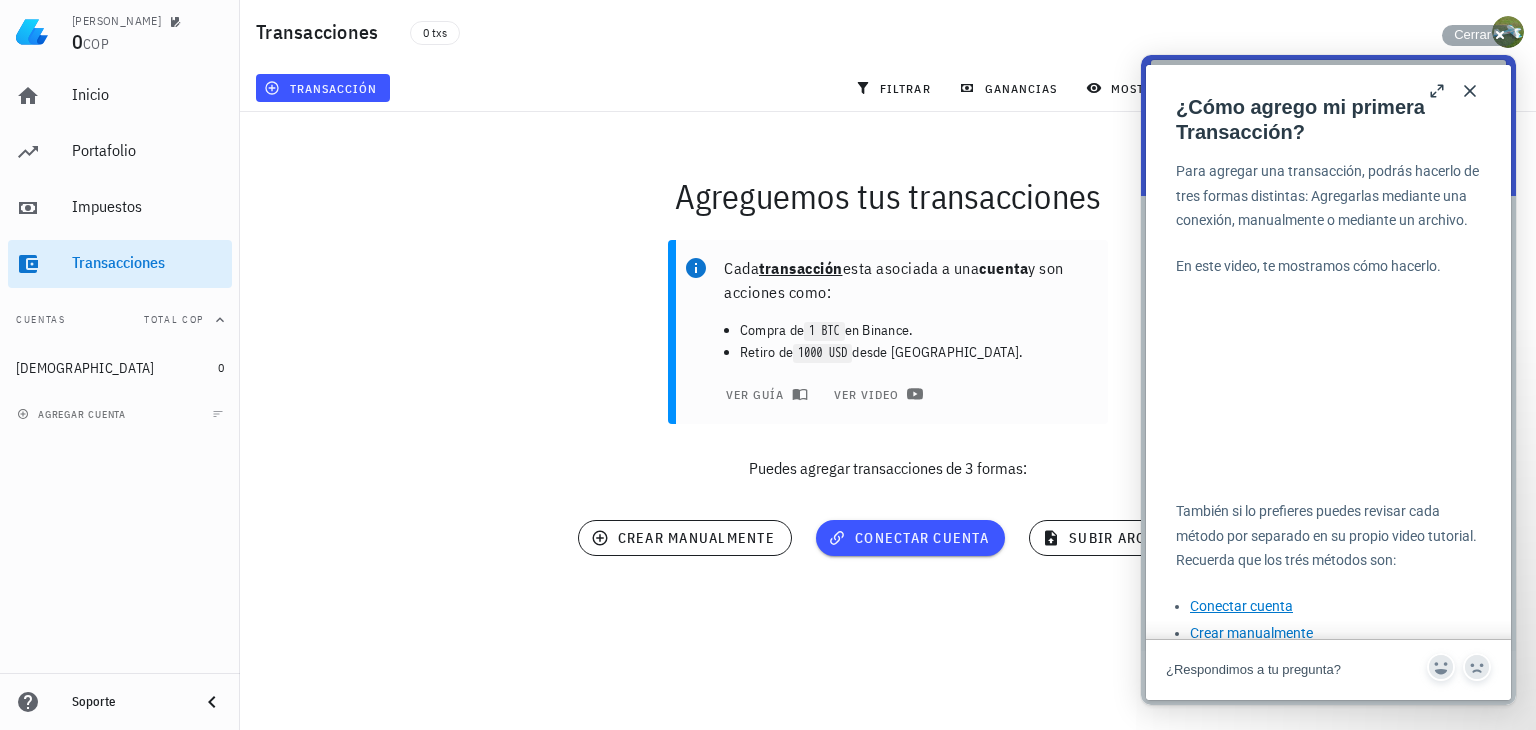 click on "b ¿Cómo agrego mi primera Transacción? ¿Cómo agrego mi primera Transacción? Open in a new window Para agregar una transacción, podrás hacerlo de tres formas distintas: Agregarlas mediante una conexión, manualmente o mediante un archivo.
En este video, te mostramos cómo hacerlo.
También si lo prefieres puedes revisar cada método por separado en su propio video tutorial. Recuerda que los trés métodos son:
Conectar cuenta
Crear manualmente
Subir archivo
Conoce más revisando los artículos relacionados acá abajo ⬇️ Artículos Relacionados ¿Cómo empiezo? Hola 👋 estamos muy contentos de que estés en LedgiFi, acá te enseñaremos como empezar a sacarle el máximo provecho 🚀 Lo primero es crear un usuario, acá te dejo una guía con información sobre esto.… ¿Cómo elimino una o varias transacciones? ¿Cómo agregar una Conexión? Qué hacer si tienes transacciones por revisar Cómo configurar tu cuenta antes de declarar ¿Cómo LedgiFi resguarda mi seguridad?" at bounding box center [1328, 382] 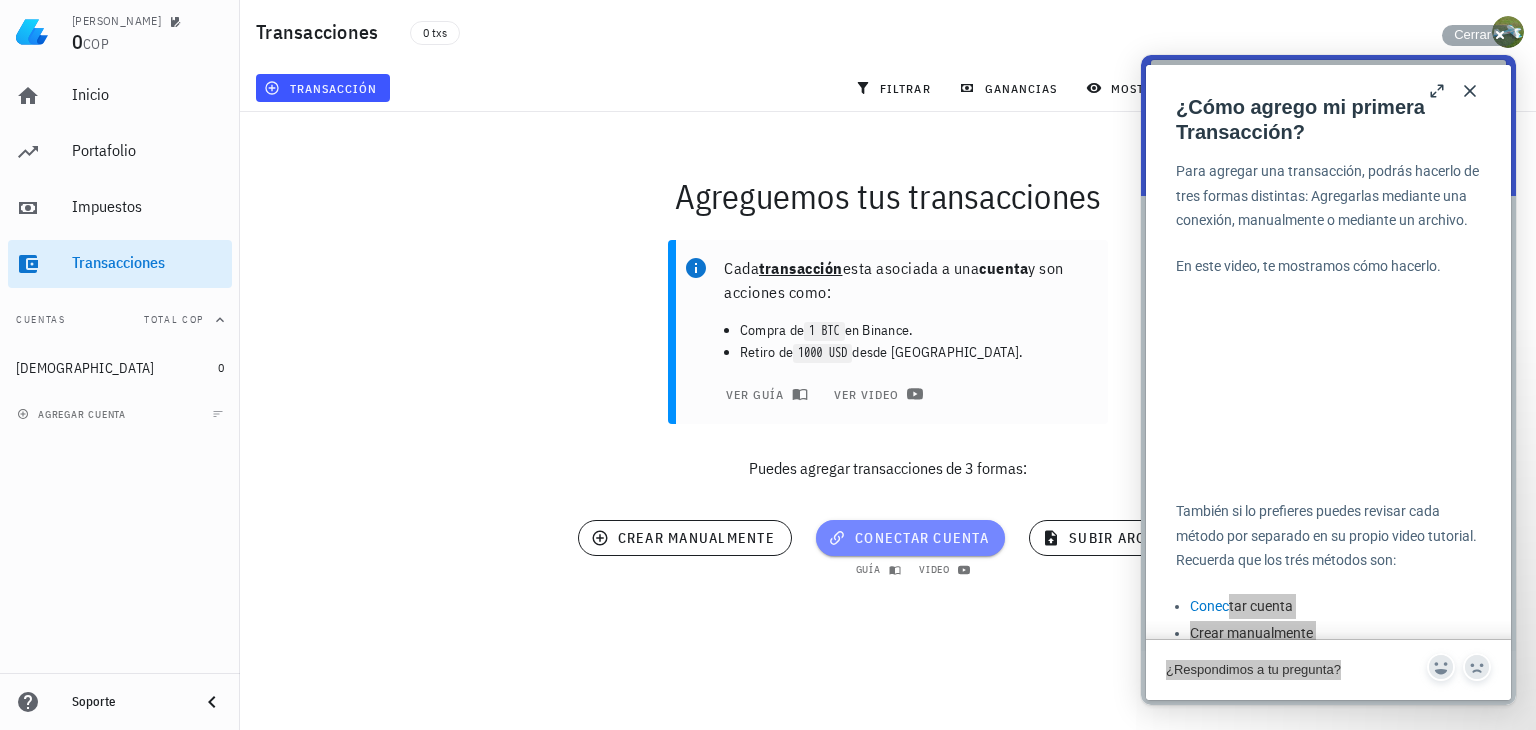 click on "conectar cuenta" at bounding box center (910, 538) 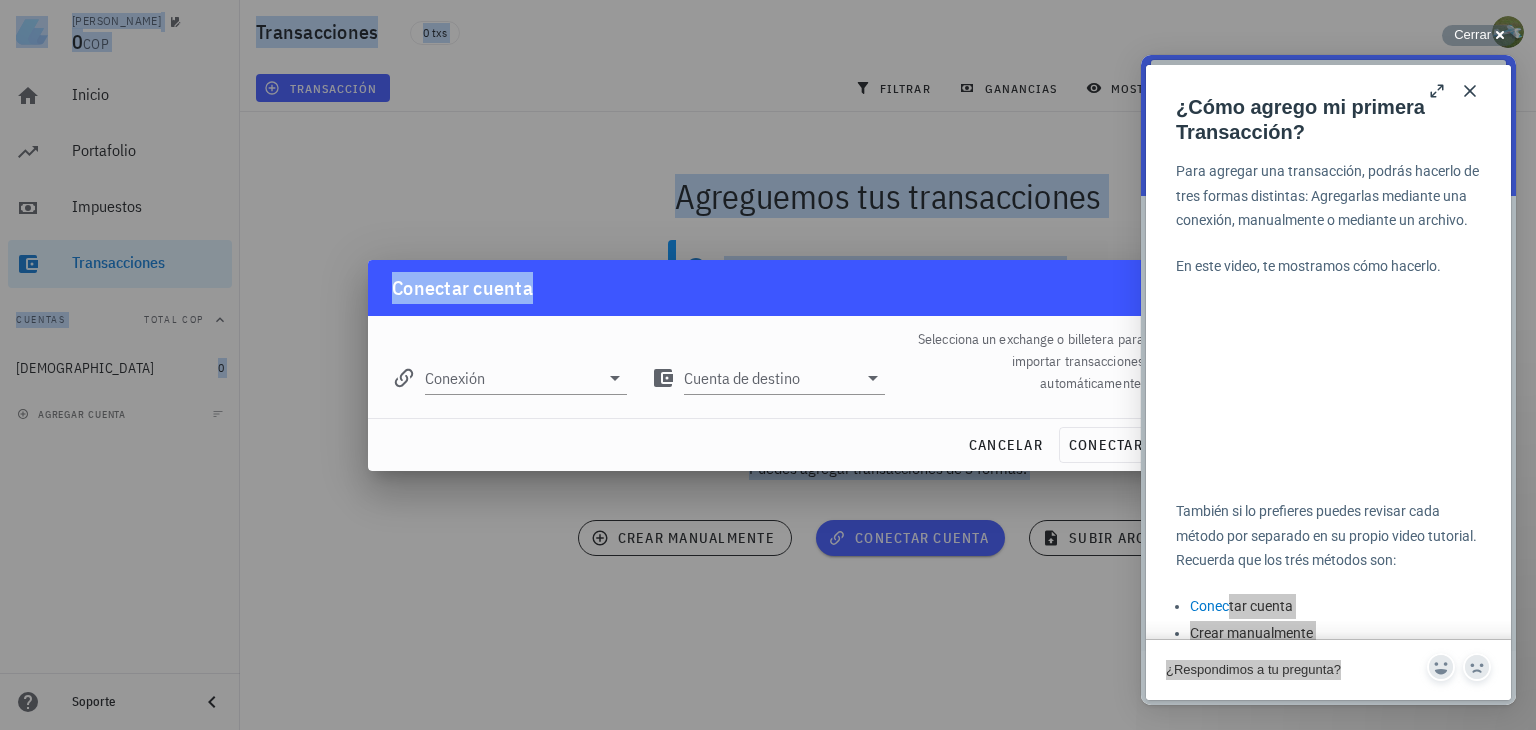 drag, startPoint x: 936, startPoint y: 280, endPoint x: 598, endPoint y: 213, distance: 344.57654 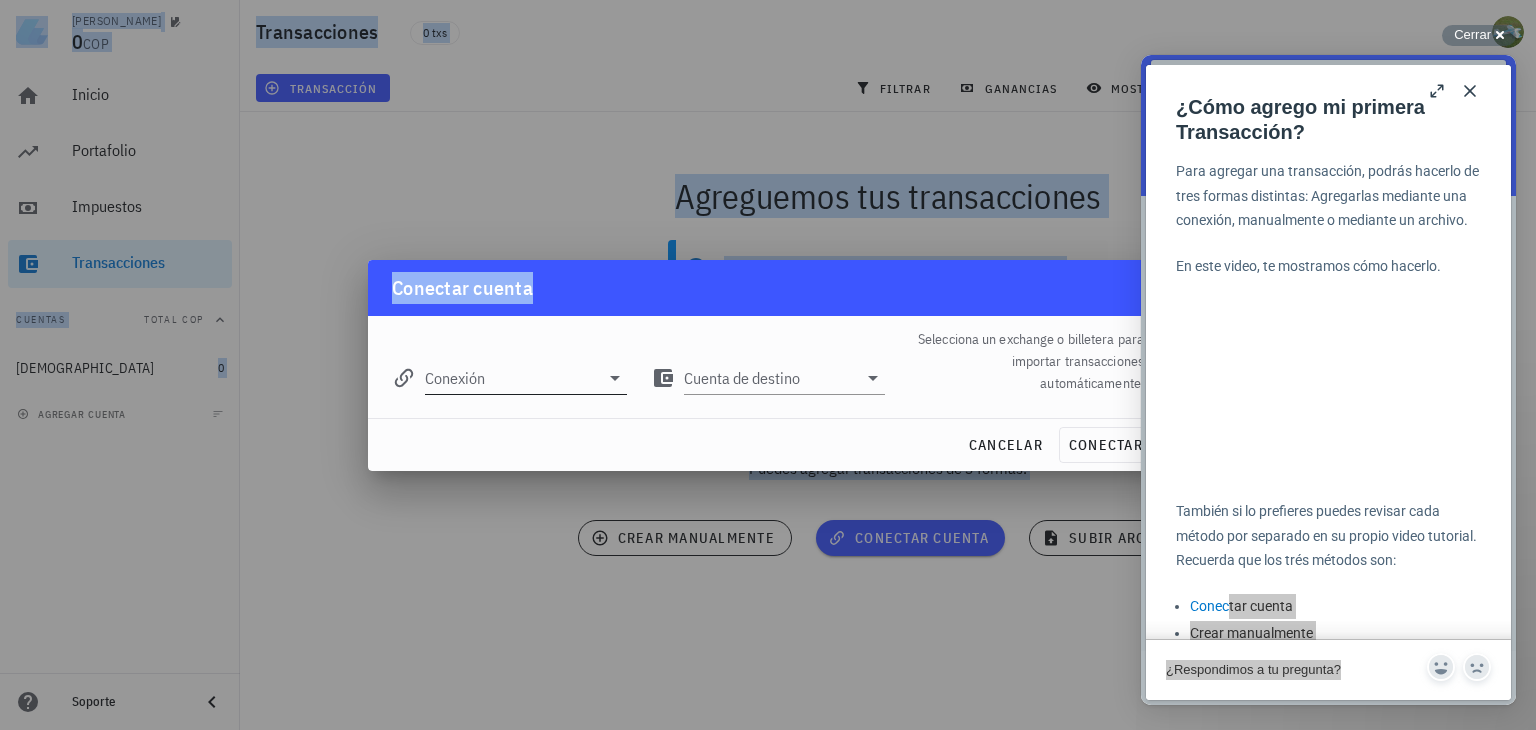 click 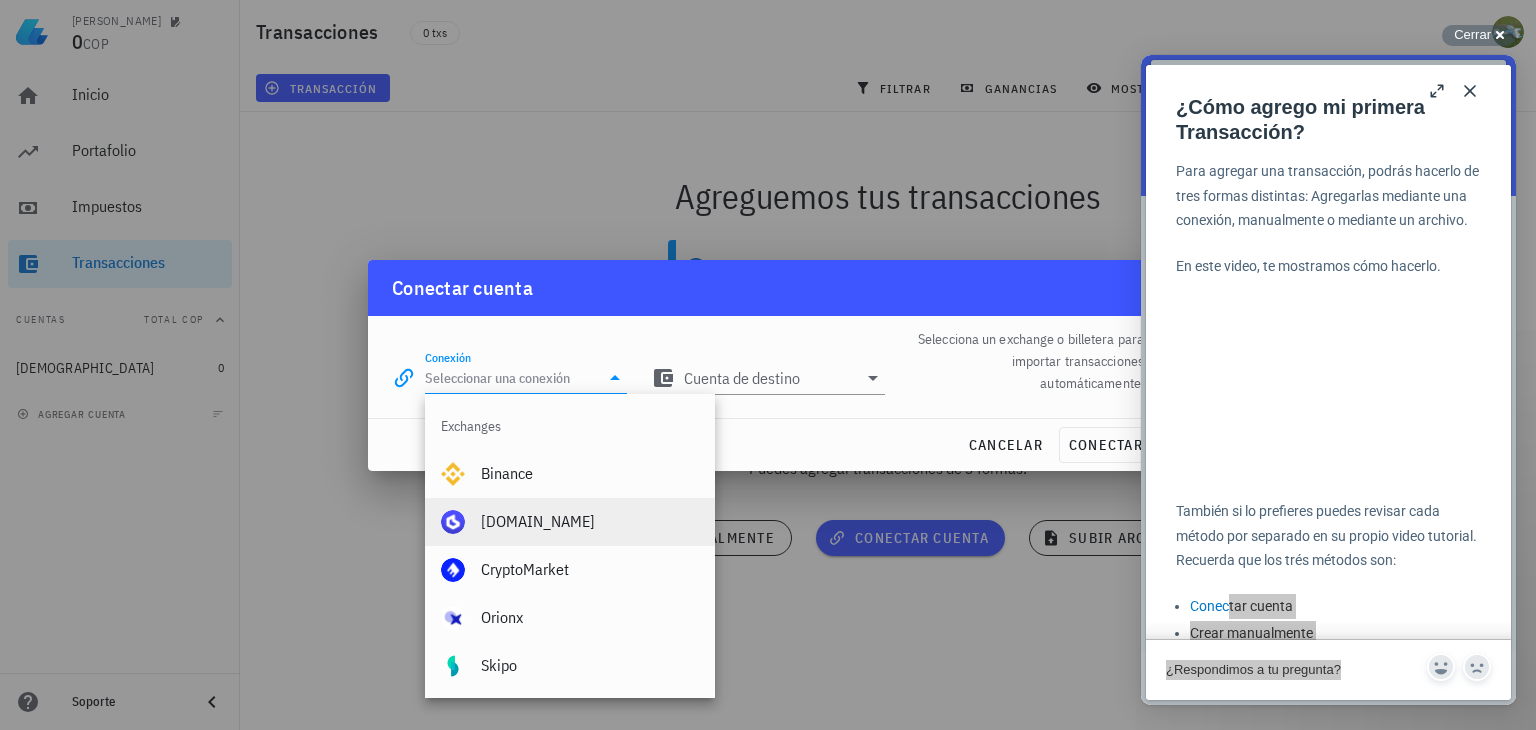 click on "[DOMAIN_NAME]" at bounding box center (590, 521) 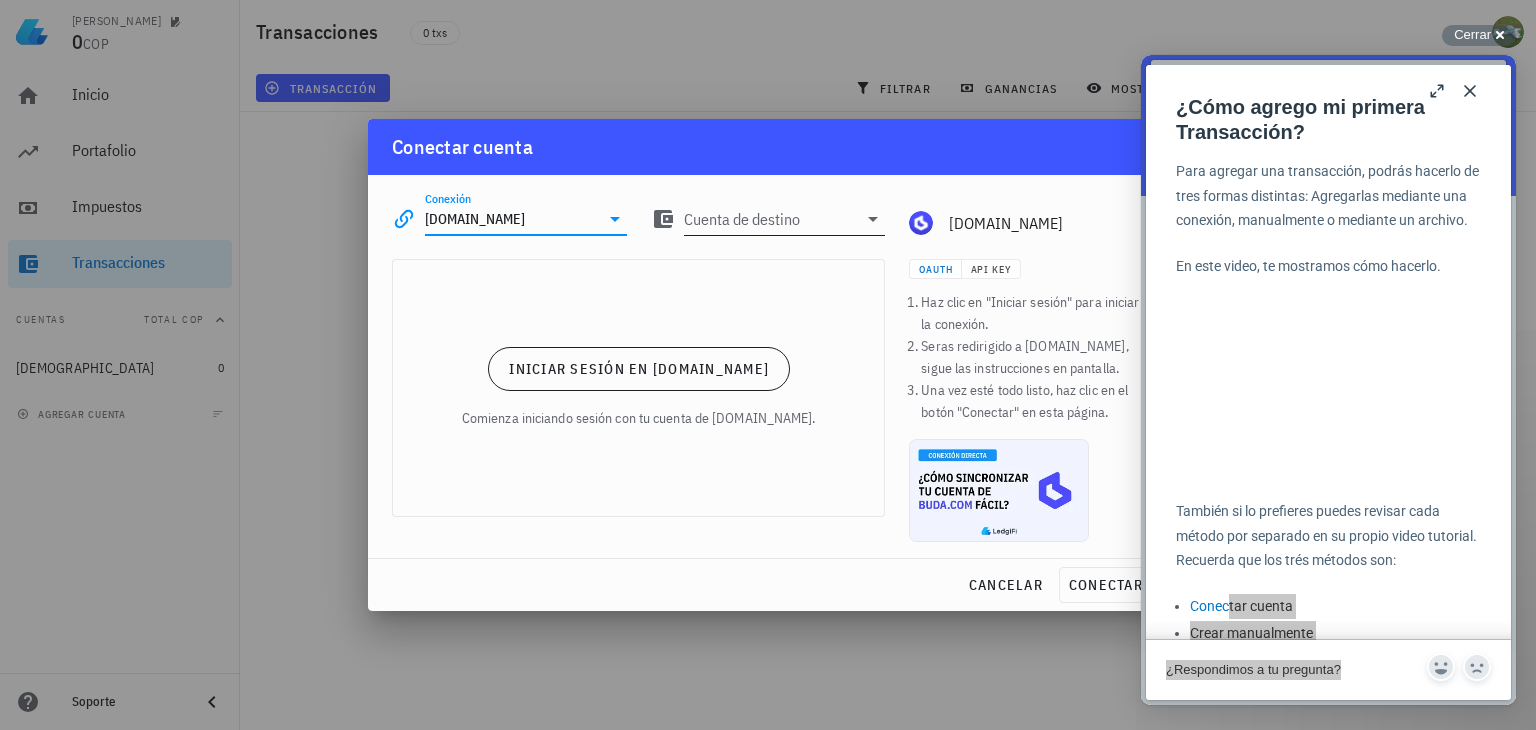 click 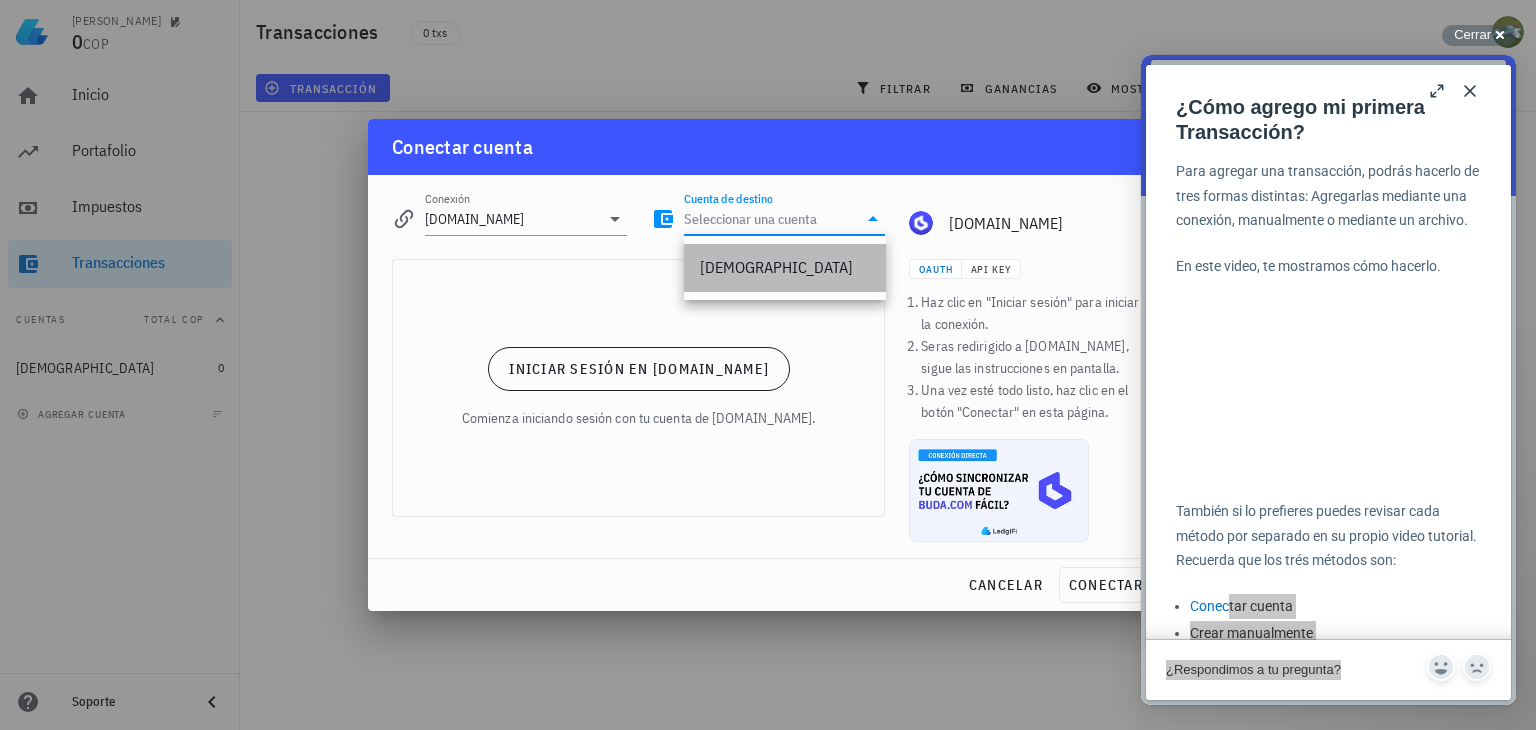click on "[DEMOGRAPHIC_DATA]" at bounding box center (785, 267) 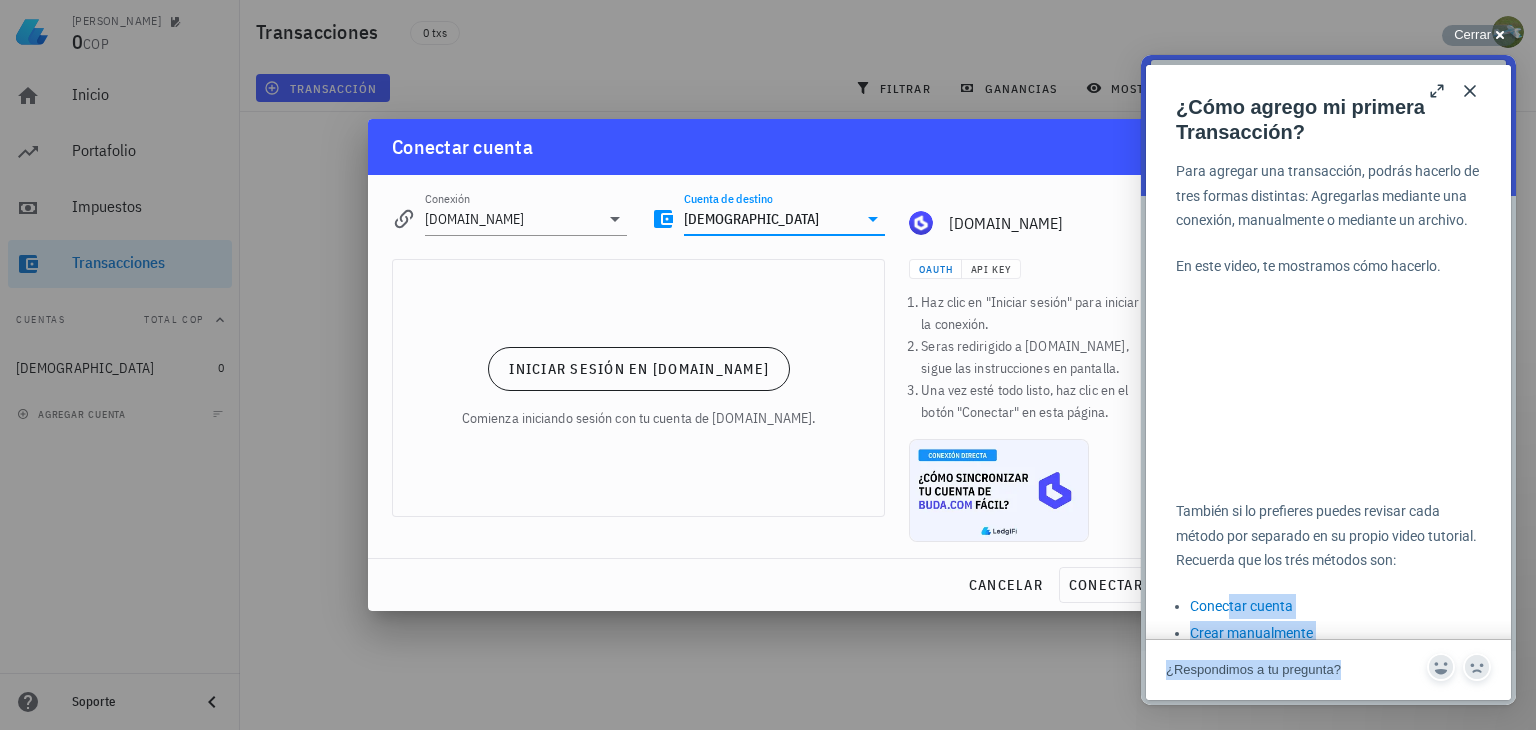 click on "b" at bounding box center [1438, 91] 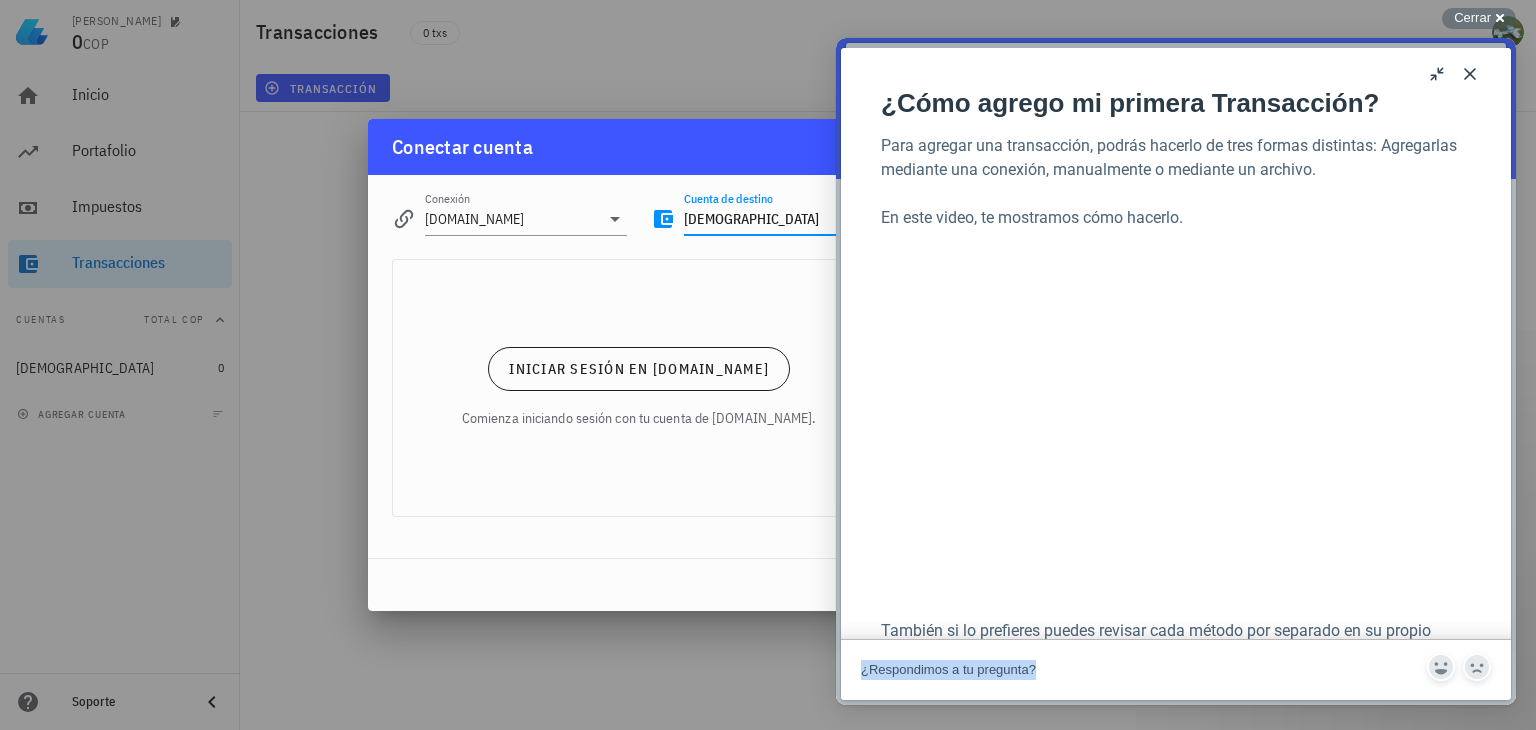 click on "u" at bounding box center [1438, 74] 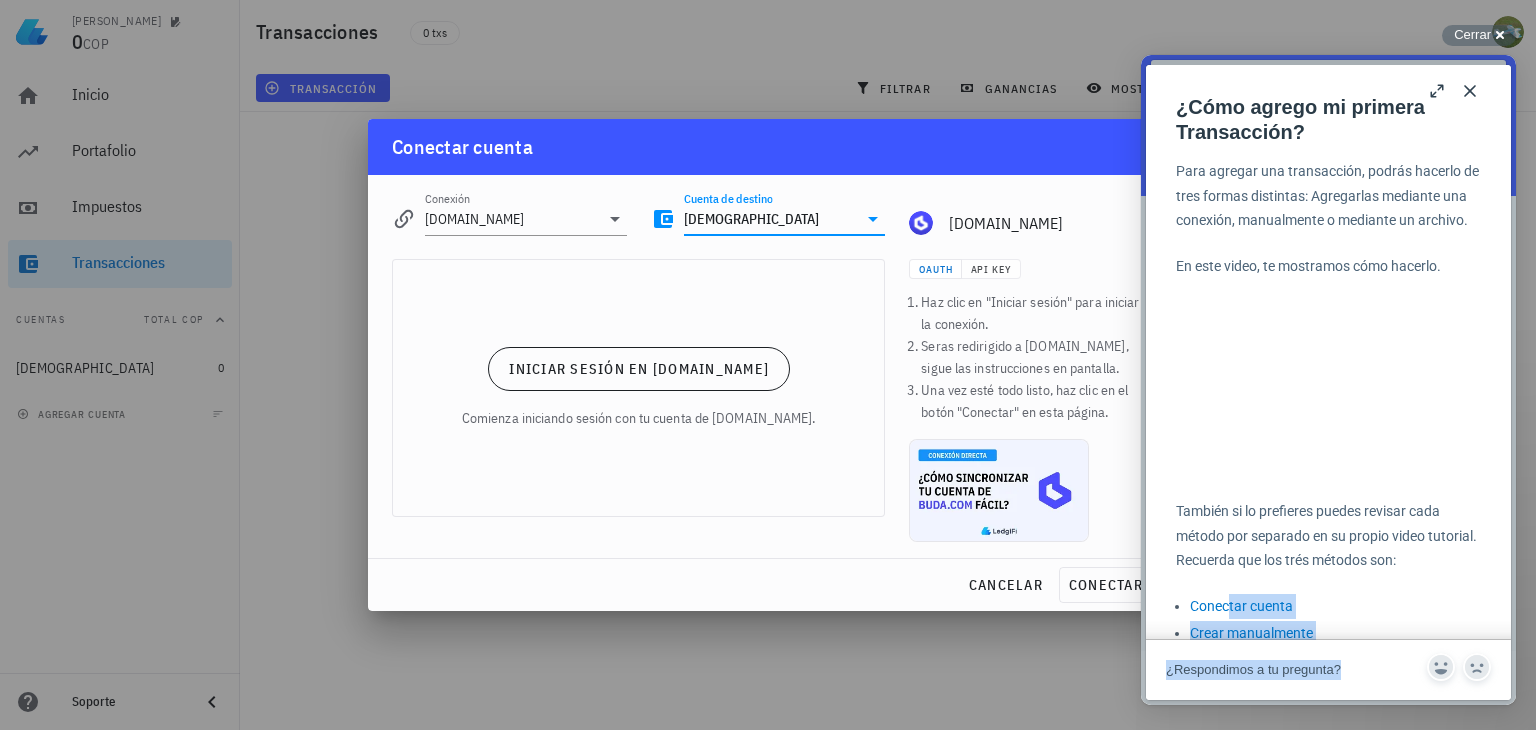 click on "Close" at bounding box center (1470, 91) 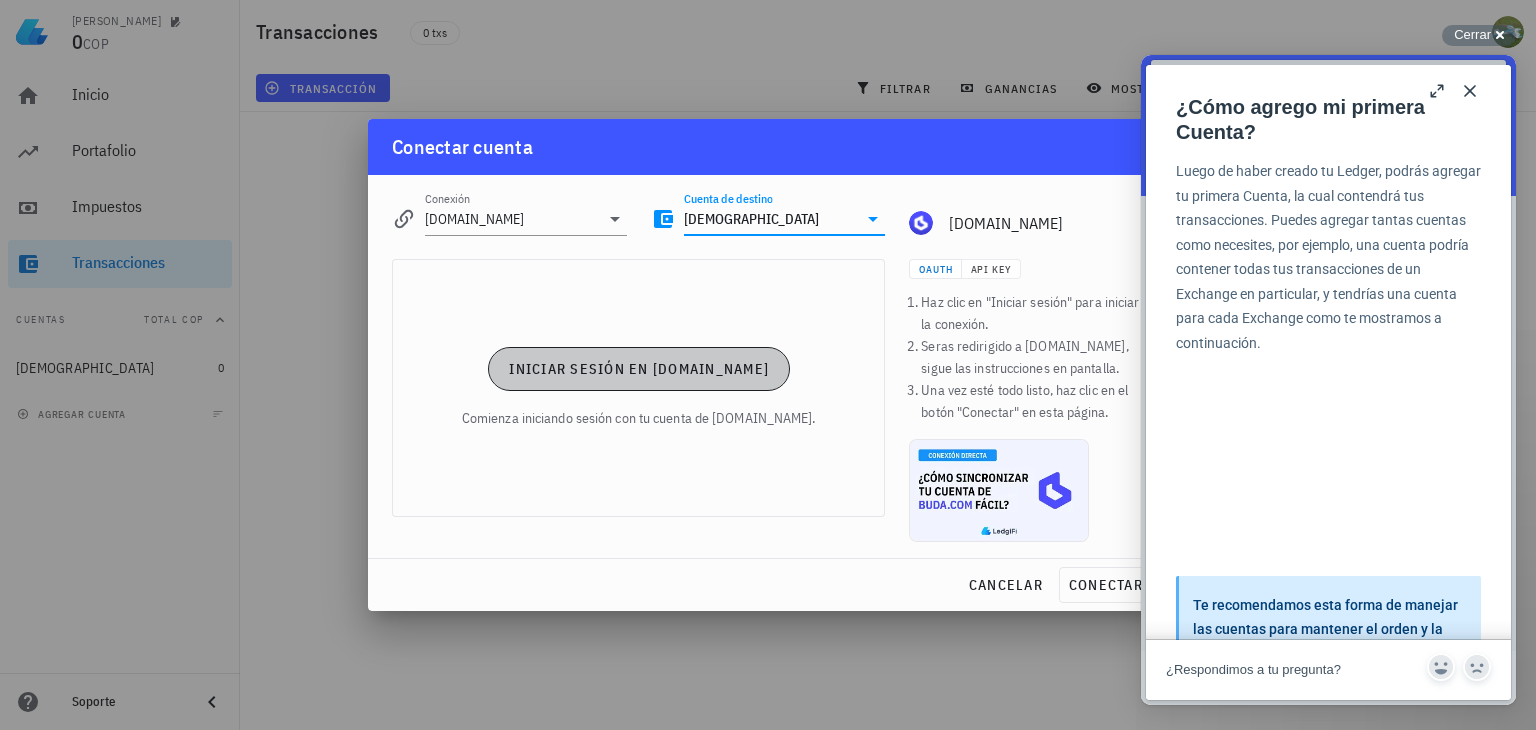 click on "Iniciar sesión en Buda.com" at bounding box center [638, 369] 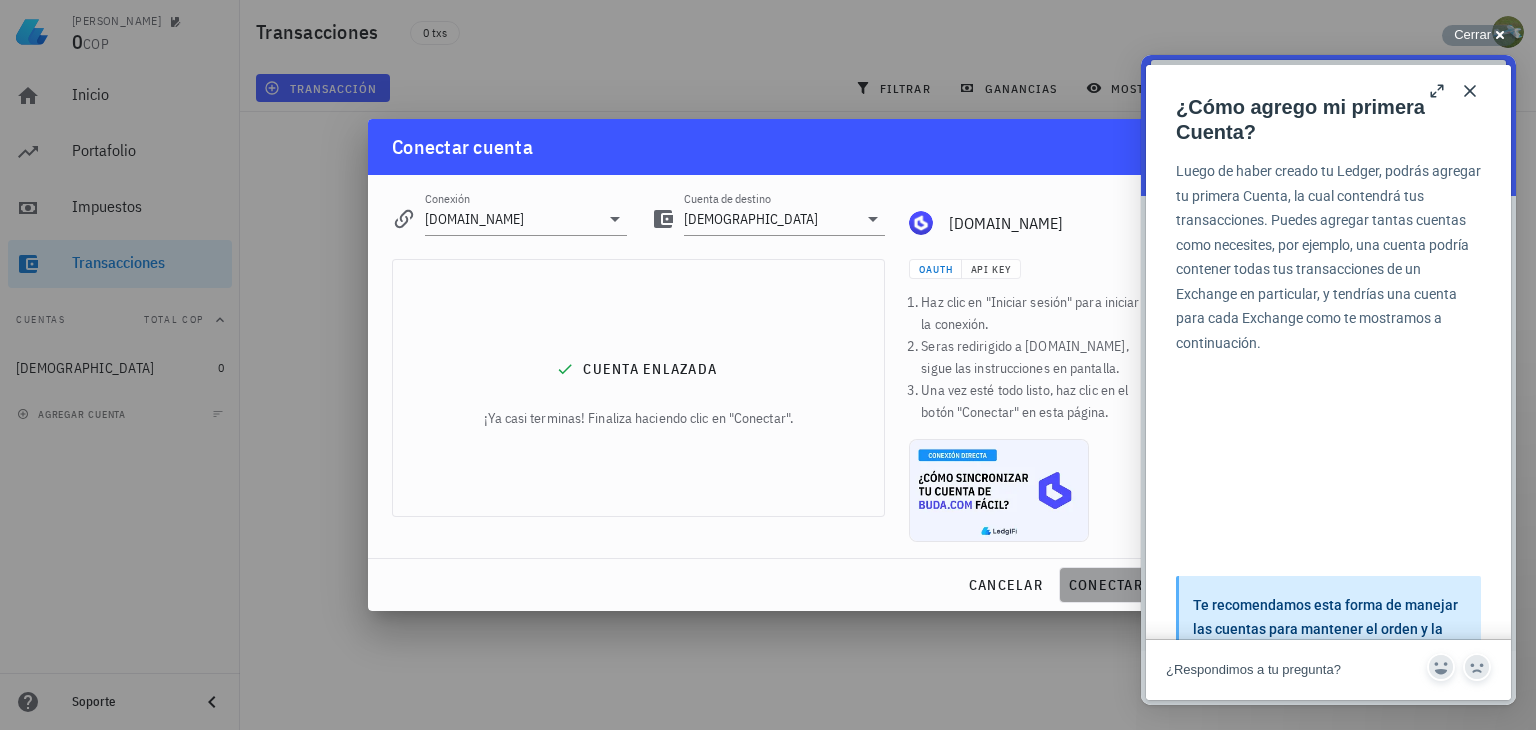 click on "conectar" at bounding box center [1105, 585] 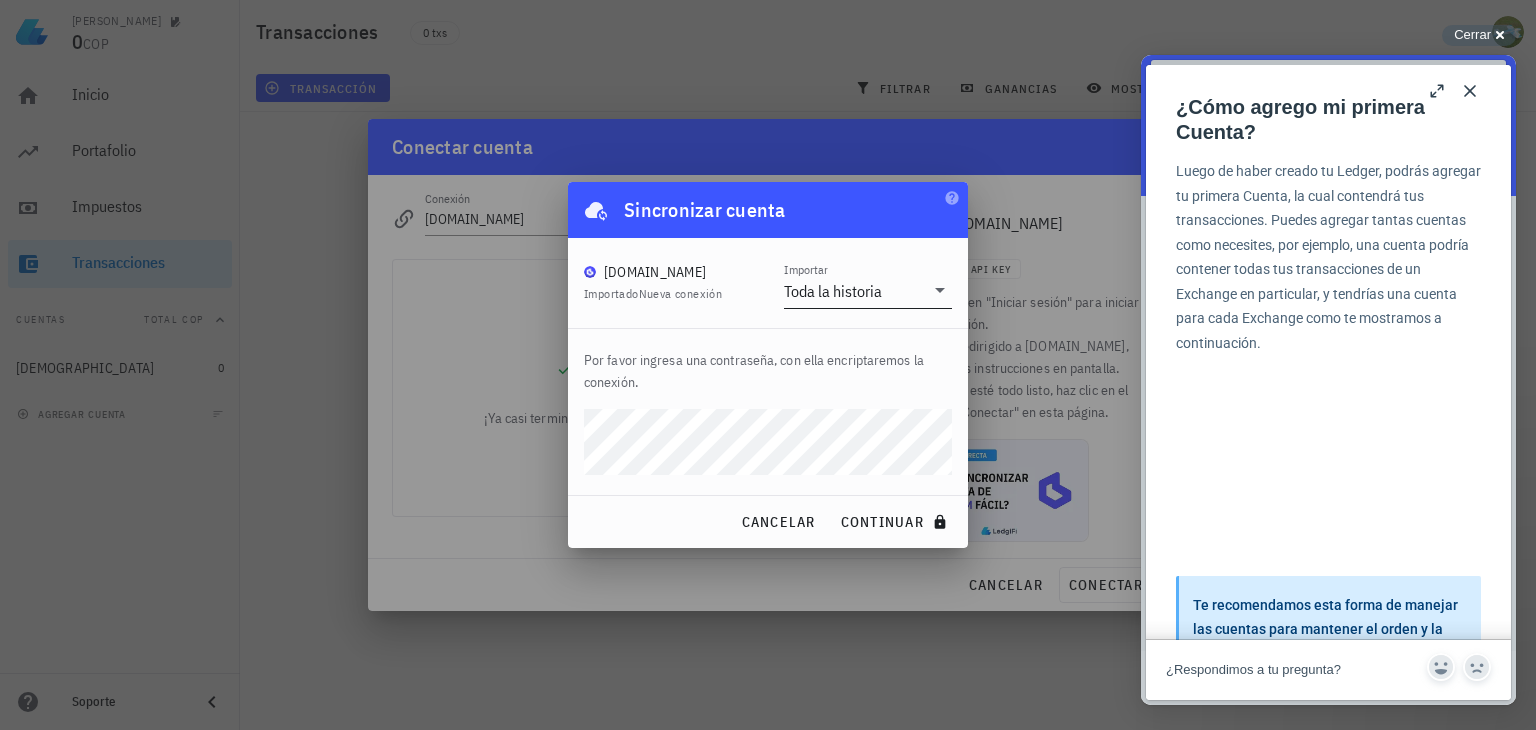 click on "Toda la historia" at bounding box center [854, 291] 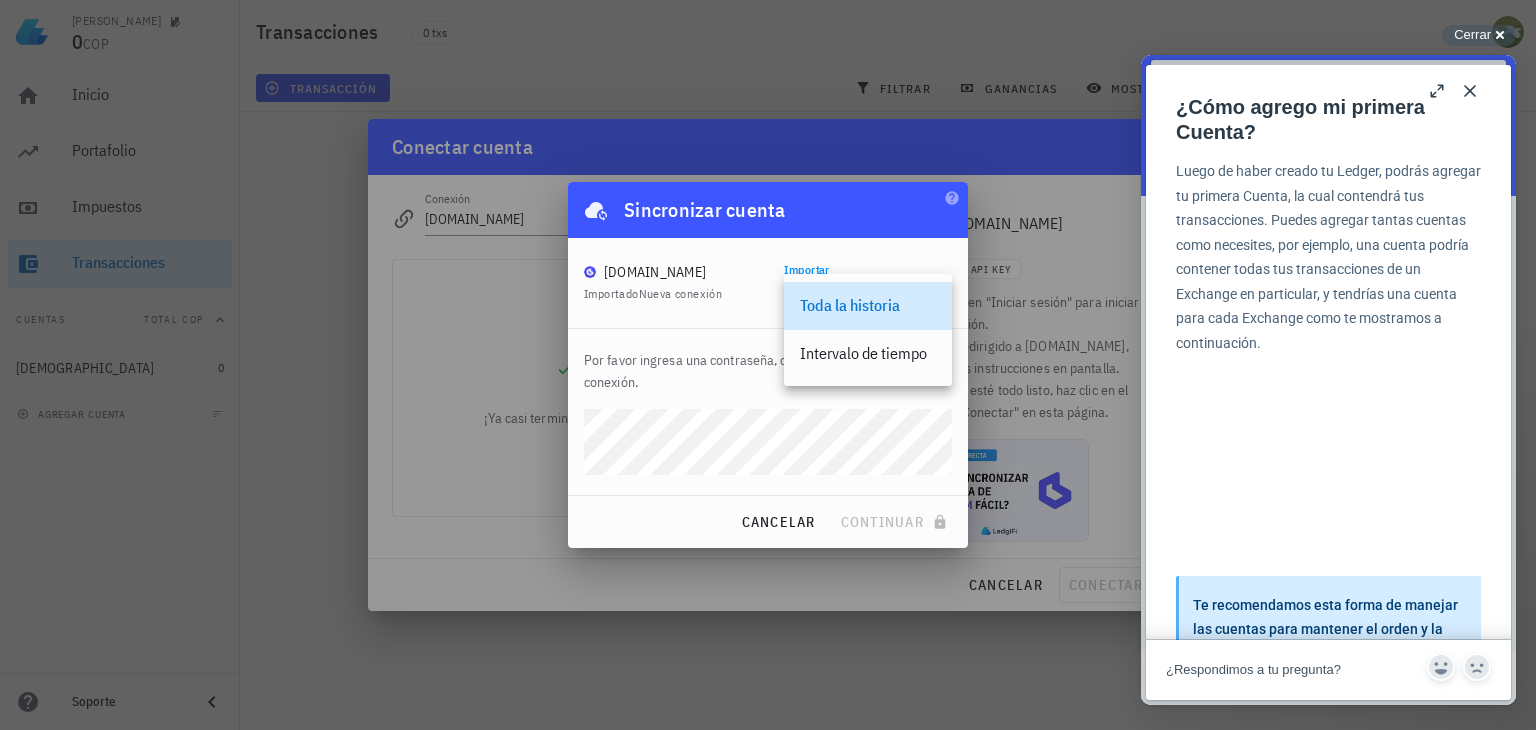 click on "Toda la historia" at bounding box center (868, 305) 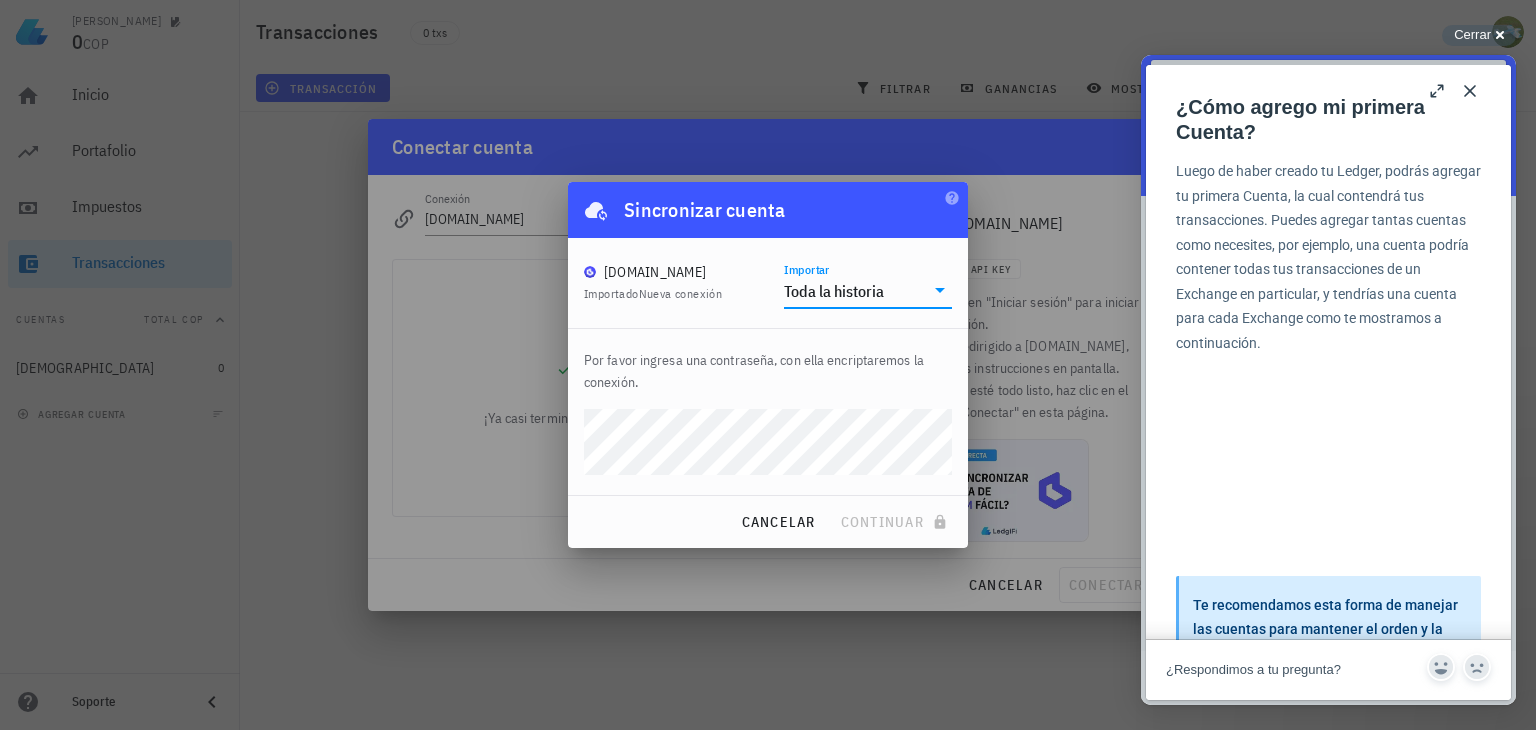 click on "Toda la historia" at bounding box center [854, 291] 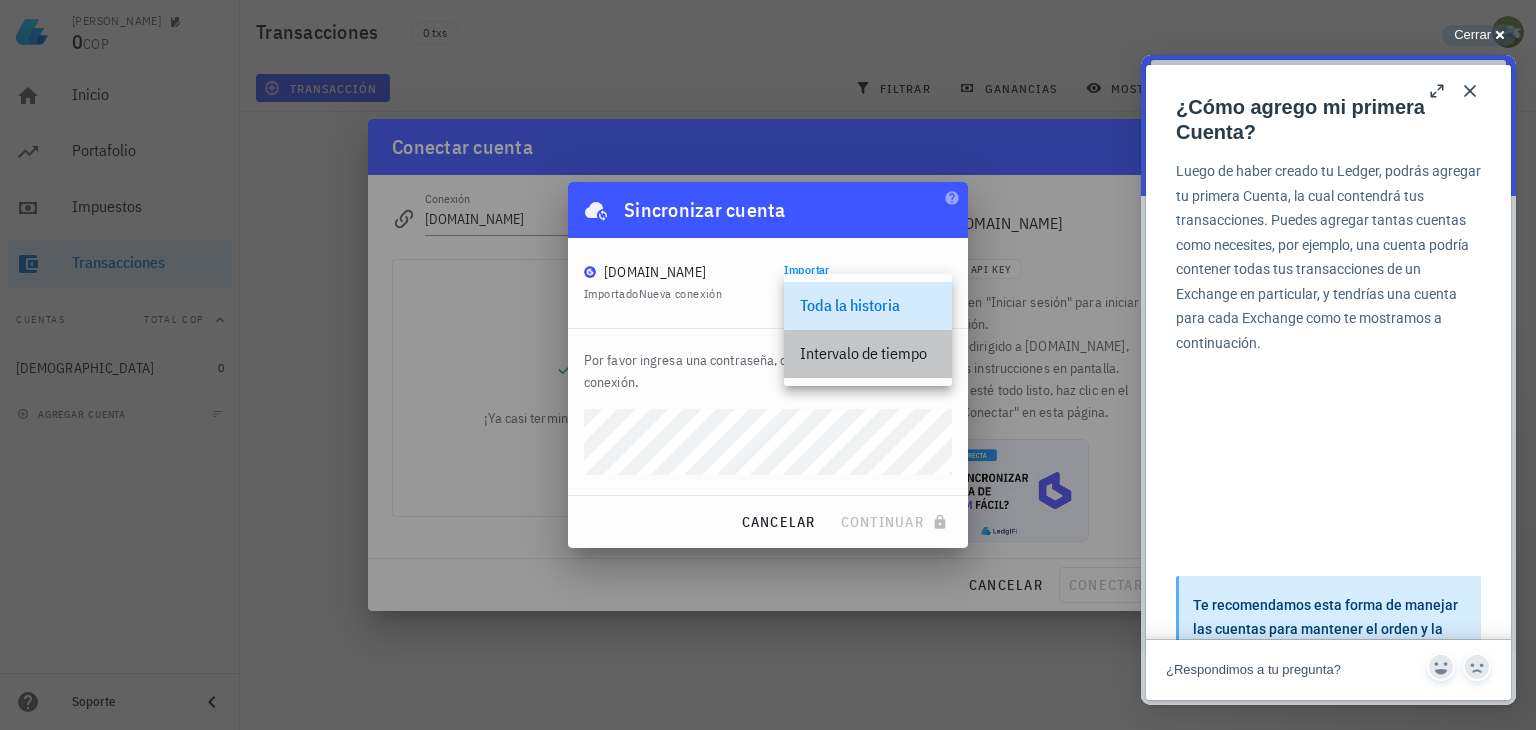 click on "Intervalo de tiempo" at bounding box center [868, 353] 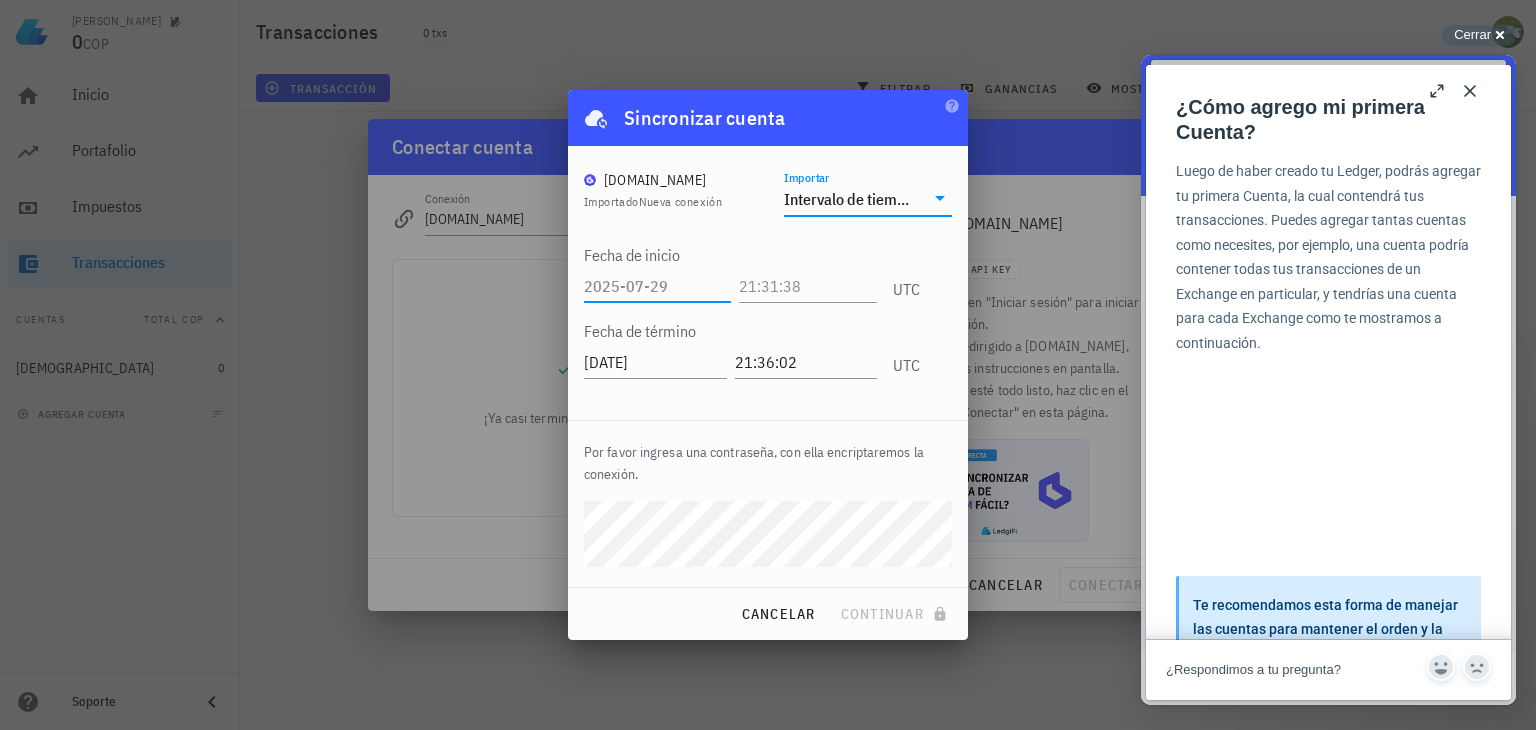 click at bounding box center [657, 286] 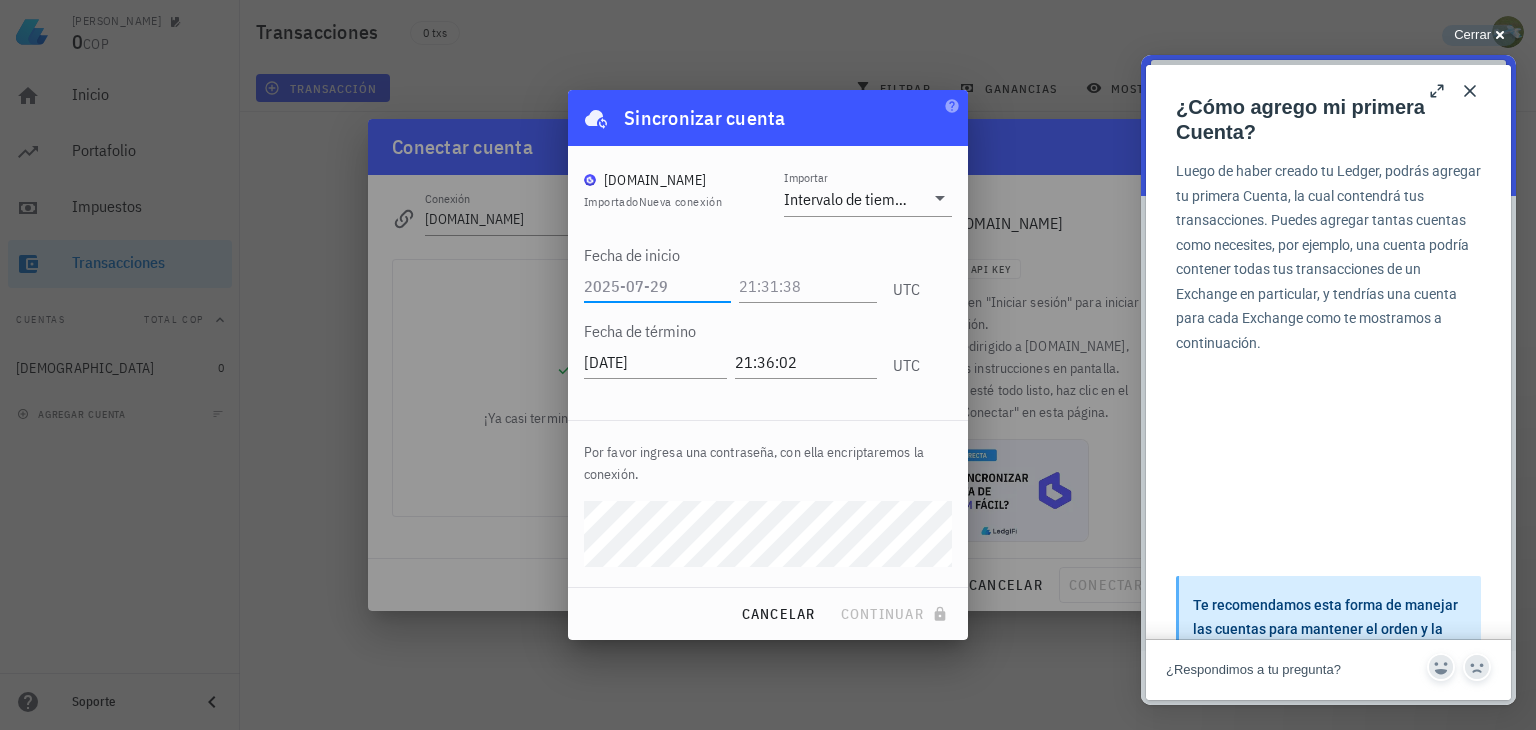 click at bounding box center [657, 286] 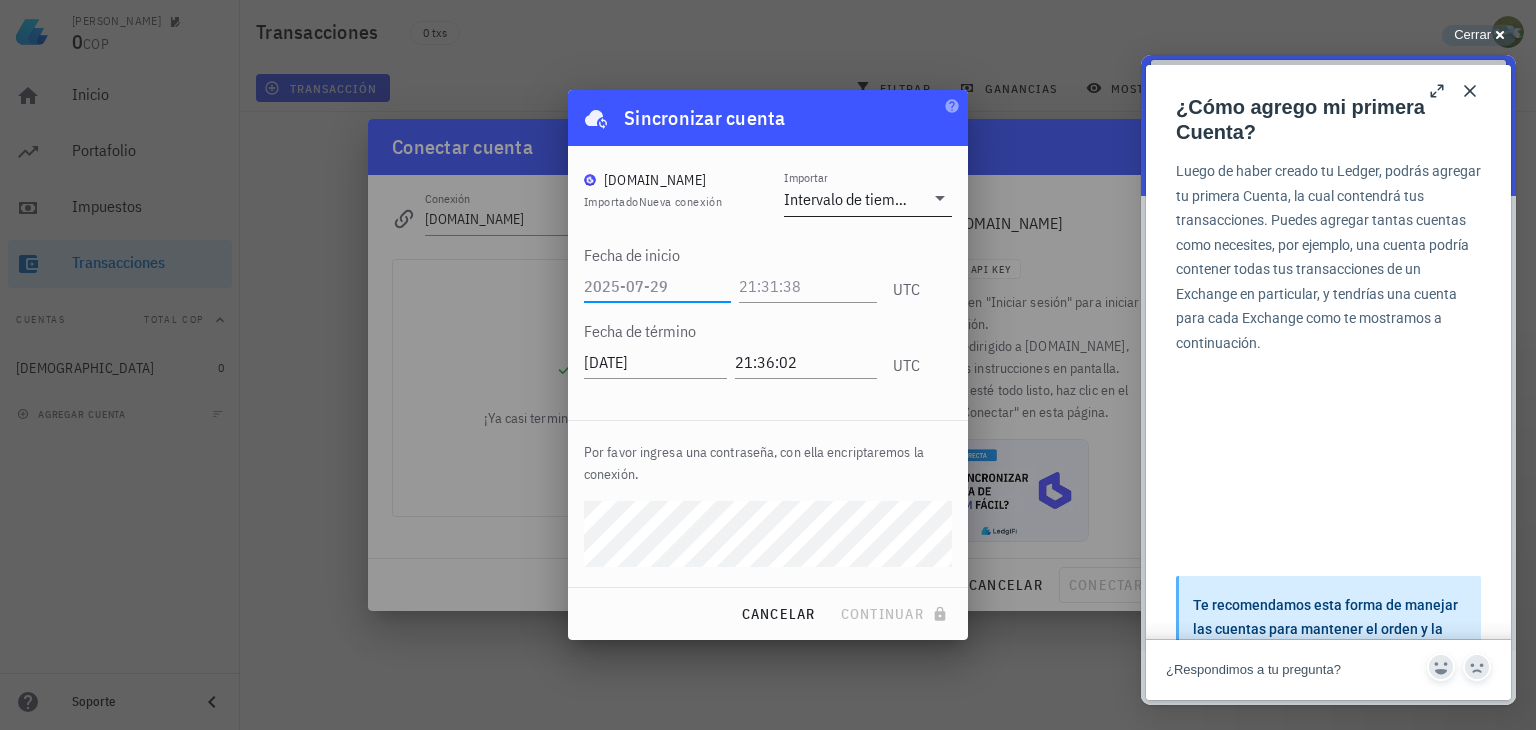 click on "Intervalo de tiempo" at bounding box center (847, 199) 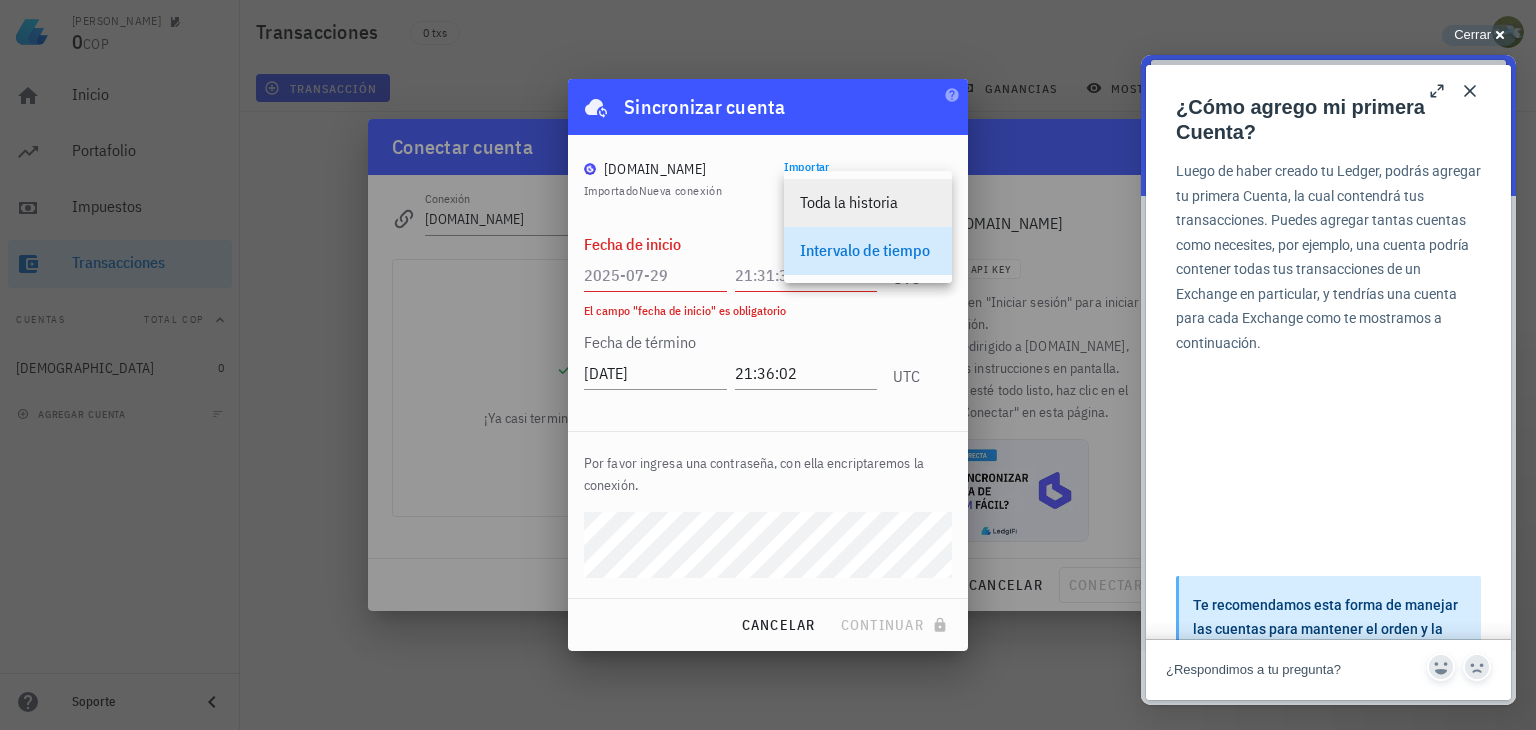 click on "Toda la historia" at bounding box center (868, 202) 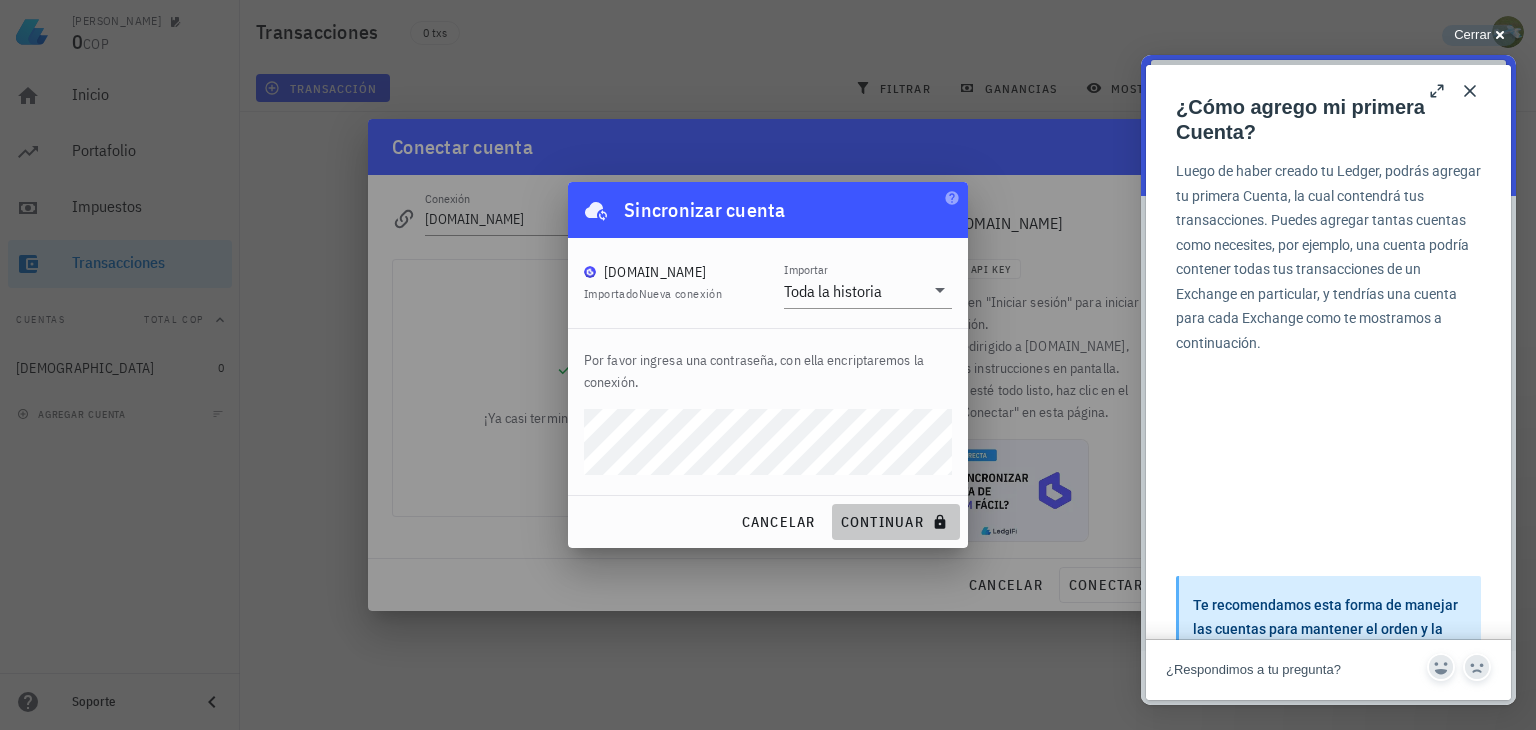 click on "continuar" at bounding box center [896, 522] 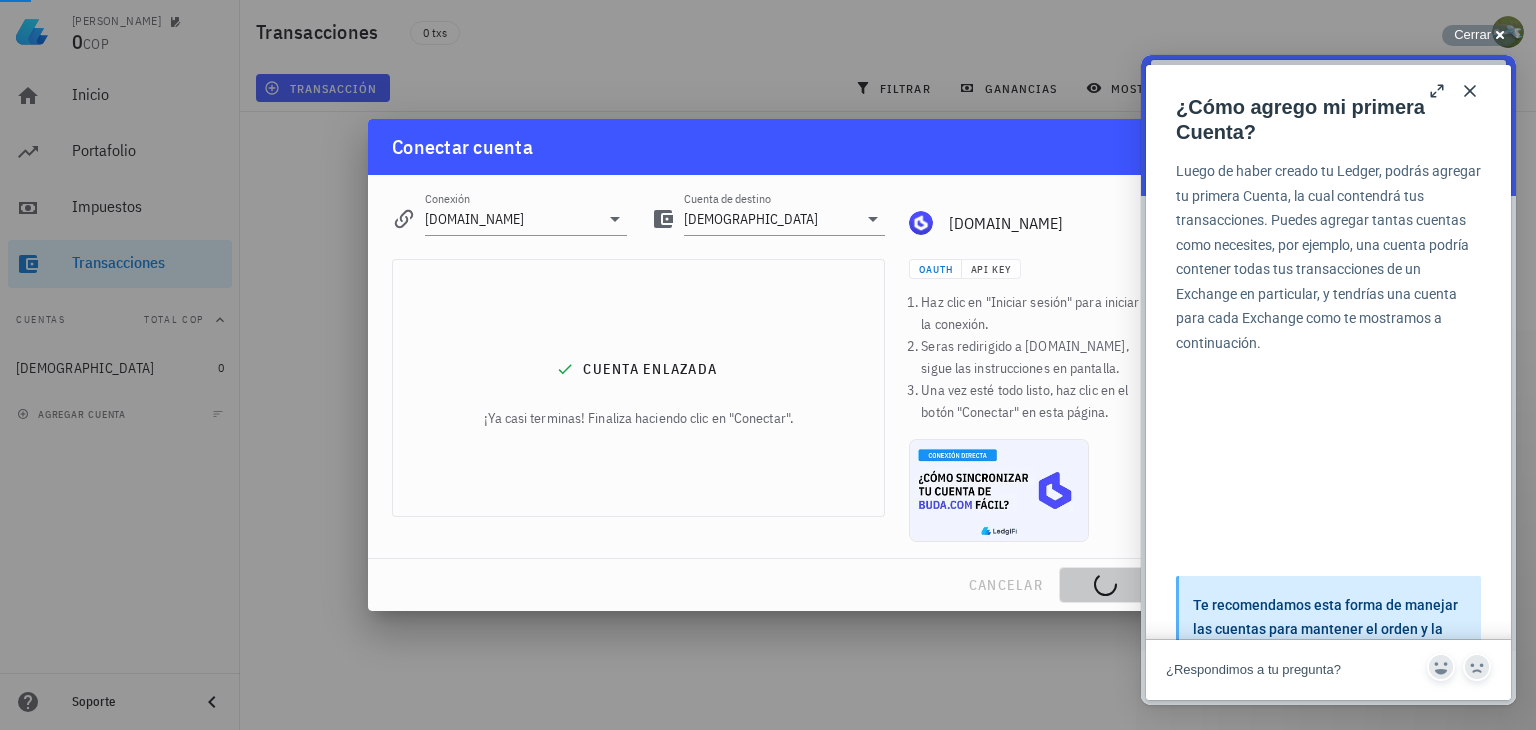 type 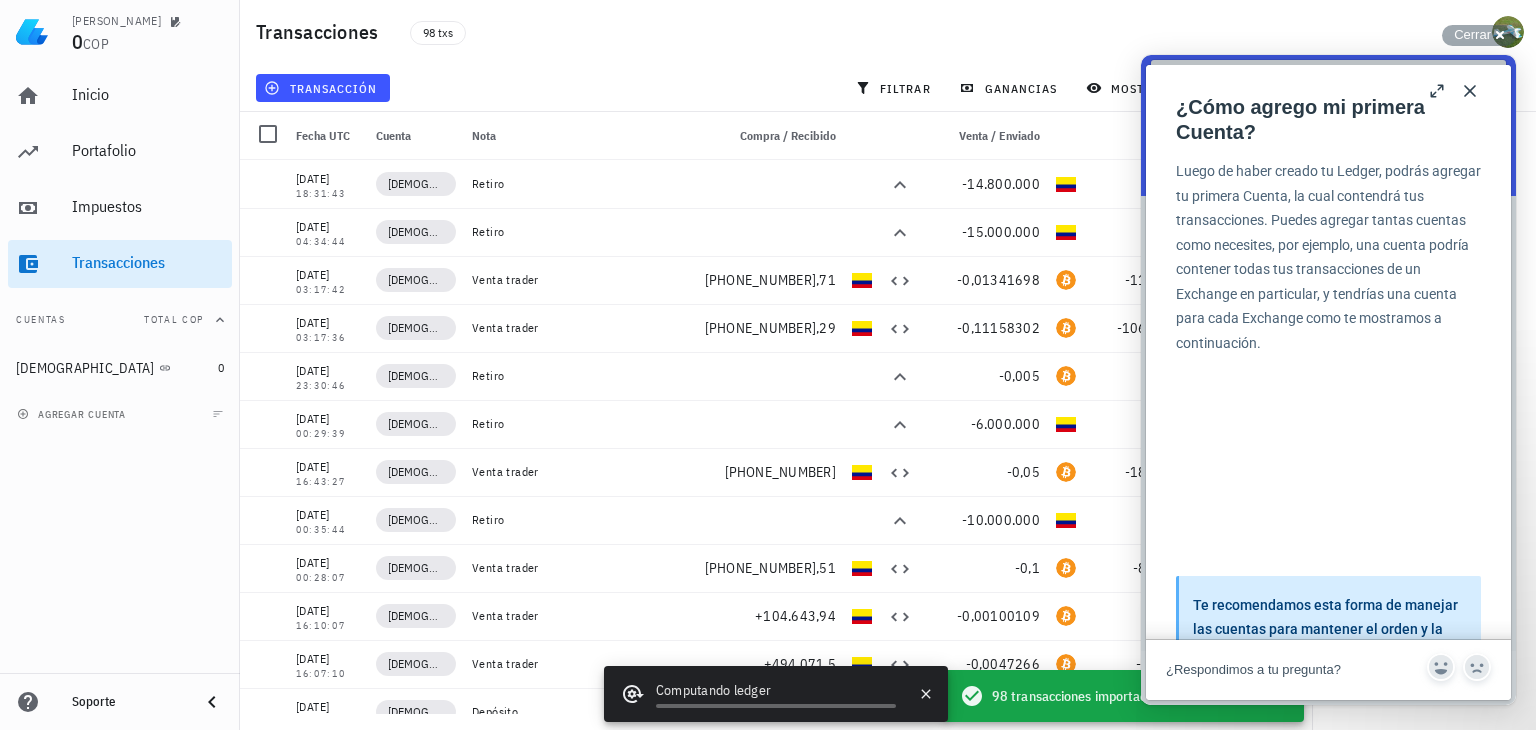click on "Close" at bounding box center [1470, 91] 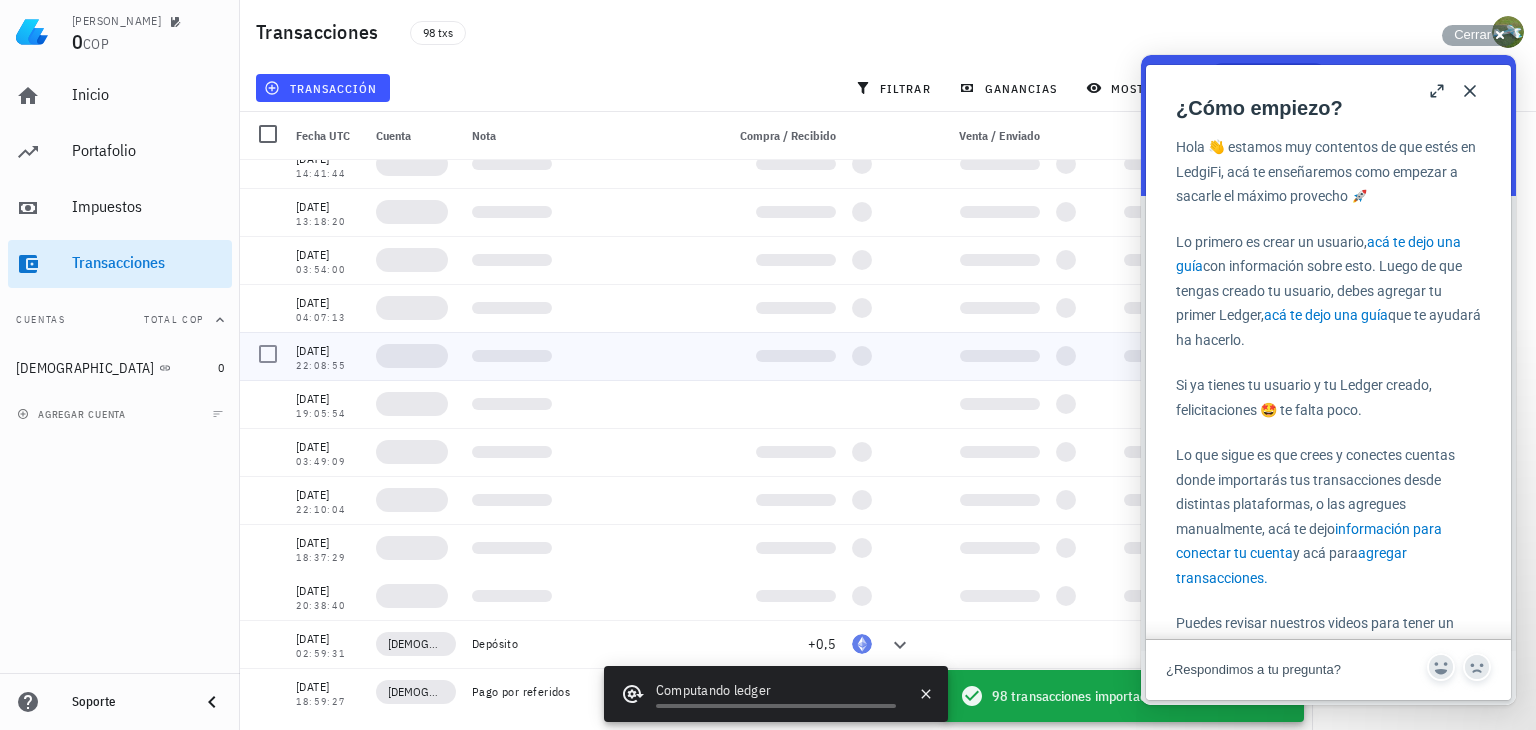 scroll, scrollTop: 800, scrollLeft: 0, axis: vertical 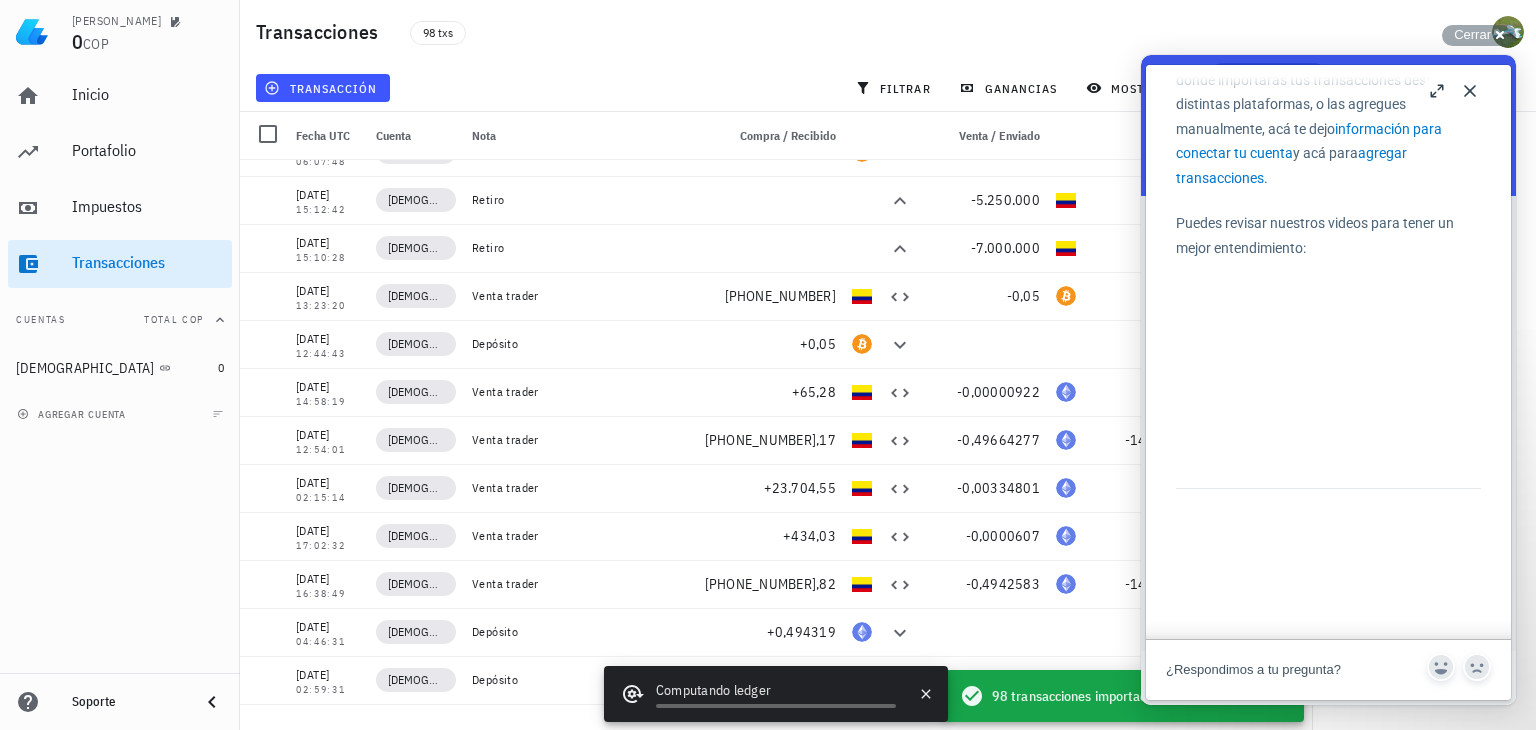 click on "Close" at bounding box center [1470, 91] 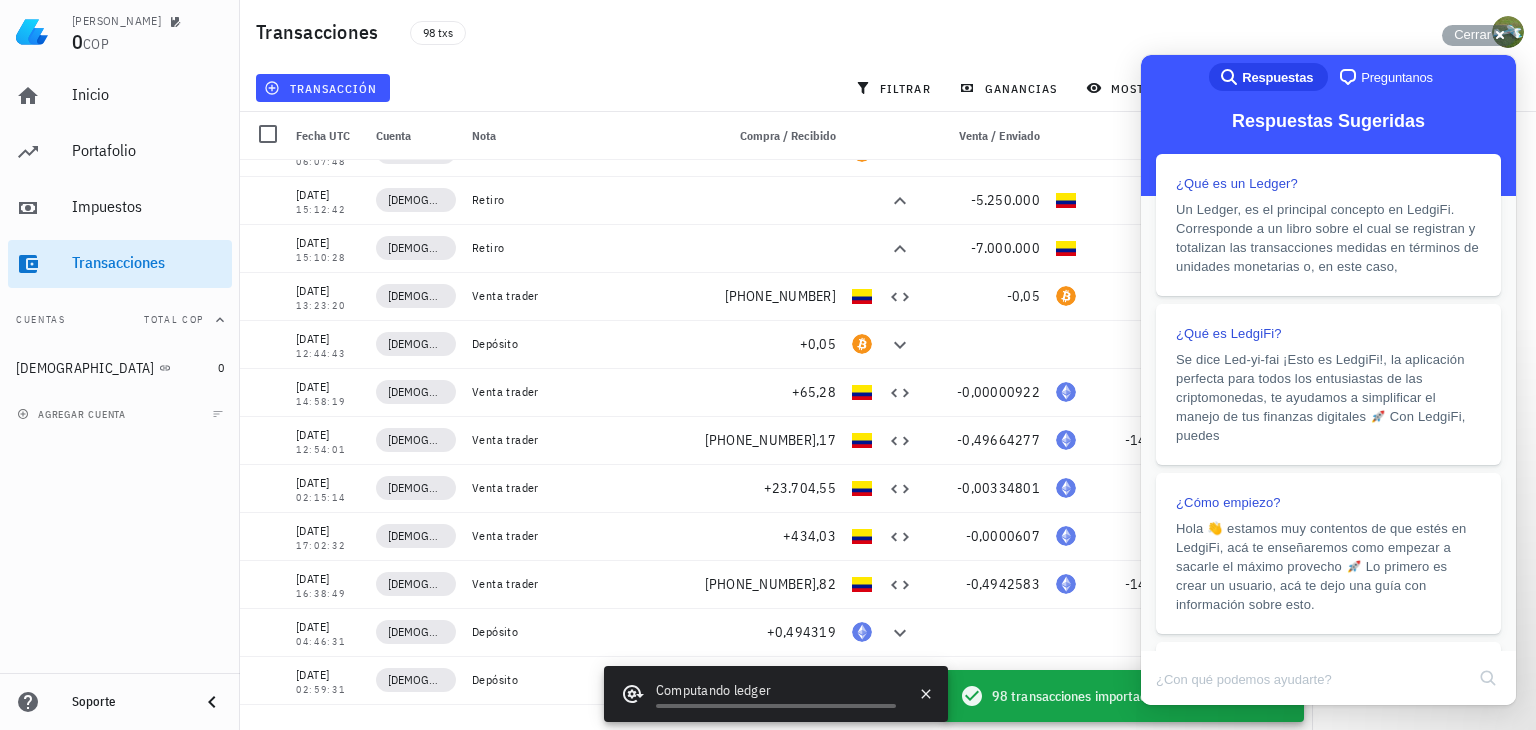click on "Transacciones
98 txs" at bounding box center [888, 32] 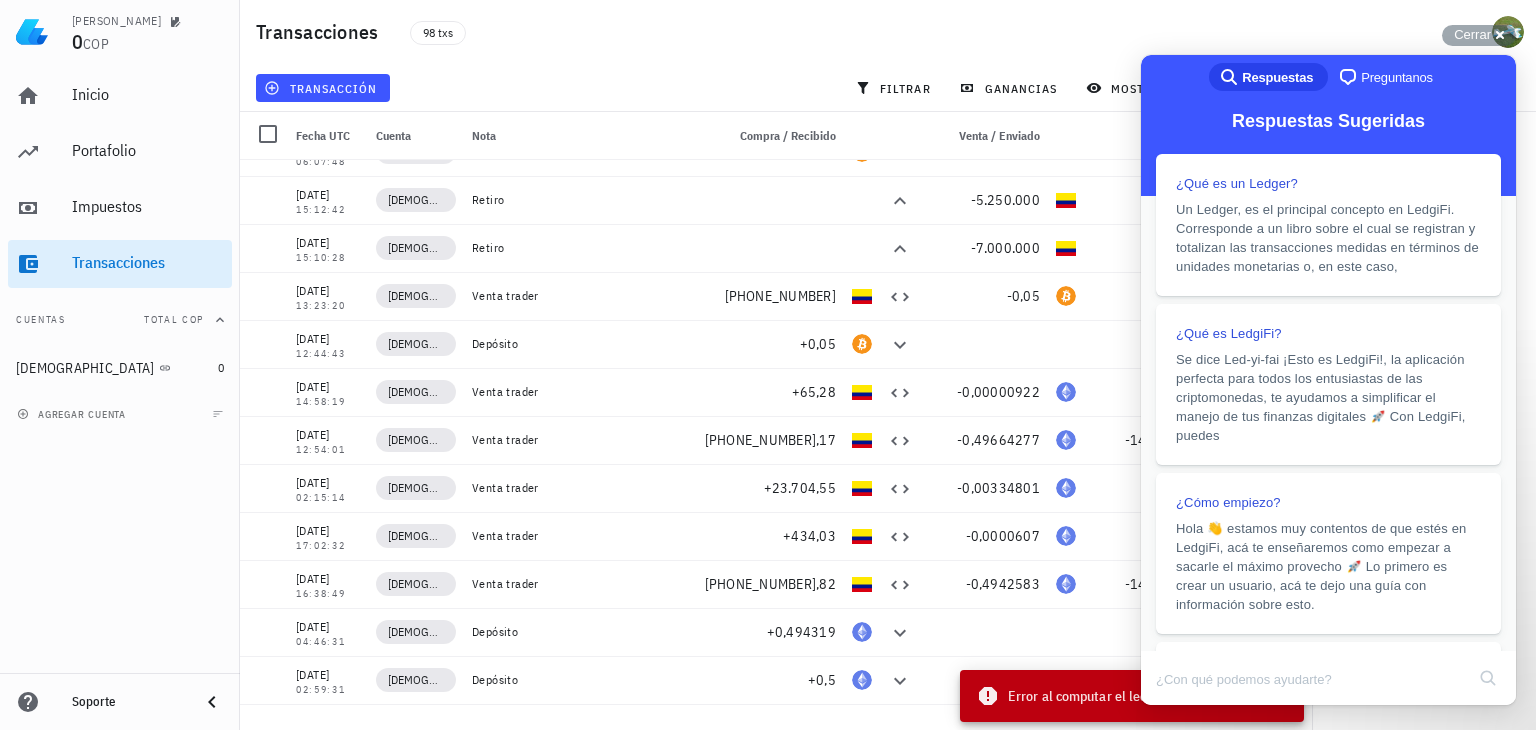 click on "Error al computar el ledger" at bounding box center [1087, 696] 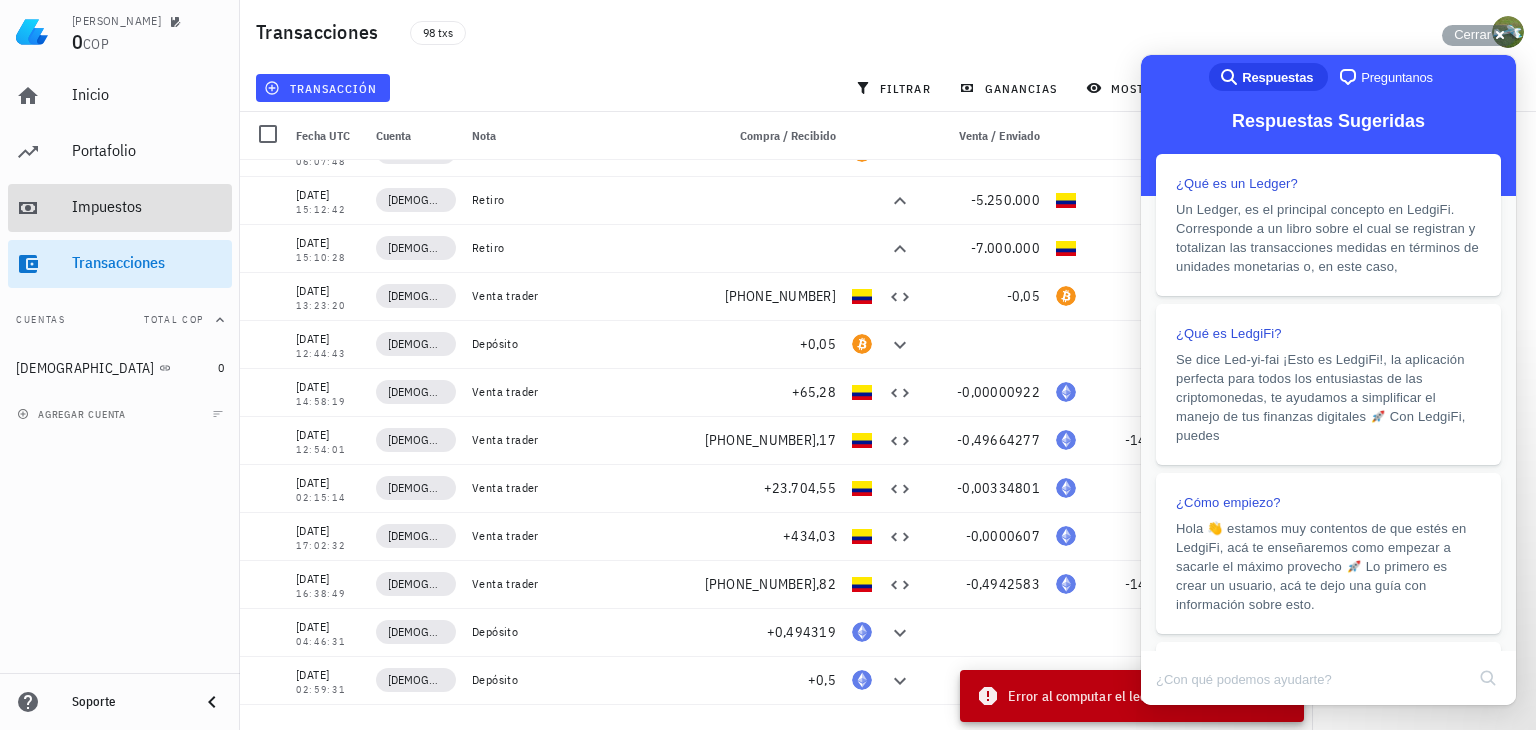 click on "Impuestos" at bounding box center [148, 207] 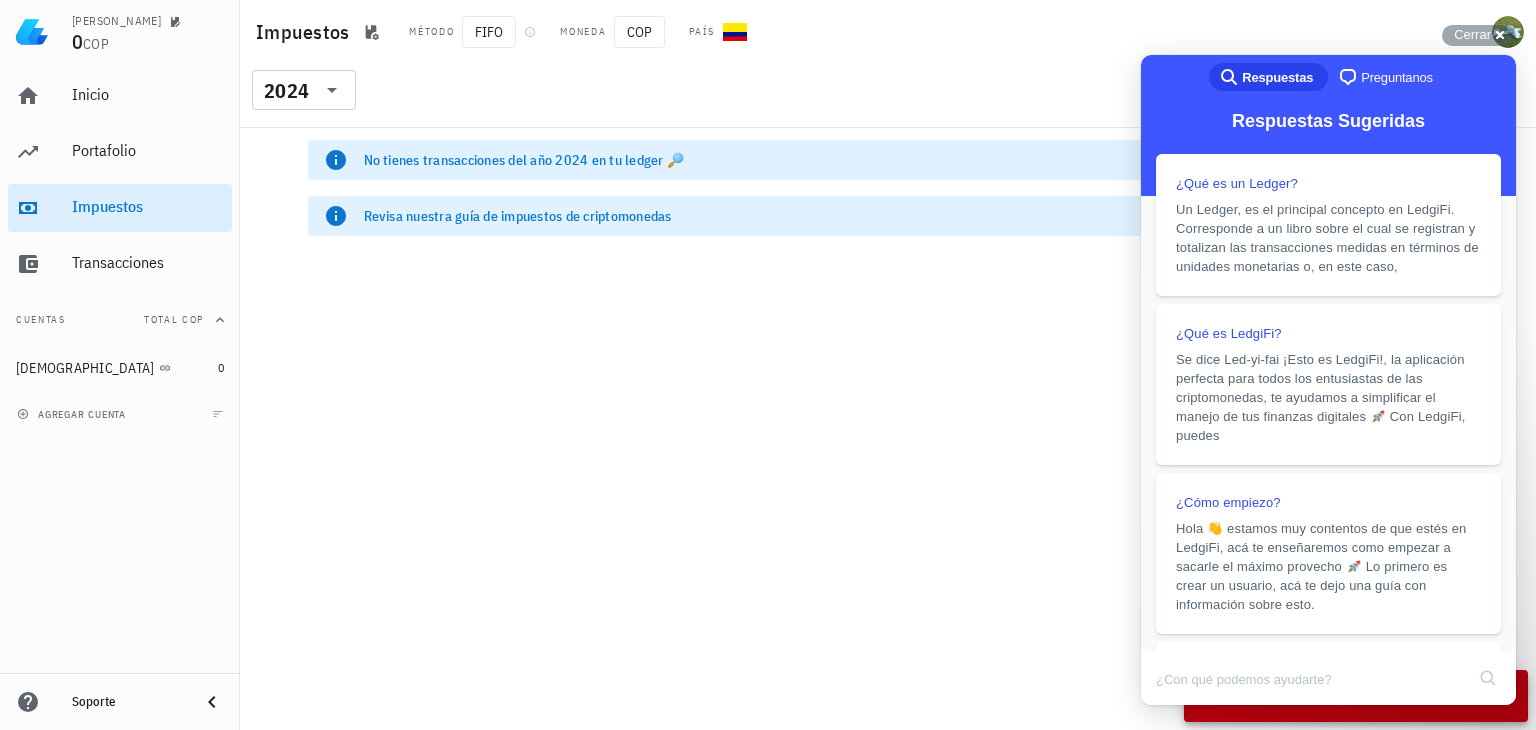 click on "No tienes transacciones del año 2024 en tu ledger 🔎" at bounding box center [908, 160] 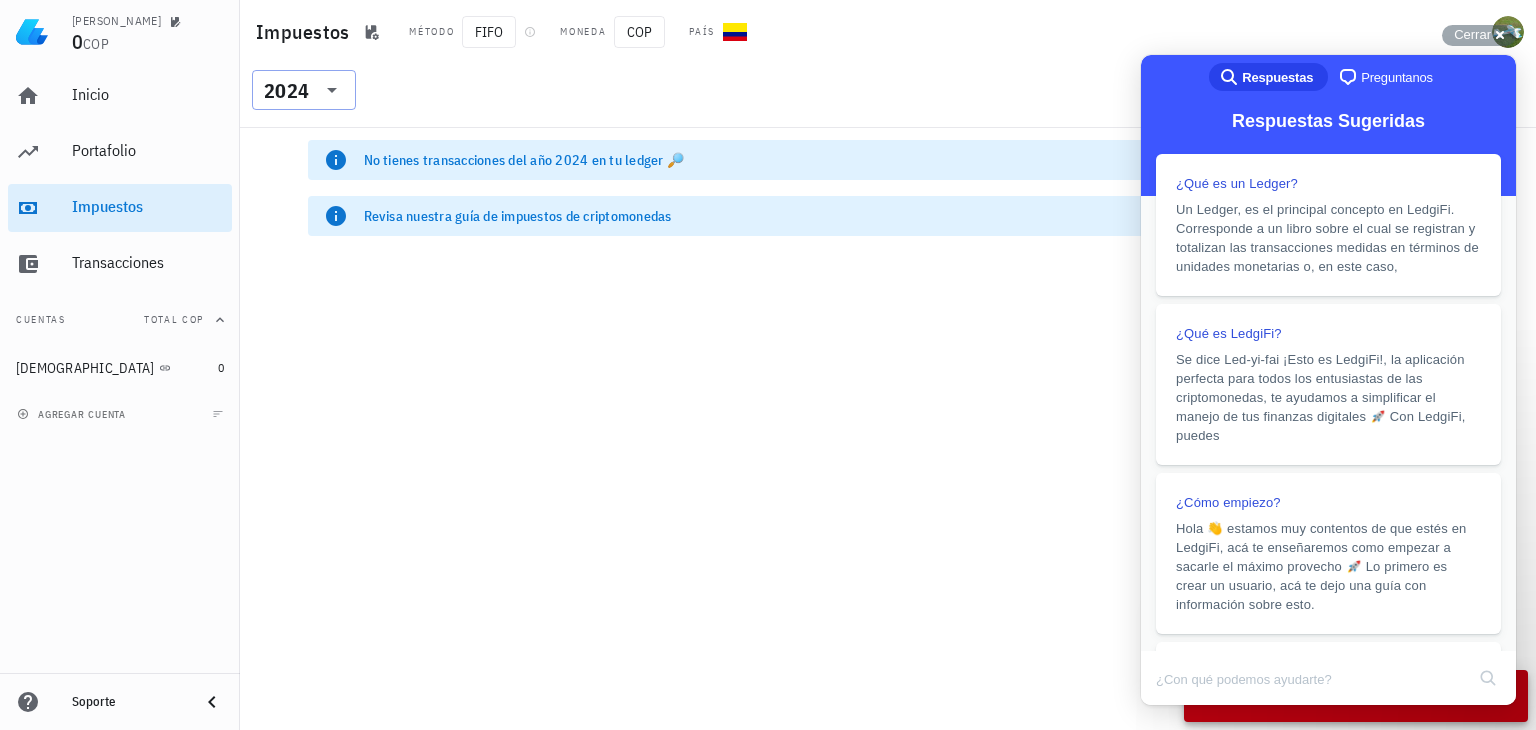 click 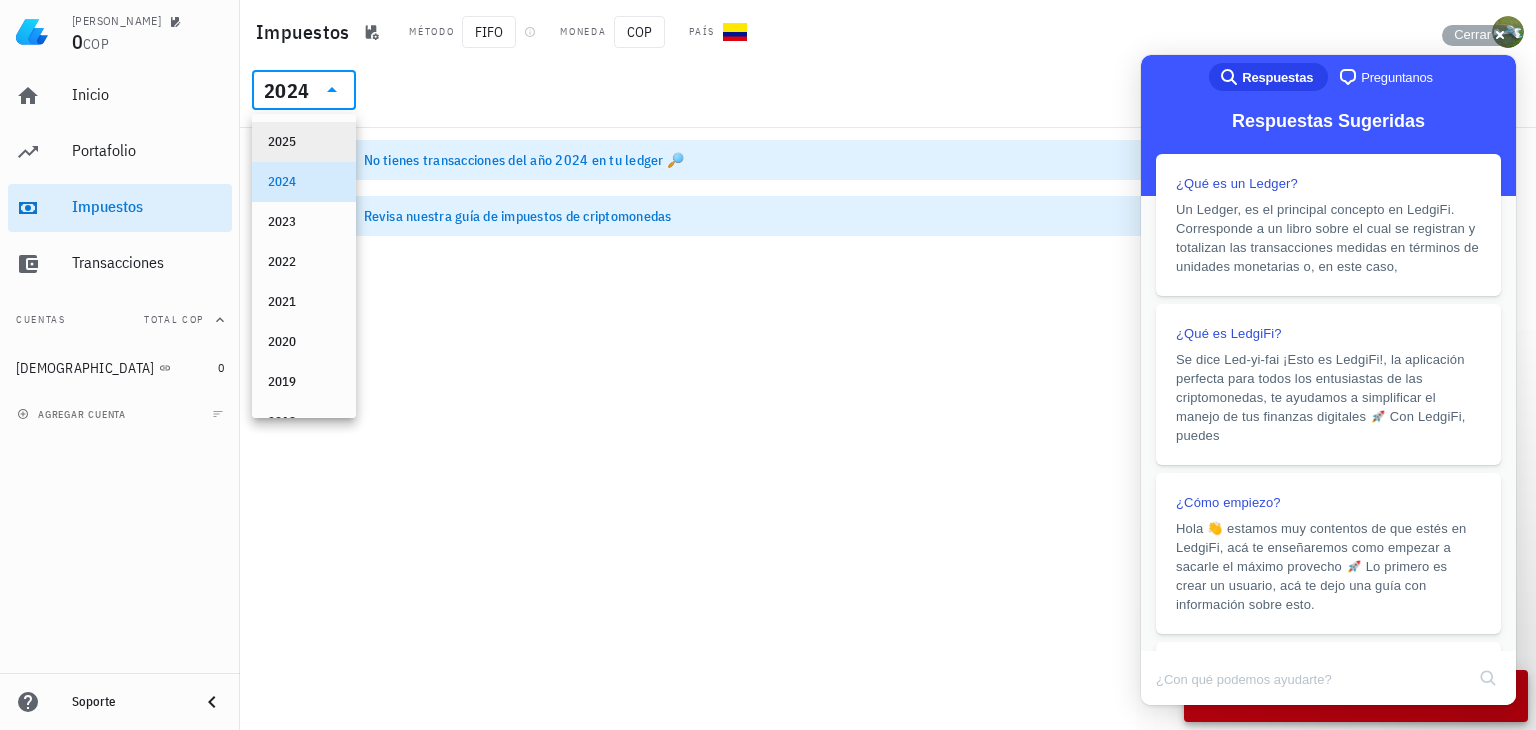 click on "2025" at bounding box center (304, 142) 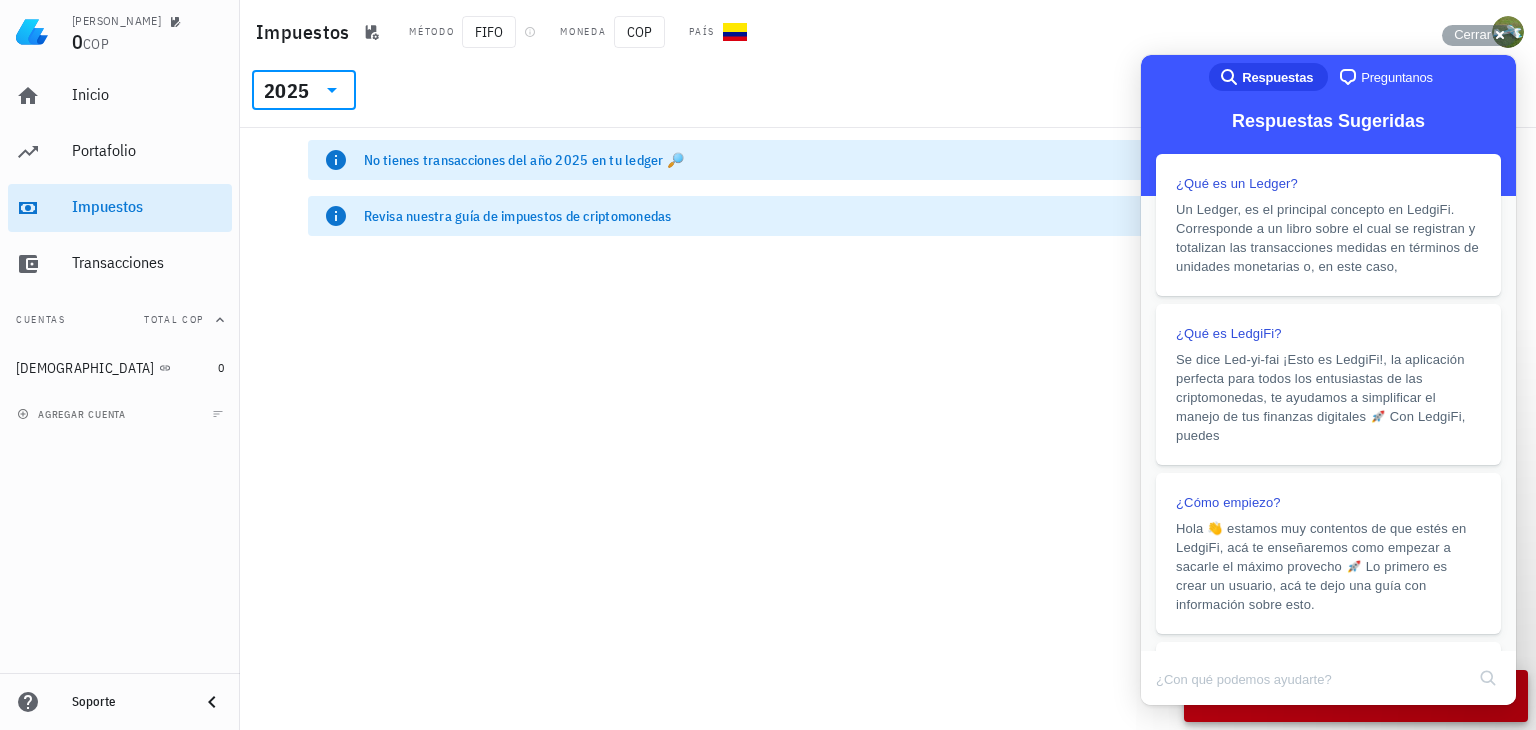 click 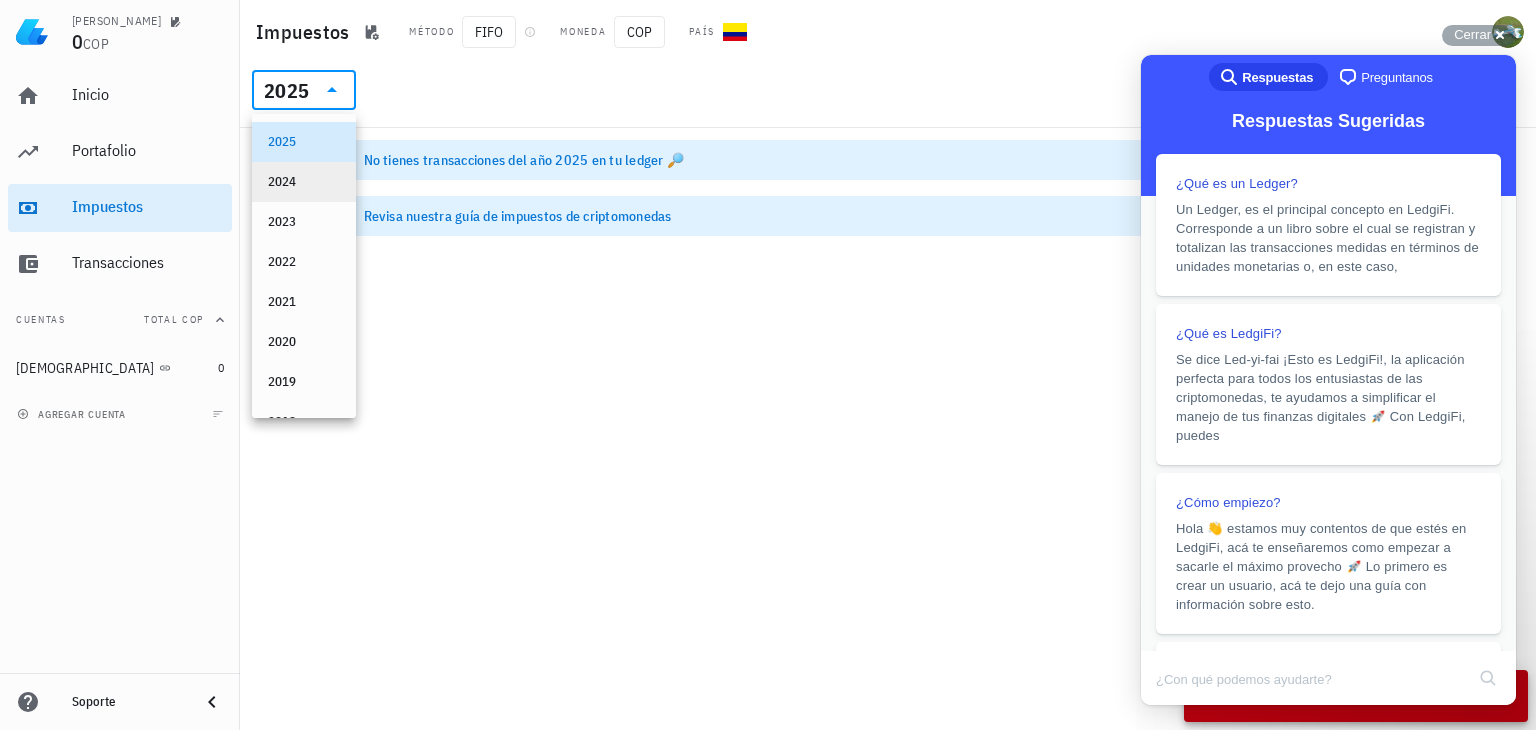 click on "2024" at bounding box center [304, 182] 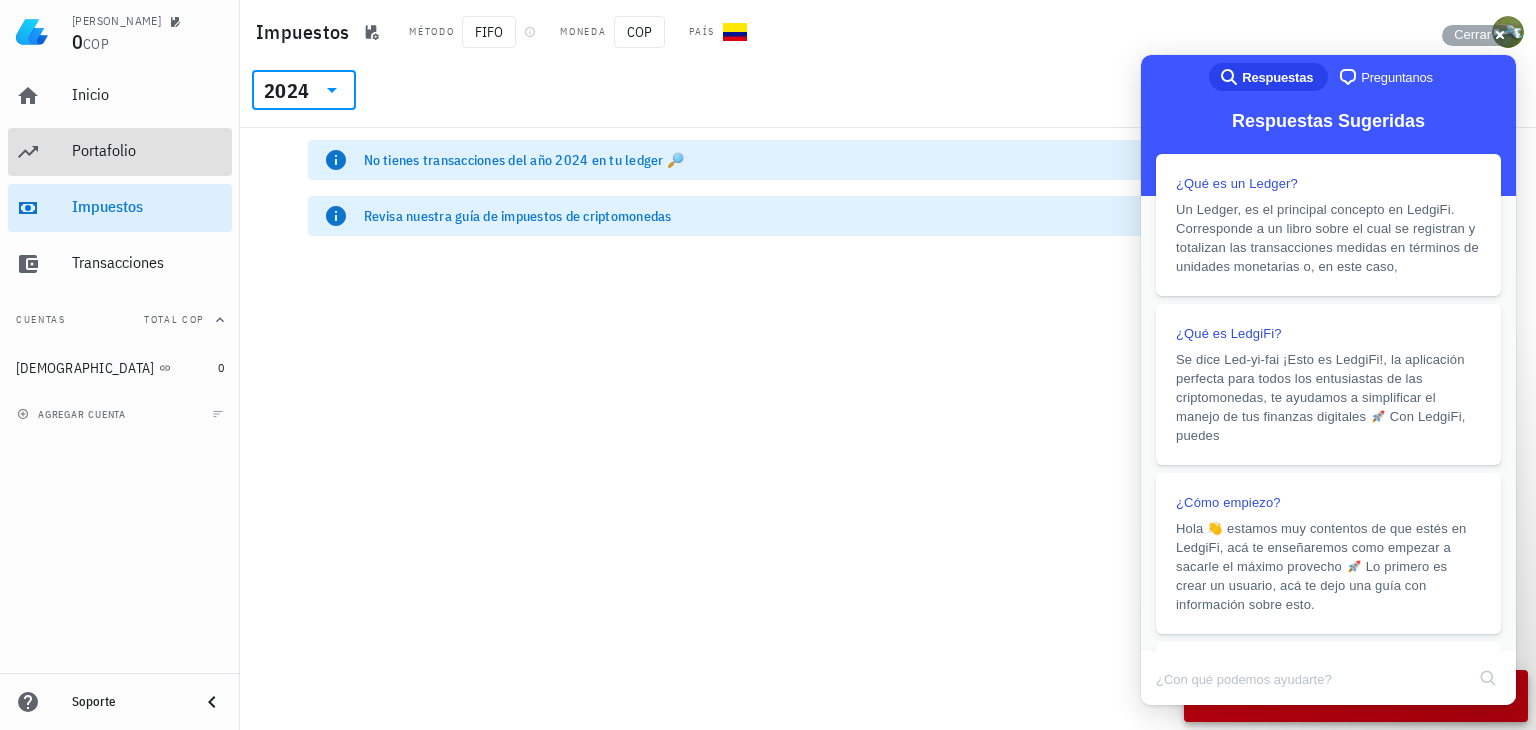 click on "Portafolio" at bounding box center (148, 150) 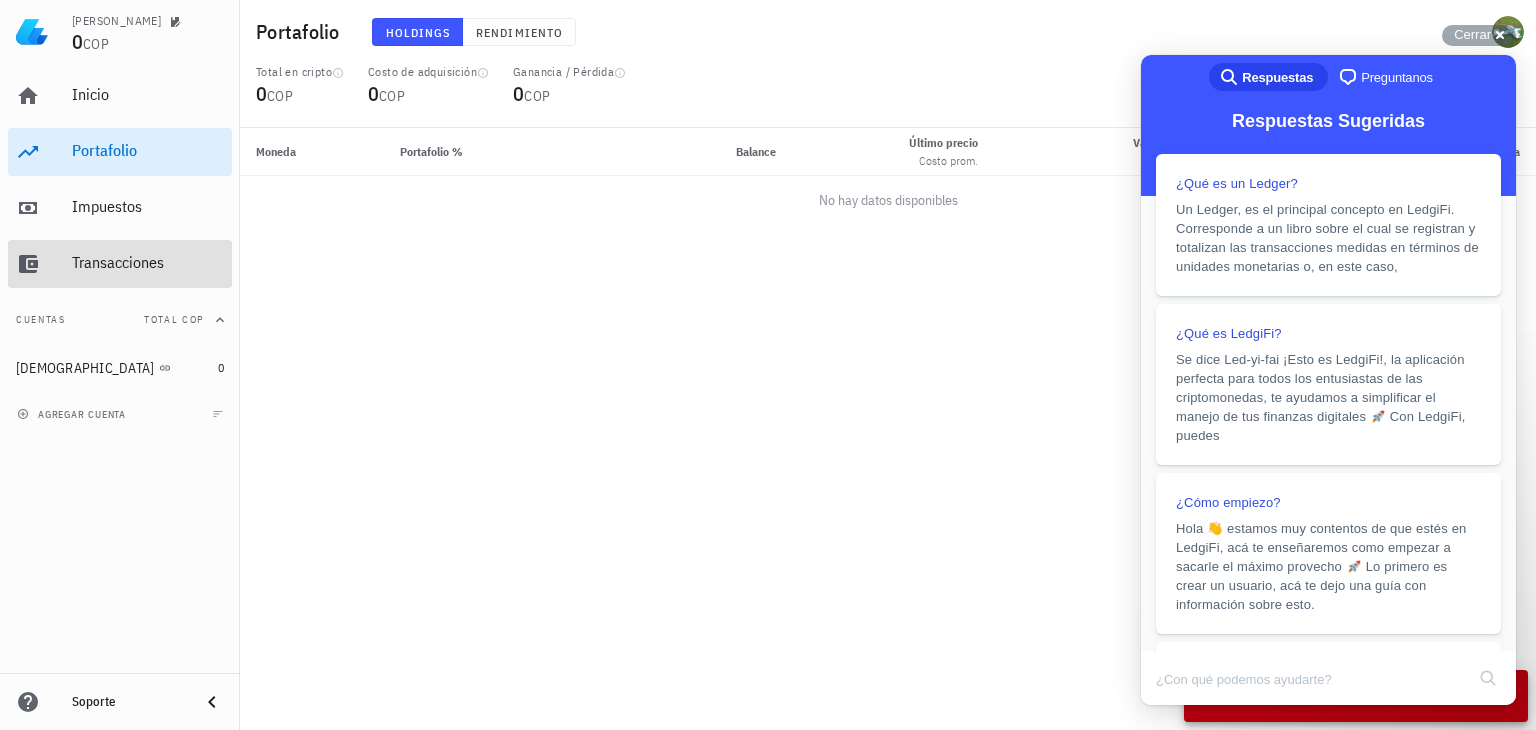 click on "Transacciones" at bounding box center [148, 262] 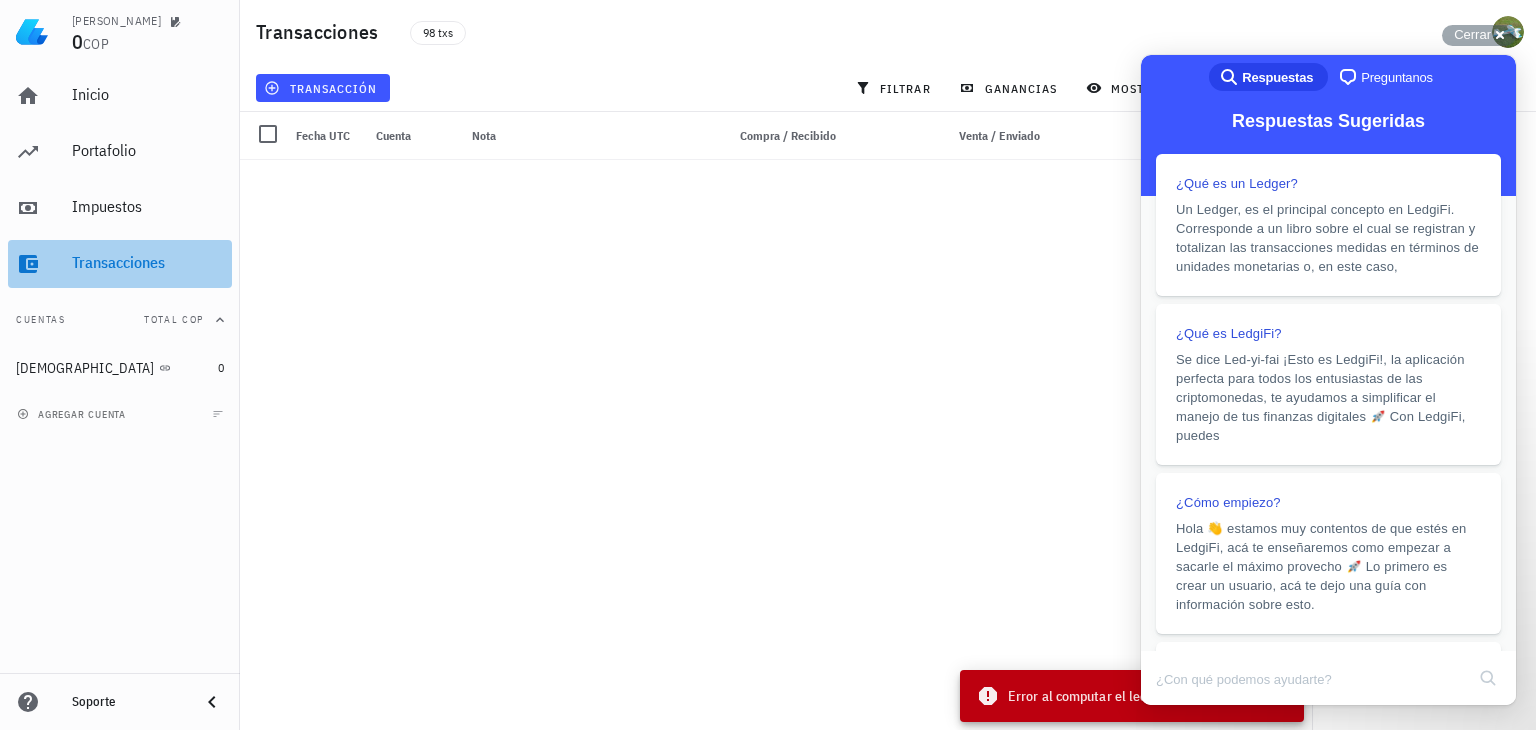 scroll, scrollTop: 800, scrollLeft: 0, axis: vertical 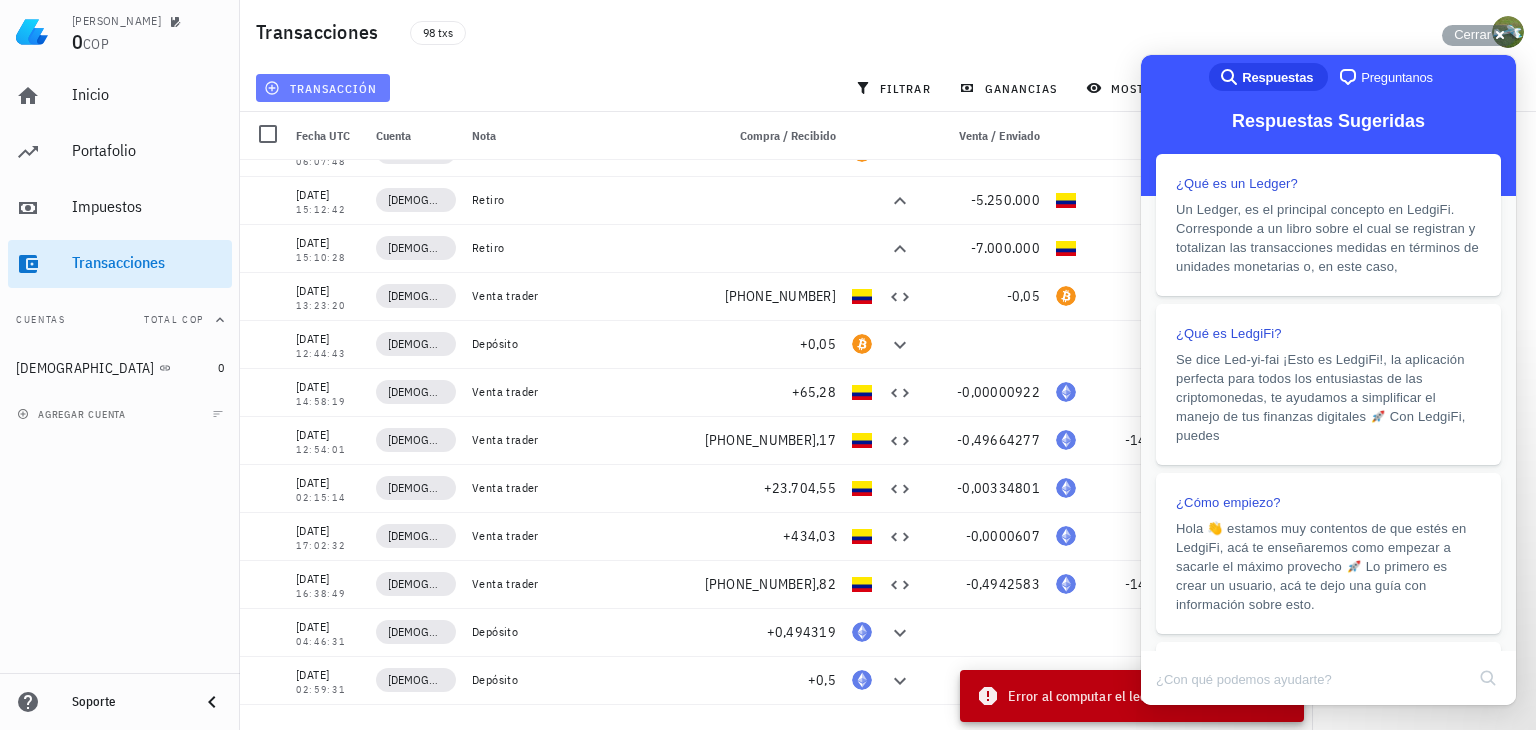 click on "transacción" at bounding box center [322, 88] 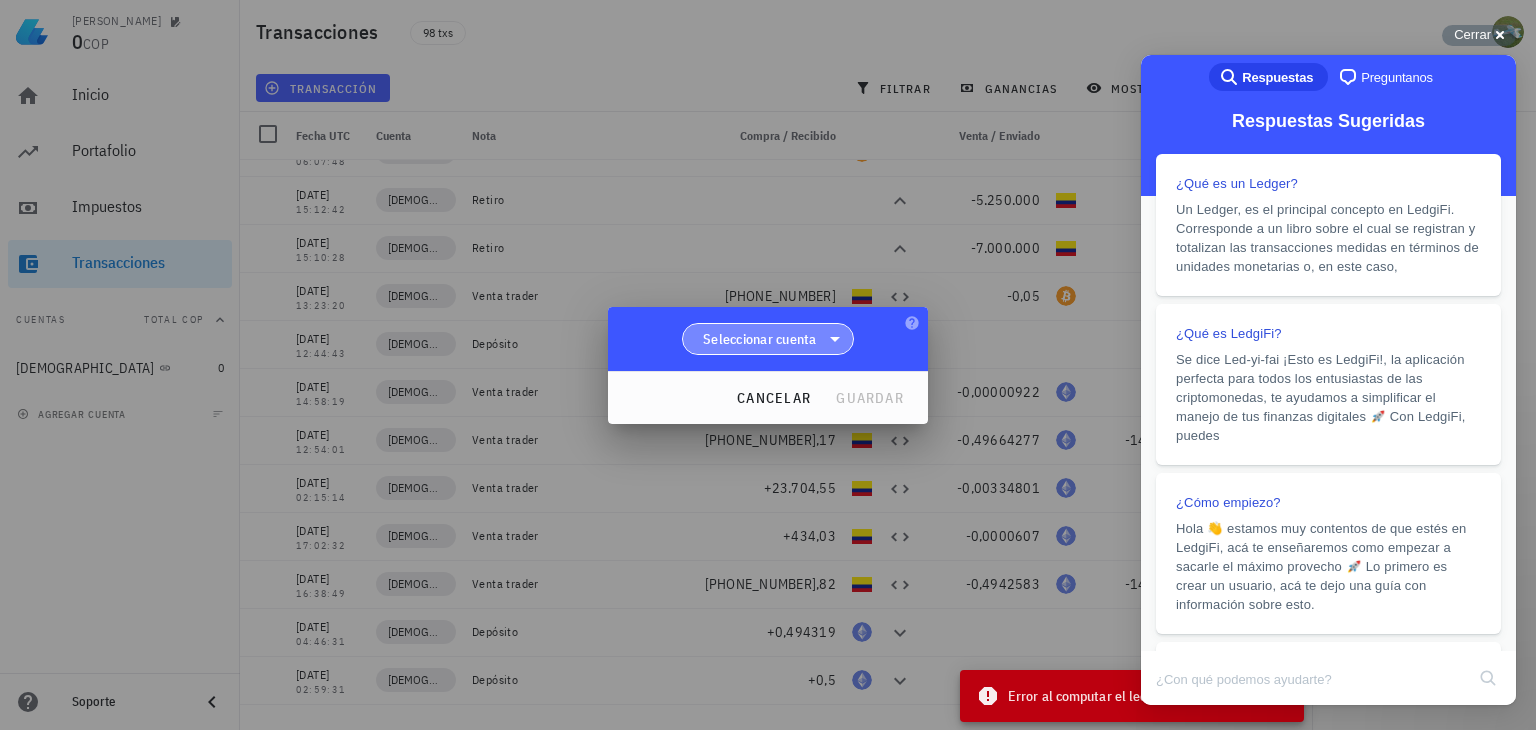 click on "Seleccionar cuenta" at bounding box center [760, 339] 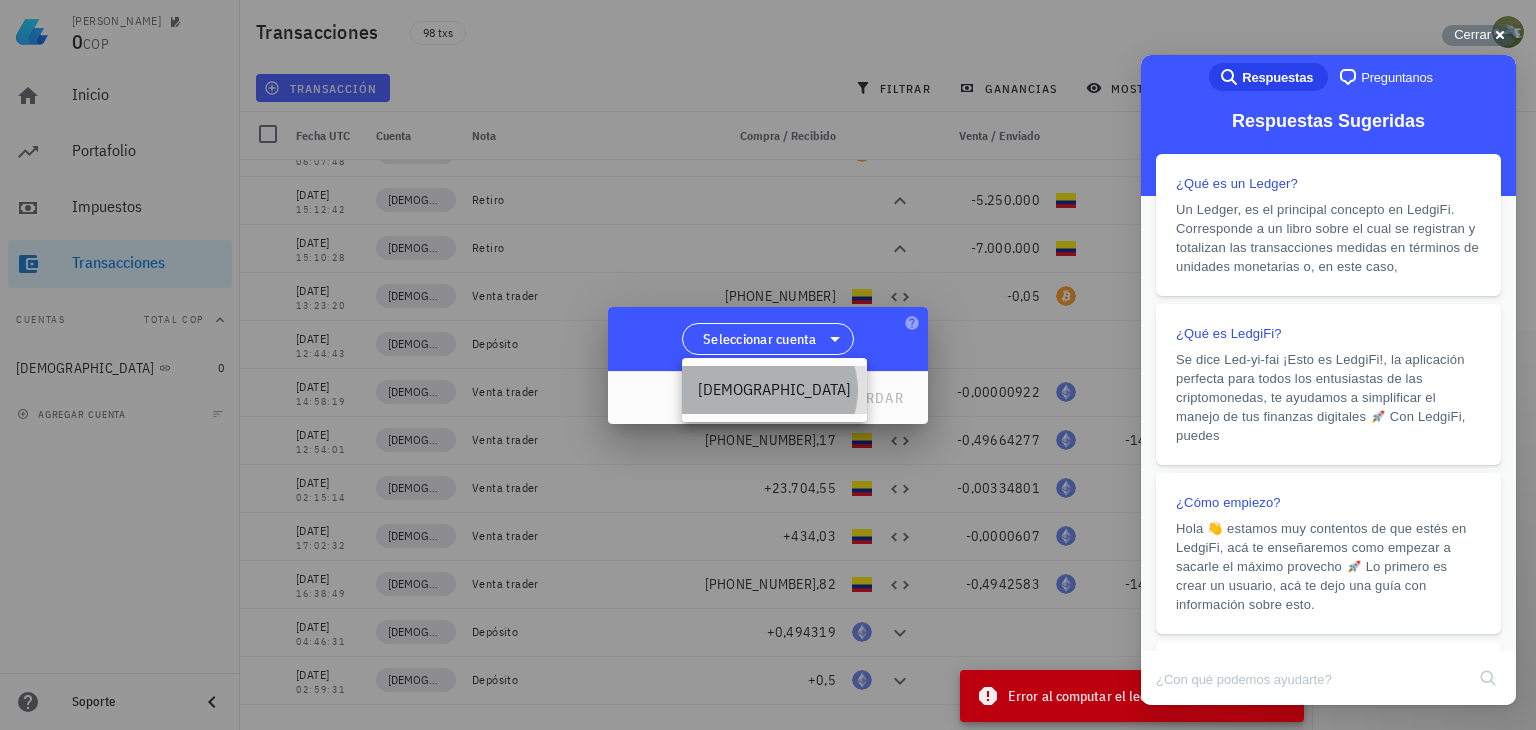 click on "[DEMOGRAPHIC_DATA]" at bounding box center (774, 389) 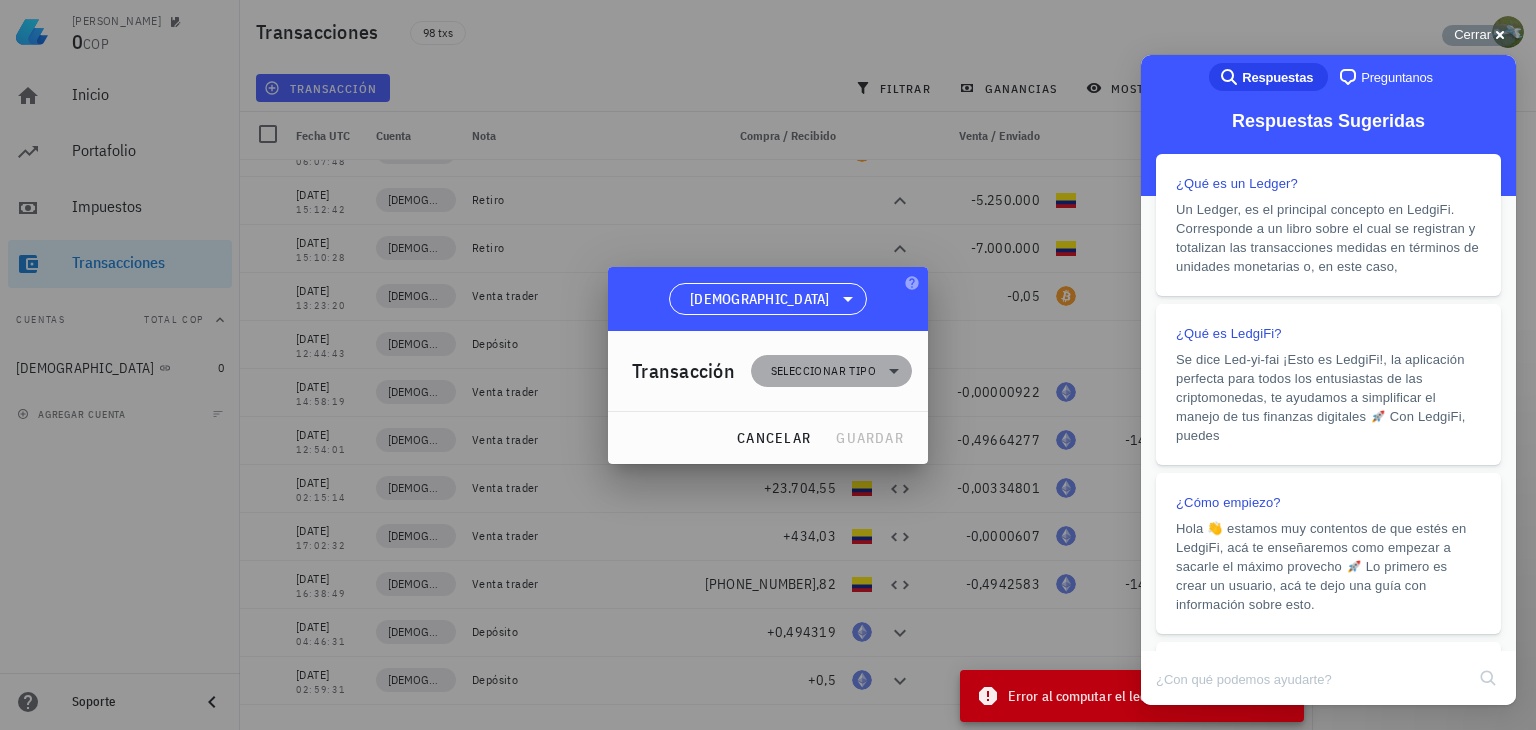 click on "Seleccionar tipo" at bounding box center (823, 371) 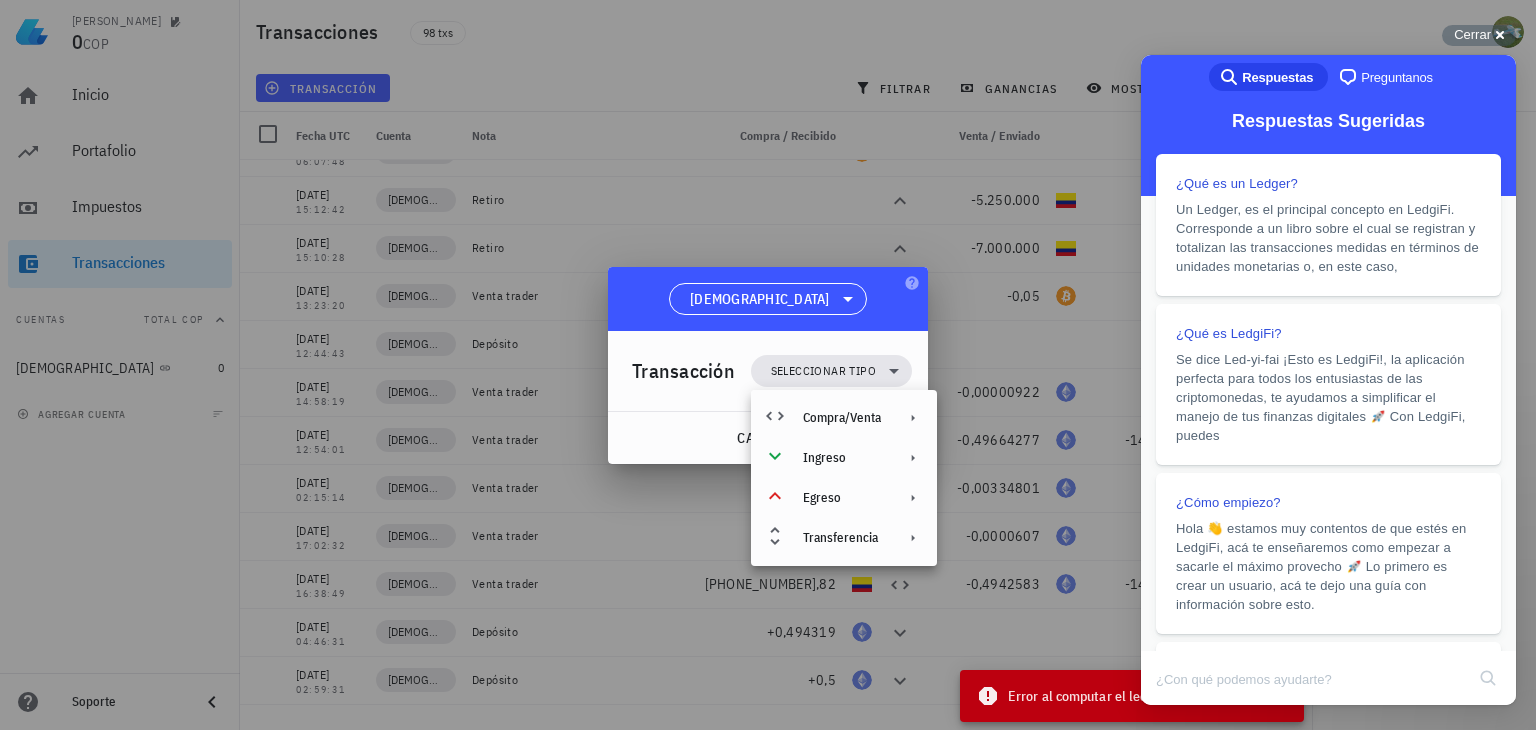 click on "Transacción" at bounding box center (683, 371) 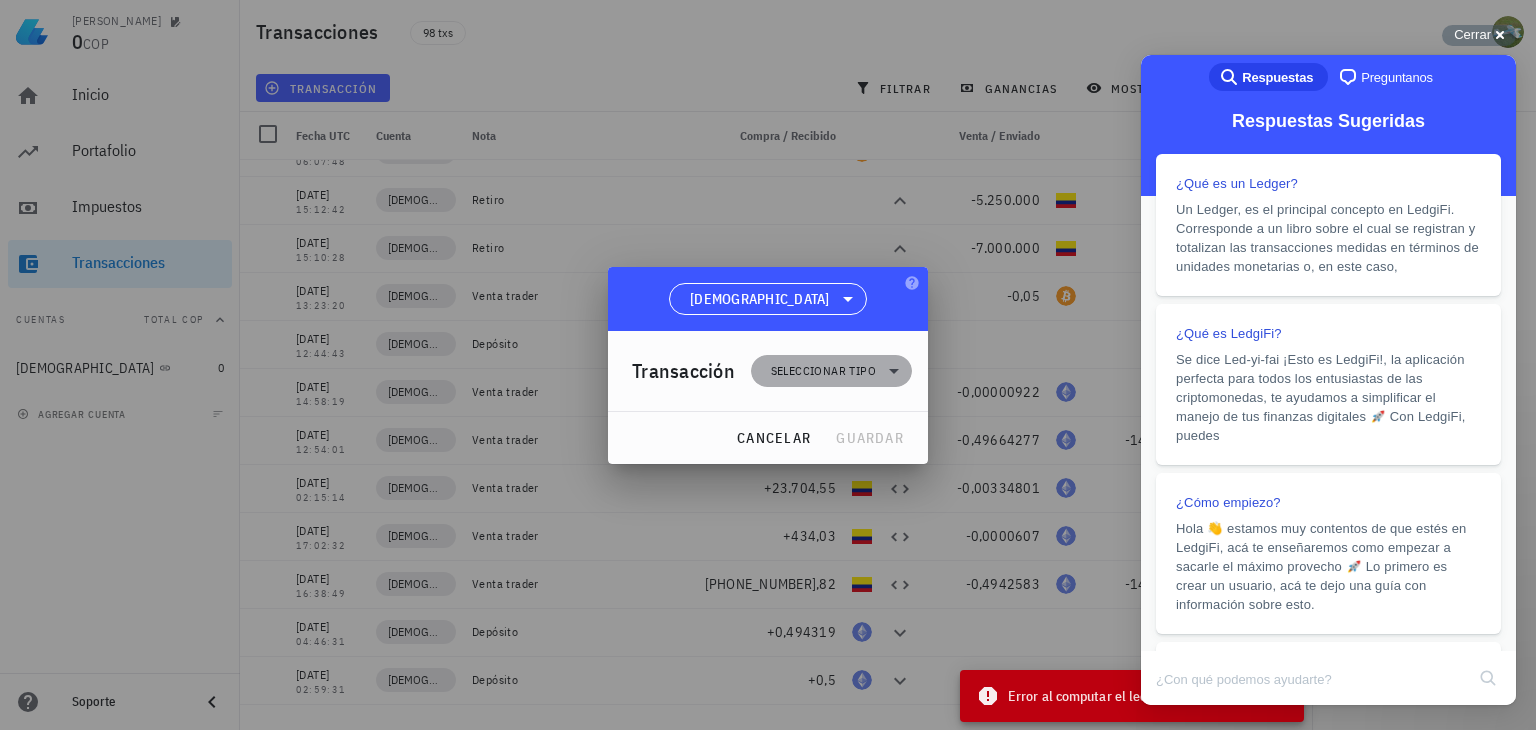 click on "Seleccionar tipo" at bounding box center [823, 371] 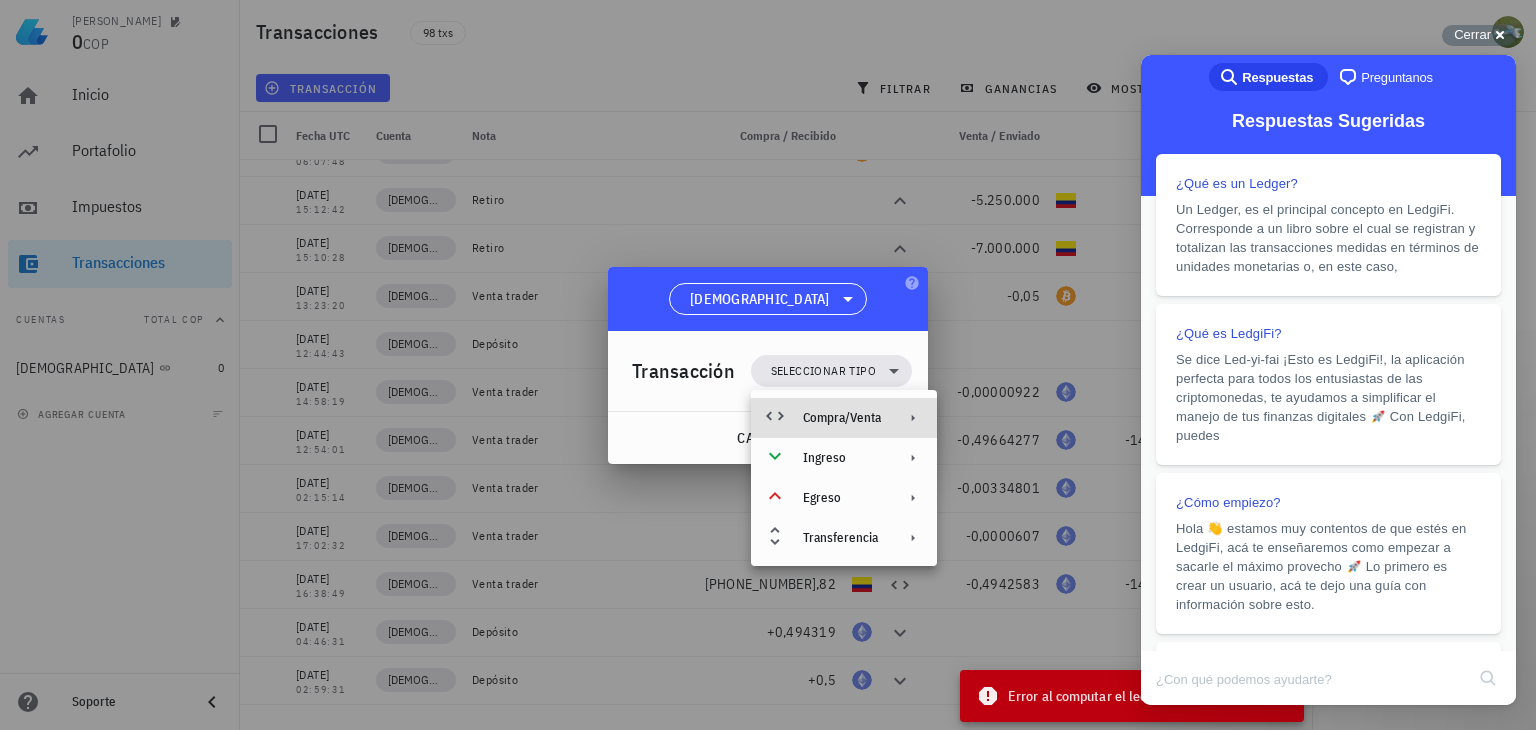 click on "Compra/Venta" at bounding box center (842, 418) 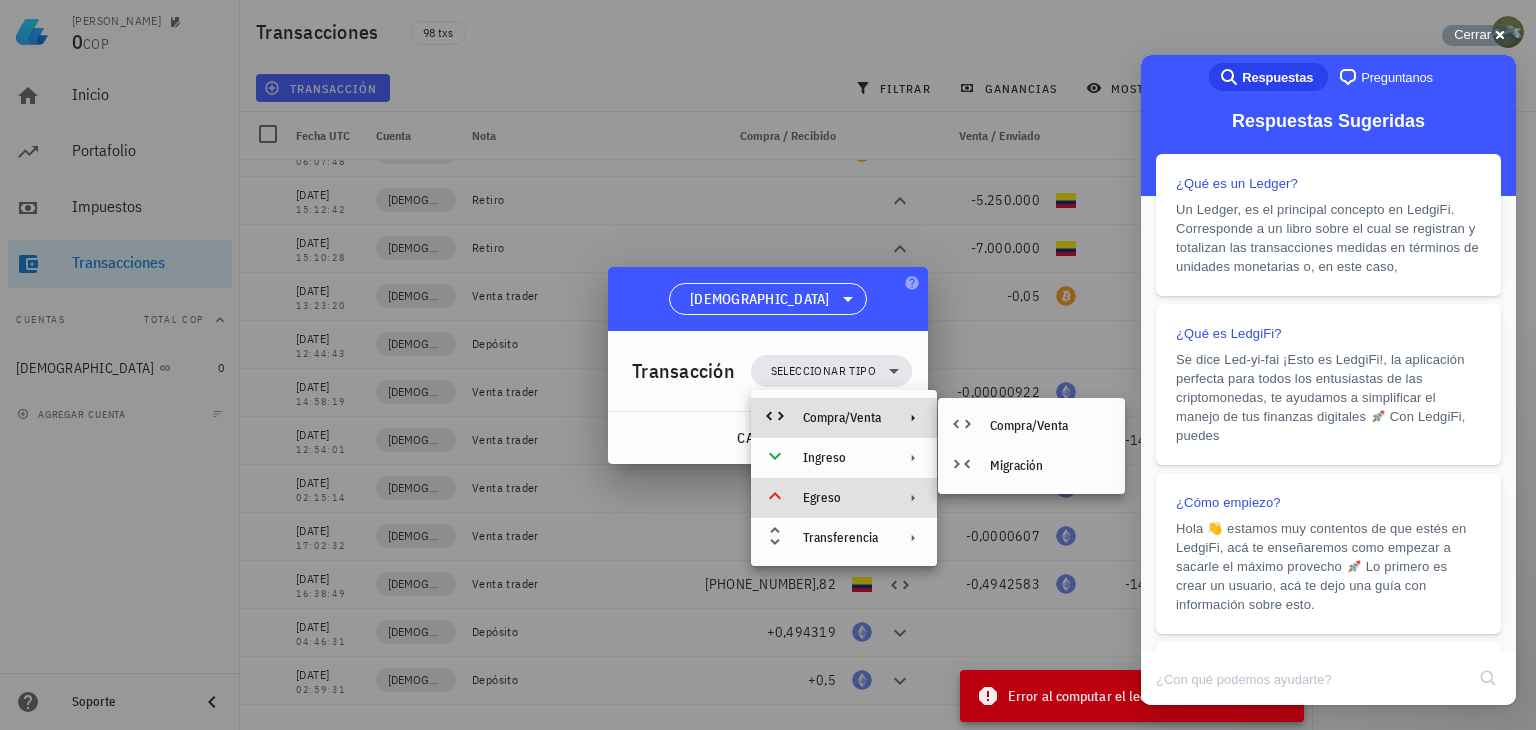 click on "Egreso" at bounding box center (842, 498) 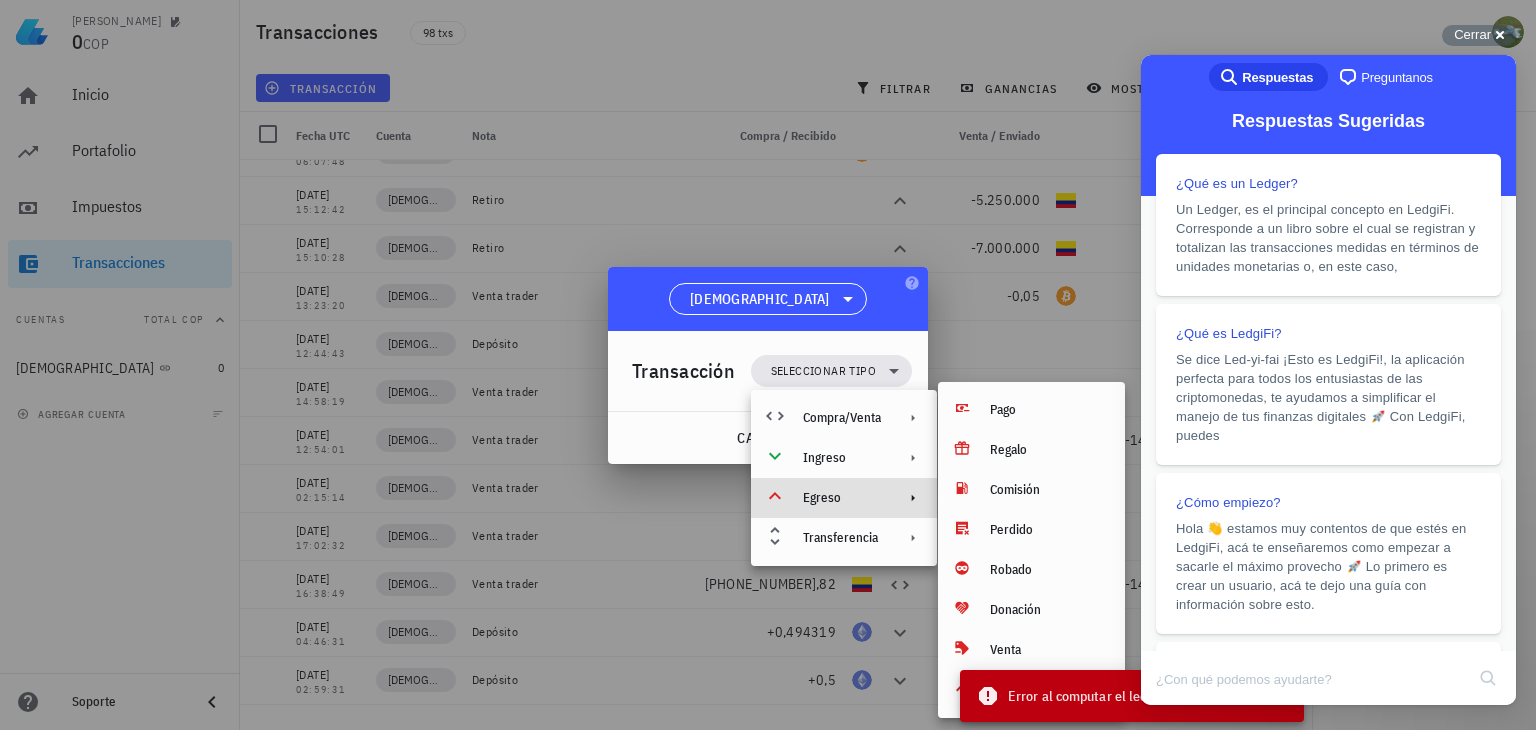 click on "cancelar
guardar" at bounding box center (768, 438) 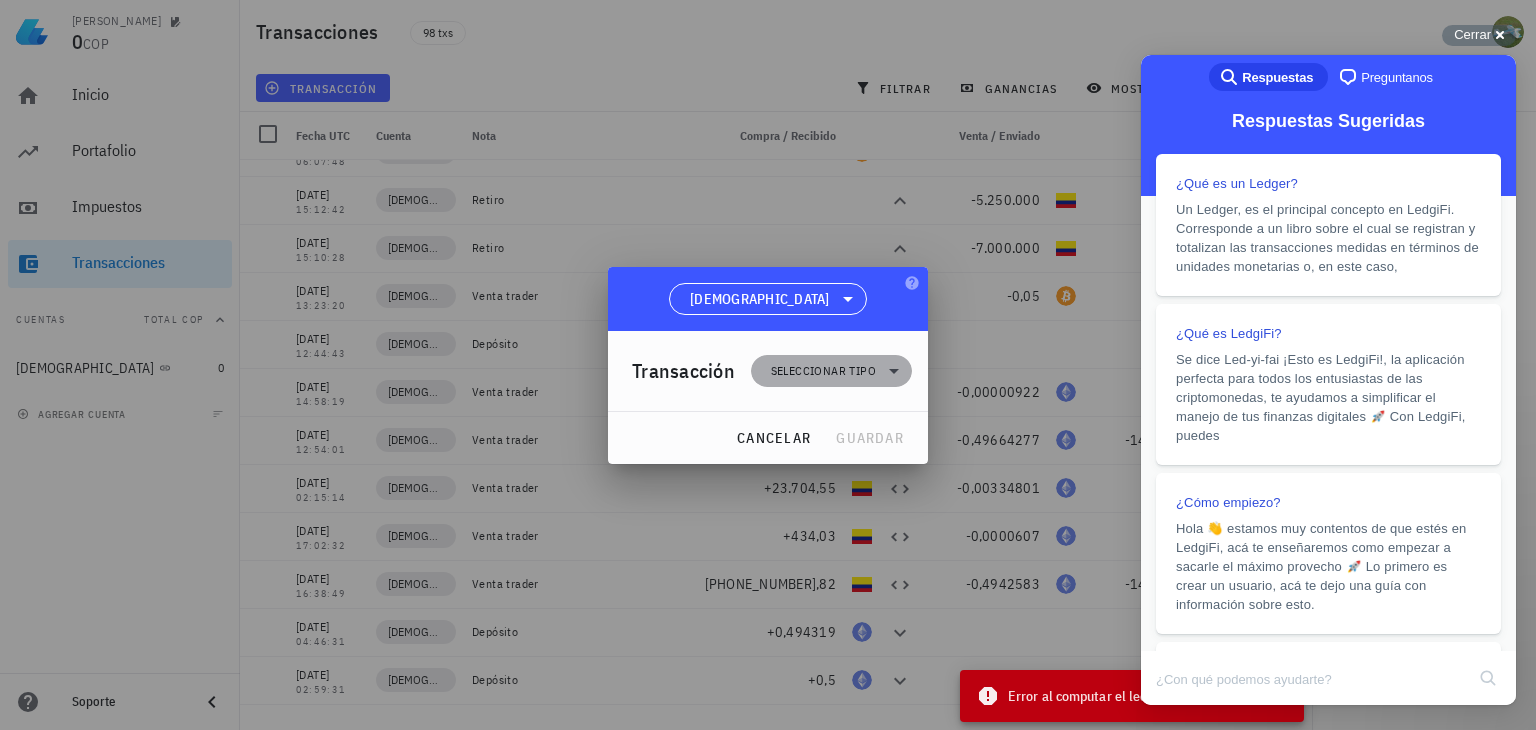 click on "Seleccionar tipo" at bounding box center (831, 371) 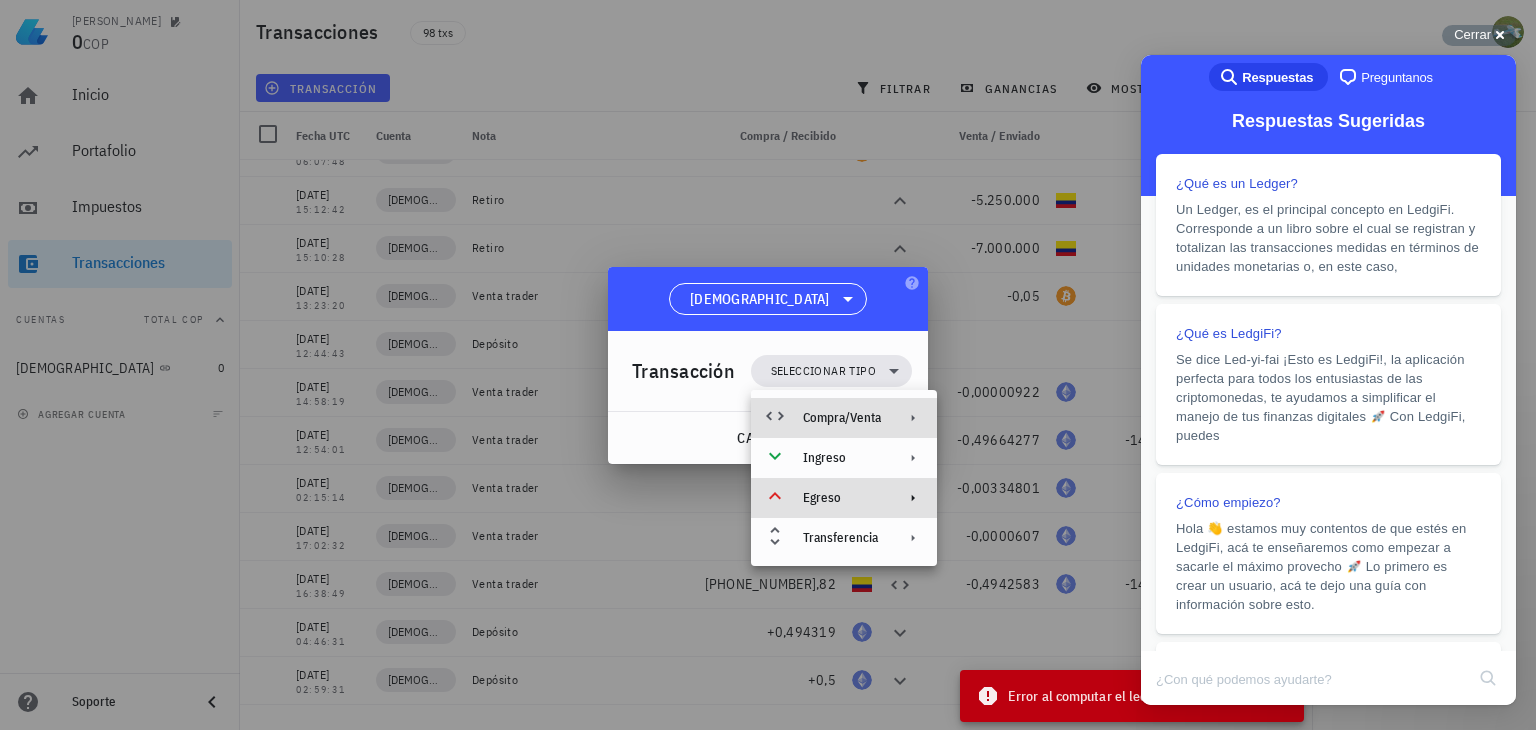 click on "Compra/Venta" at bounding box center [842, 418] 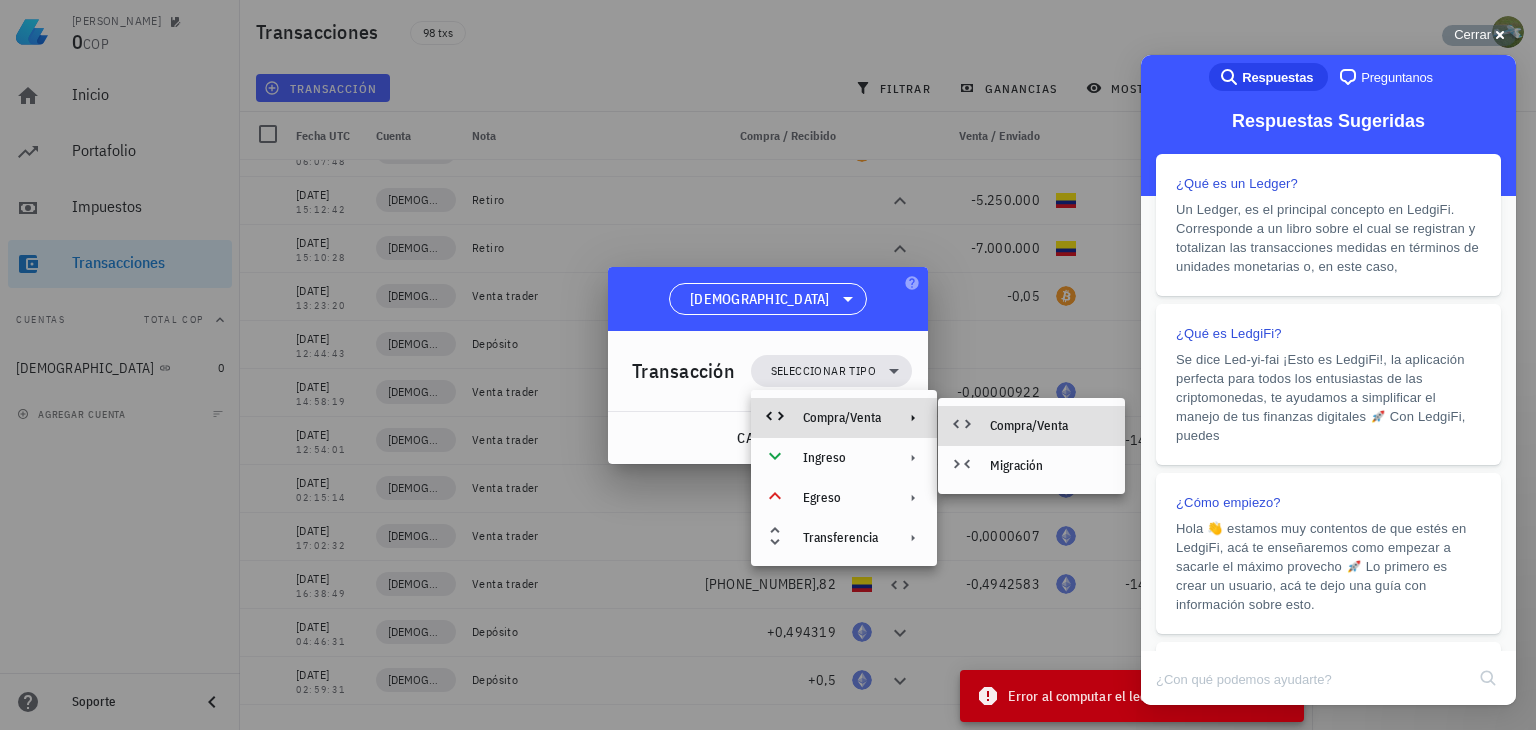click on "Compra/Venta" at bounding box center (1031, 426) 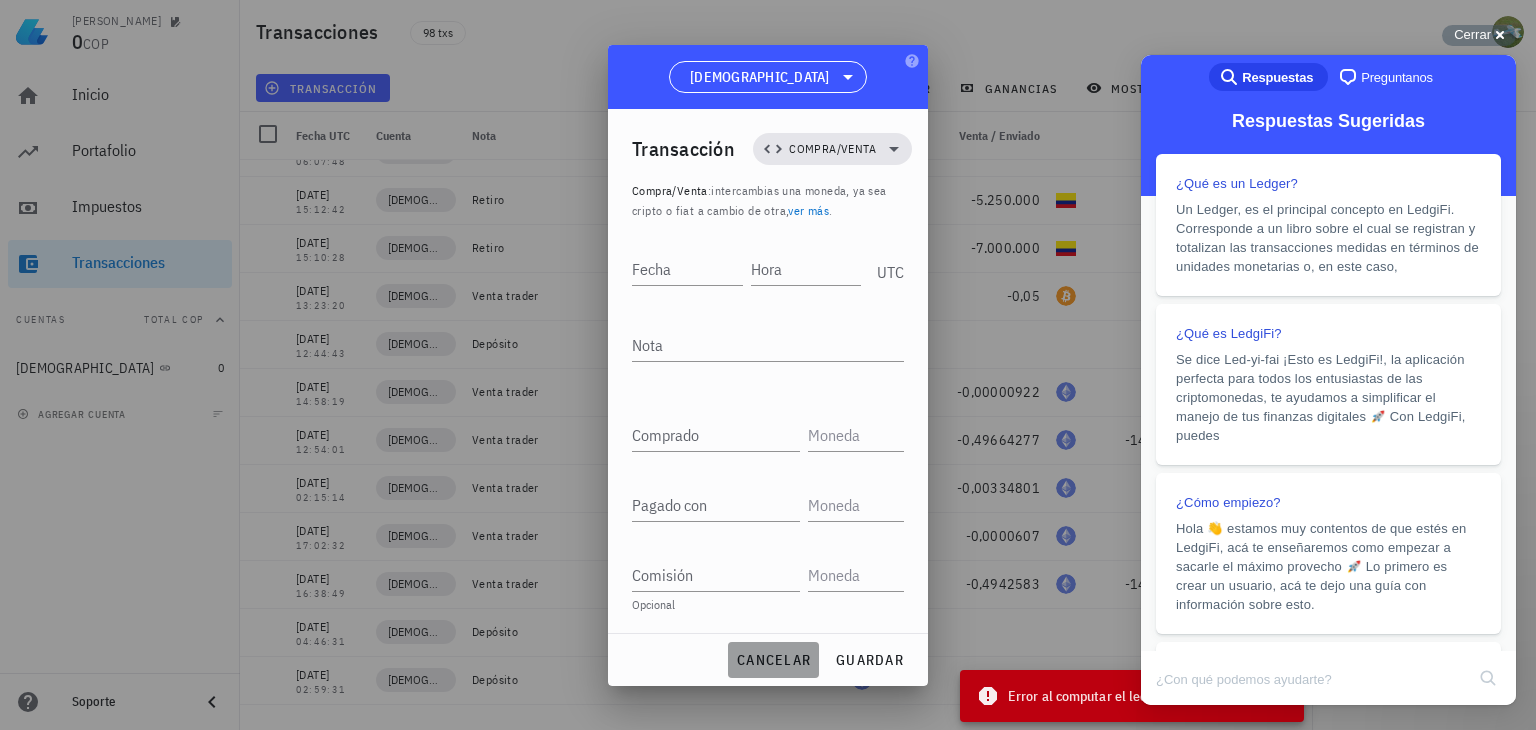 click on "cancelar" at bounding box center [773, 660] 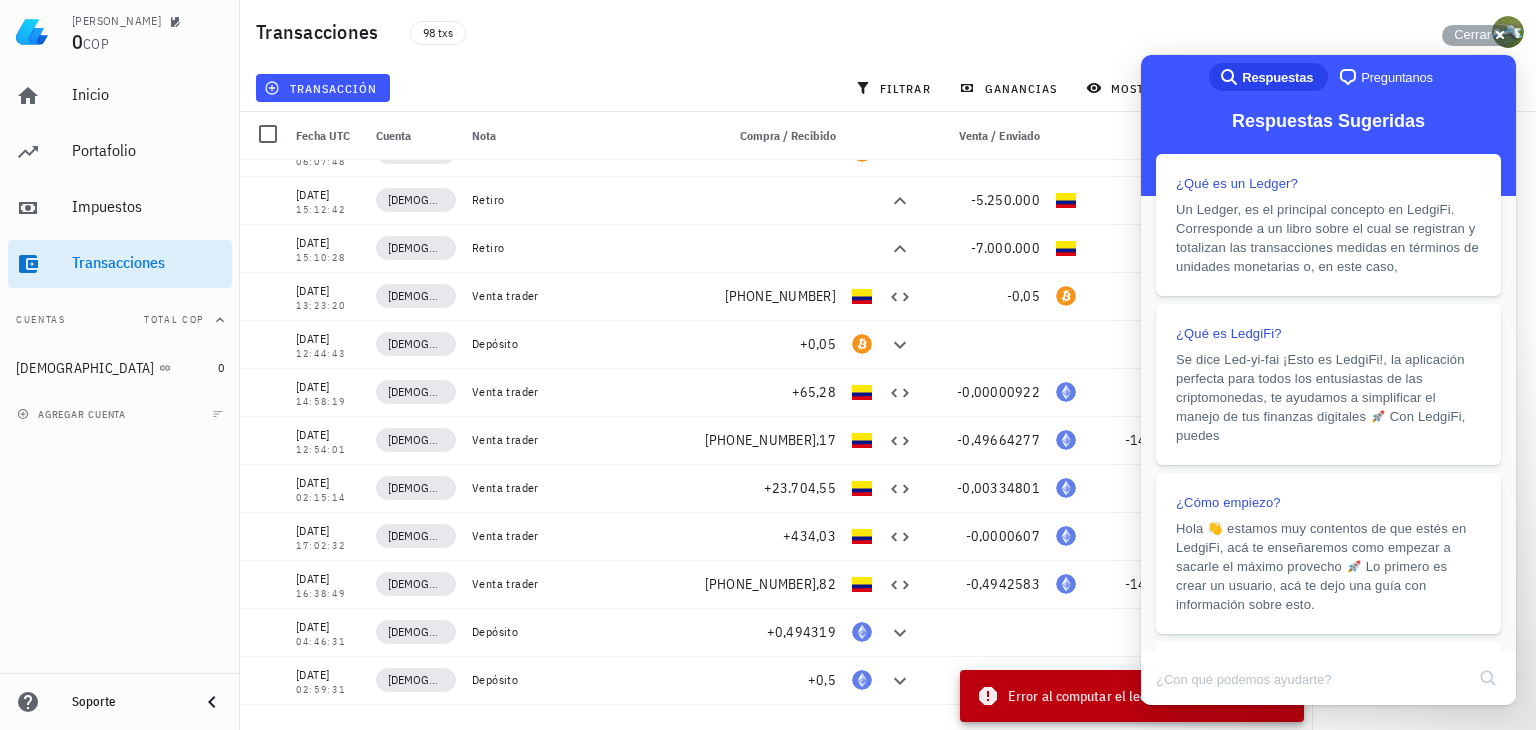 click on "Error al computar el ledger" at bounding box center (1110, 696) 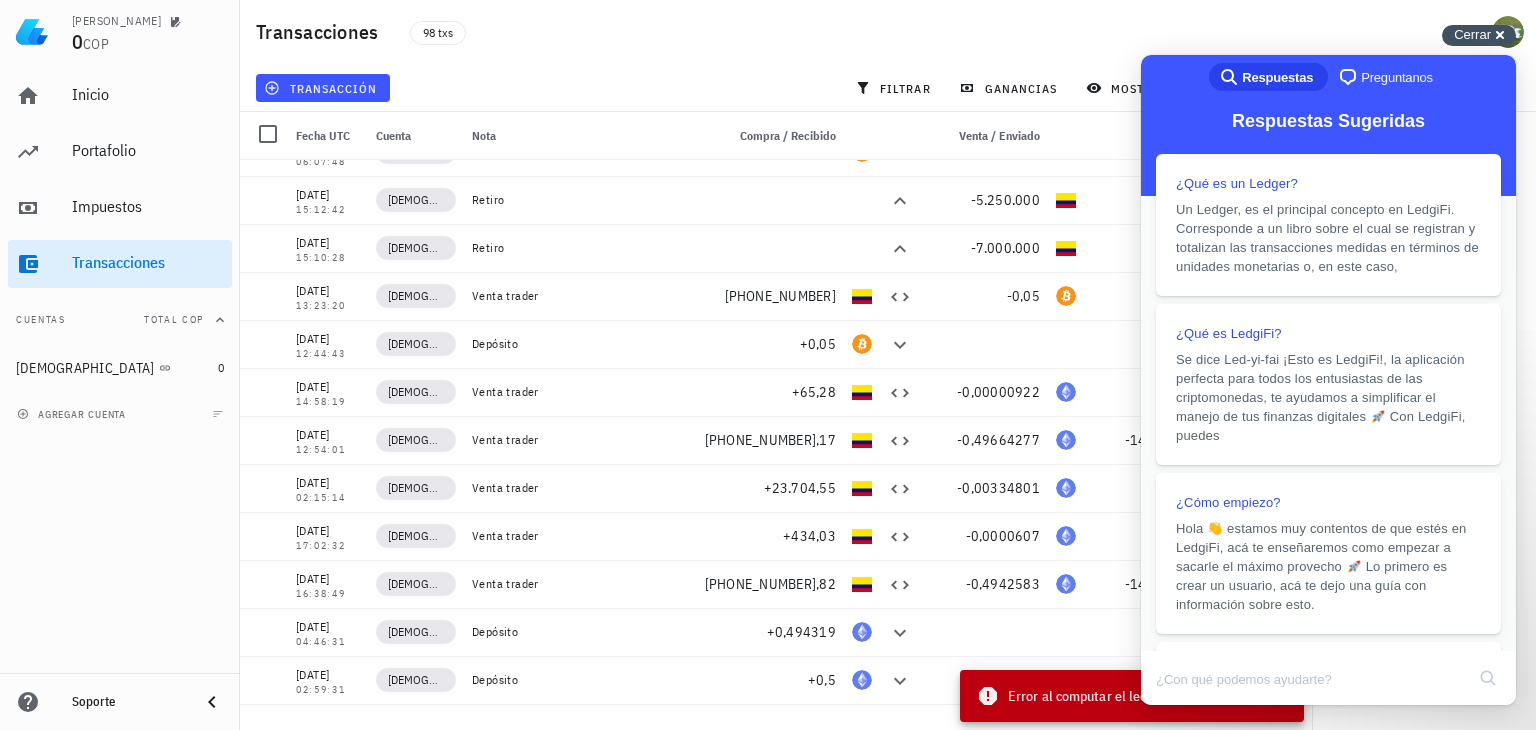 click on "Cerrar cross-small" at bounding box center [1479, 35] 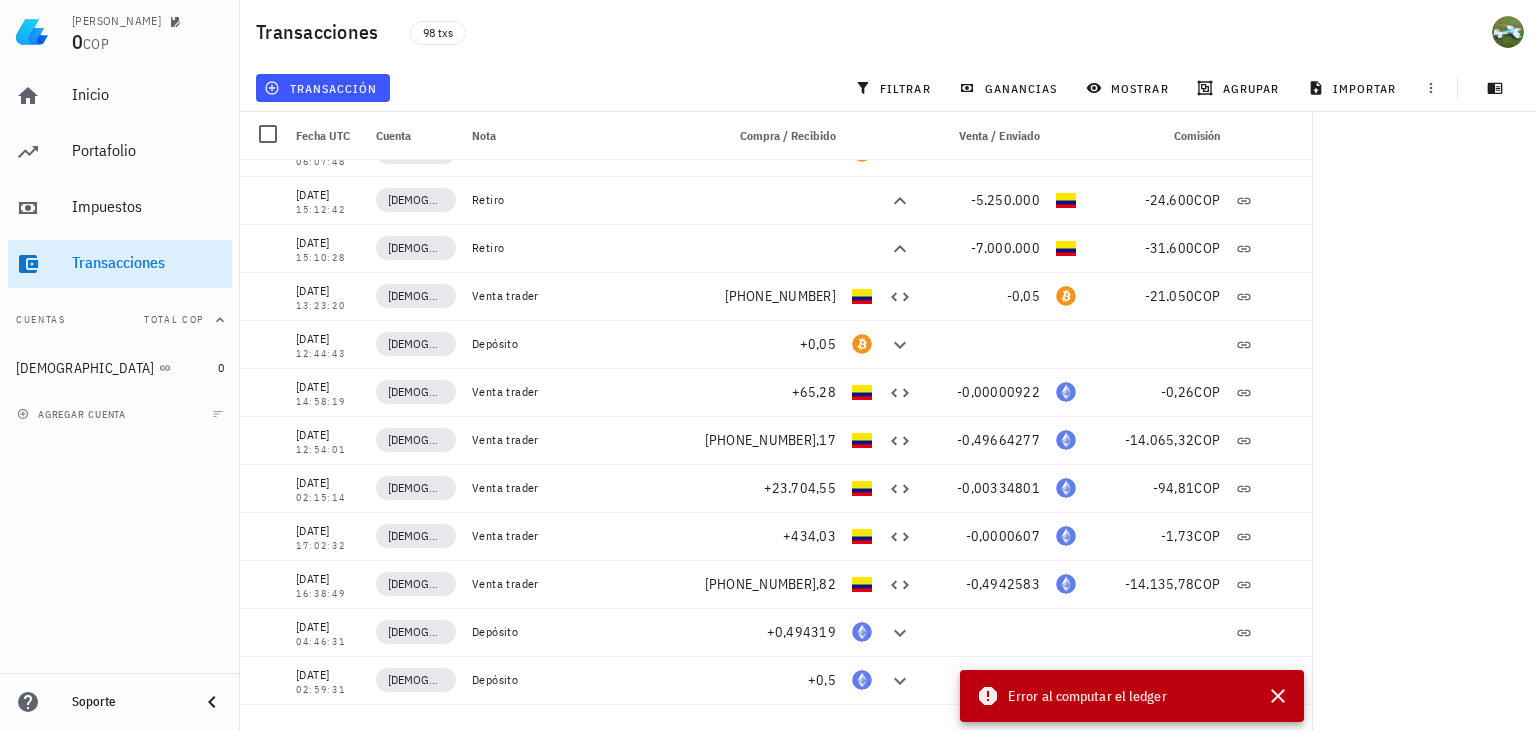 click on "Error al computar el ledger" at bounding box center (1132, 696) 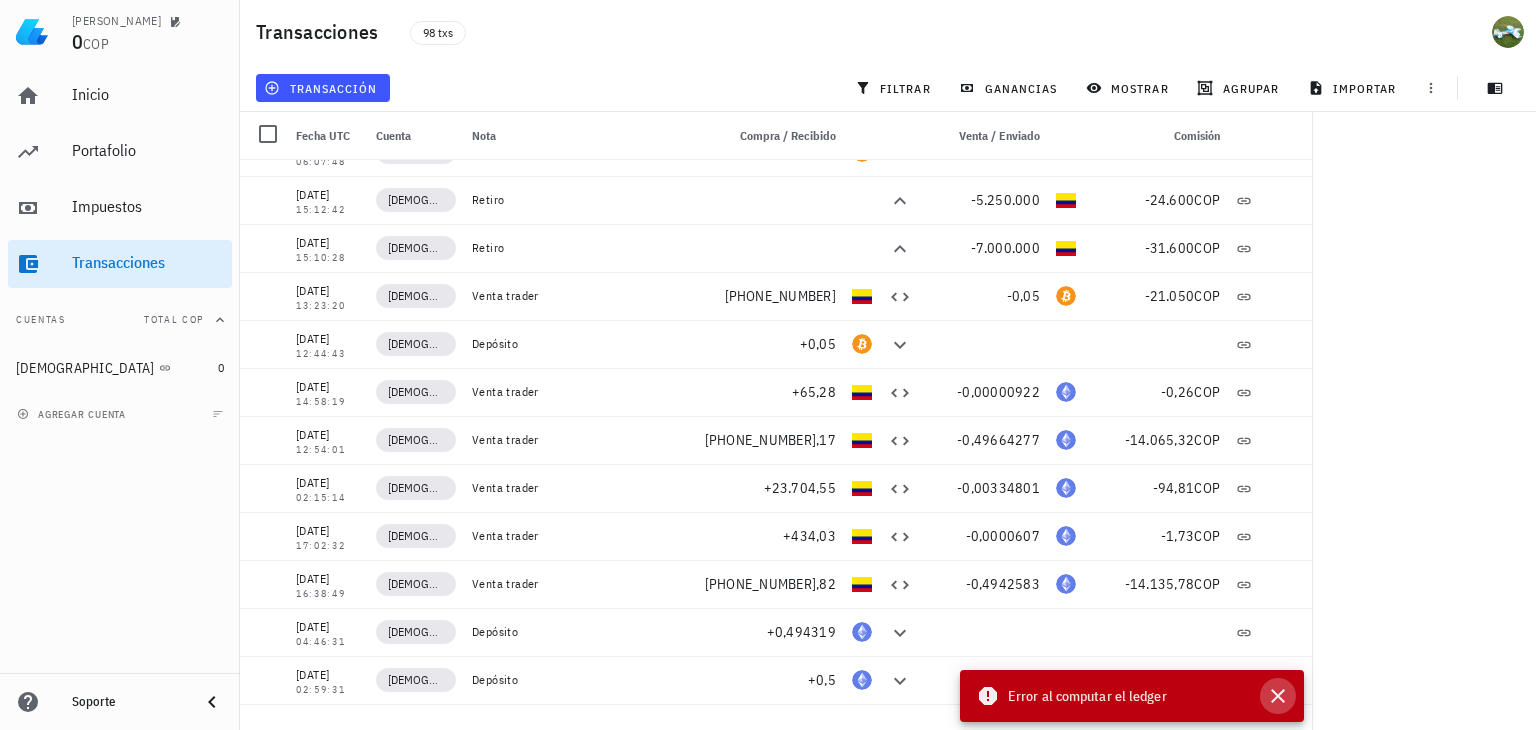 click 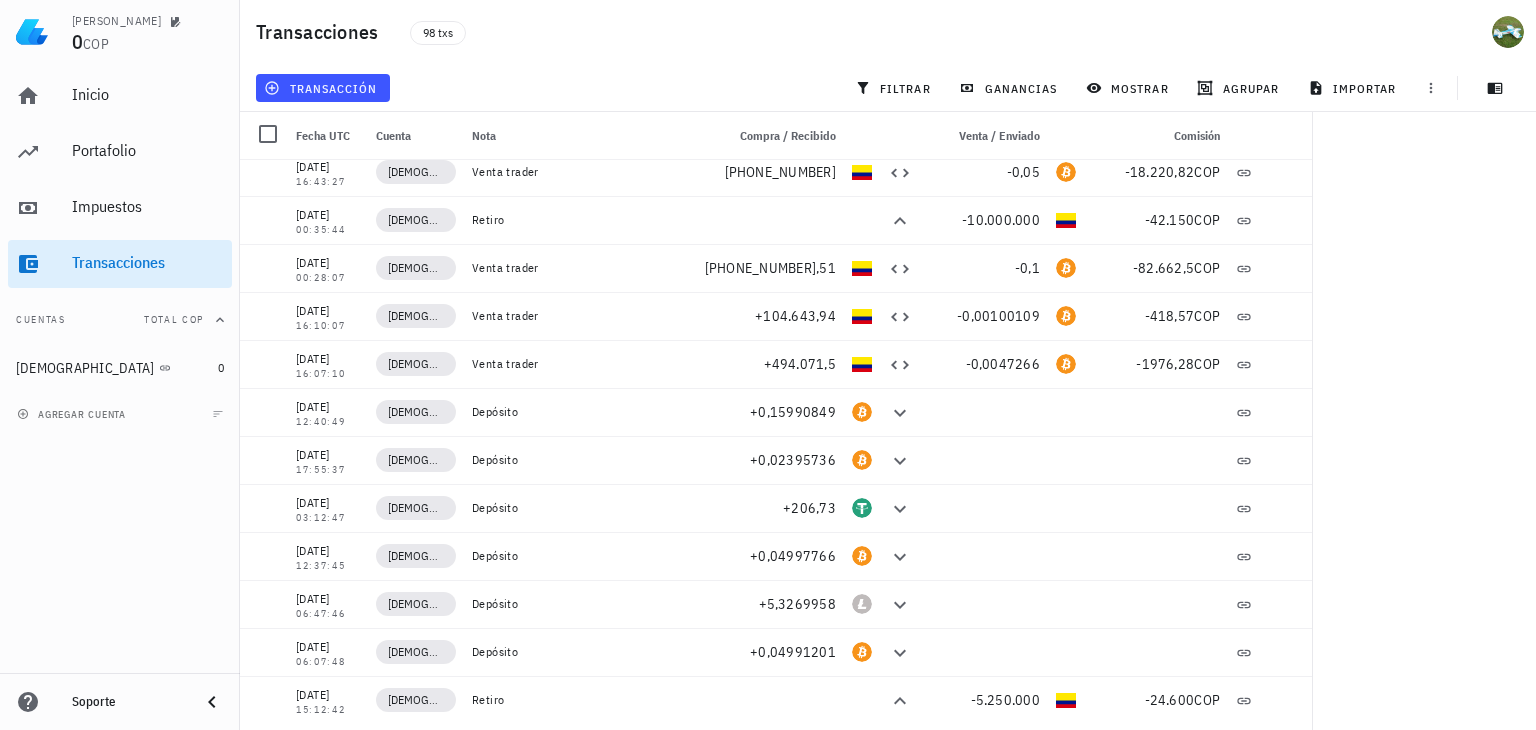 scroll, scrollTop: 0, scrollLeft: 0, axis: both 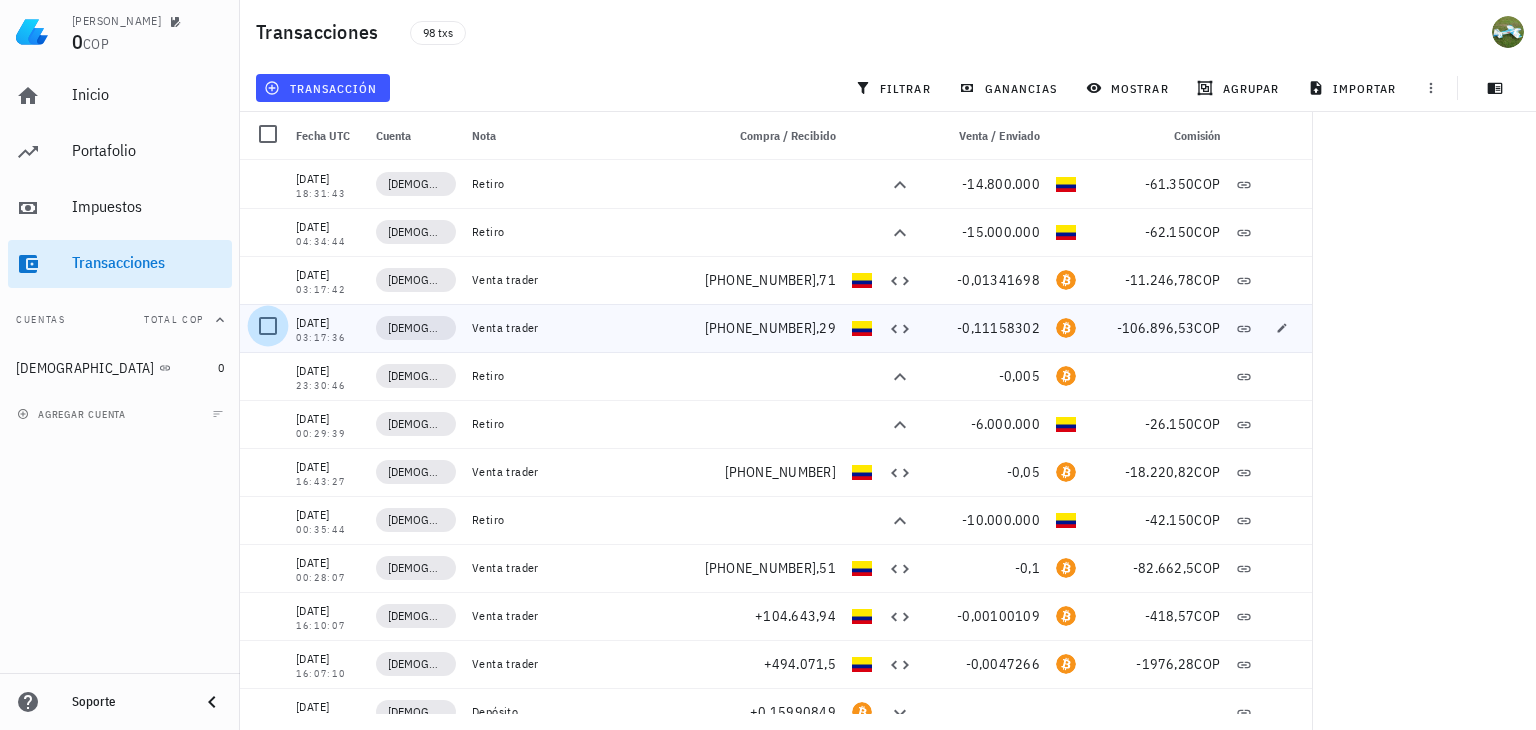 click at bounding box center (268, 326) 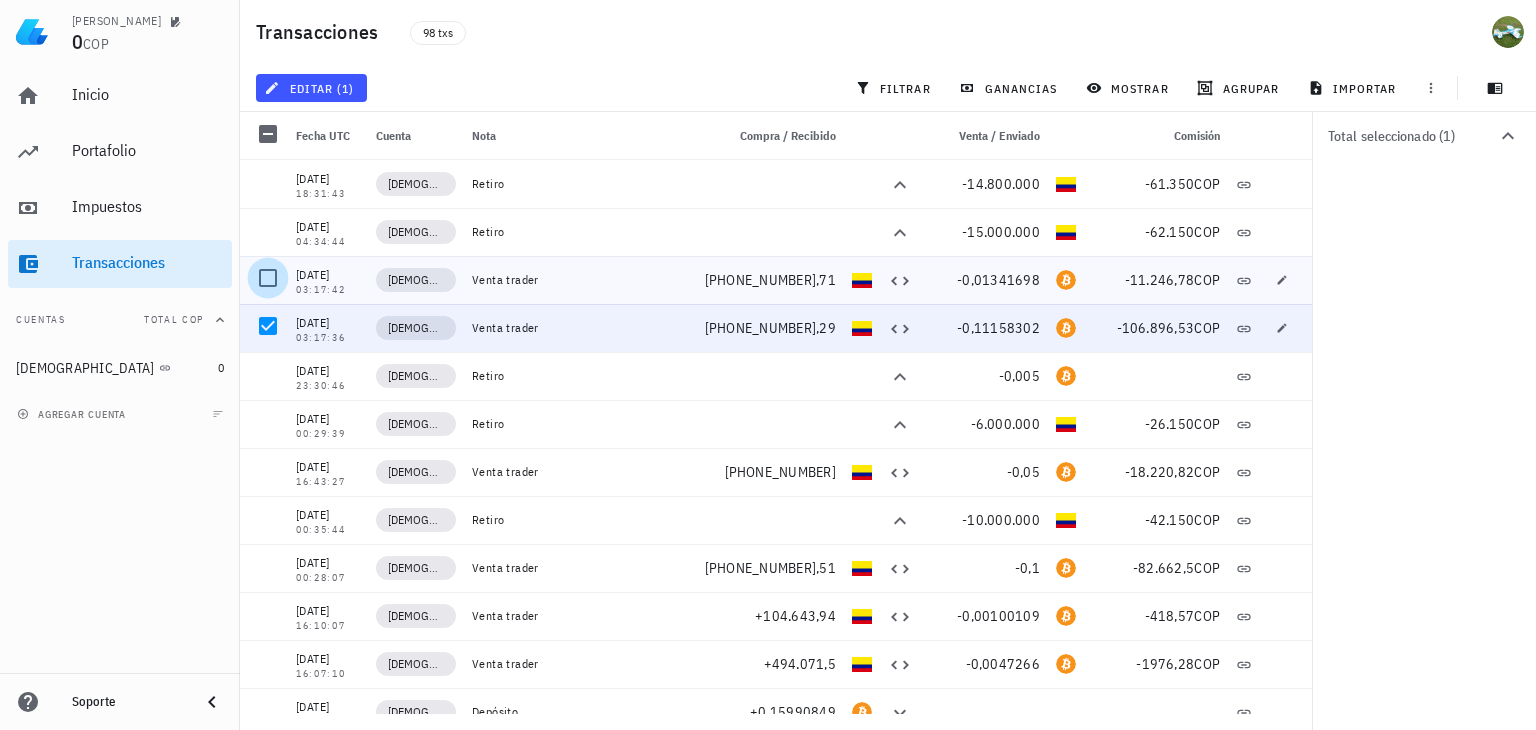 click at bounding box center (268, 278) 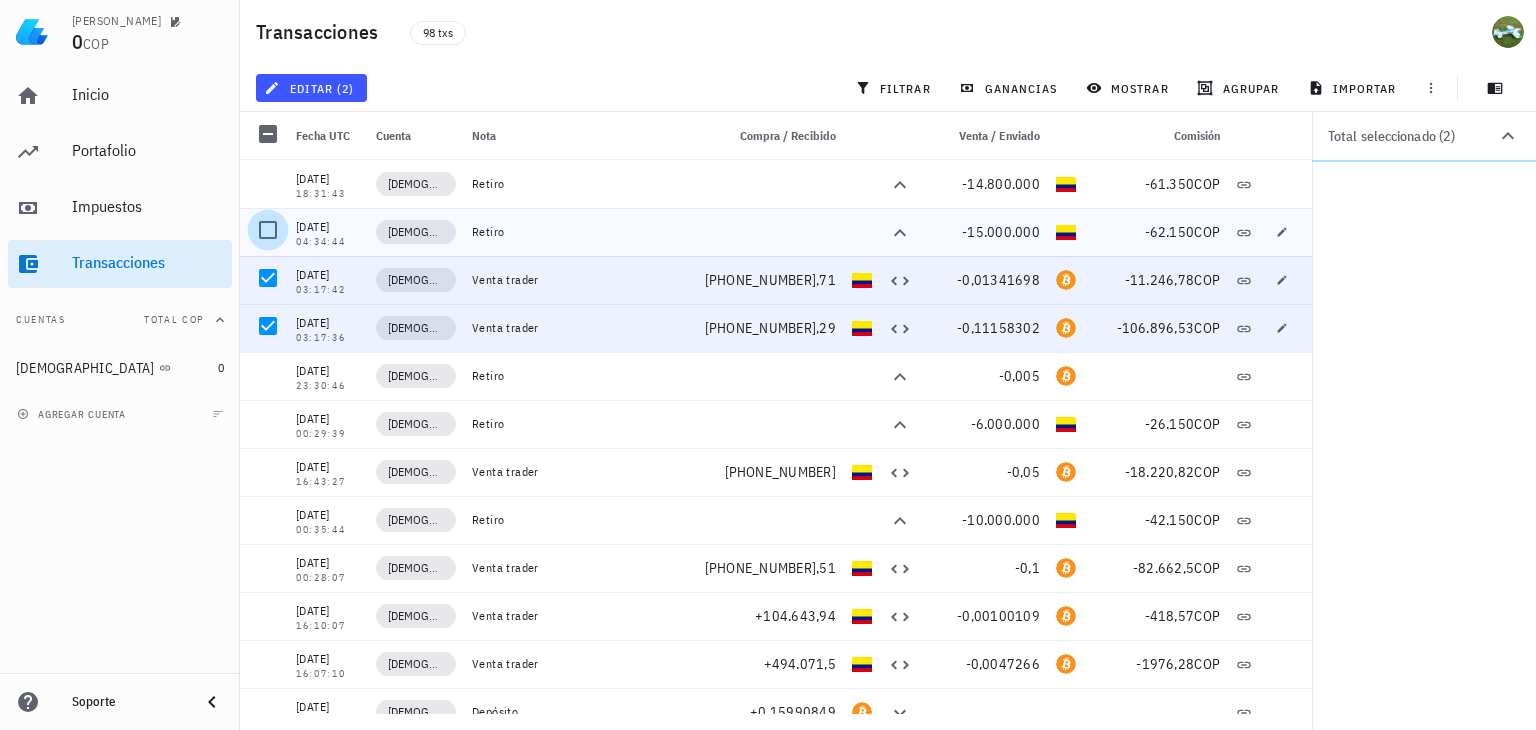 click at bounding box center (268, 230) 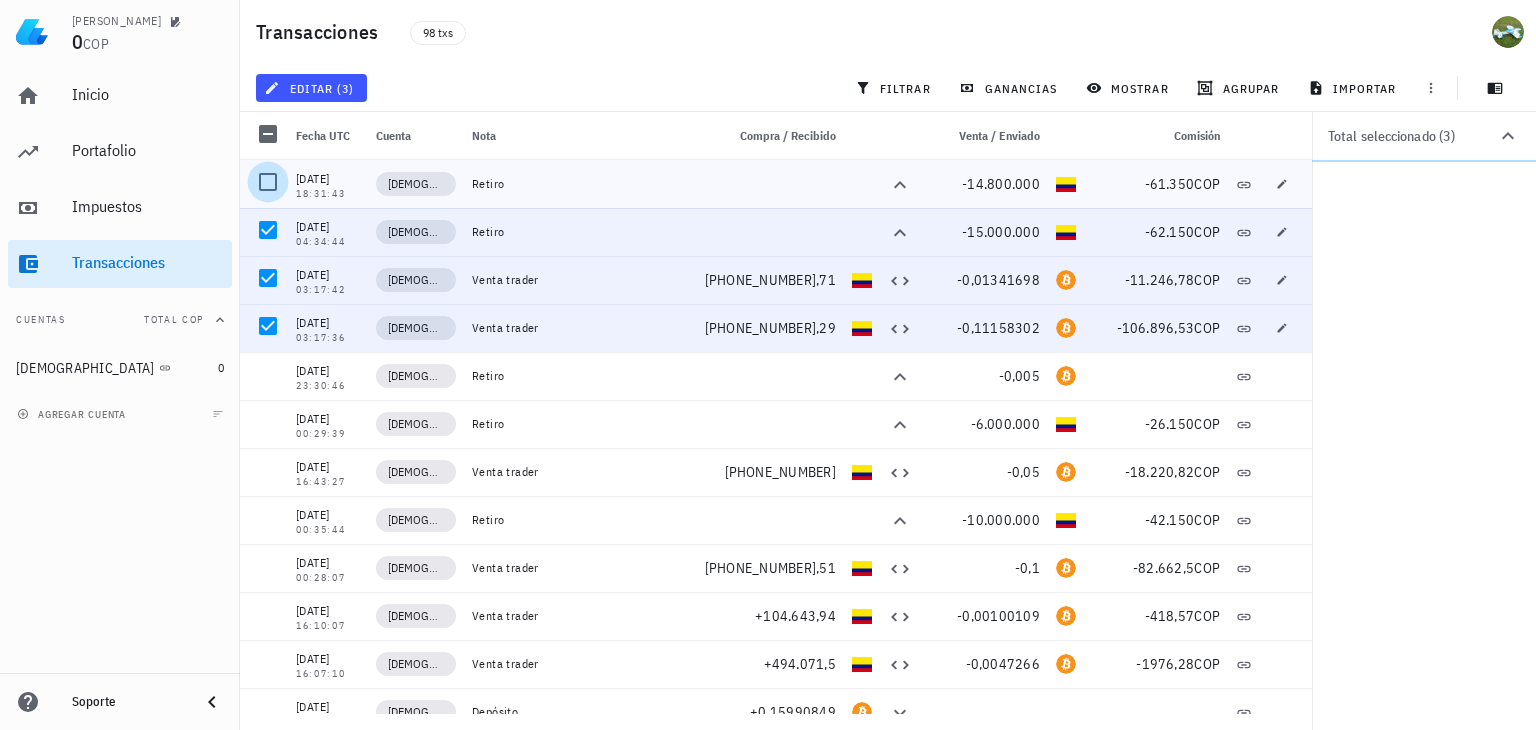 click at bounding box center (268, 182) 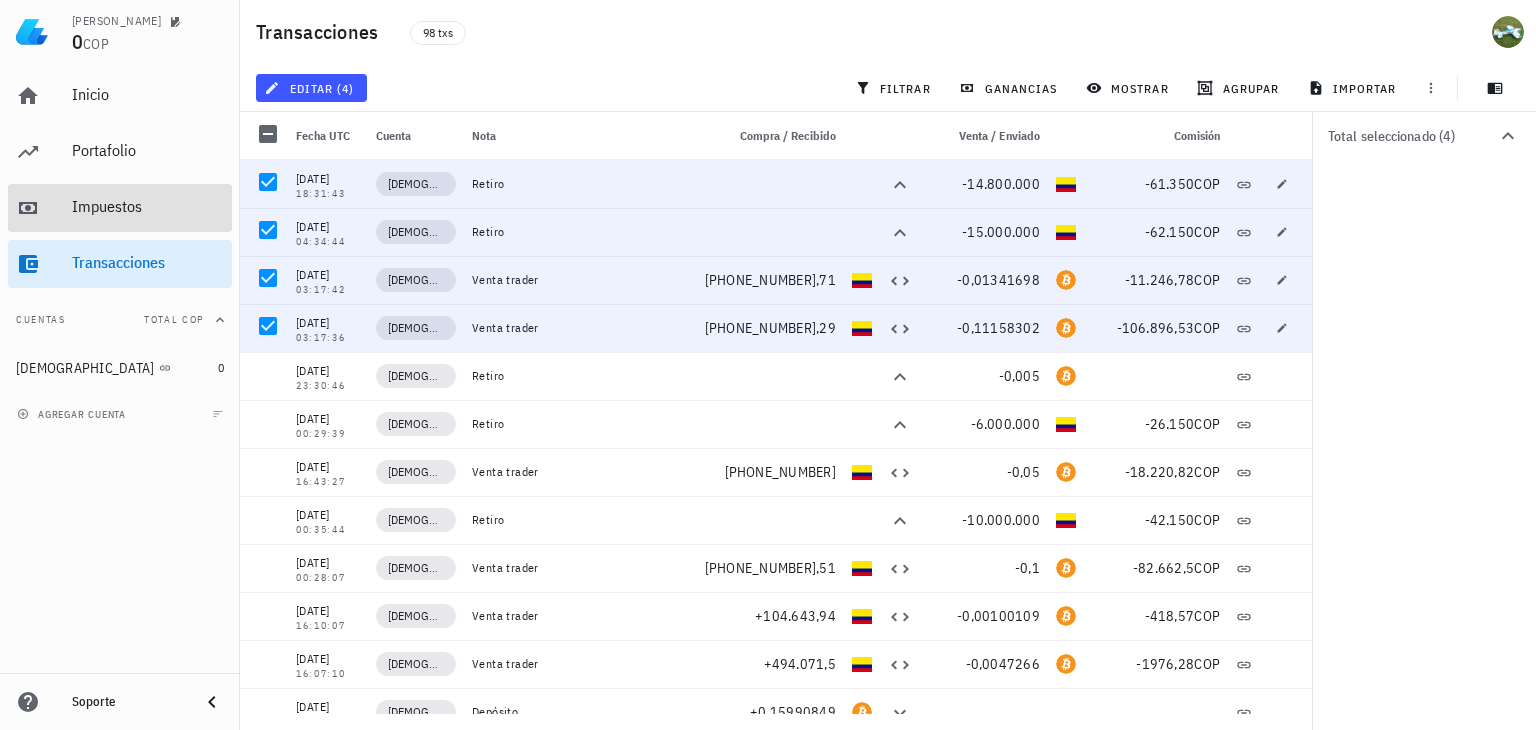 click on "Impuestos" at bounding box center [148, 206] 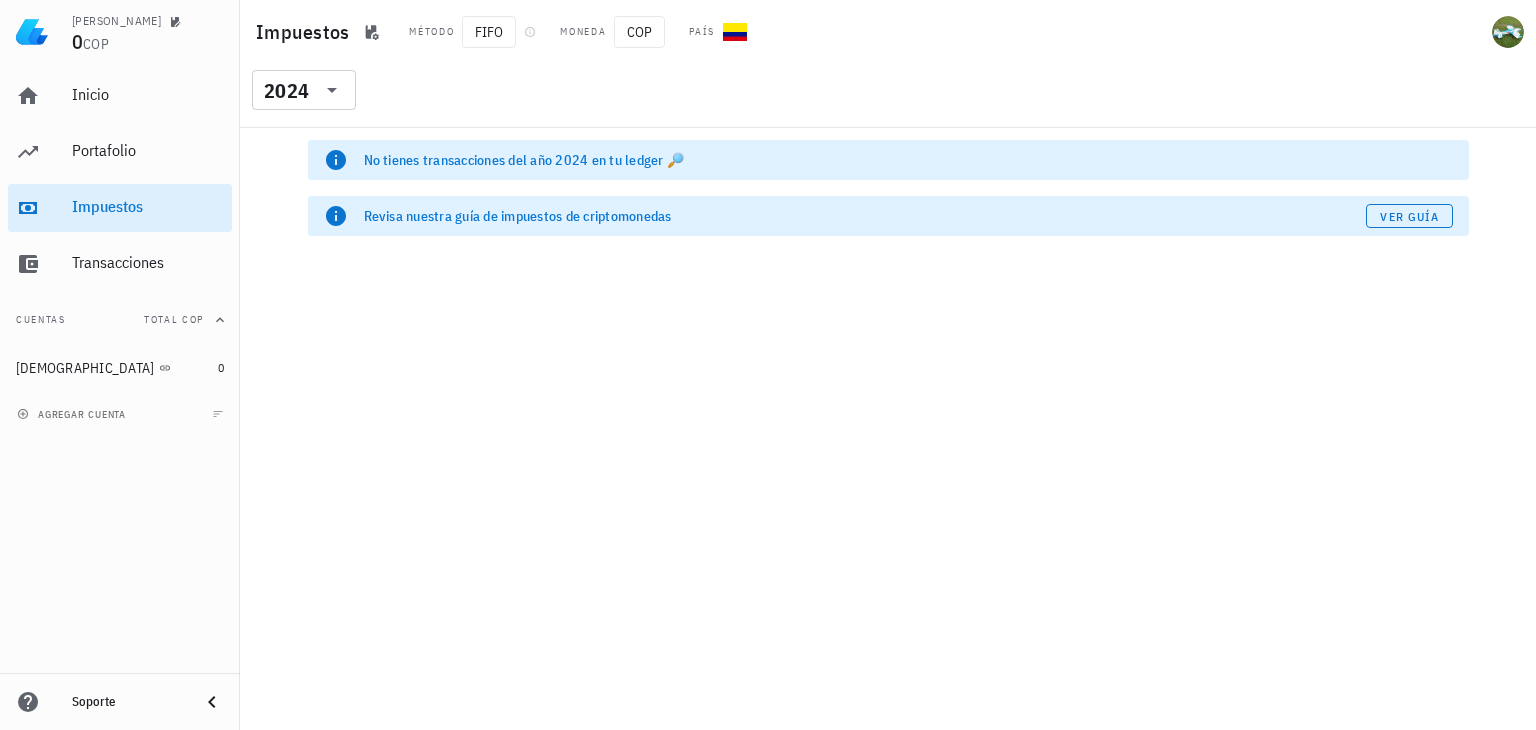 click on "No tienes transacciones del año 2024 en tu ledger 🔎" at bounding box center [908, 160] 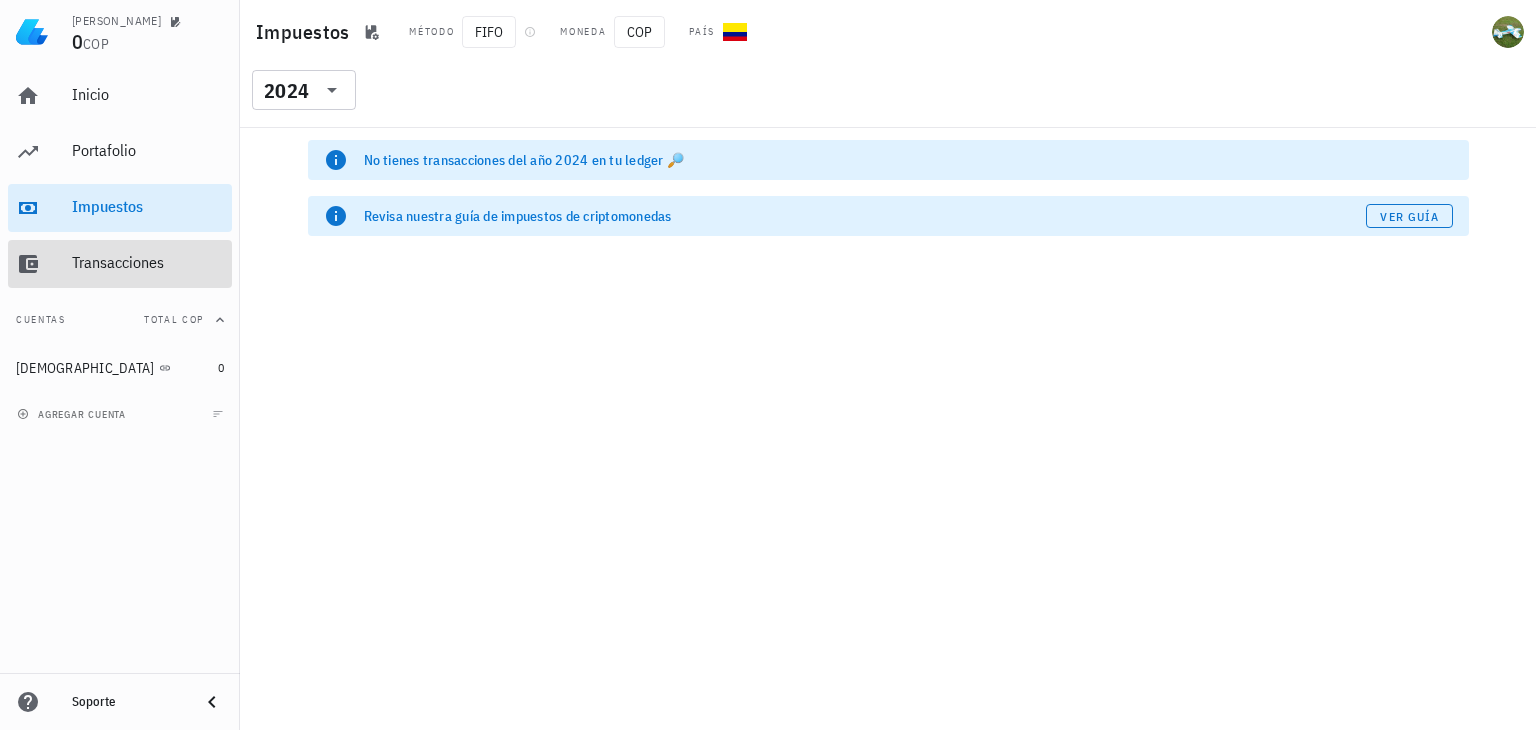 click on "Transacciones" at bounding box center (148, 262) 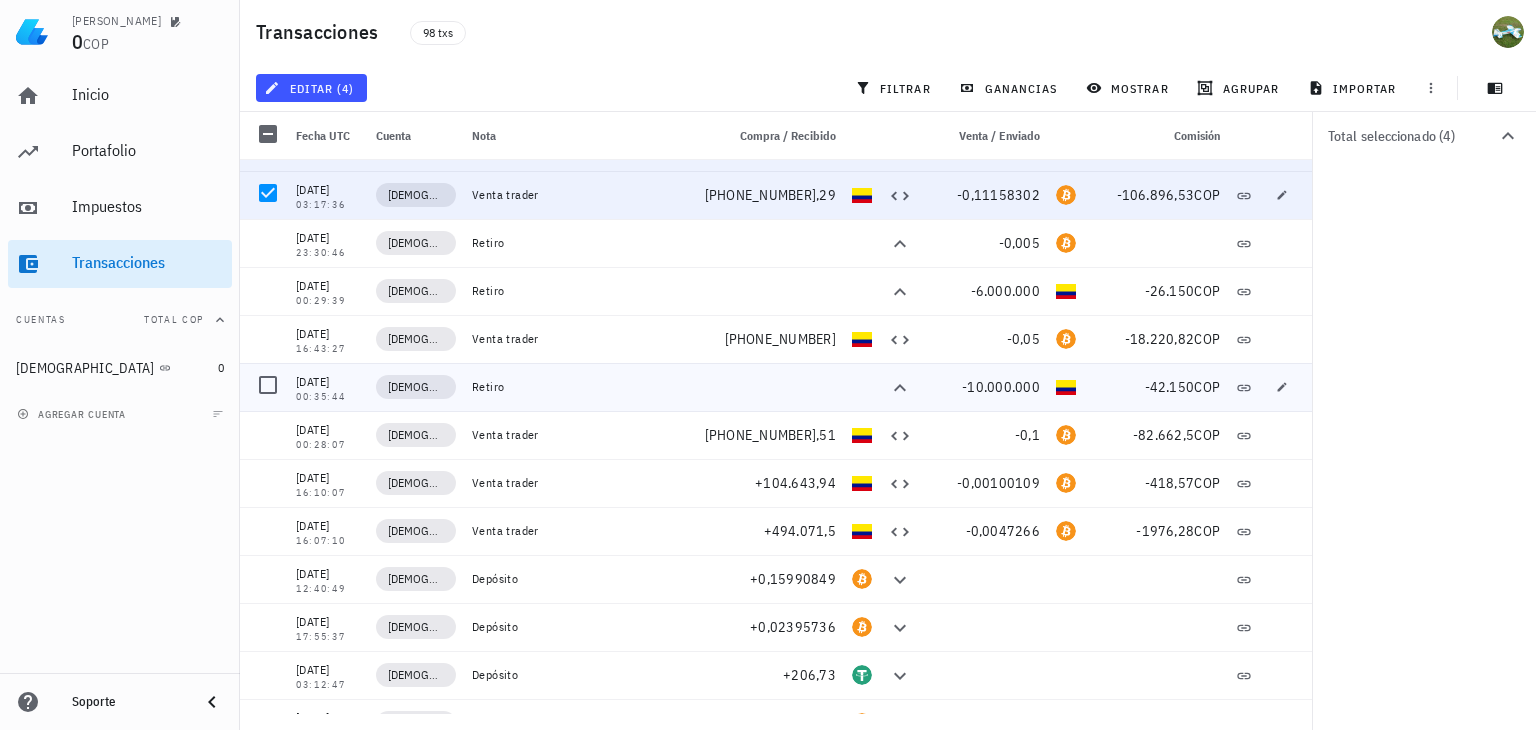 scroll, scrollTop: 0, scrollLeft: 0, axis: both 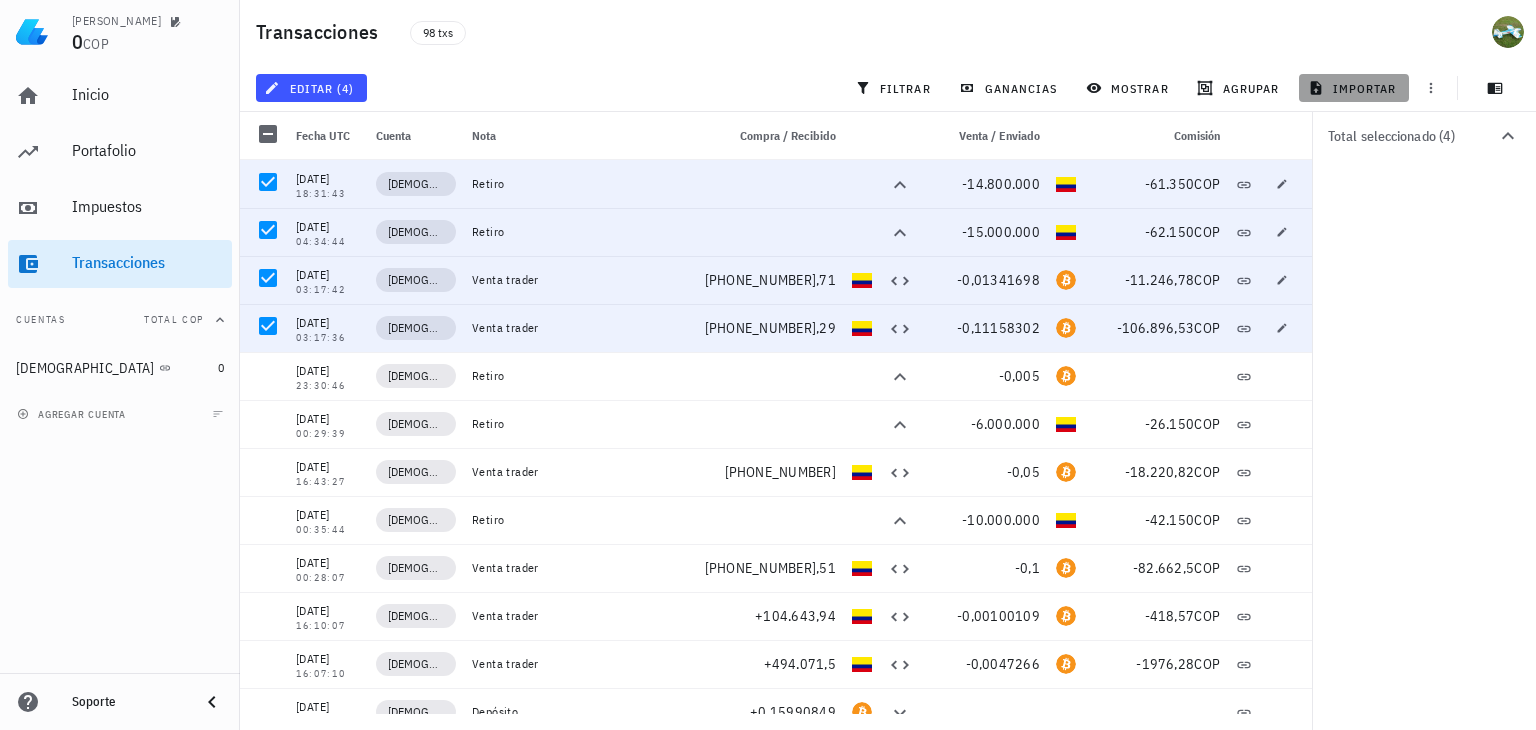click on "importar" at bounding box center (1354, 88) 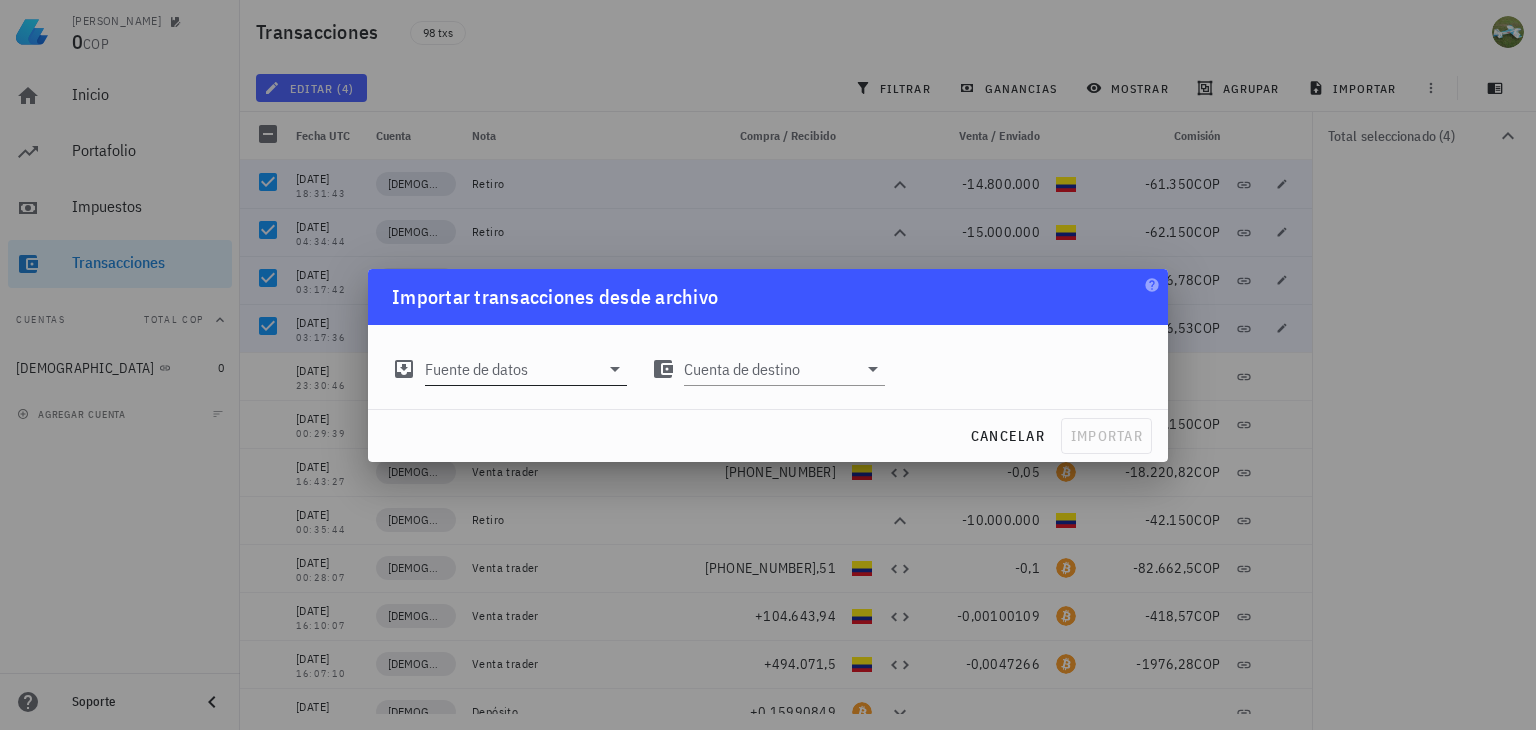 click 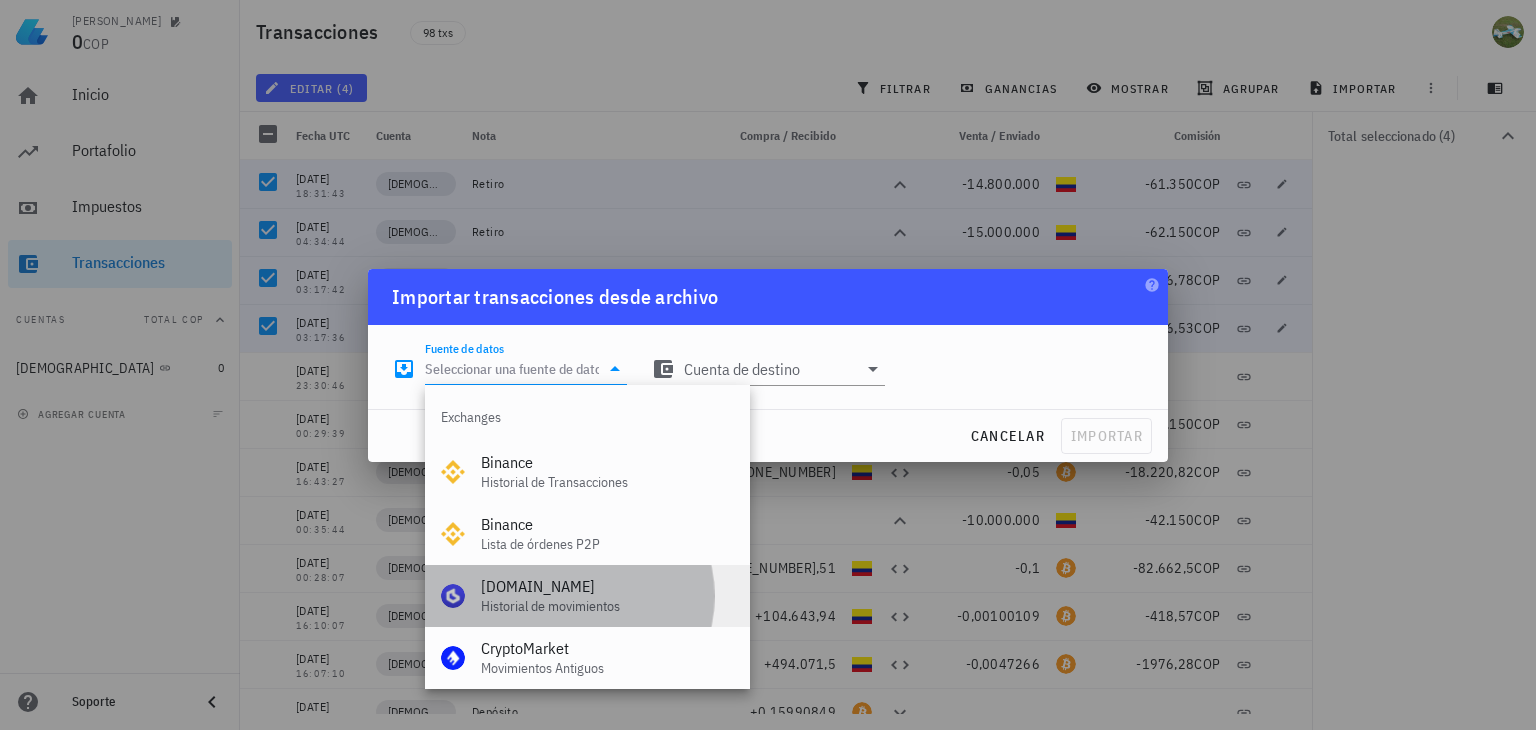 click on "[DOMAIN_NAME]" at bounding box center [607, 586] 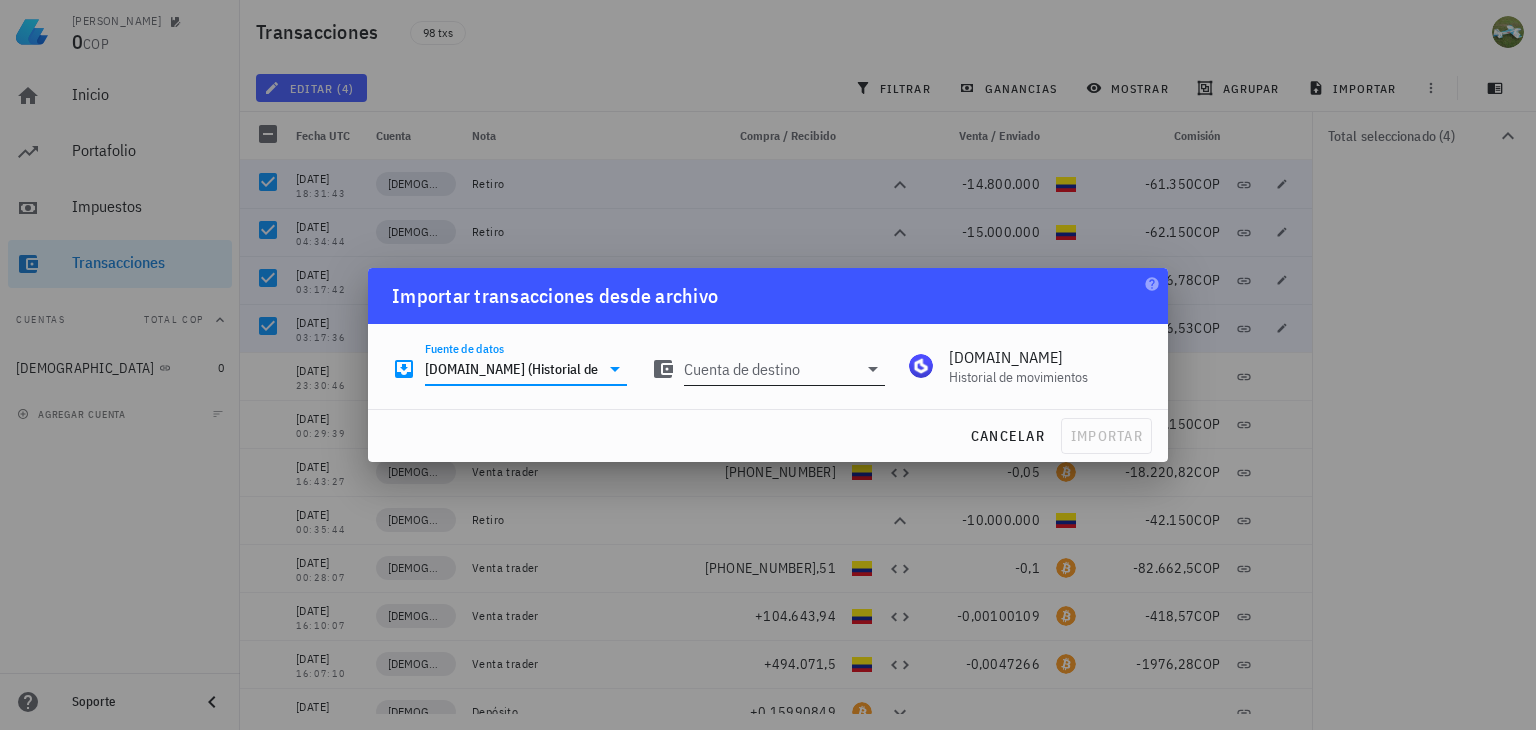 click 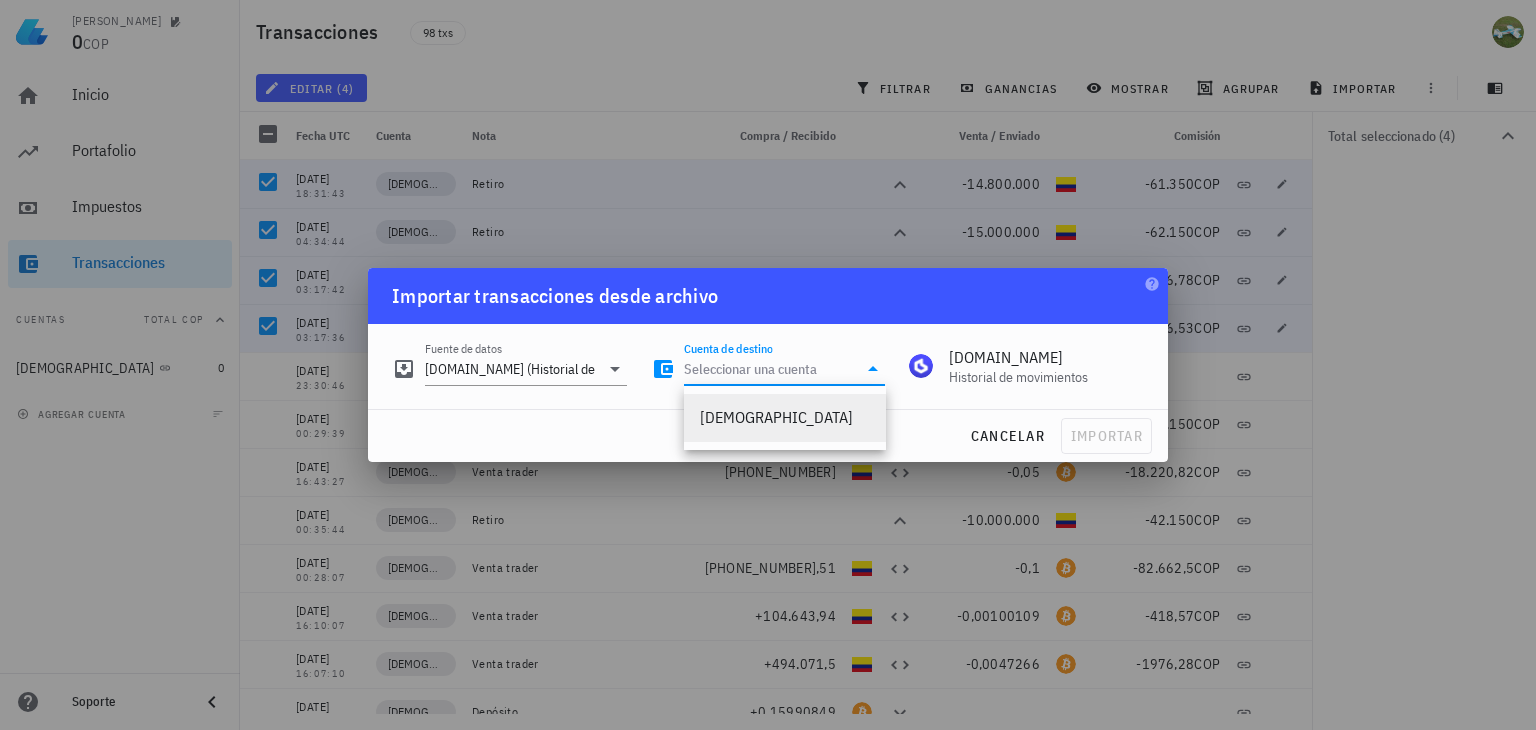 click on "[DEMOGRAPHIC_DATA]" at bounding box center [785, 417] 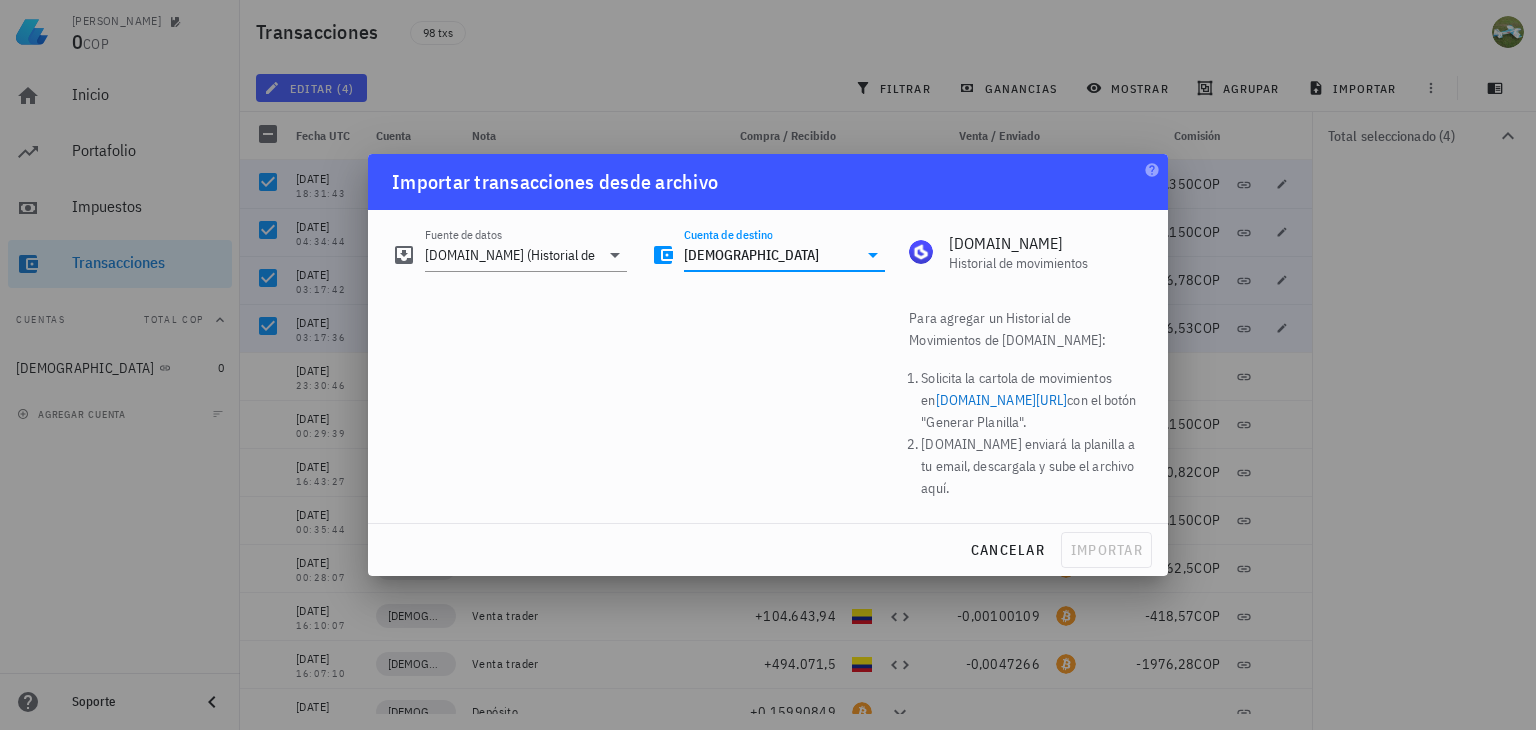 click on "Para agregar un Historial de Movimientos de [DOMAIN_NAME]:" at bounding box center (1026, 329) 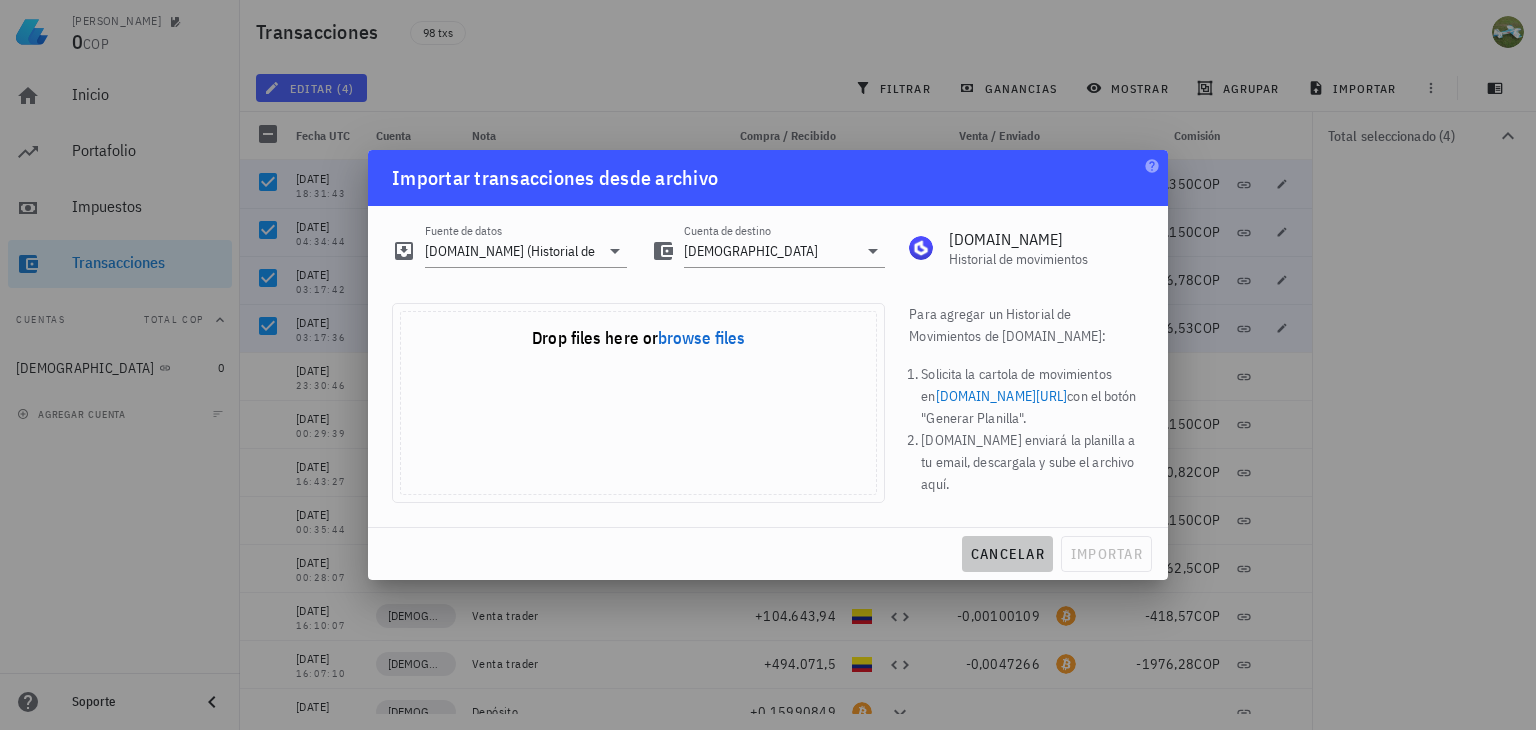 click on "cancelar" at bounding box center (1007, 554) 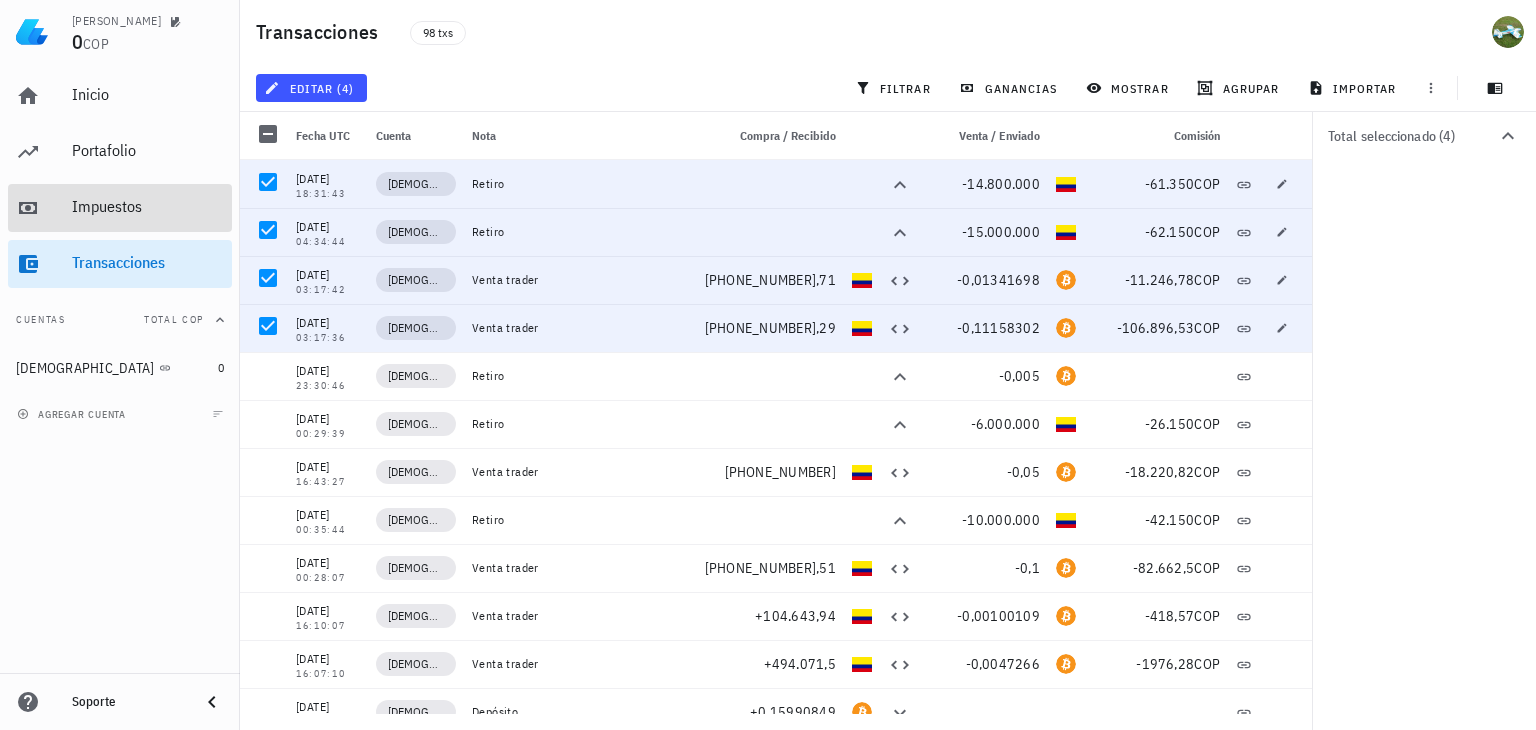 click on "Impuestos" at bounding box center [148, 206] 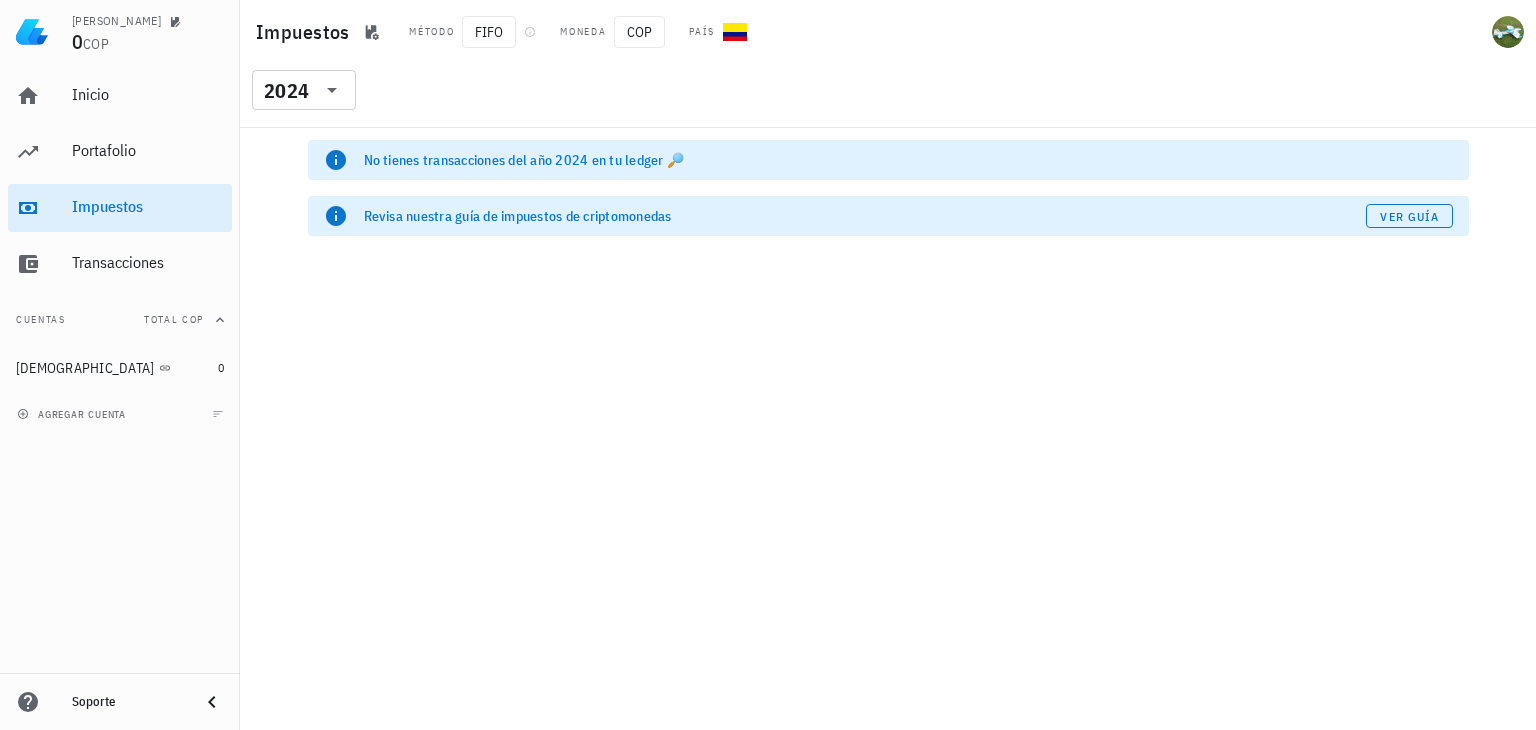 click on "No tienes transacciones del año 2024 en tu ledger 🔎" at bounding box center (888, 160) 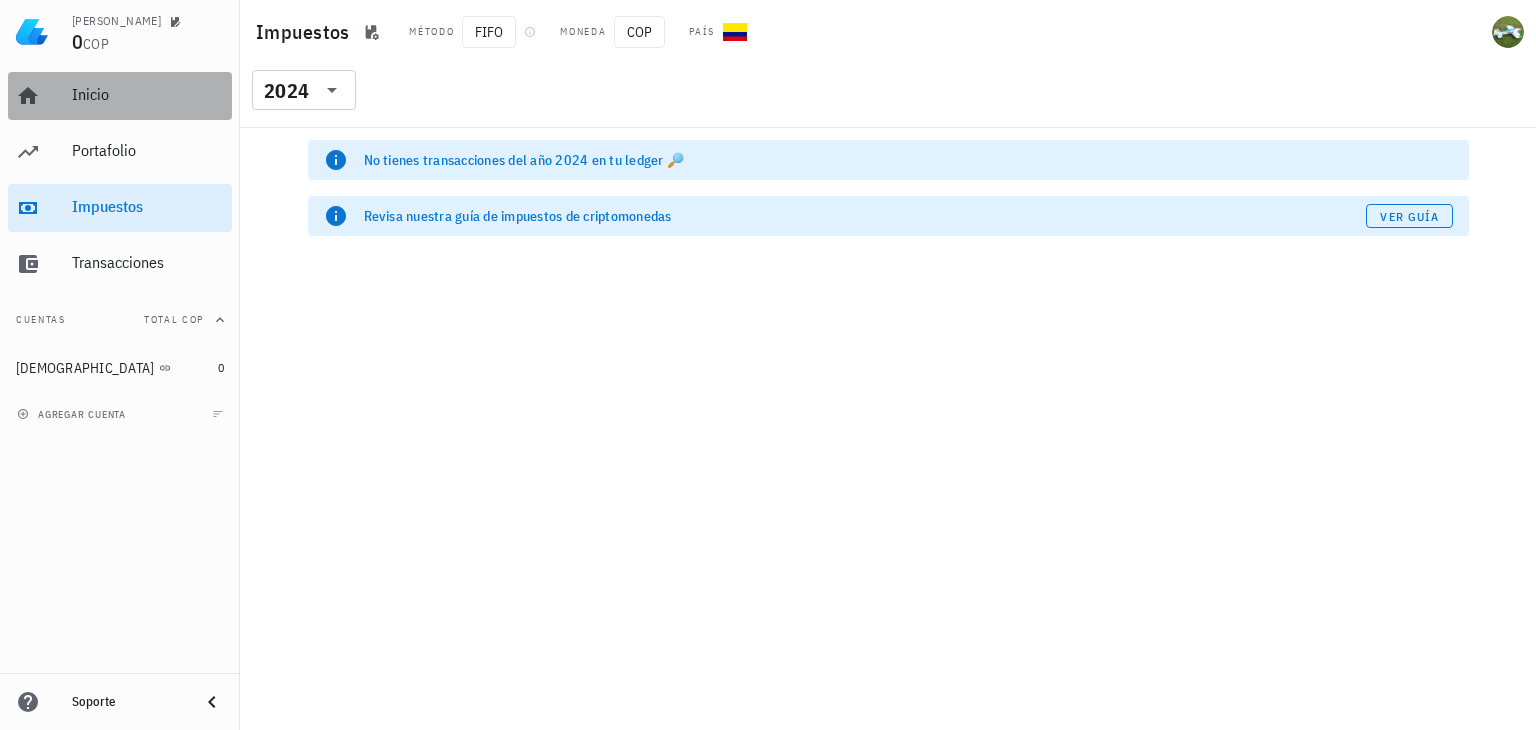 click on "Inicio" at bounding box center (148, 94) 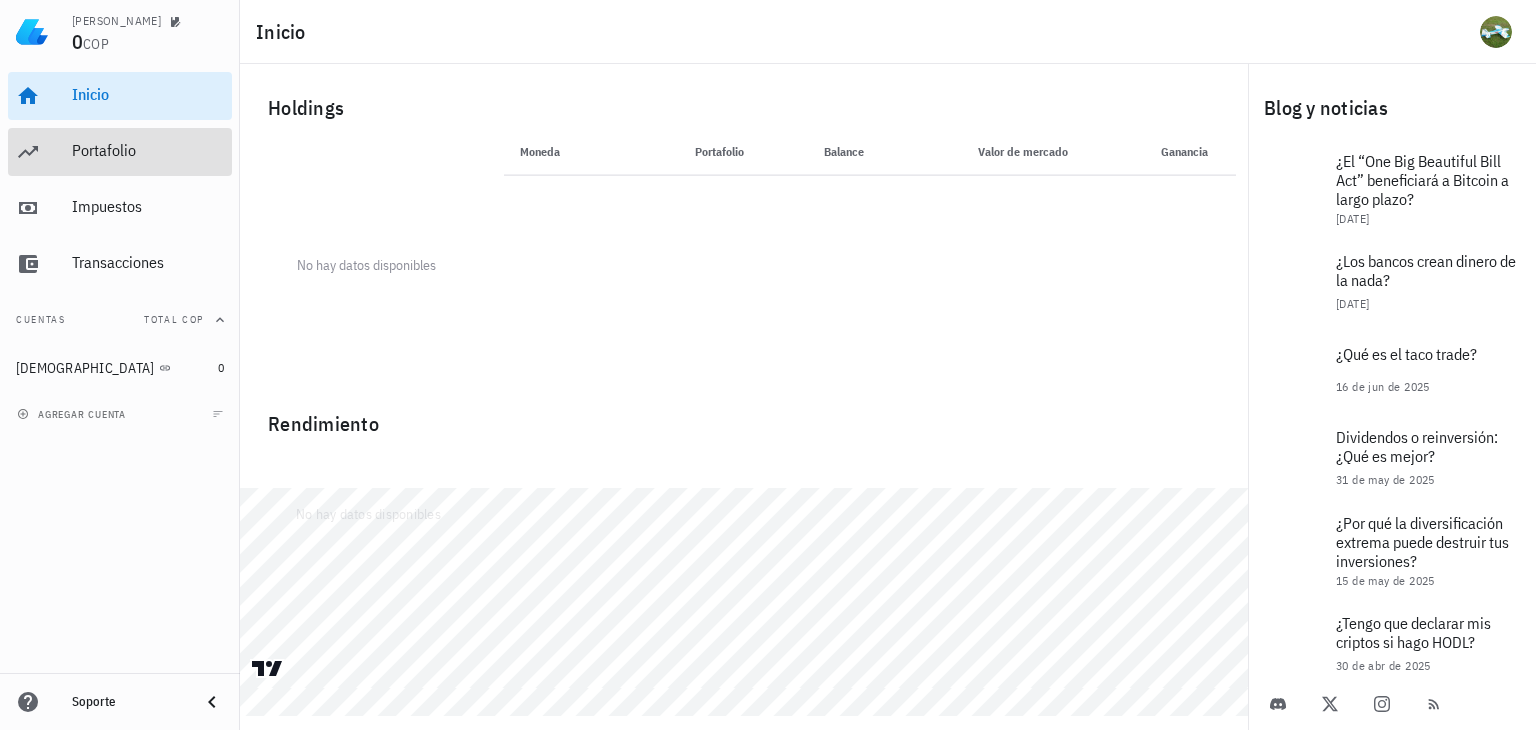 click on "Portafolio" at bounding box center (148, 150) 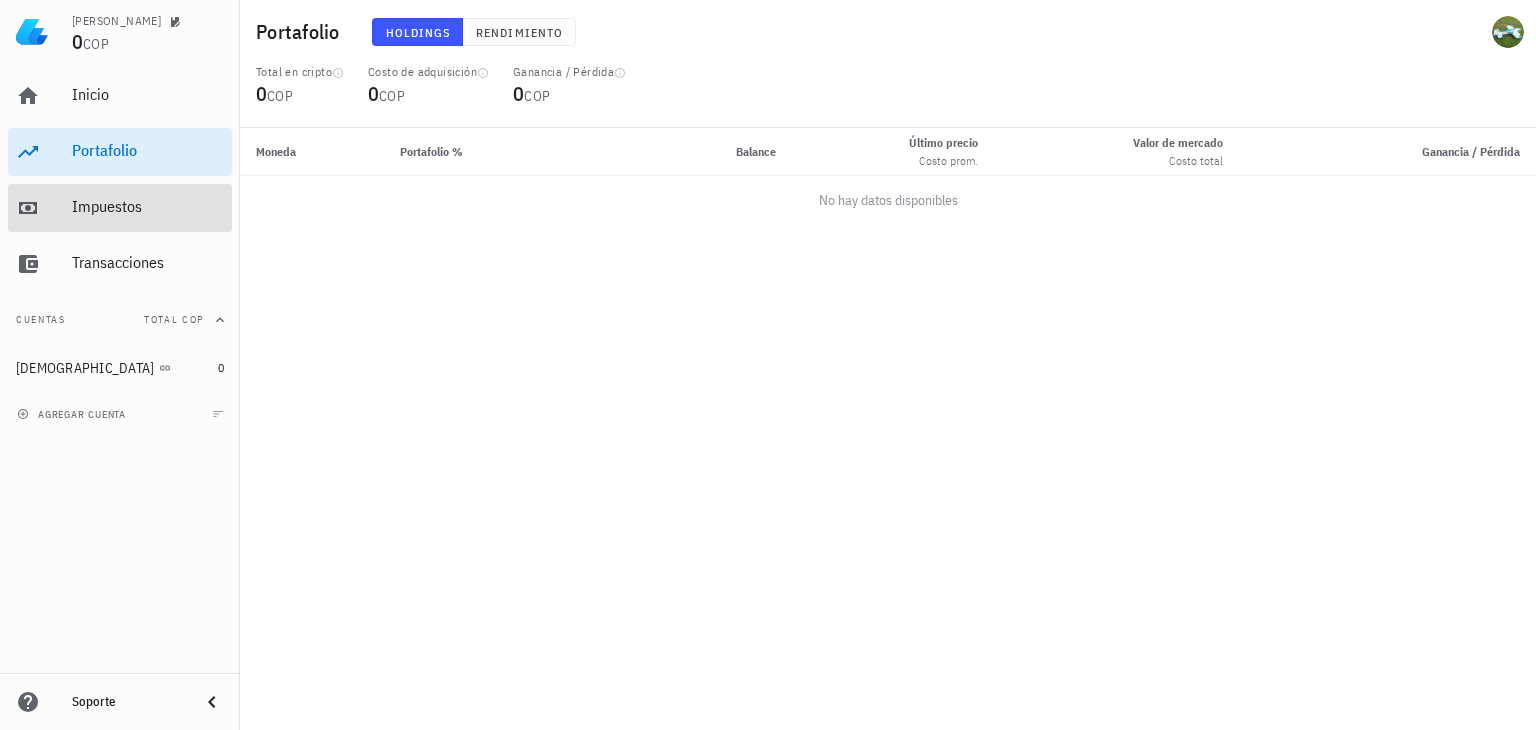 click on "Impuestos" at bounding box center (148, 207) 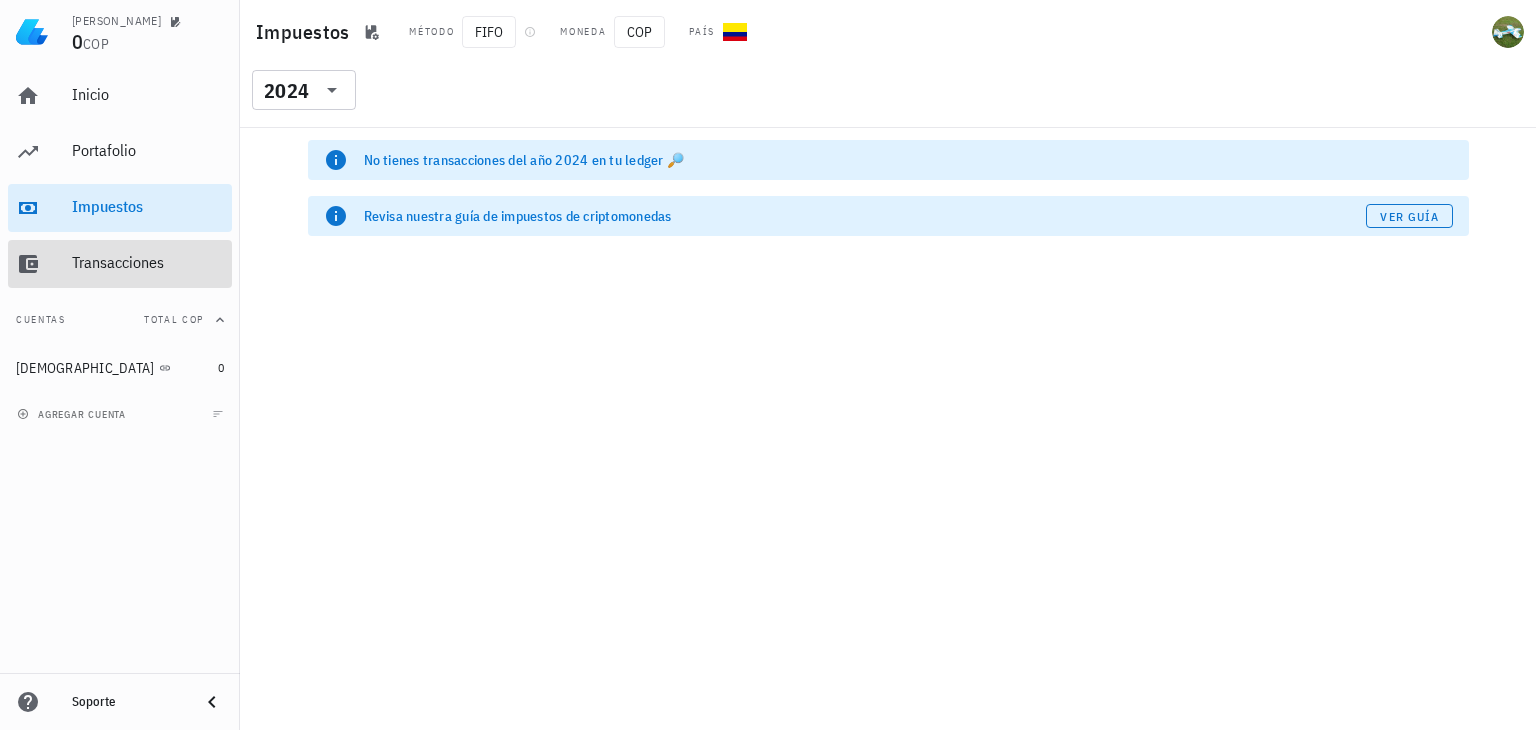 click on "Transacciones" at bounding box center [148, 263] 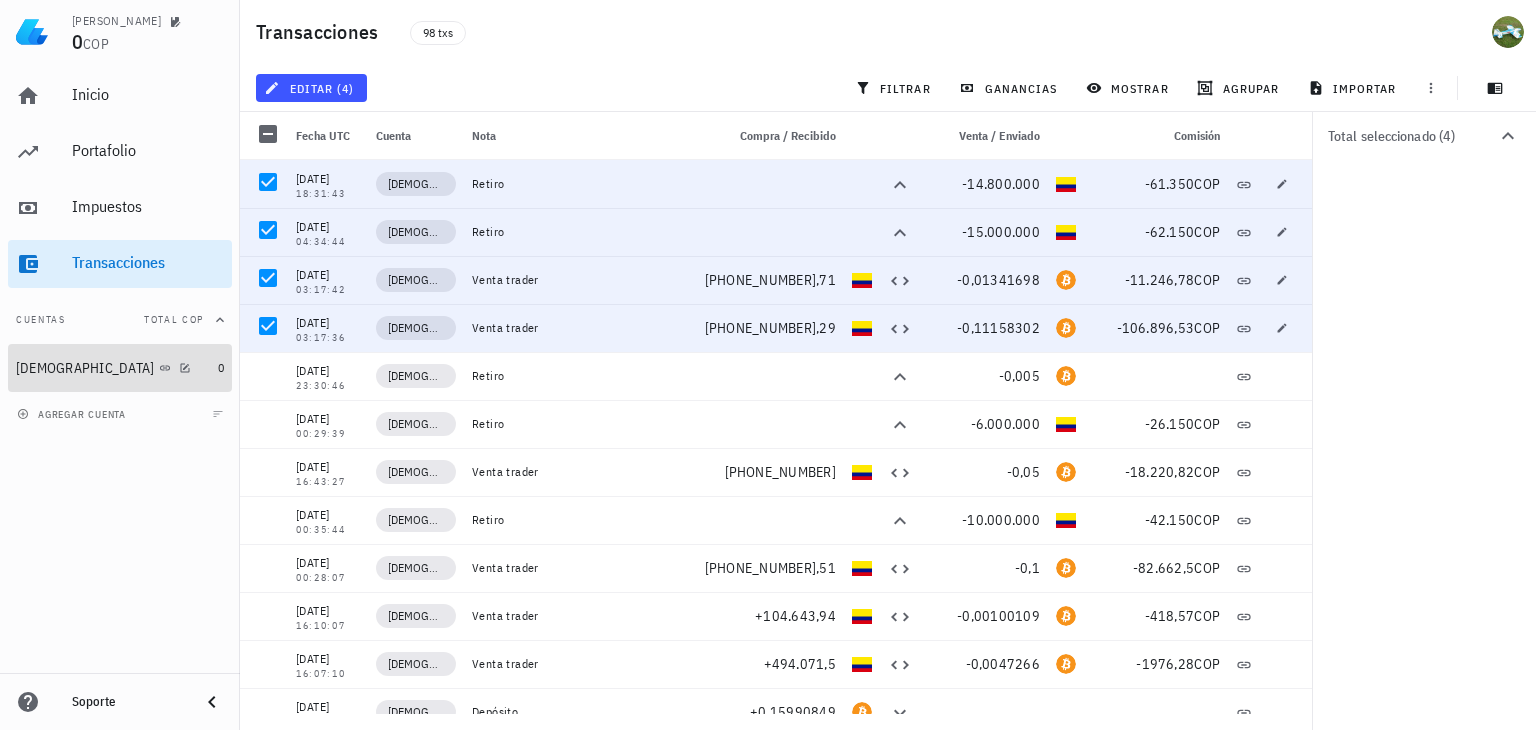 click on "[DEMOGRAPHIC_DATA]" at bounding box center (113, 368) 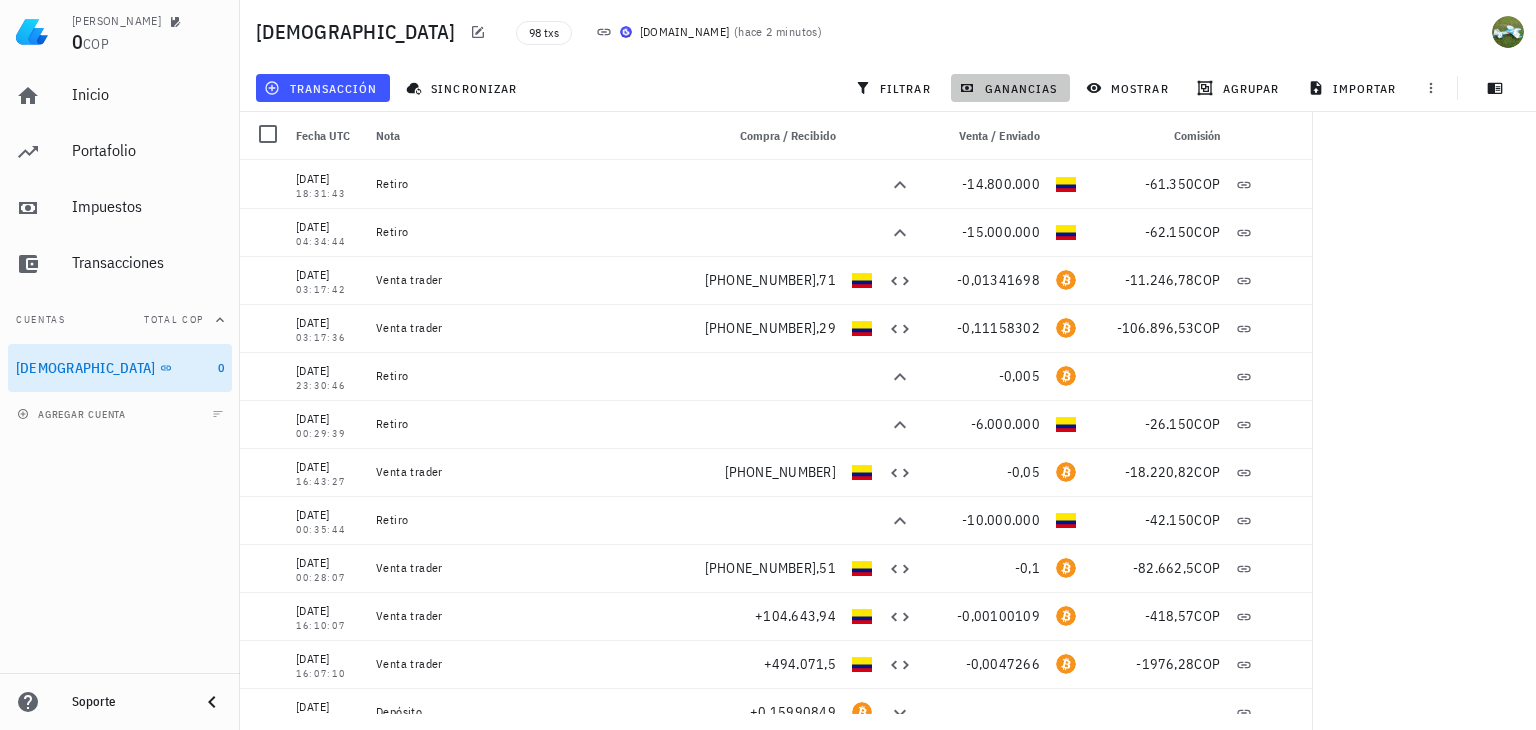 click on "ganancias" at bounding box center [1010, 88] 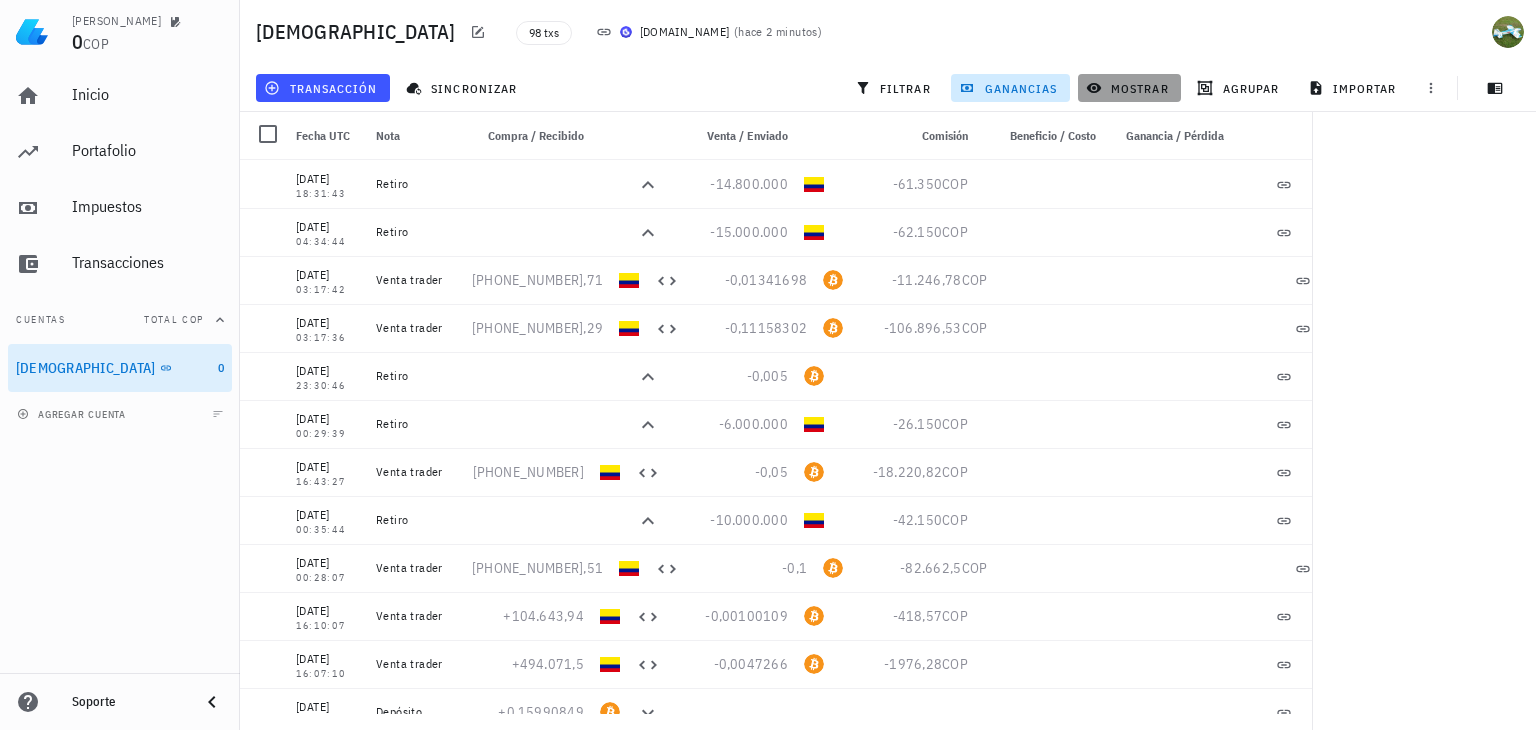 click on "mostrar" at bounding box center [1129, 88] 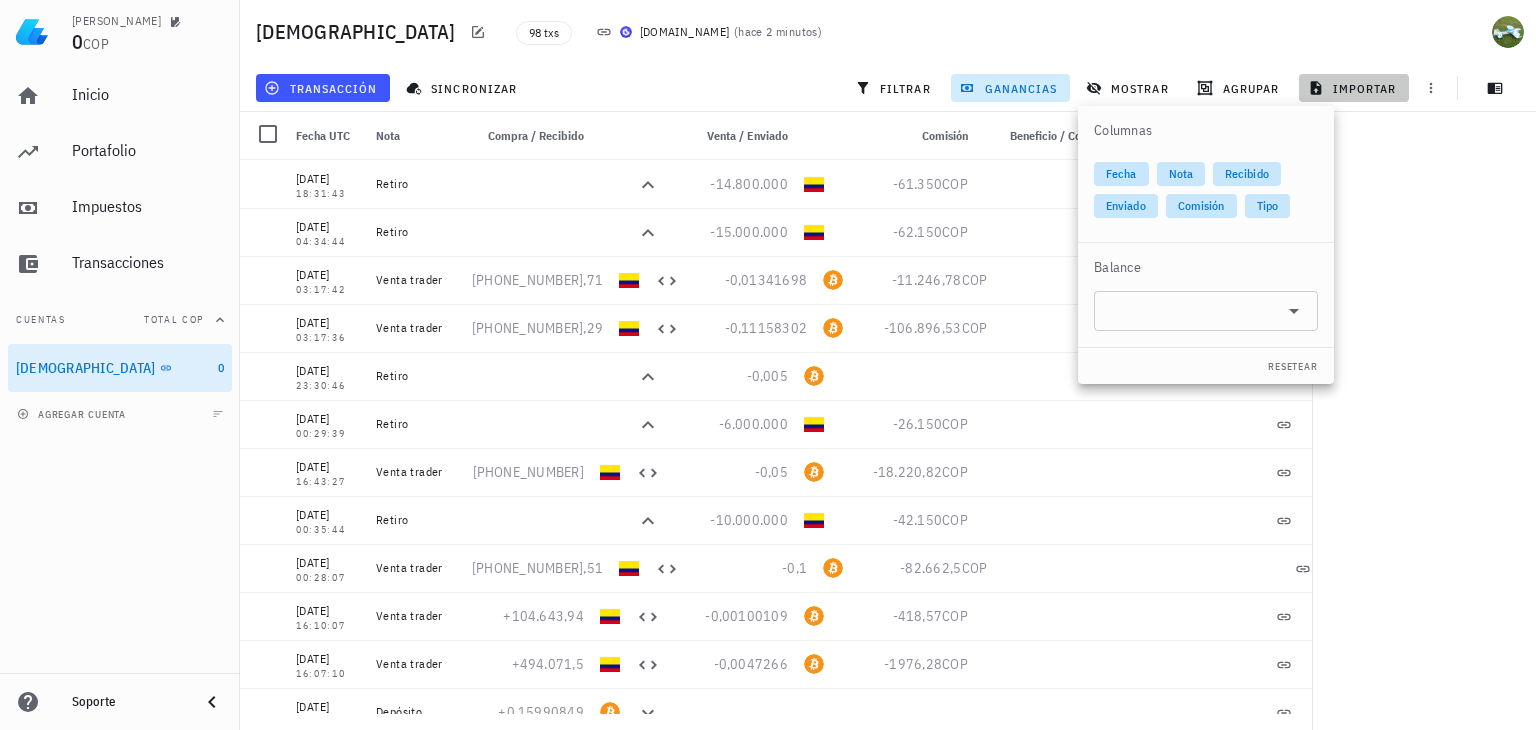 click on "importar" at bounding box center [1354, 88] 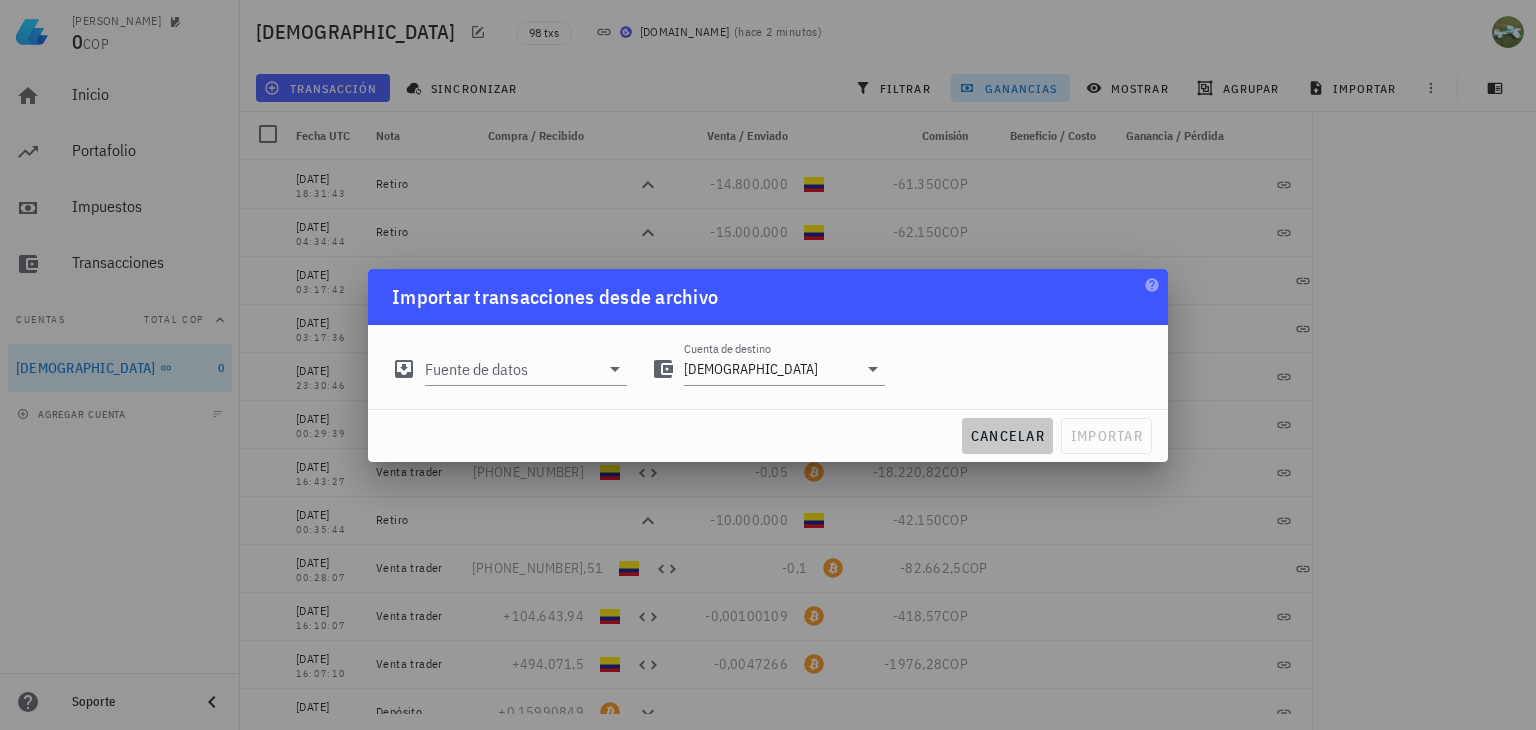 click on "cancelar" at bounding box center [1007, 436] 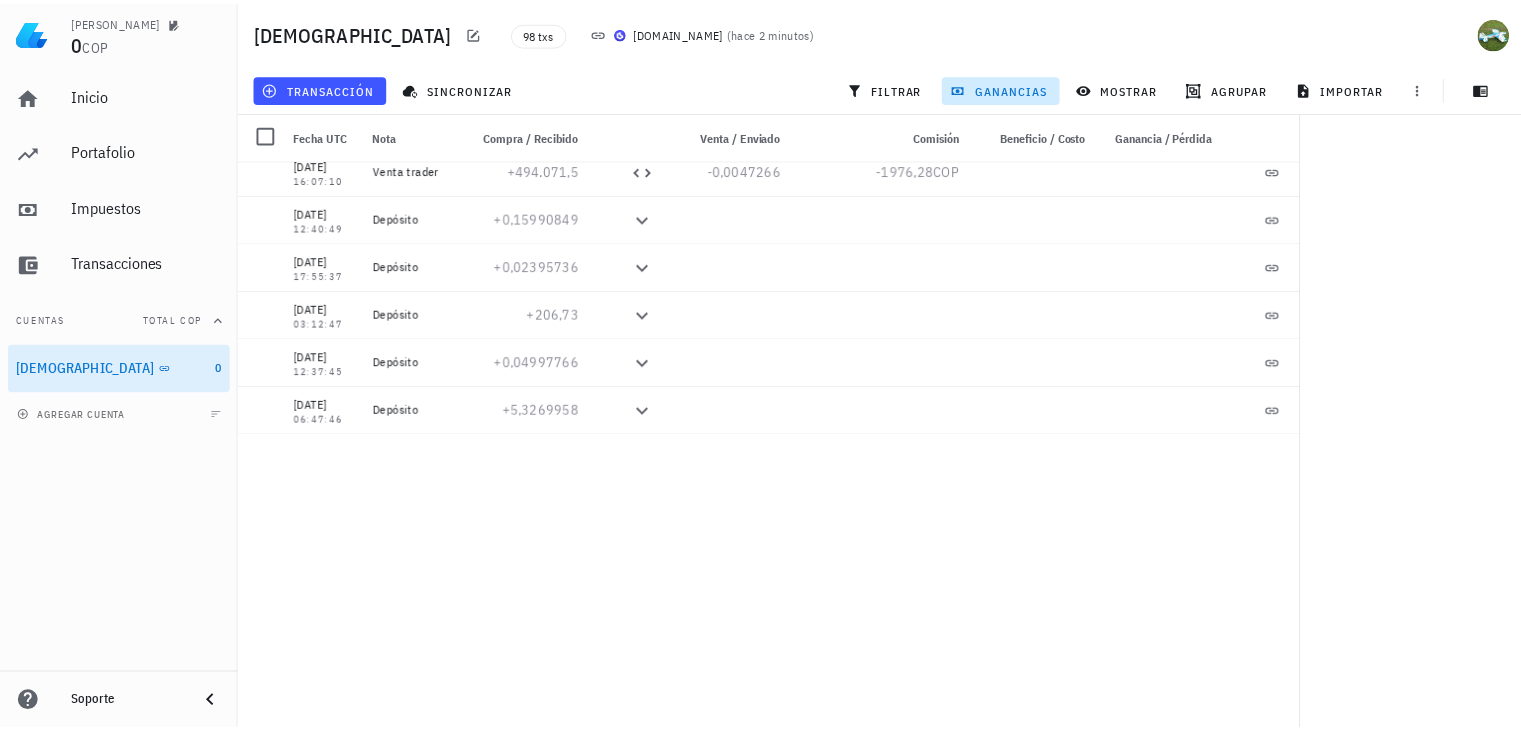scroll, scrollTop: 0, scrollLeft: 0, axis: both 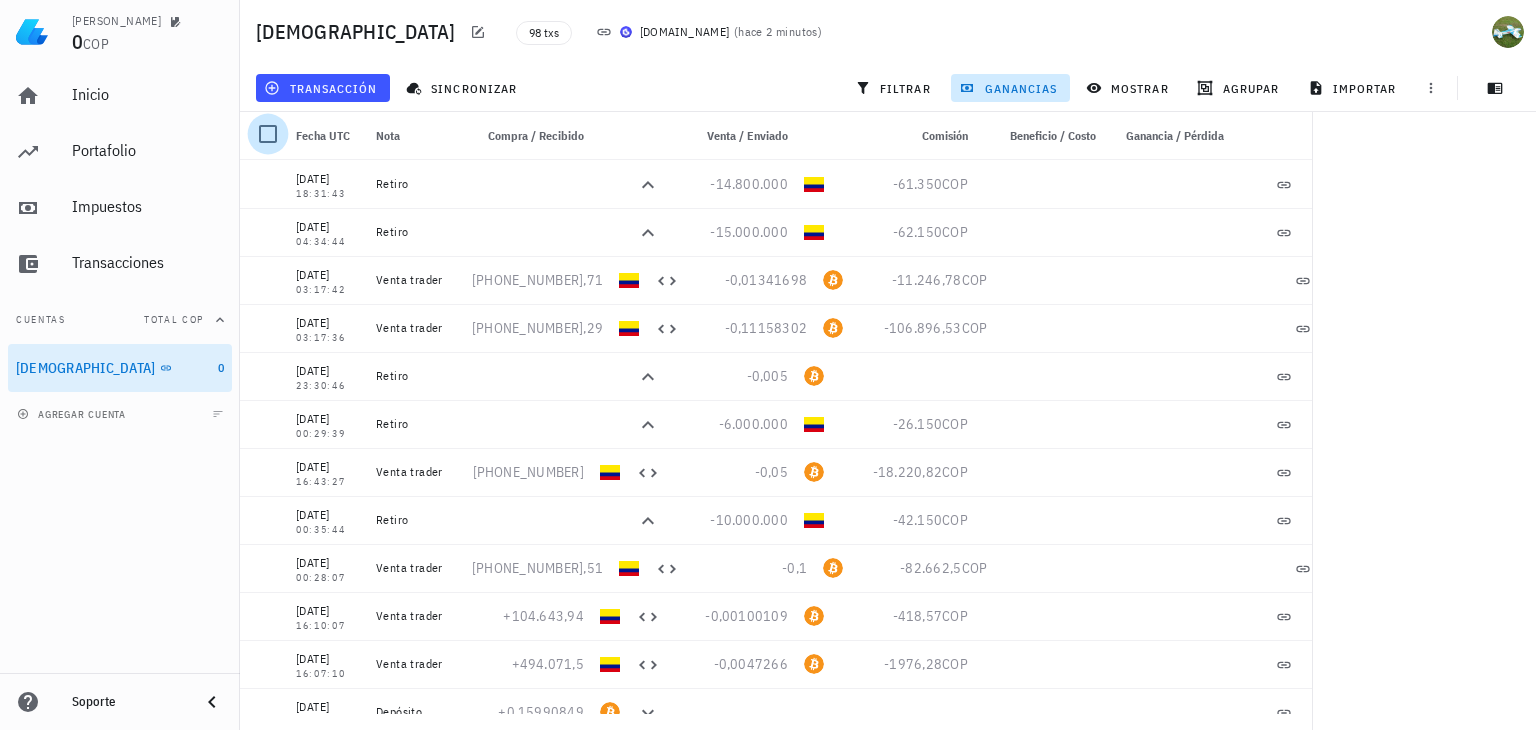 click at bounding box center [268, 134] 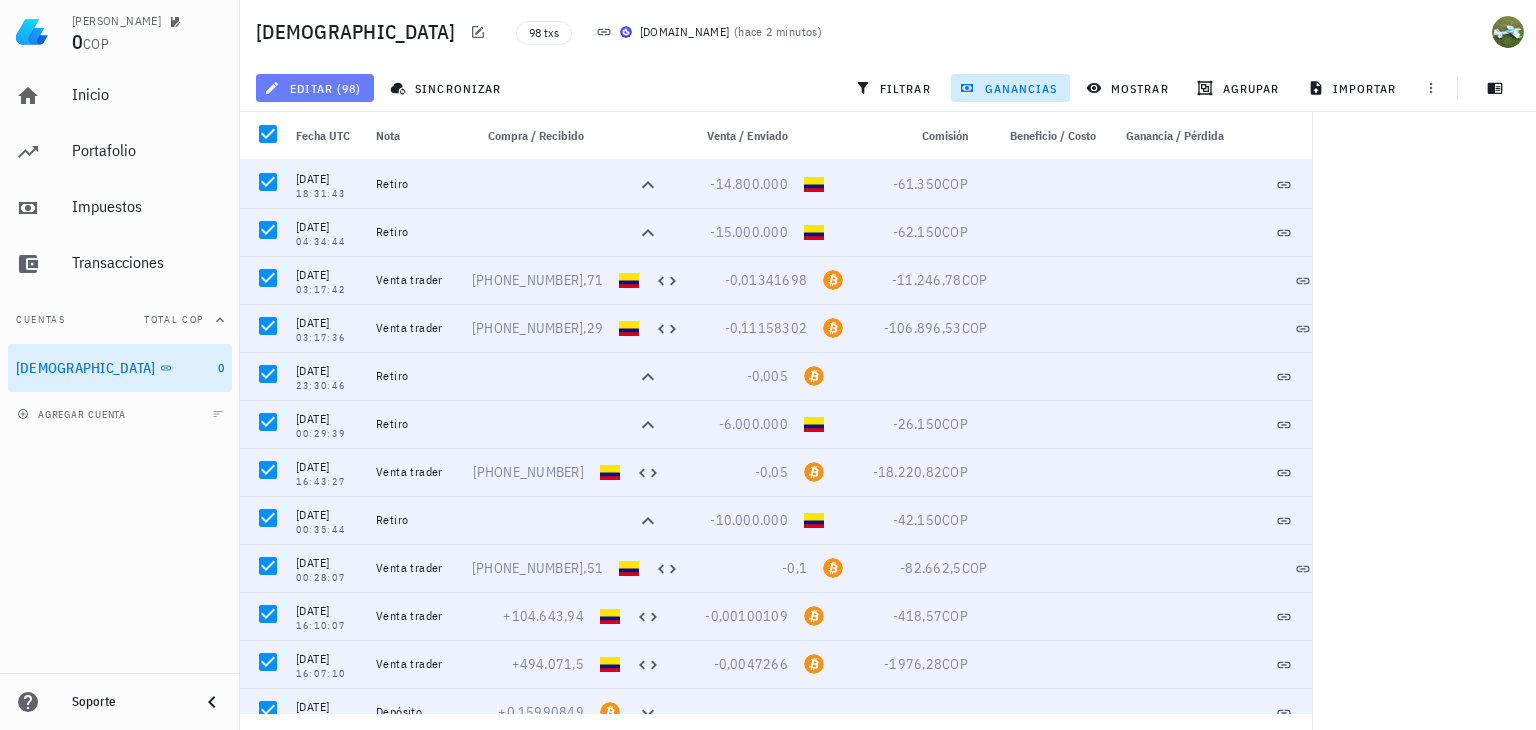 click on "editar (98)" at bounding box center [314, 88] 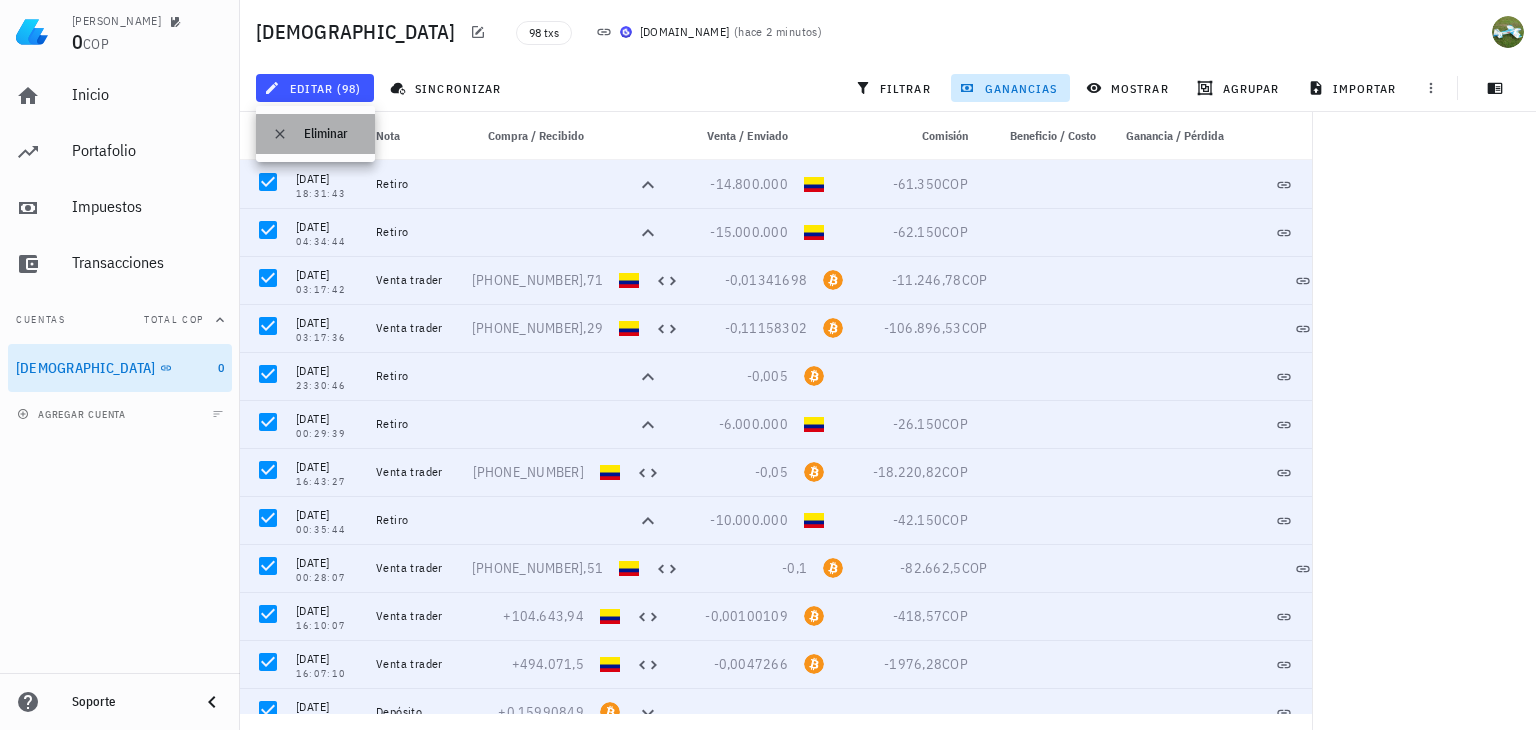 click on "Eliminar" at bounding box center [331, 134] 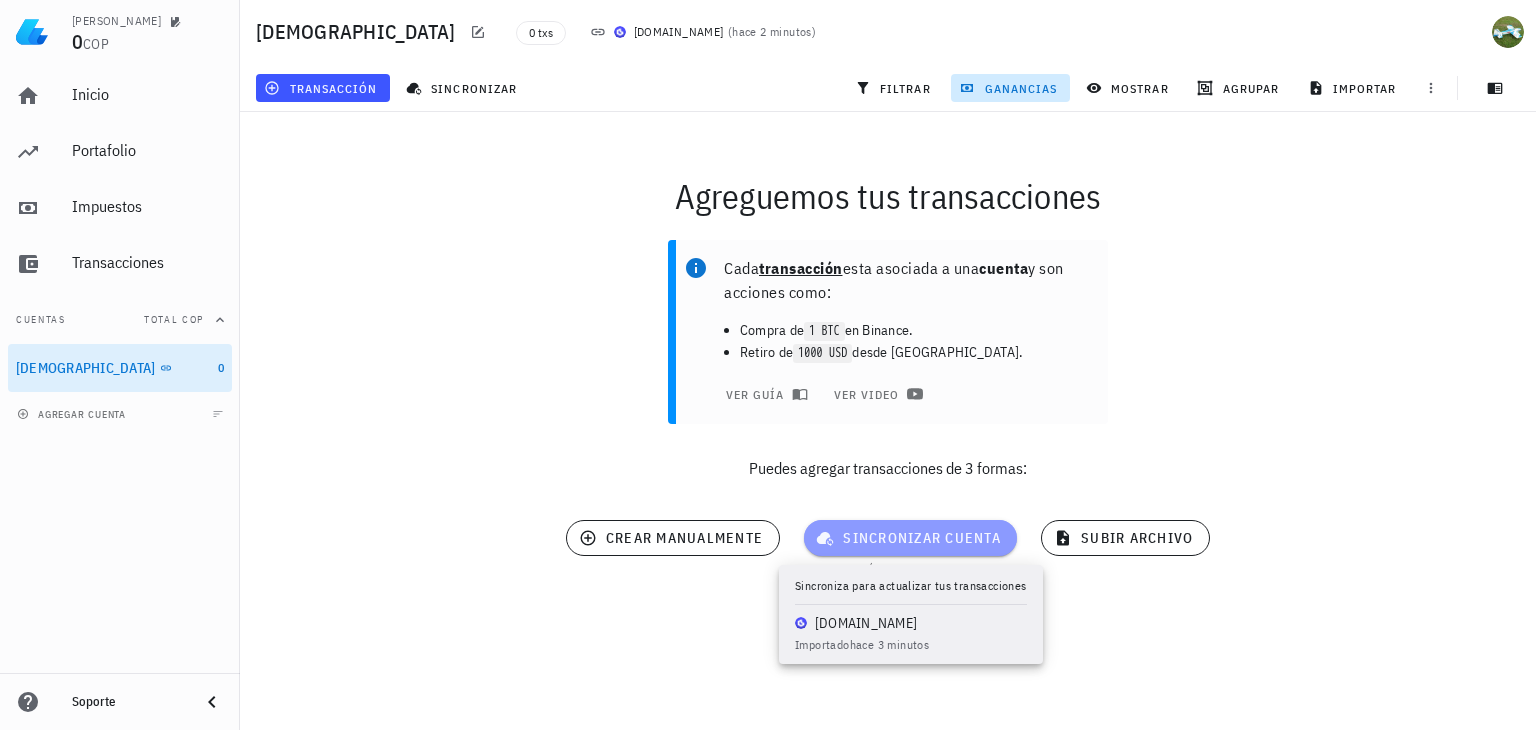 click on "sincronizar cuenta" at bounding box center (910, 538) 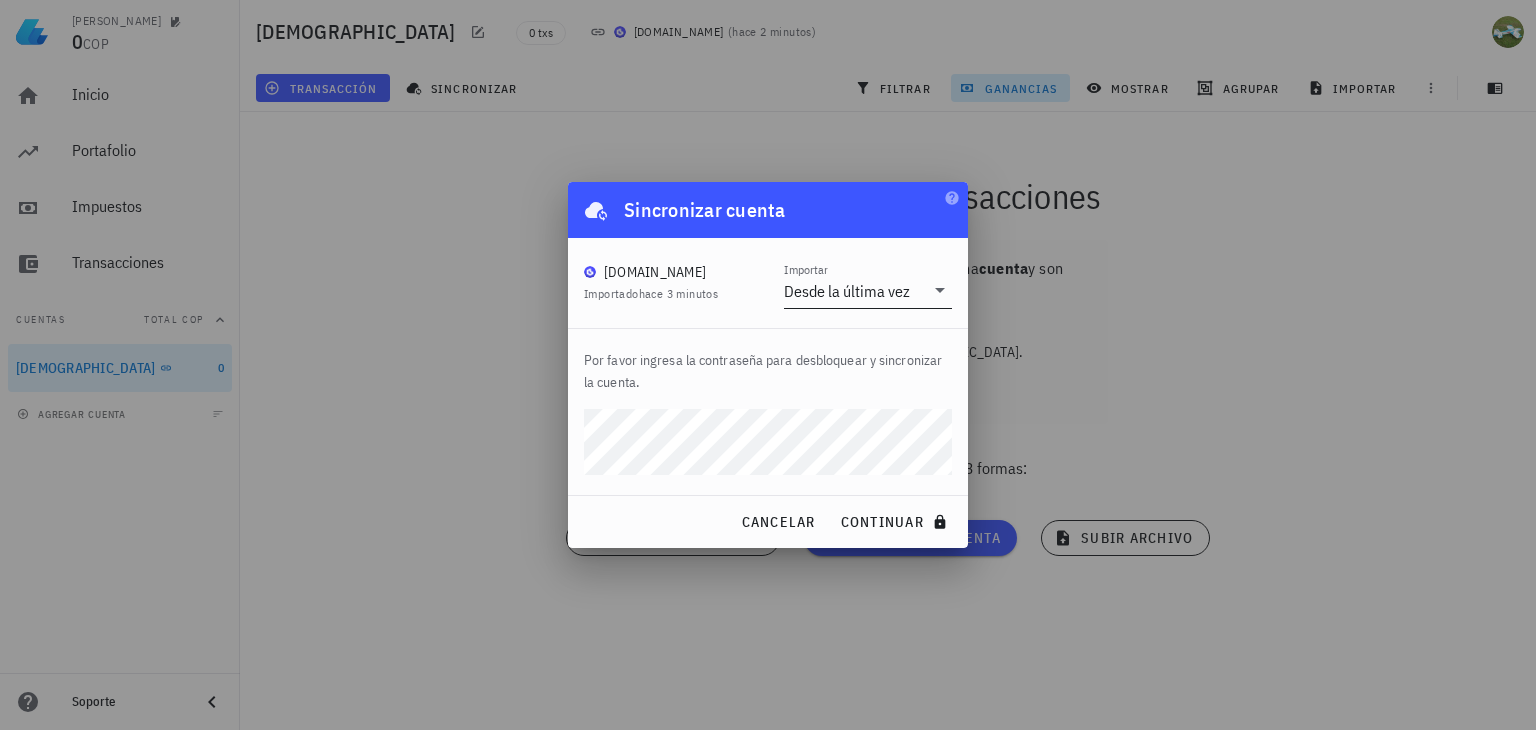 click on "Desde la última vez" at bounding box center (847, 291) 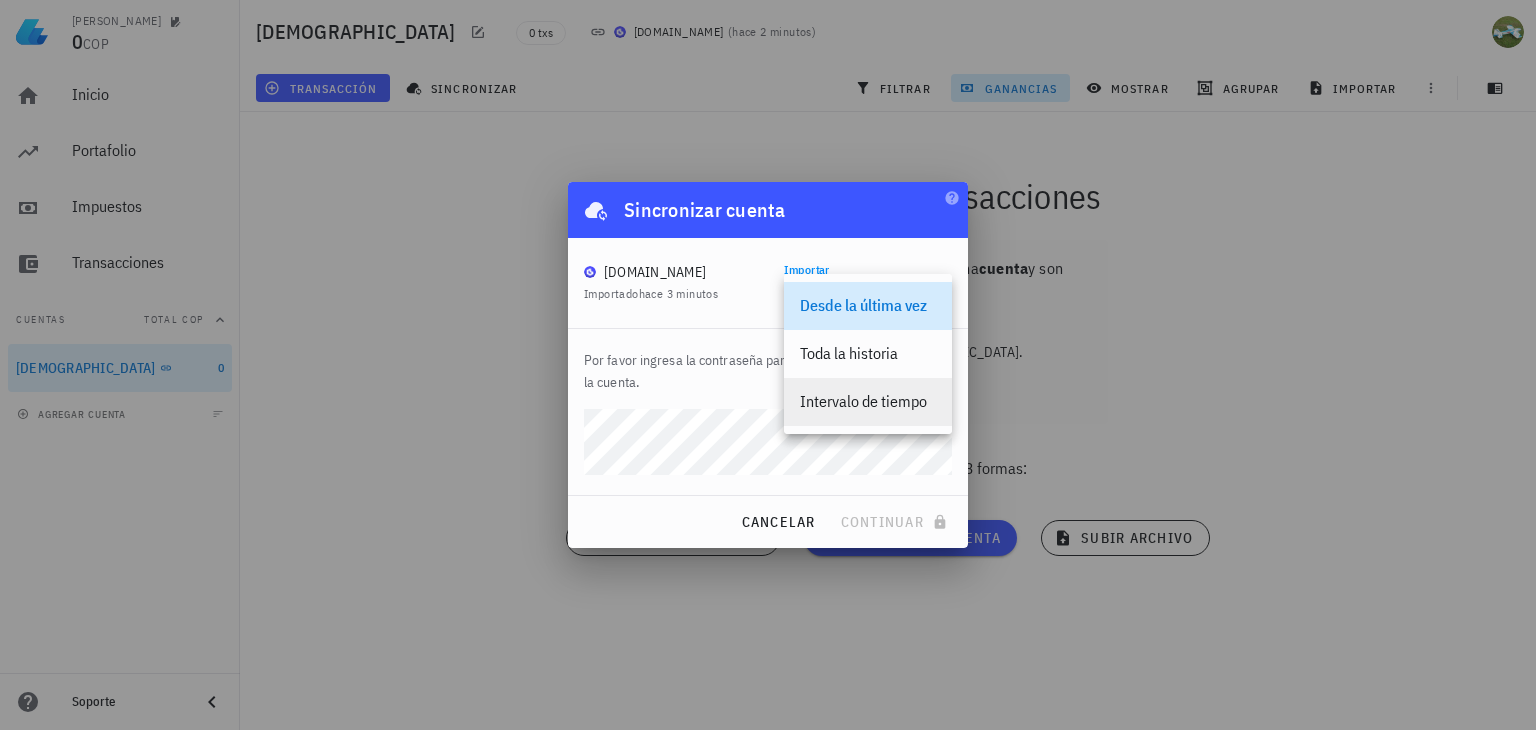 click on "Intervalo de tiempo" at bounding box center (868, 401) 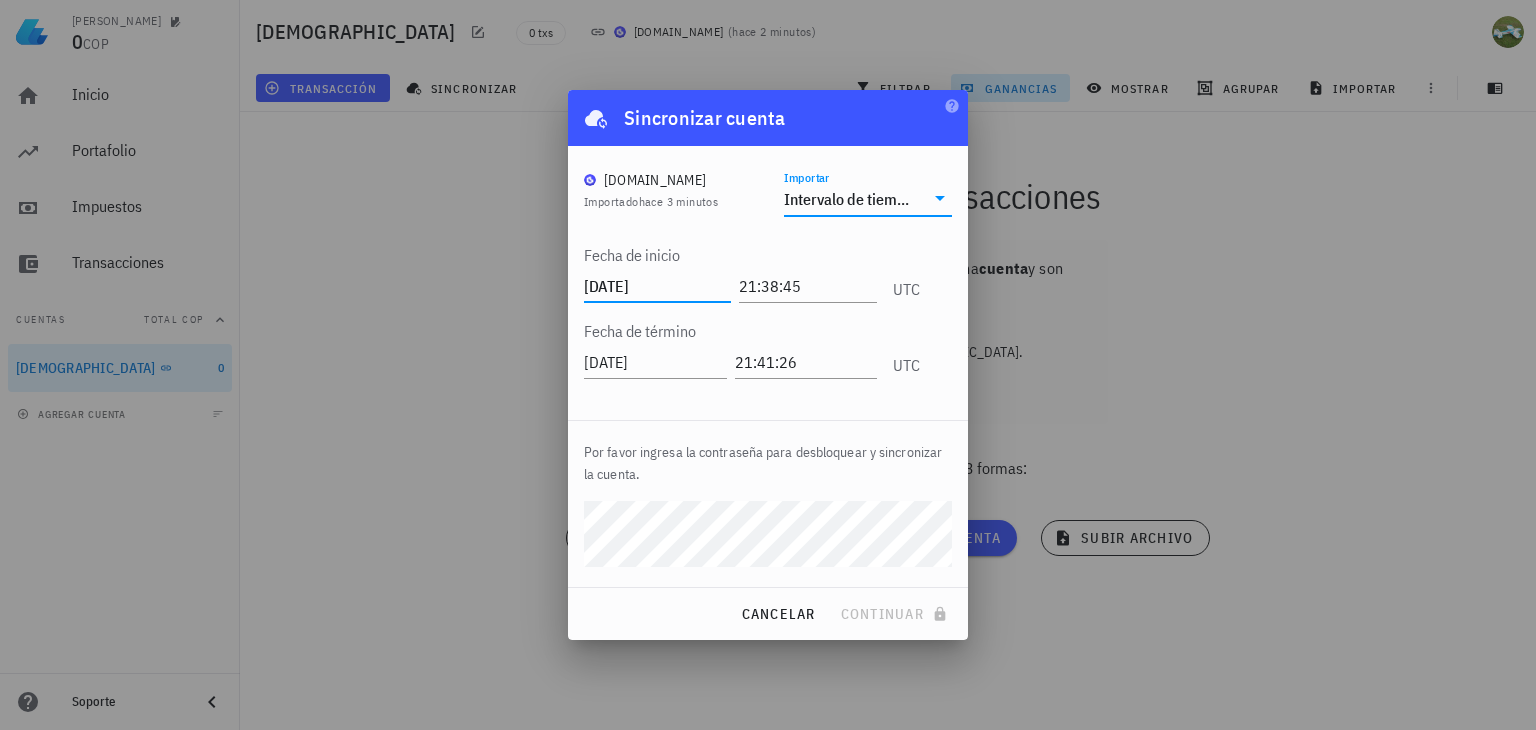 click on "2025-07-29" at bounding box center [657, 286] 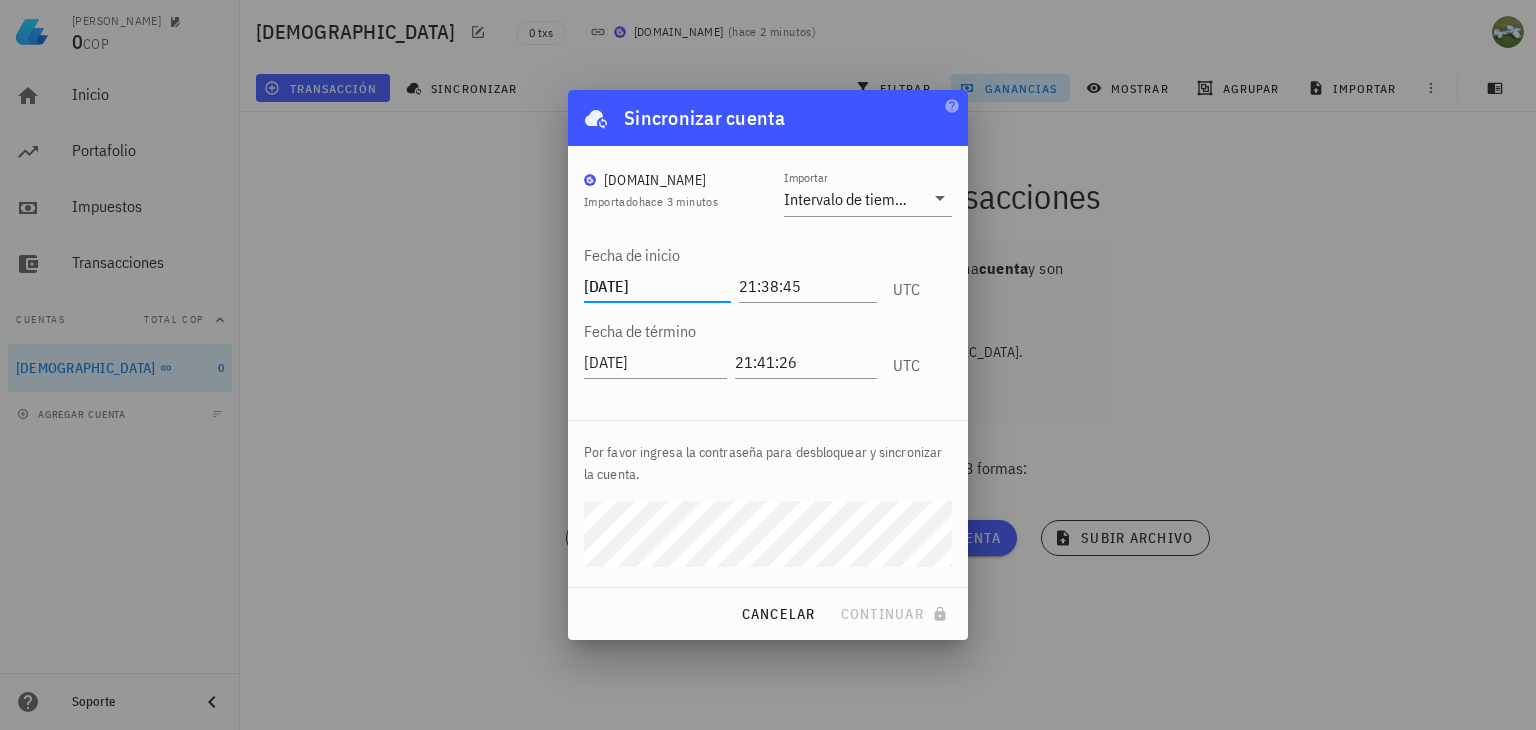 drag, startPoint x: 671, startPoint y: 281, endPoint x: 326, endPoint y: 271, distance: 345.1449 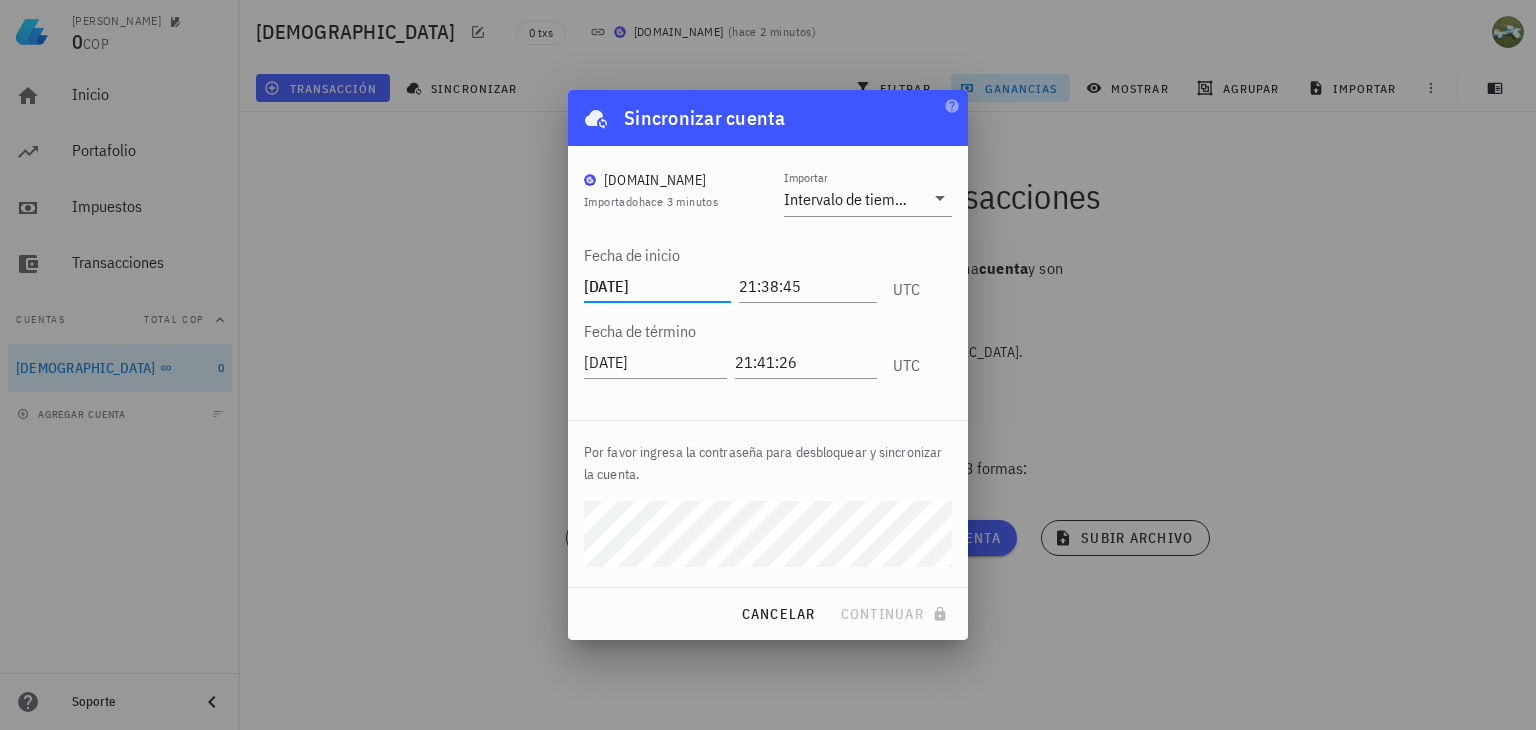 click on "Rodolfo
0  COP
Inicio
Portafolio
Impuestos
Transacciones
Cuentas
Total
COP
Buda       0
agregar cuenta
Soporte
Buda
0 txs
Buda.com   ( hace 2 minutos )
transacción
sincronizar
filtrar
ganancias
mostrar
agrupar
importar
Agreguemos tus transacciones
Cada  transacción  esta asociada a una  cuenta  y son acciones como:
Compra de  1 BTC  en Binance.   Retiro de  1000 USD  desde Coinbase.
ver guía
ver video
Puedes agregar transacciones de 3 formas:" at bounding box center (768, 365) 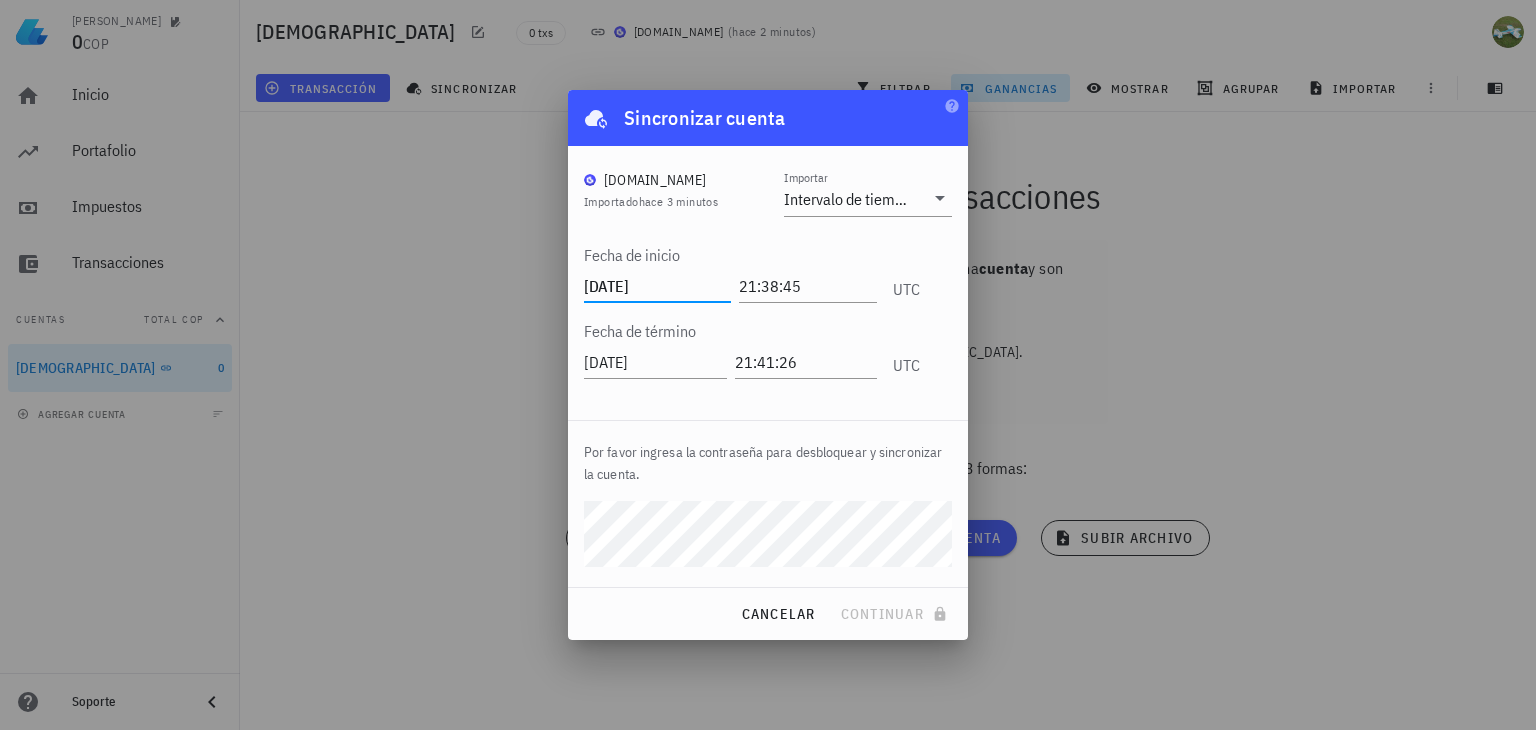 type on "2024-01-01" 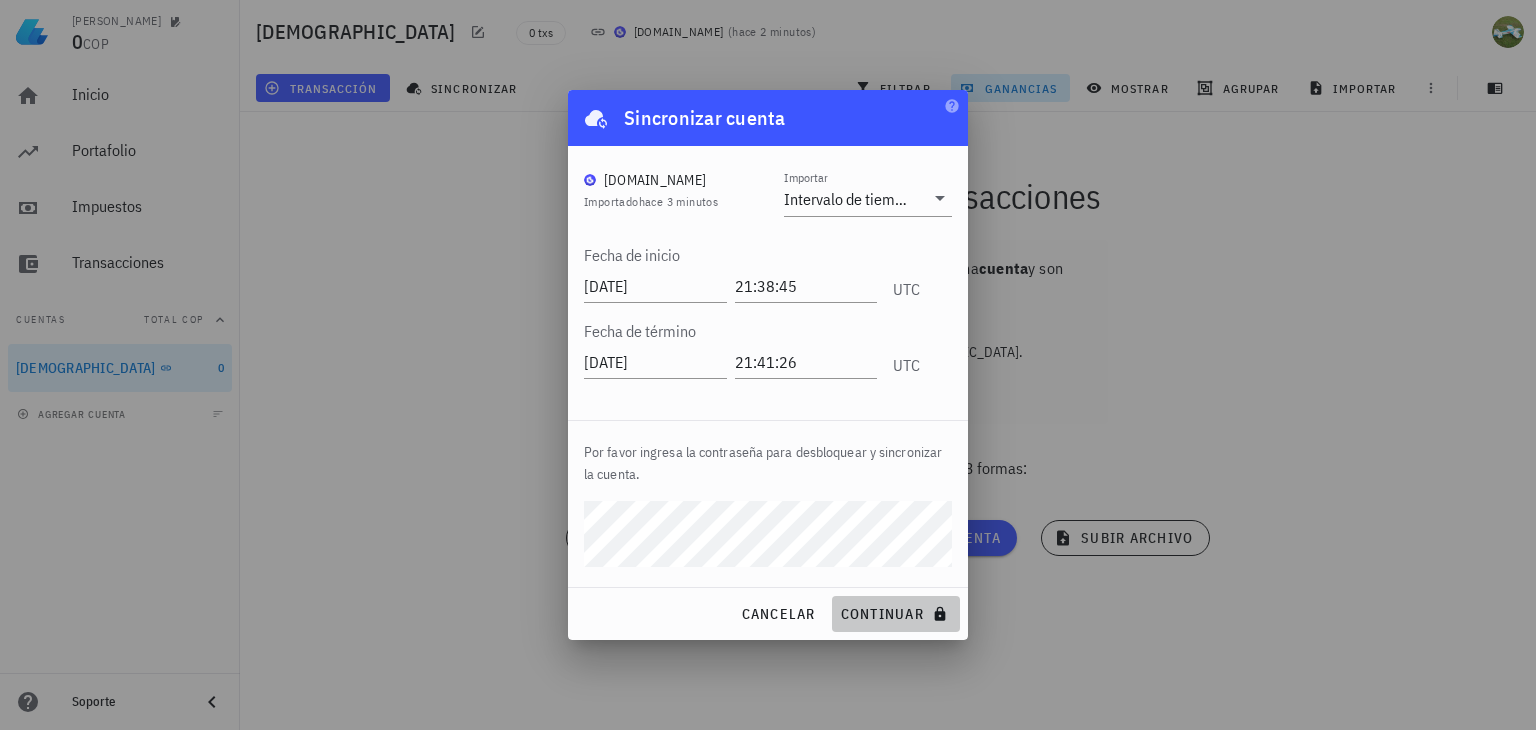 click on "continuar" at bounding box center (896, 614) 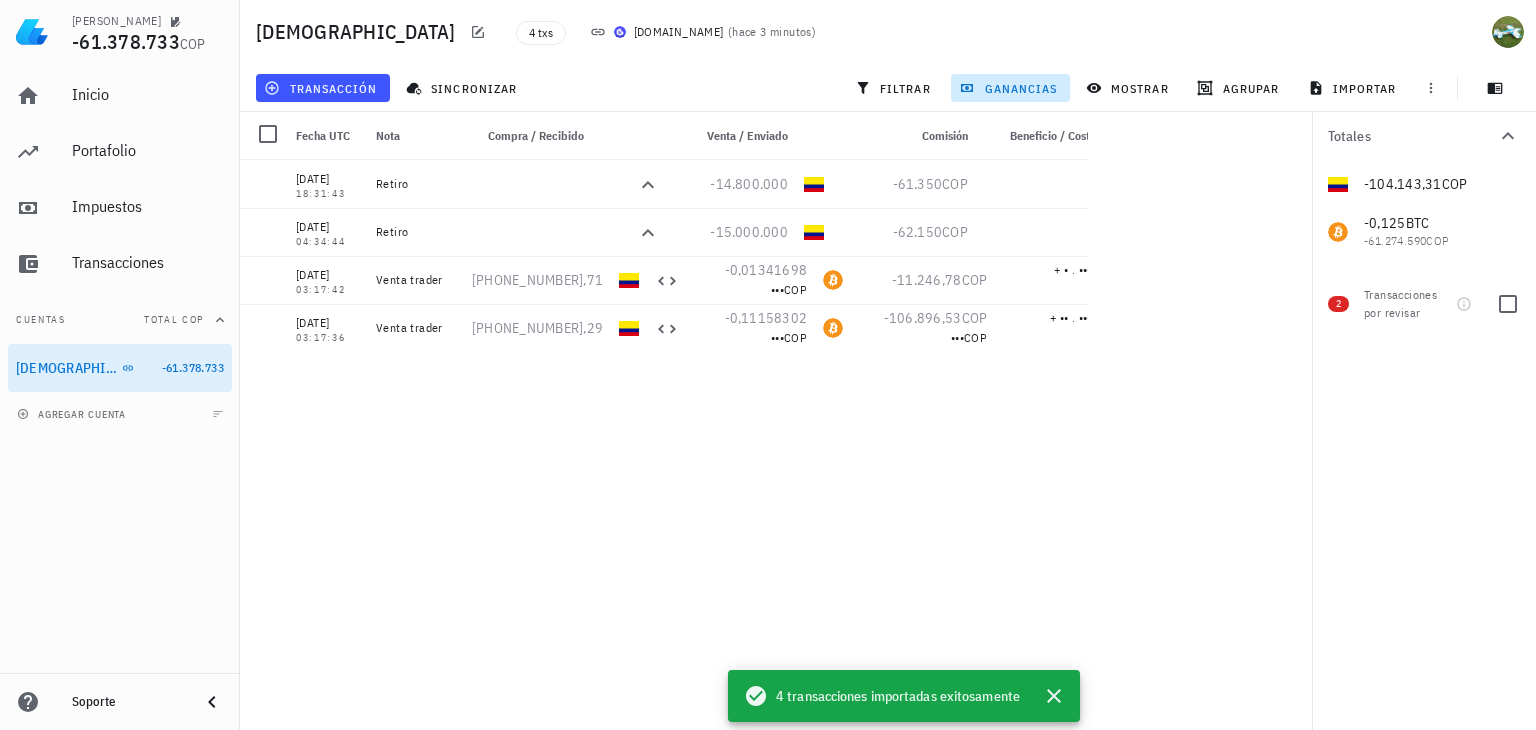 click on "Transacciones por revisar" at bounding box center [1406, 304] 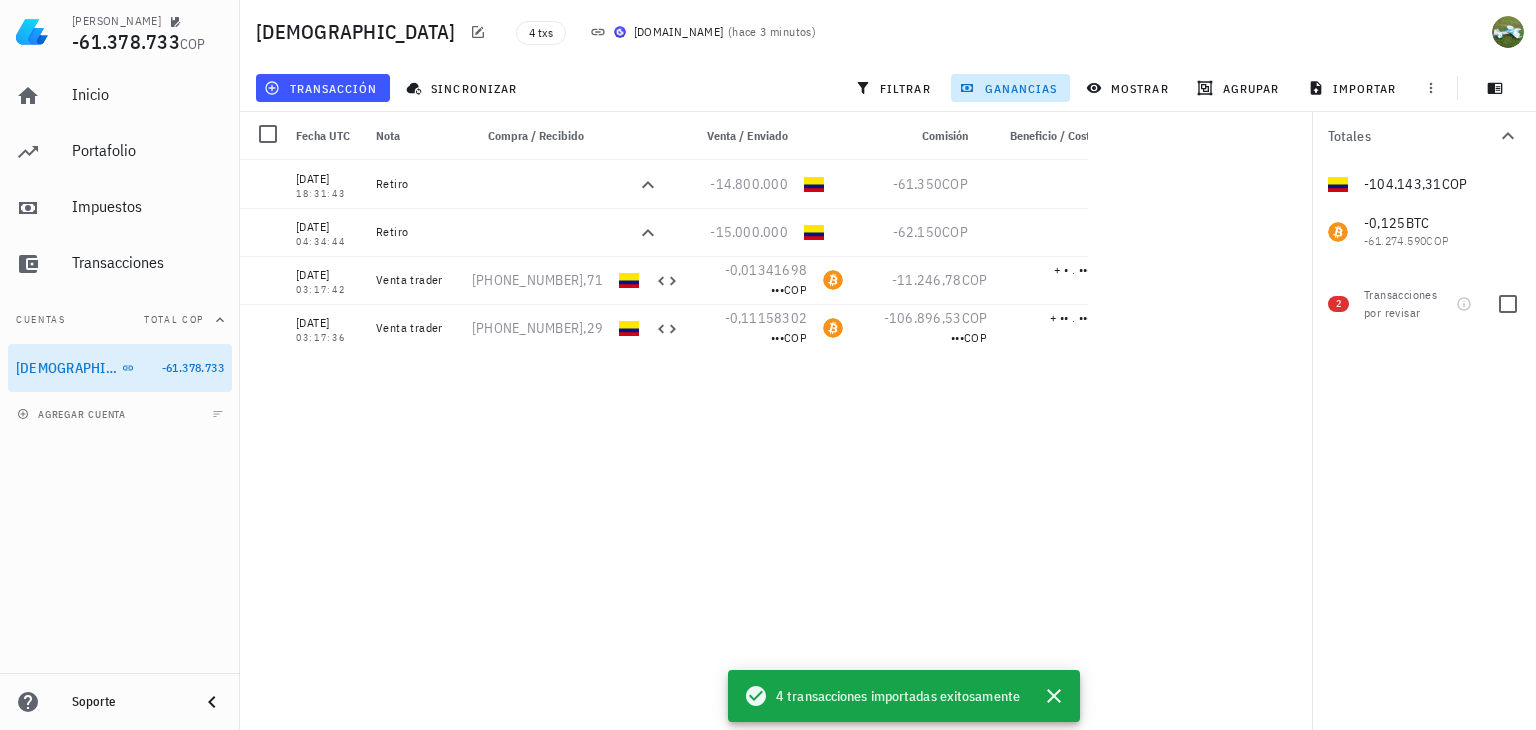 click on "2" at bounding box center (1338, 304) 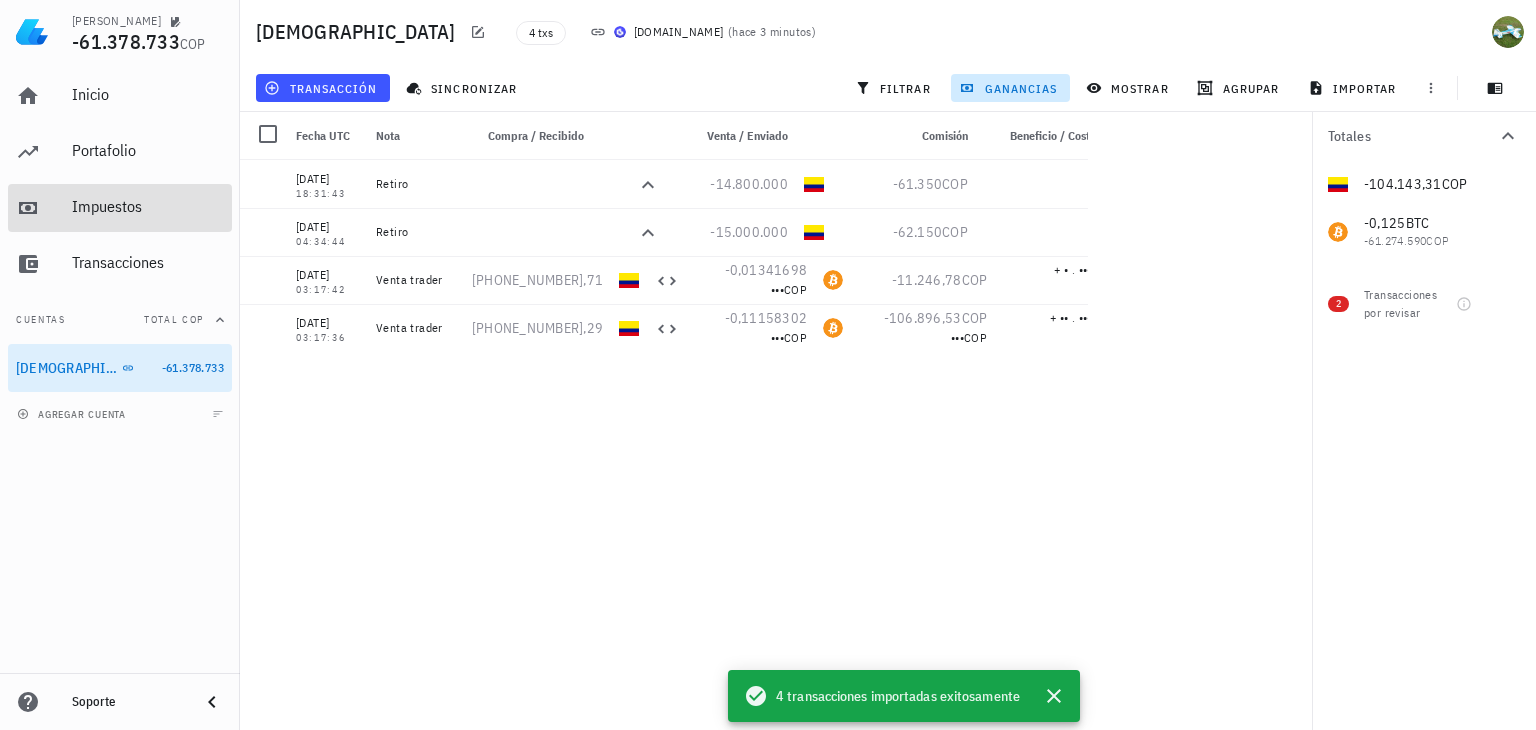 click on "Impuestos" at bounding box center (148, 206) 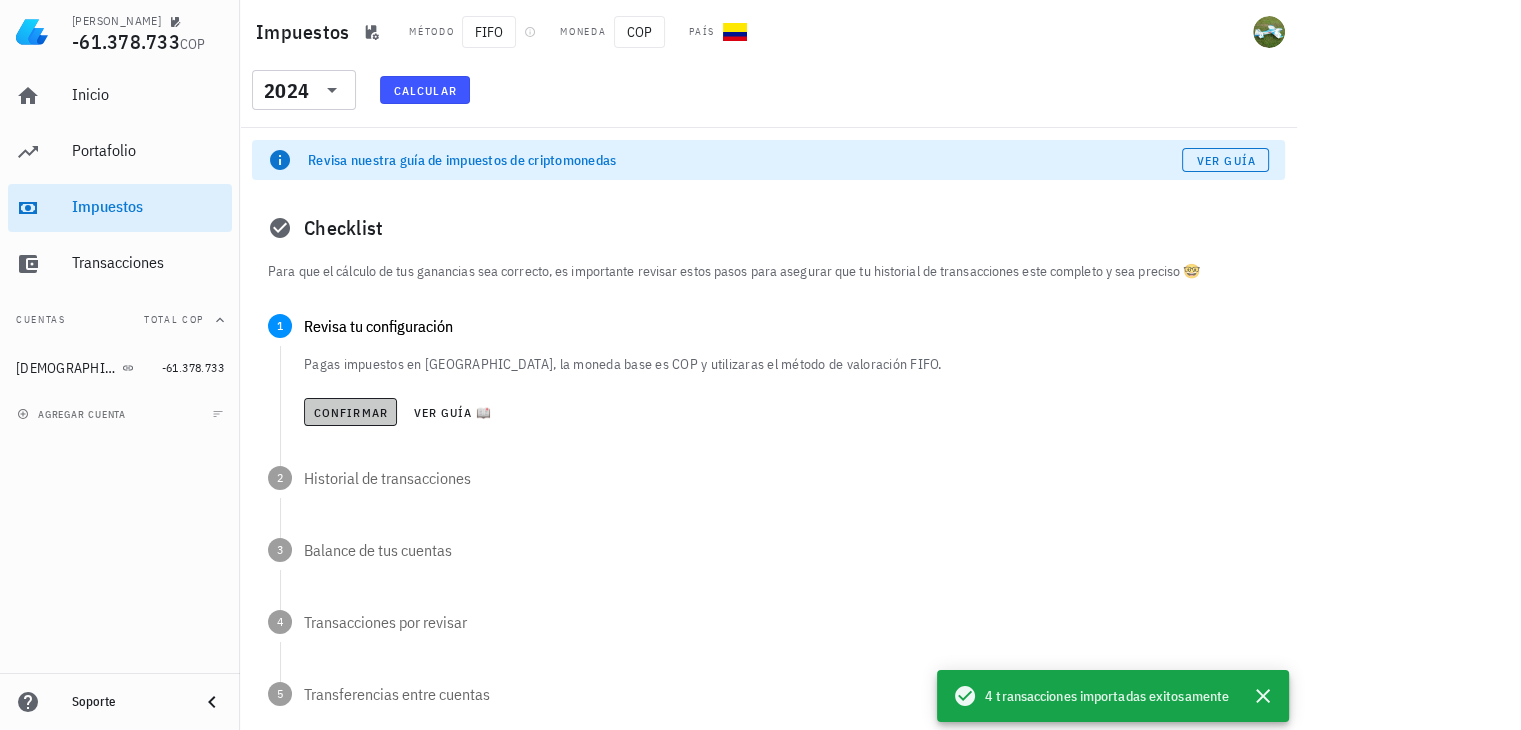 click on "Confirmar" at bounding box center [350, 412] 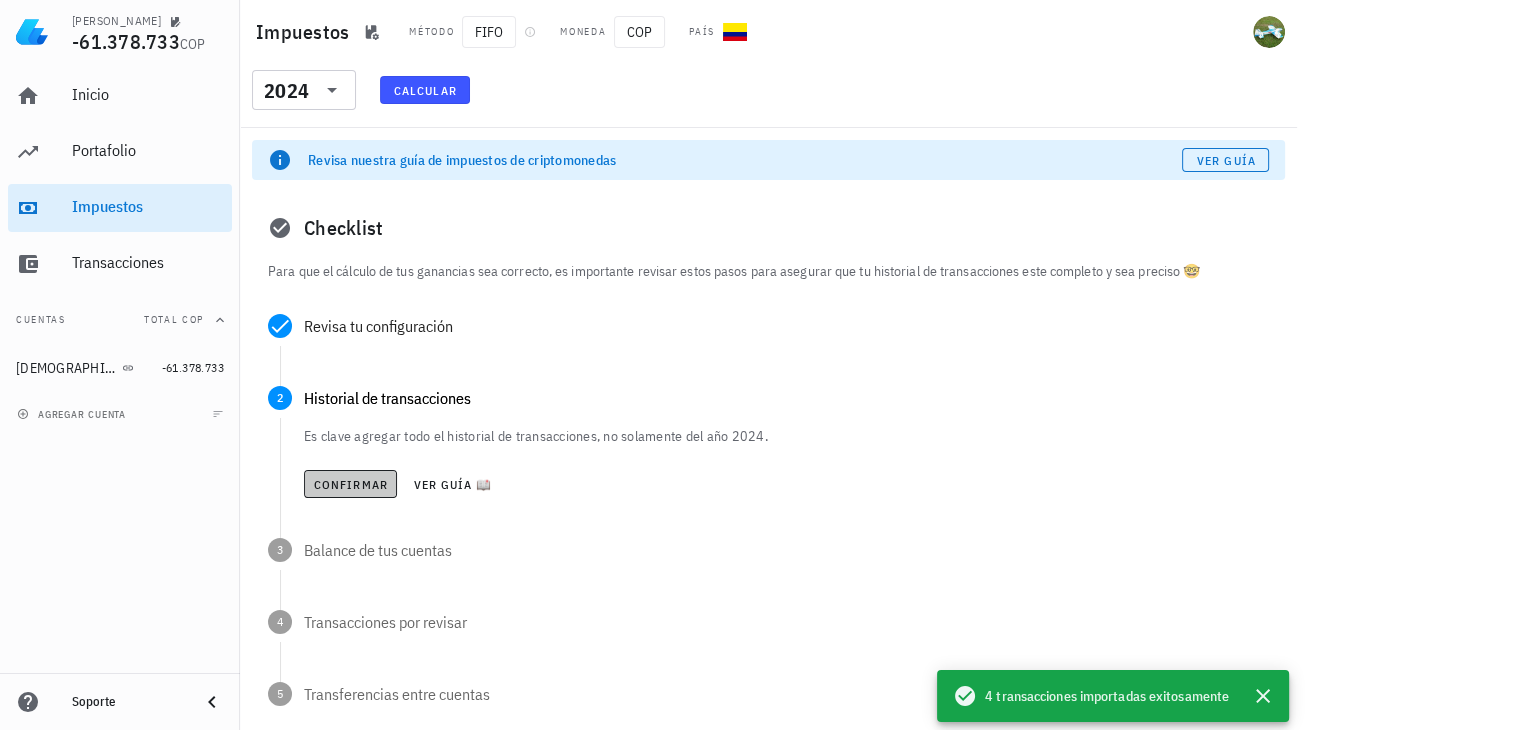 click on "Confirmar" at bounding box center (350, 484) 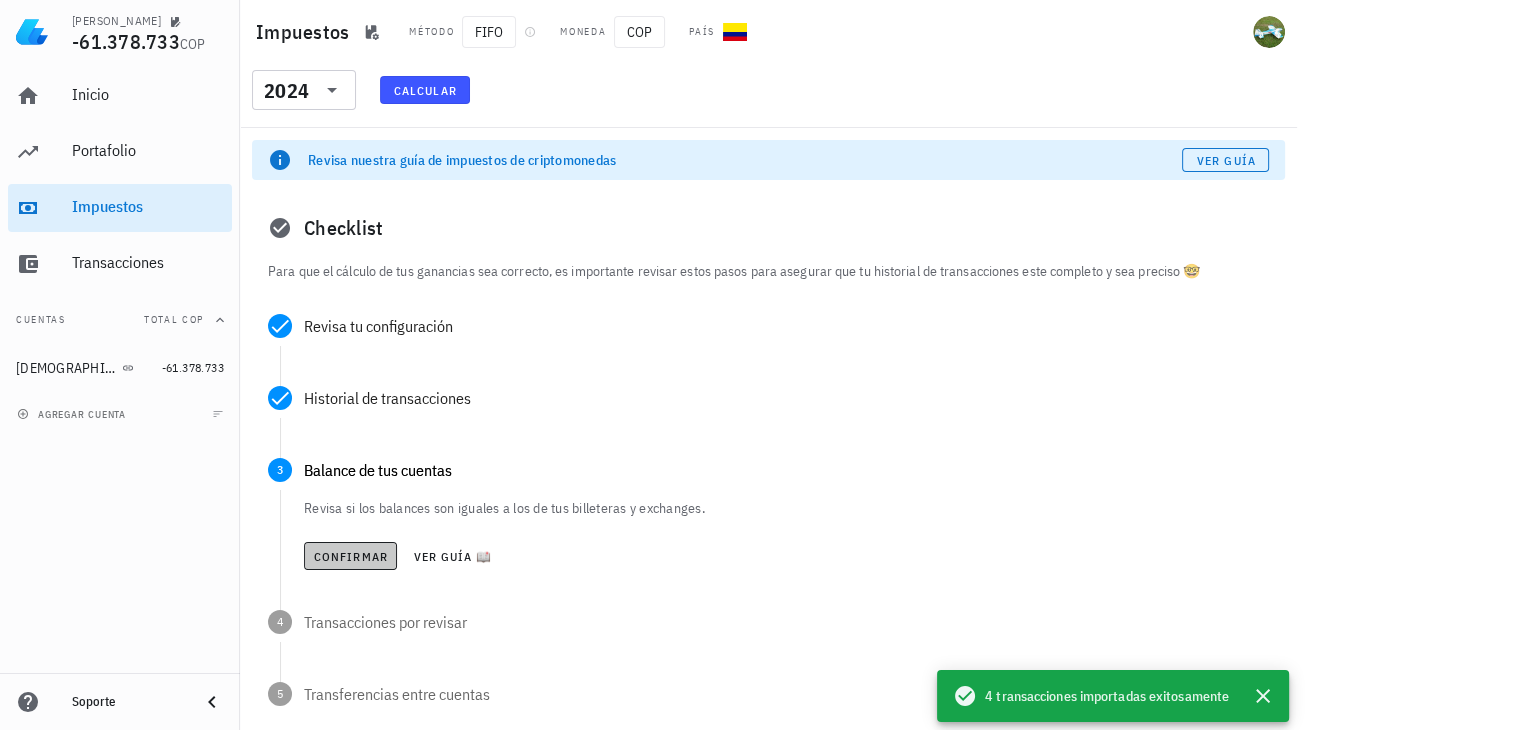 click on "Confirmar" at bounding box center (350, 556) 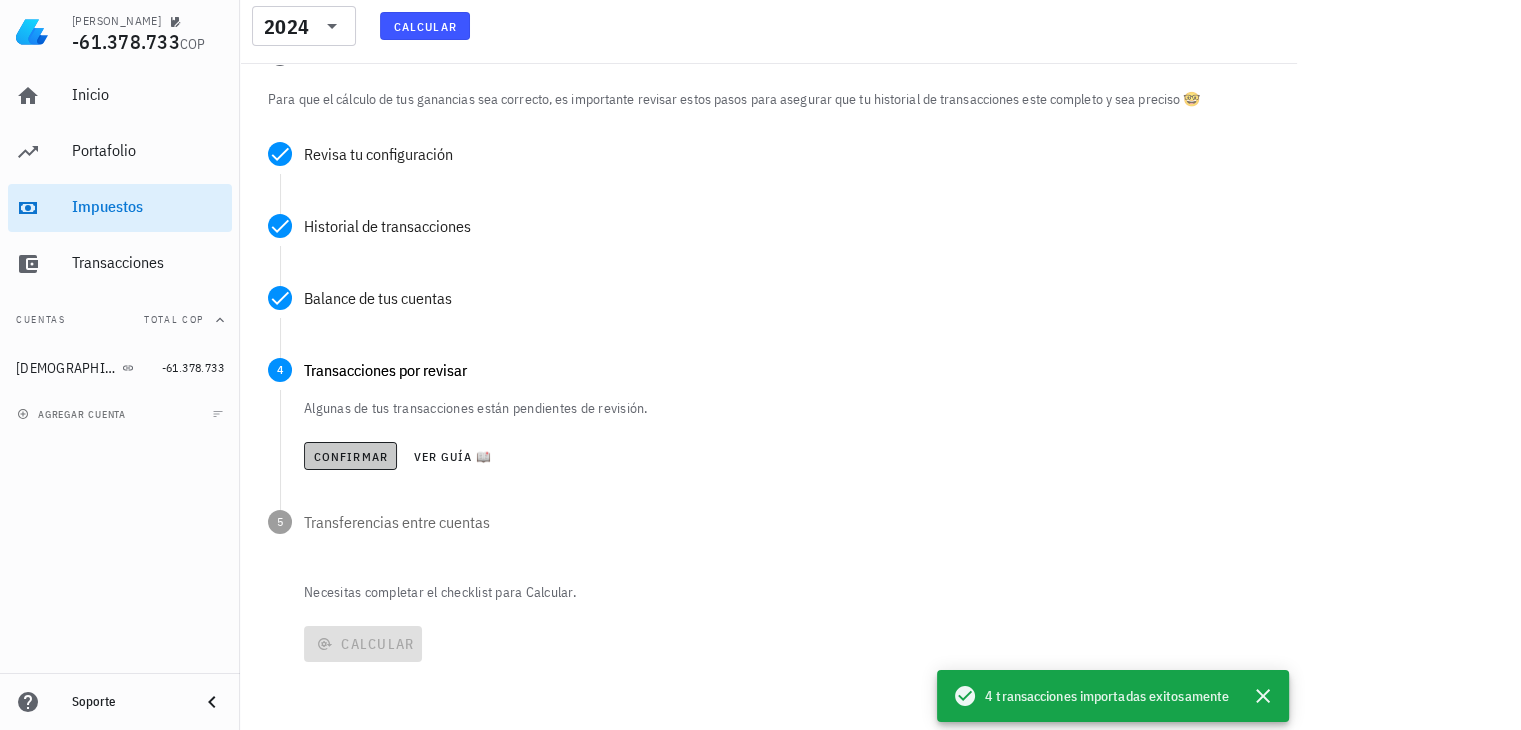 click on "Confirmar" at bounding box center (350, 456) 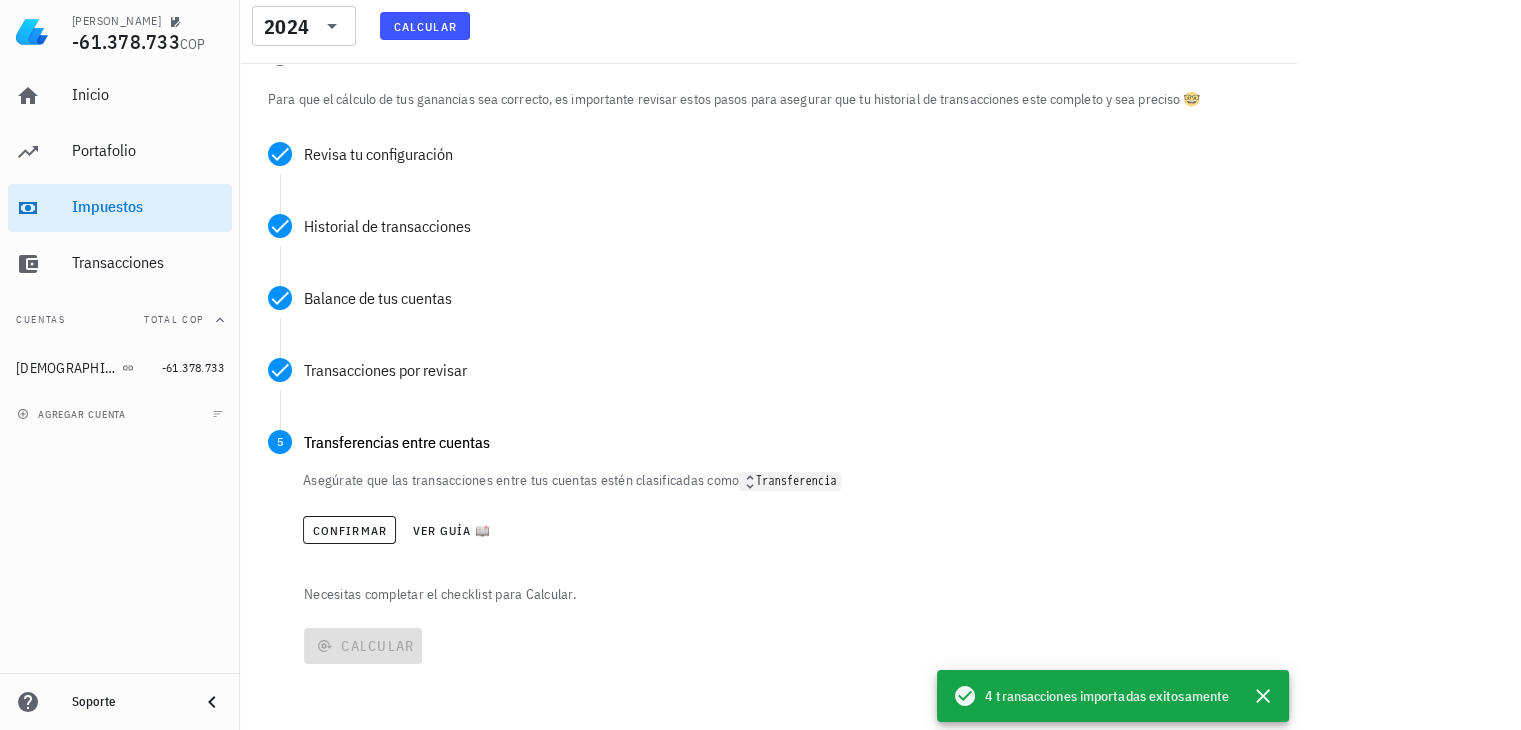 scroll, scrollTop: 174, scrollLeft: 0, axis: vertical 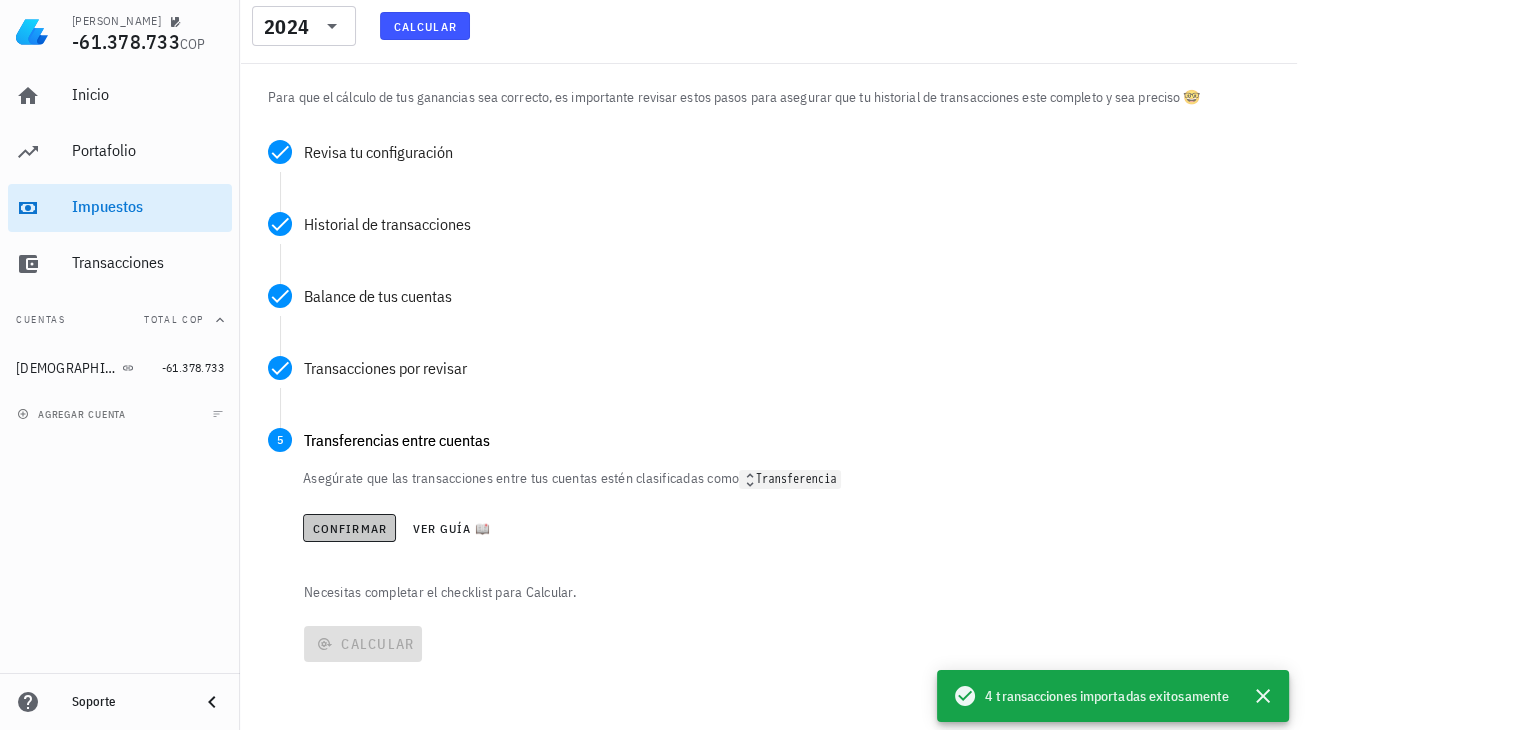 click on "Confirmar" at bounding box center [349, 528] 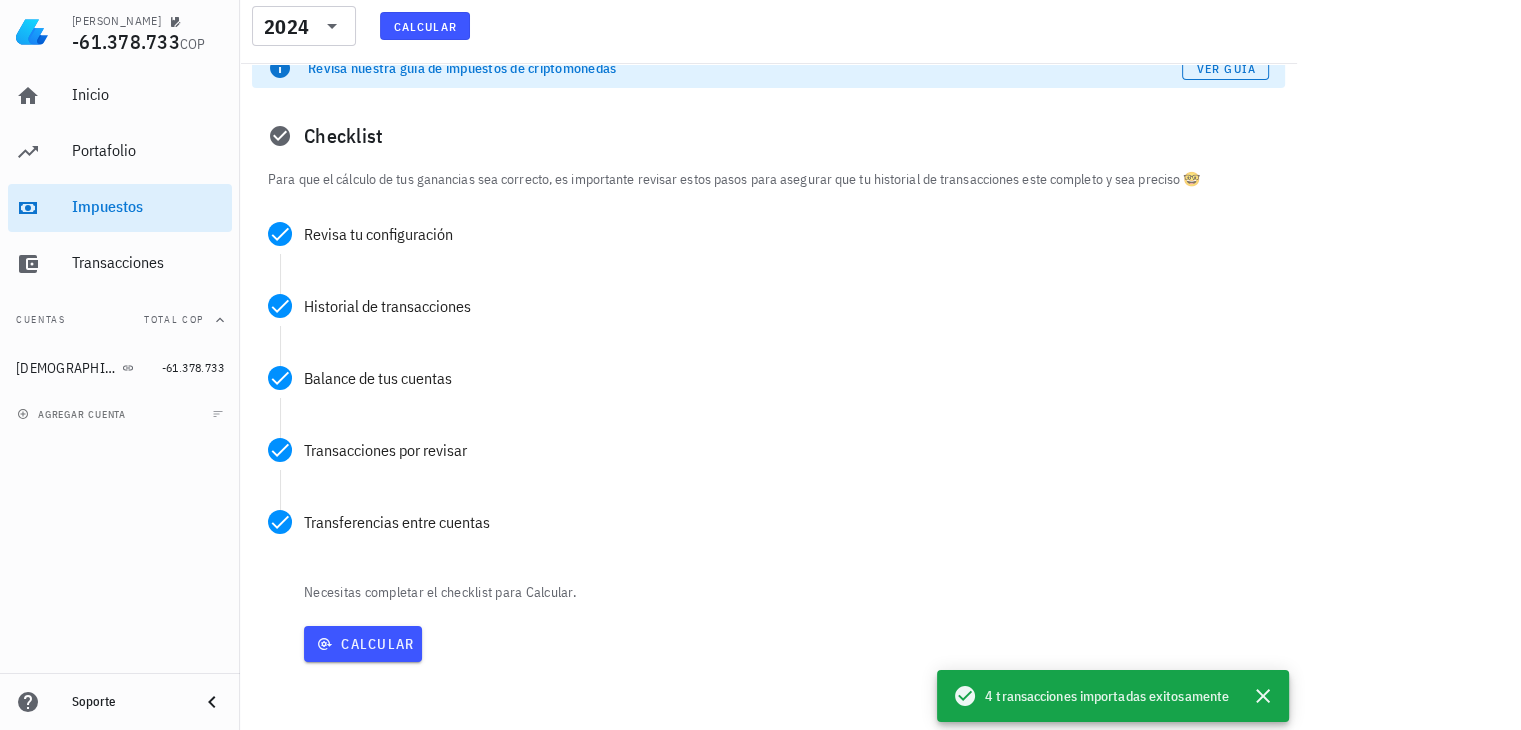 scroll, scrollTop: 92, scrollLeft: 0, axis: vertical 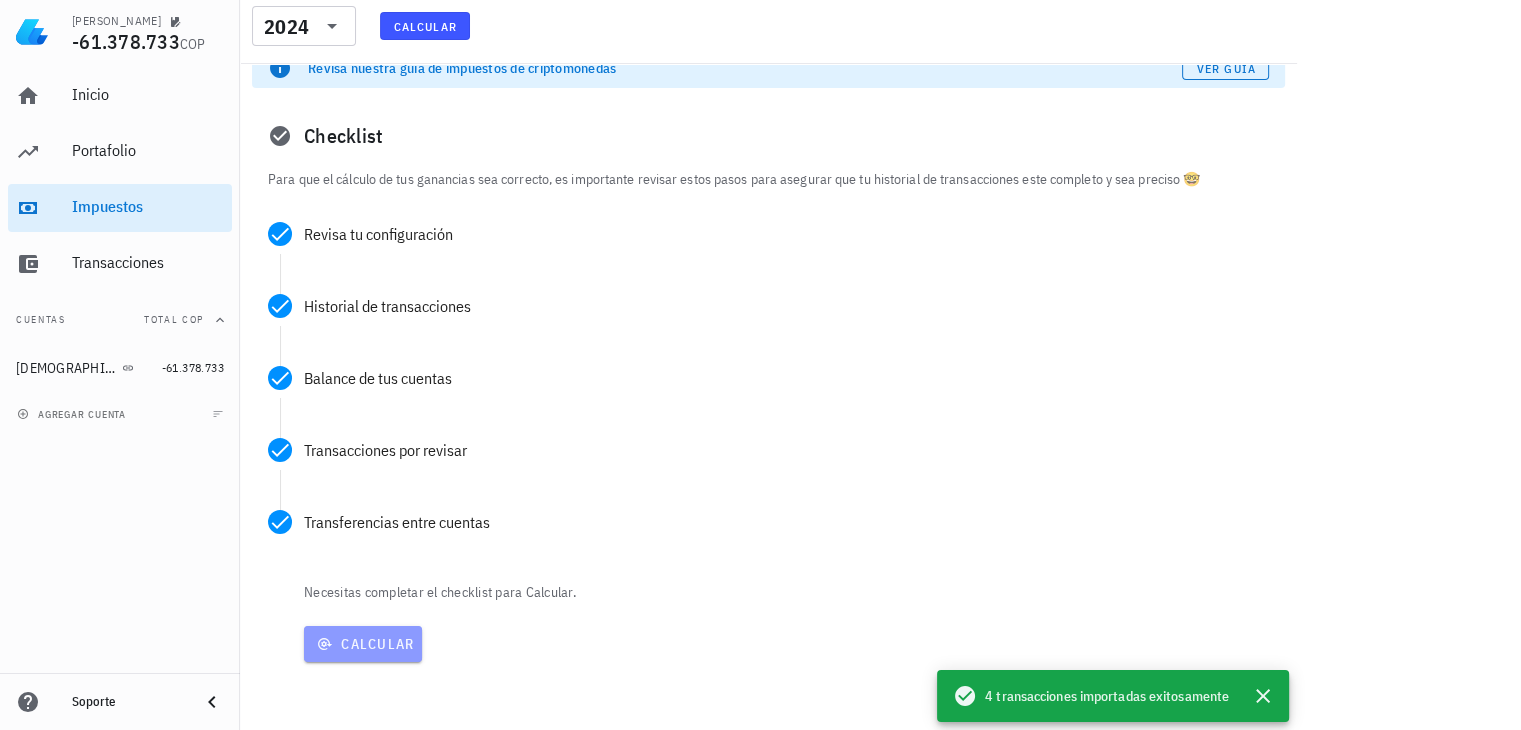click on "Calcular" at bounding box center (363, 644) 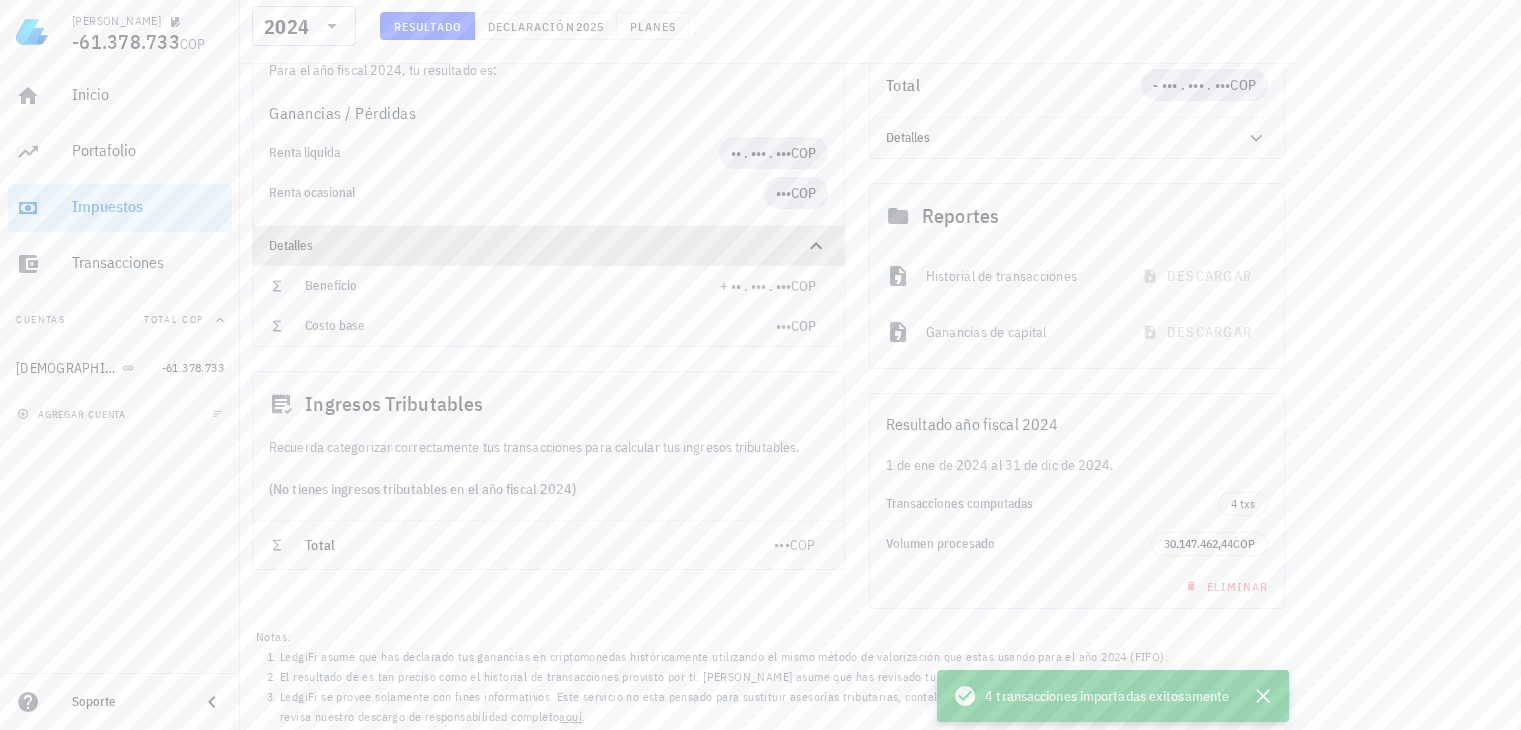 scroll, scrollTop: 326, scrollLeft: 0, axis: vertical 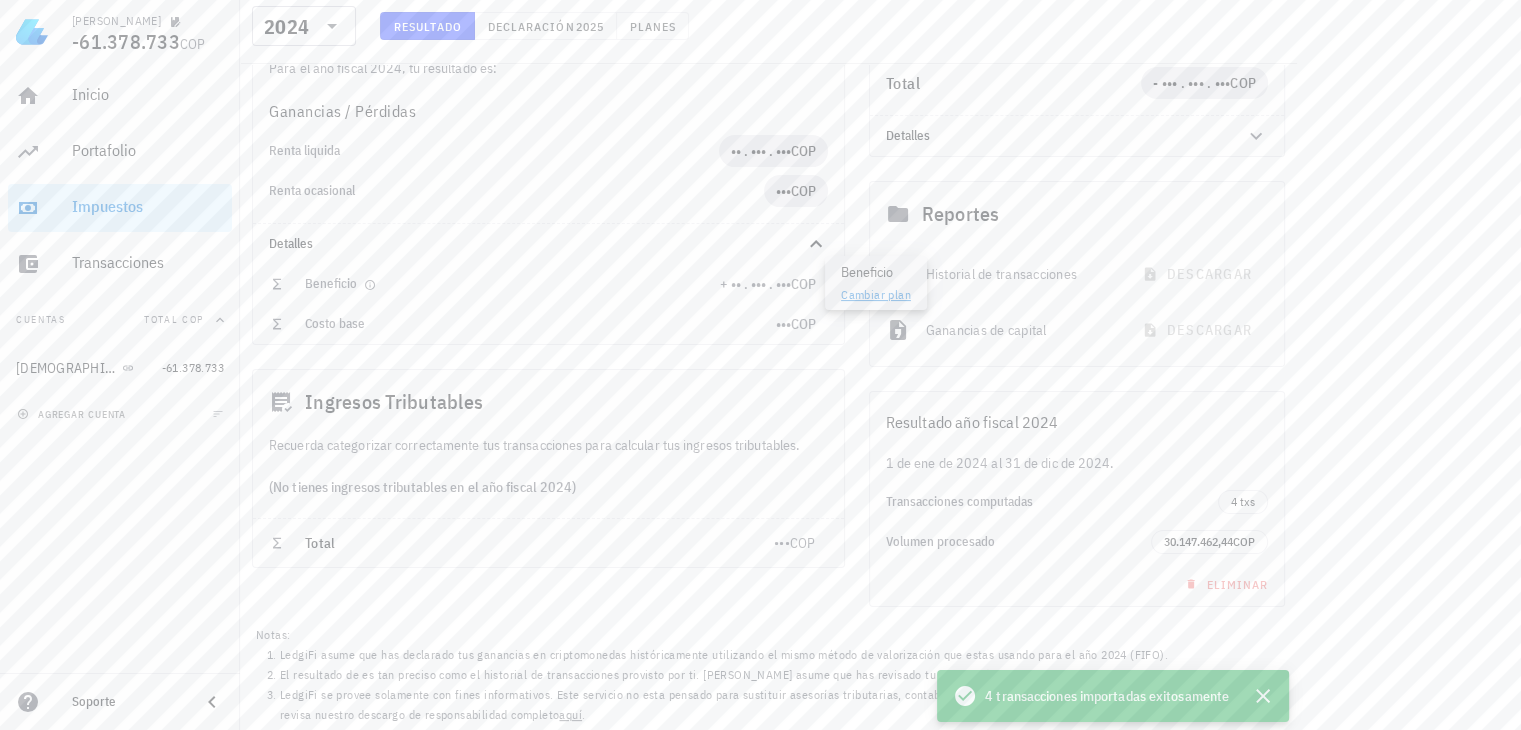 click on "+
•• .
••• .
•••" at bounding box center (755, 284) 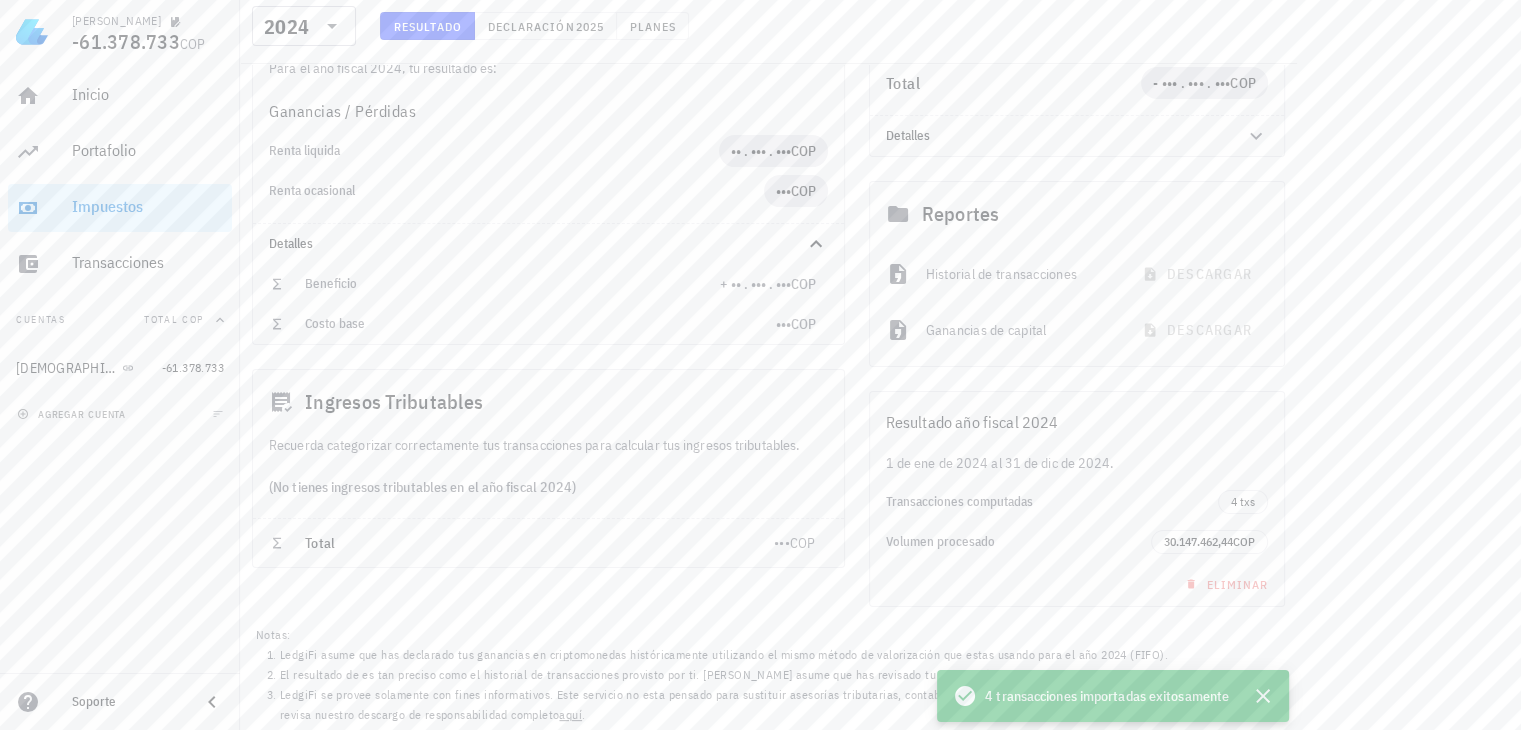 click on "Rodolfo
-61.378.733  COP
Inicio
Portafolio
Impuestos
Transacciones
Cuentas
Total
COP
Buda       -61.378.733
agregar cuenta
Soporte
Impuestos
Método
FIFO
Moneda
COP
País
​ 2024   Resultado     Declaración   2025   Planes               Cambia tu plan para acceder a tus ganancias y reportes.
Cambiar plan
Revisa nuestra guía de impuestos de criptomonedas
Ver guía
Ganancias por Criptomonedas
ver más .
Para el año fiscal 2024, tu resultado es:
Ganancias / Pérdidas     Renta liquida
•• .
••• .
•••" at bounding box center [760, 202] 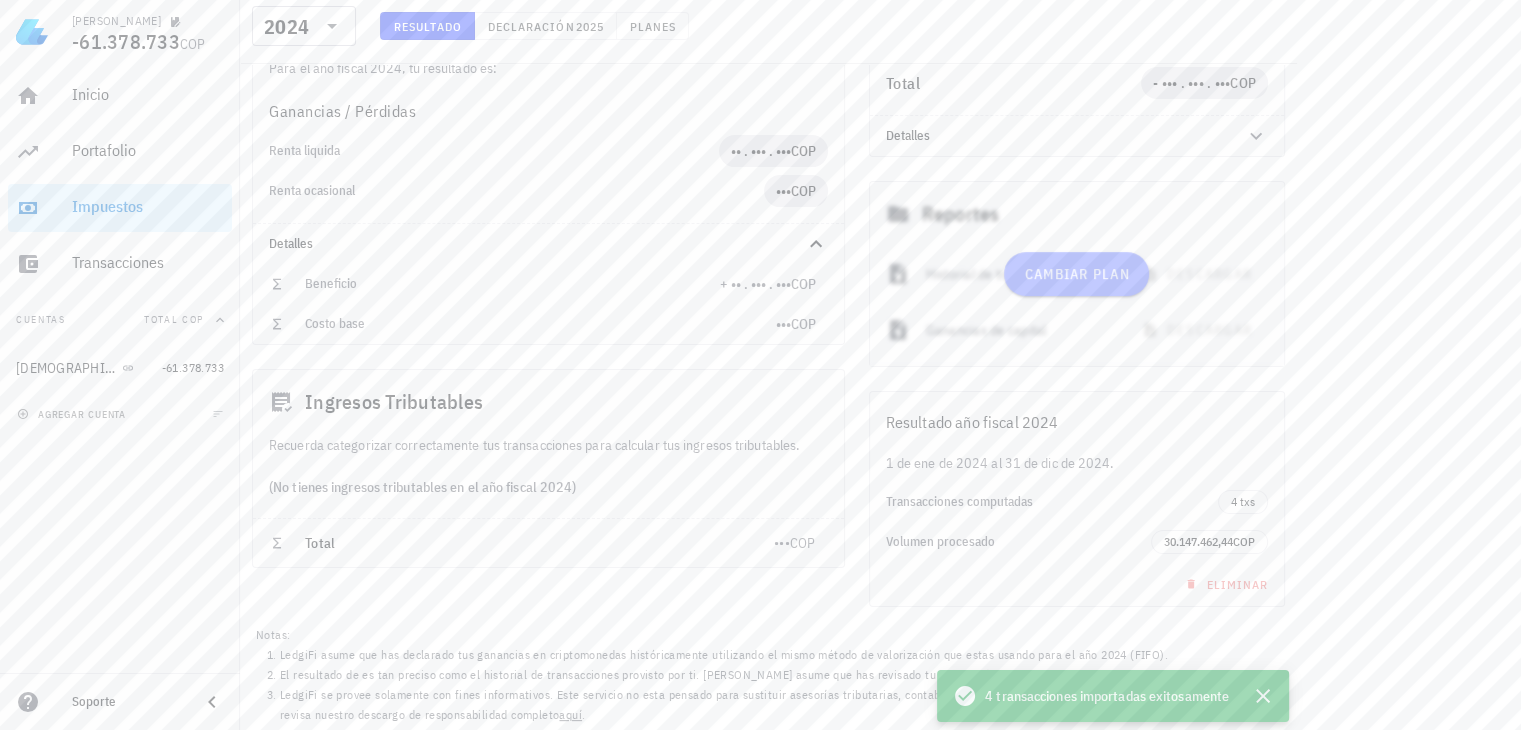 click on "Cambiar plan" at bounding box center (1077, 274) 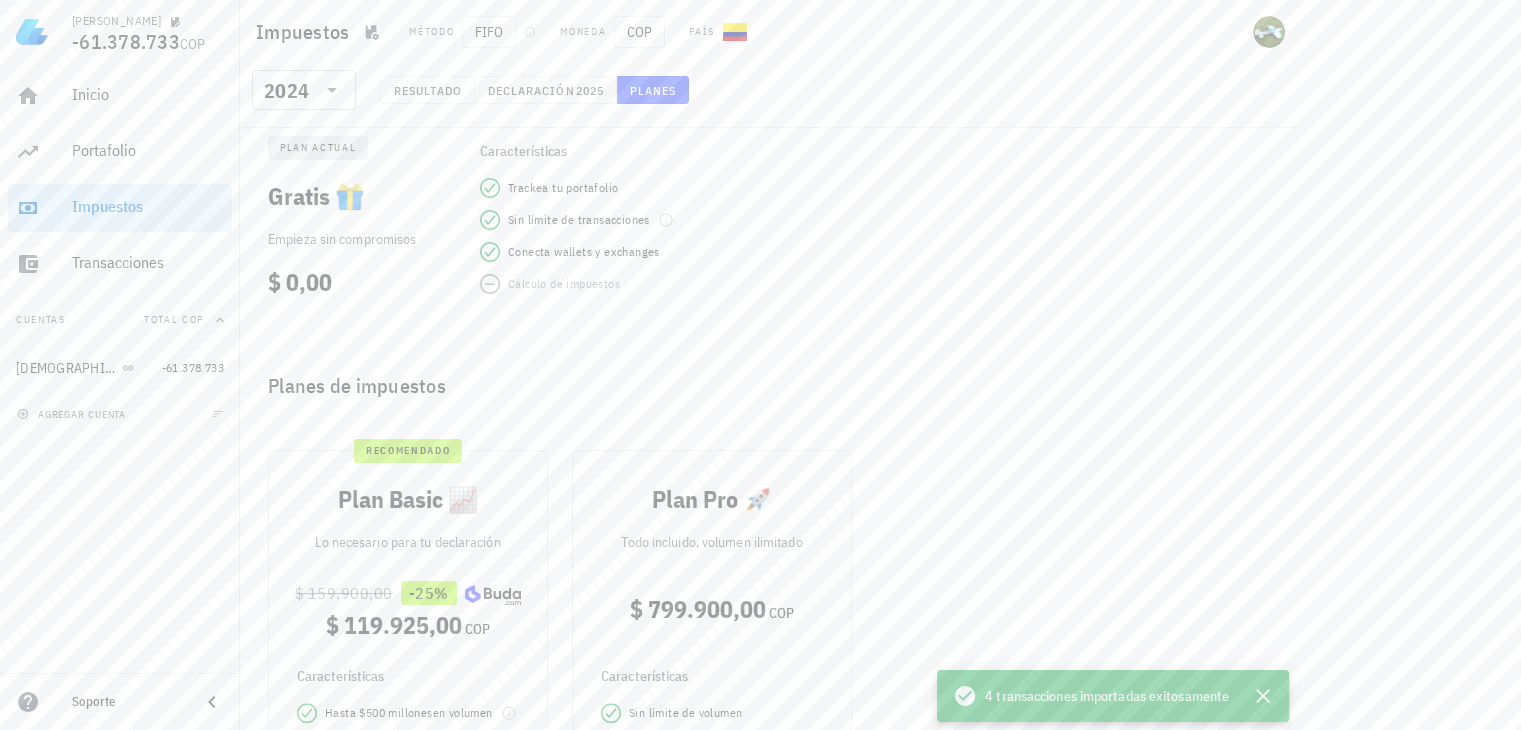 scroll, scrollTop: 684, scrollLeft: 0, axis: vertical 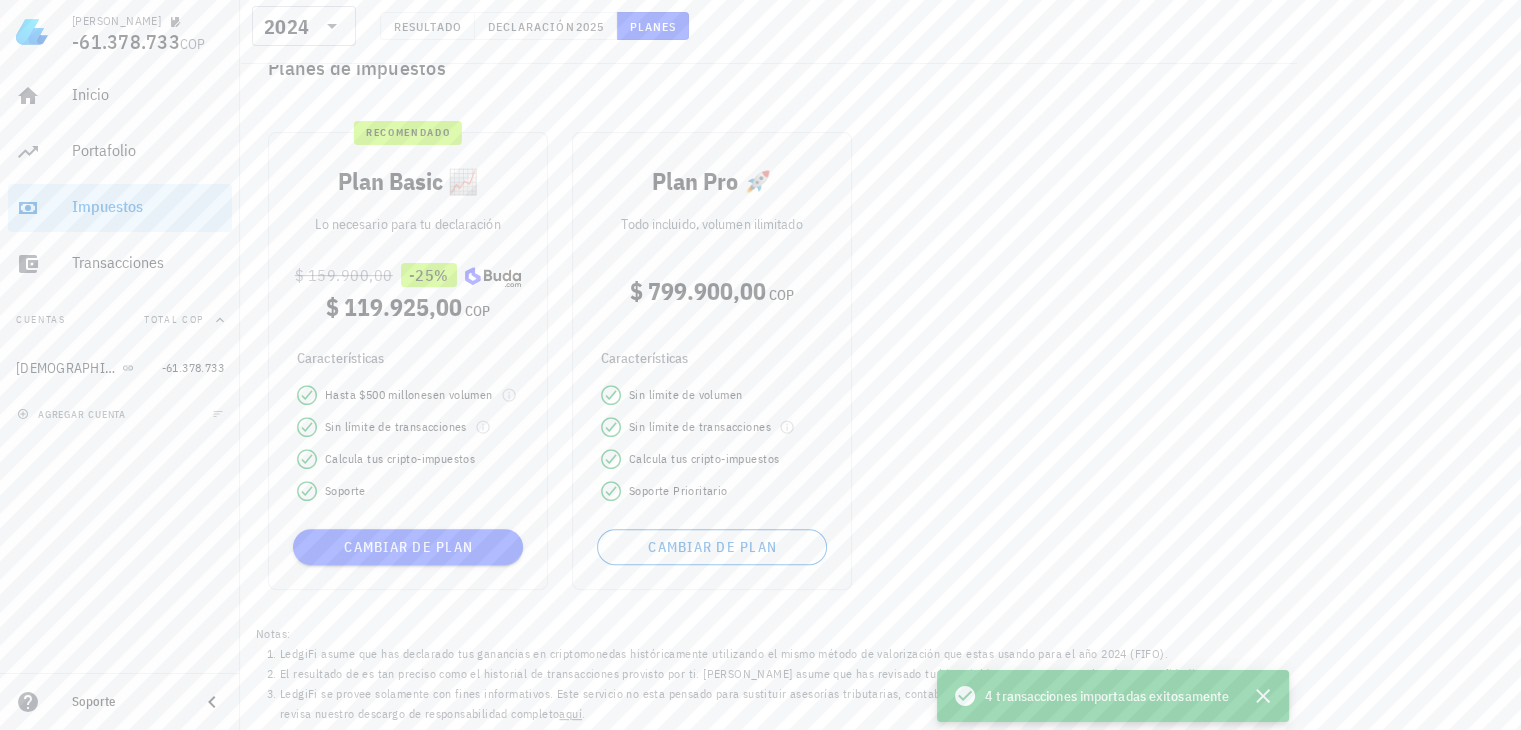 click on "Cambiar de plan" at bounding box center (408, 539) 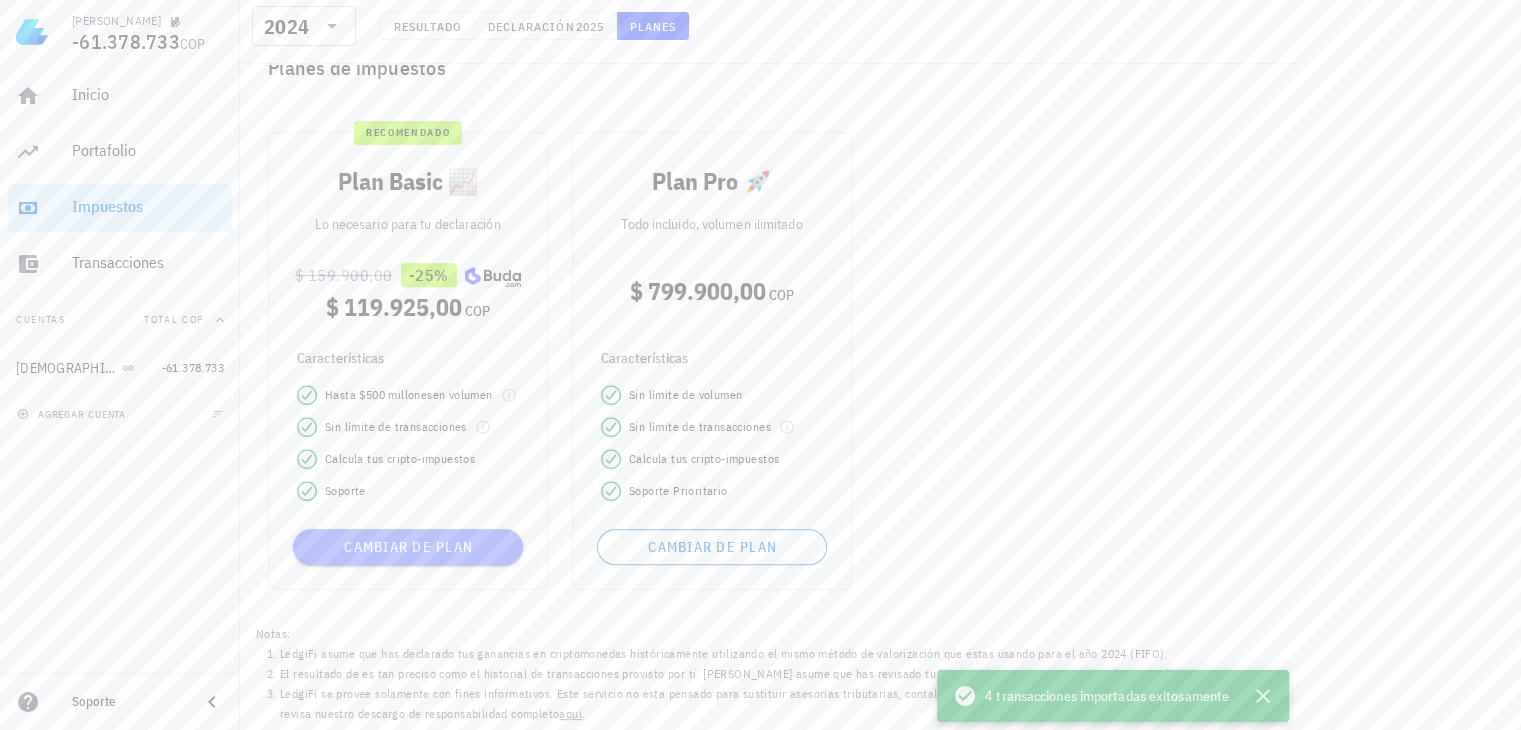 click on "Cambiar de plan" at bounding box center [408, 547] 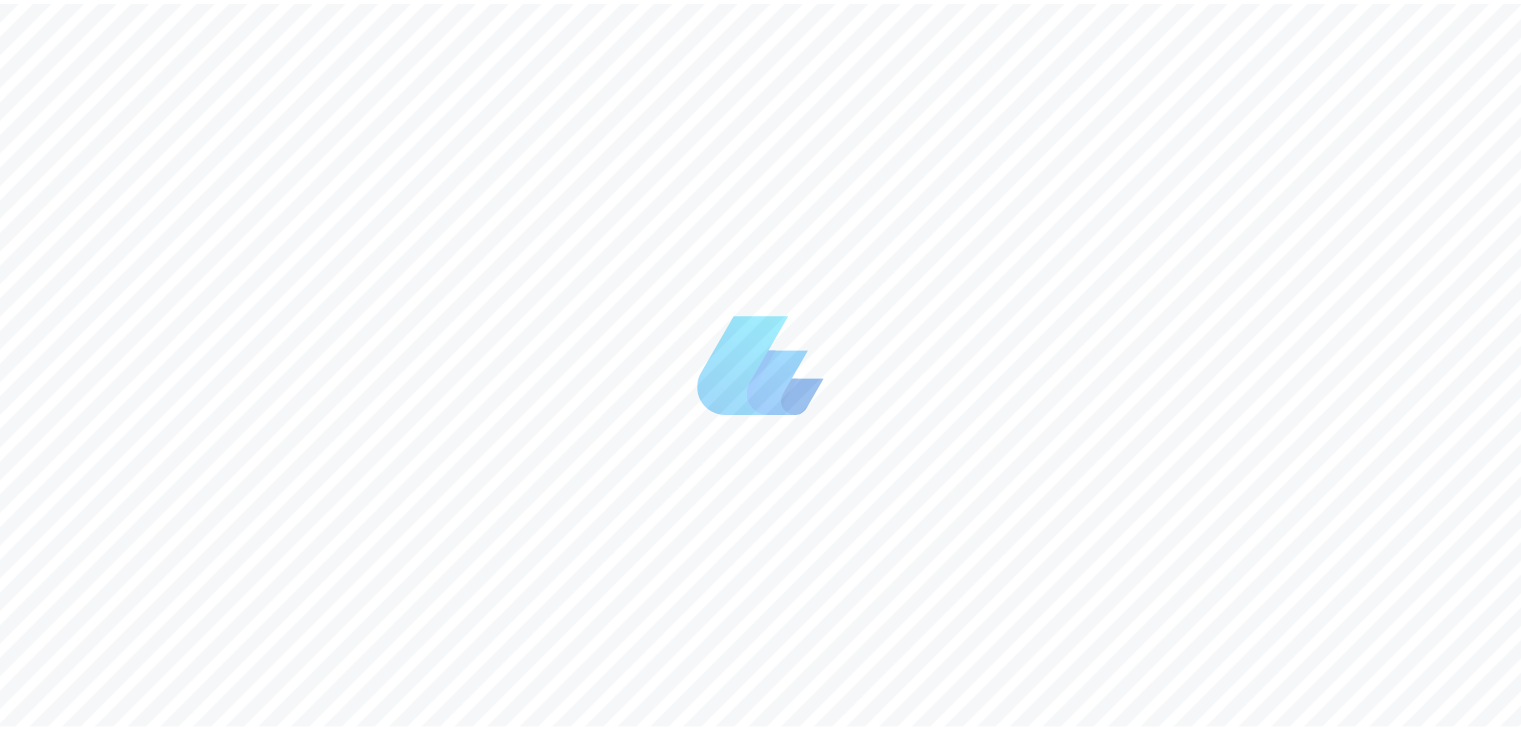 scroll, scrollTop: 0, scrollLeft: 0, axis: both 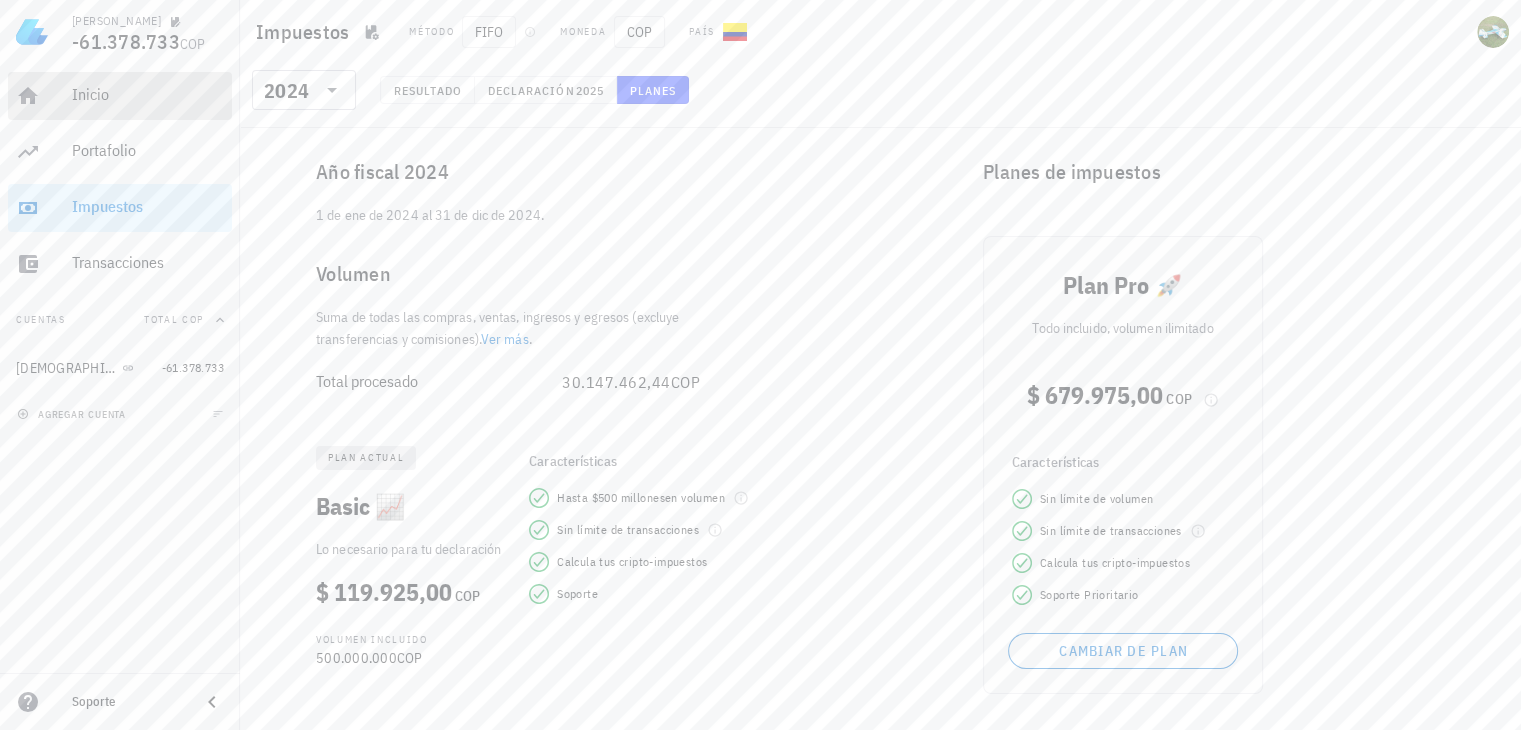 click on "Inicio" at bounding box center (148, 94) 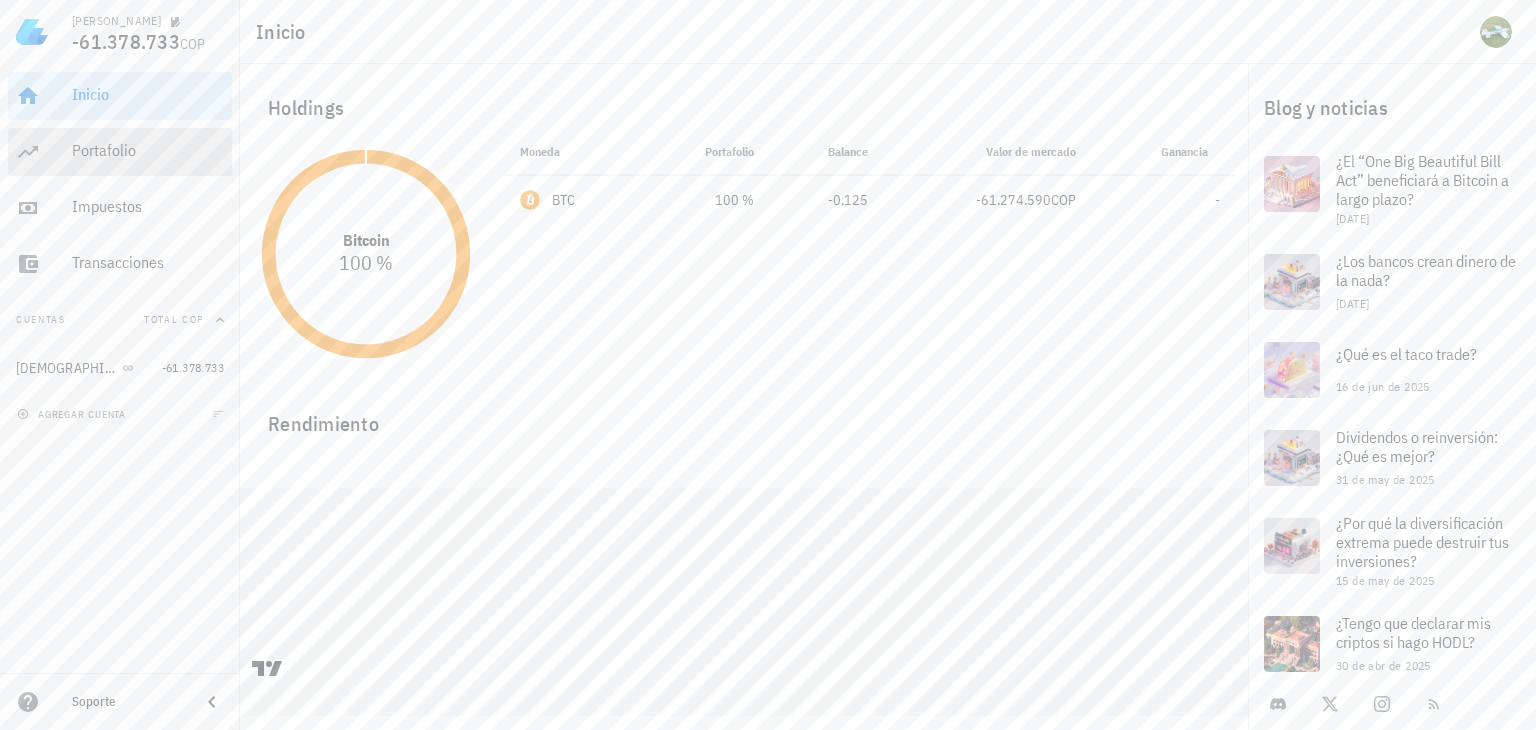click on "Portafolio" at bounding box center [148, 150] 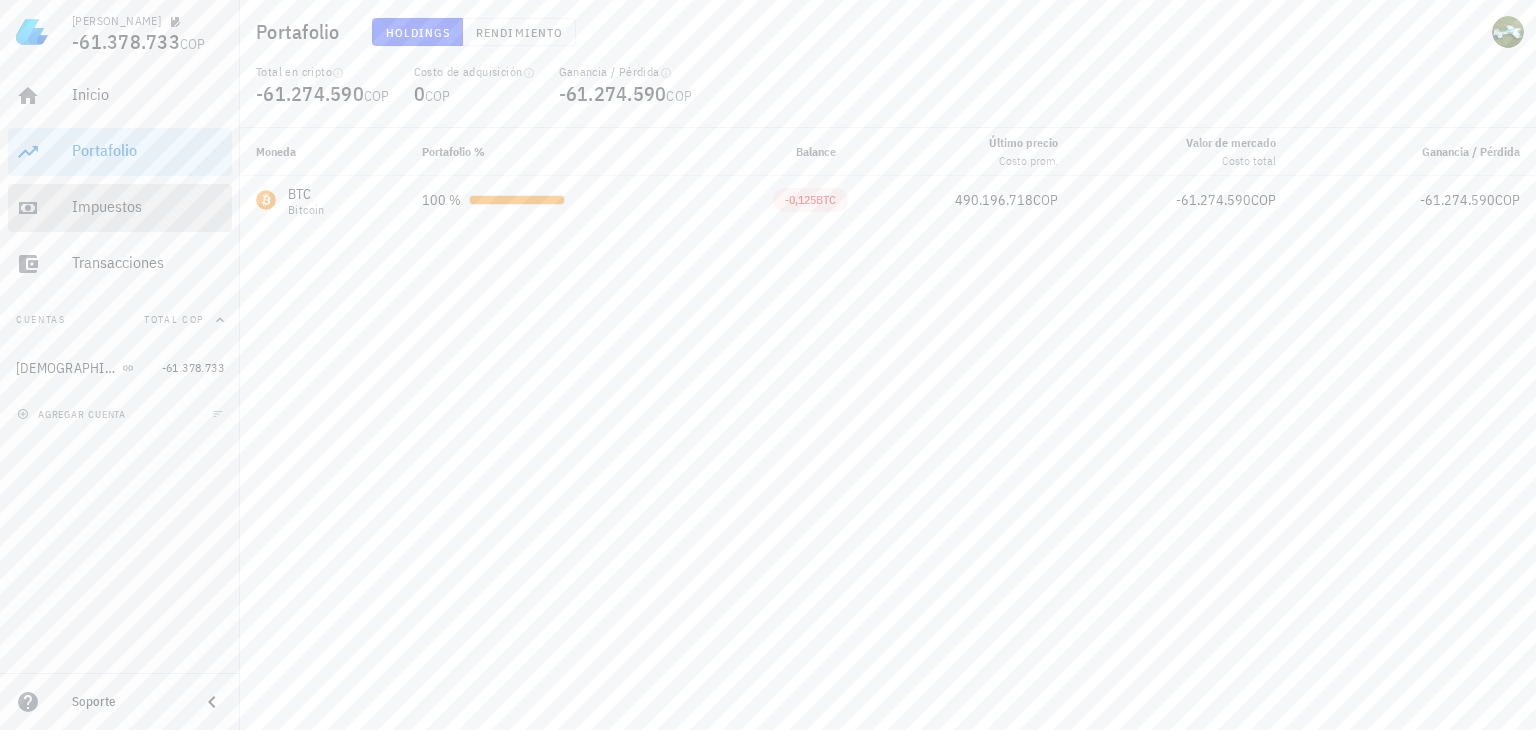 click on "Impuestos" at bounding box center [148, 206] 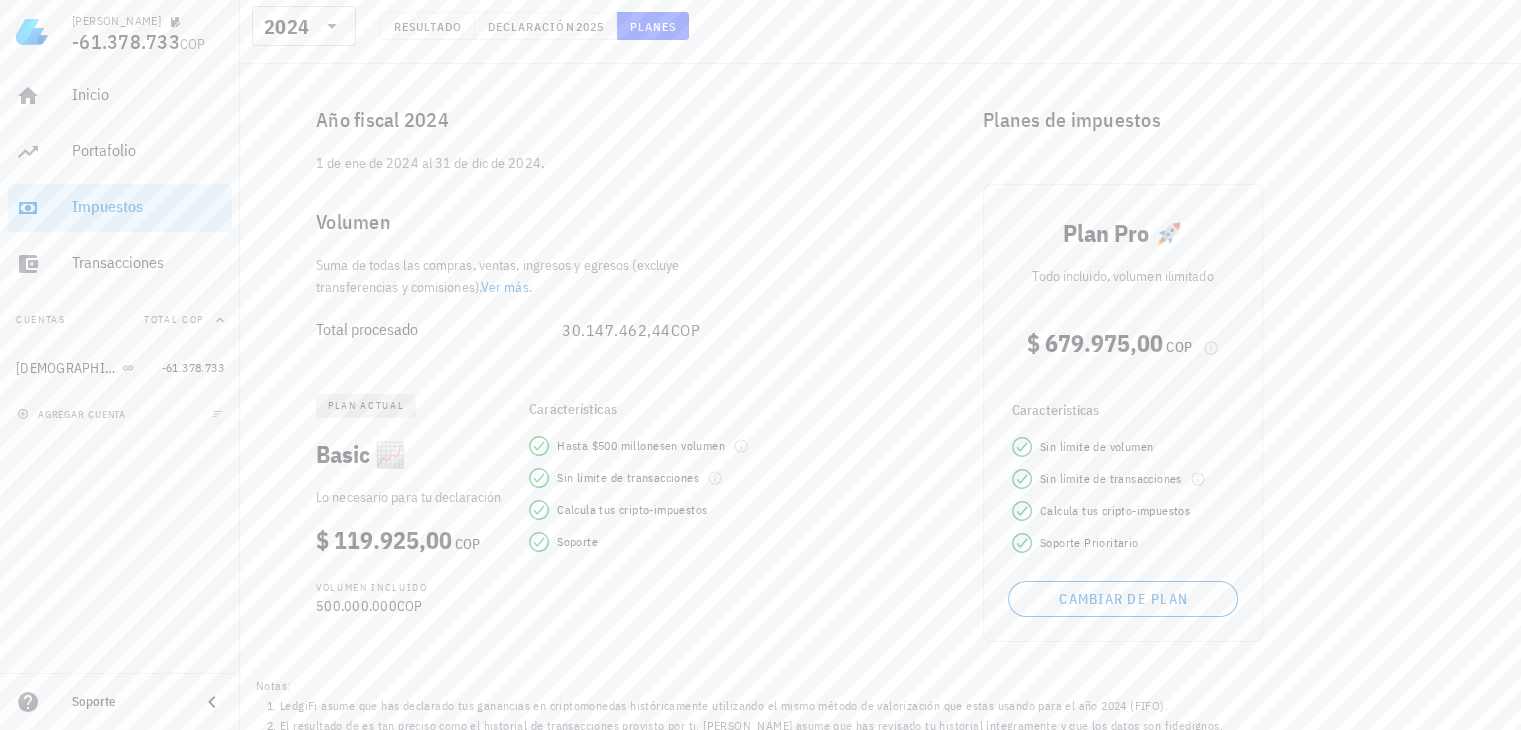 scroll, scrollTop: 0, scrollLeft: 0, axis: both 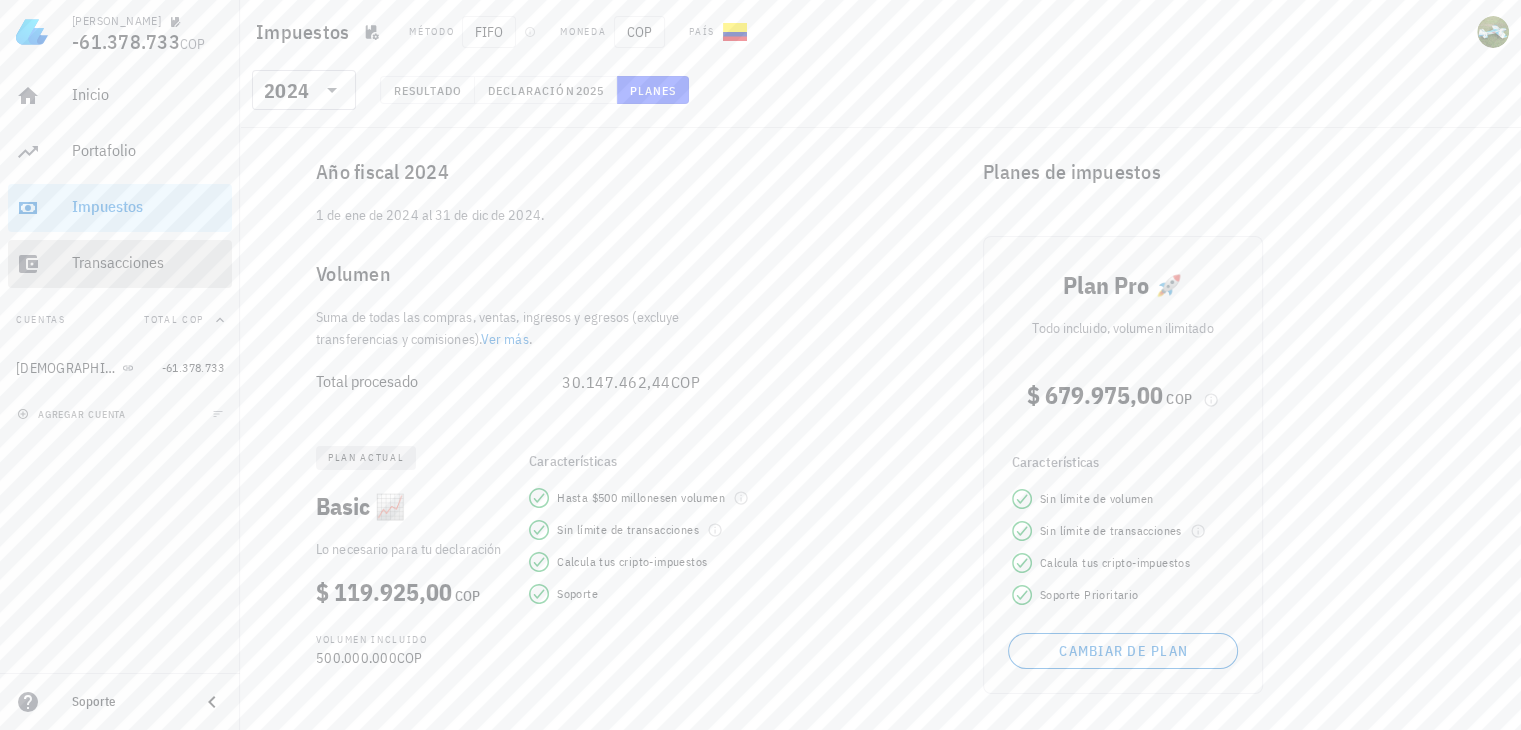 click on "Transacciones" at bounding box center [148, 262] 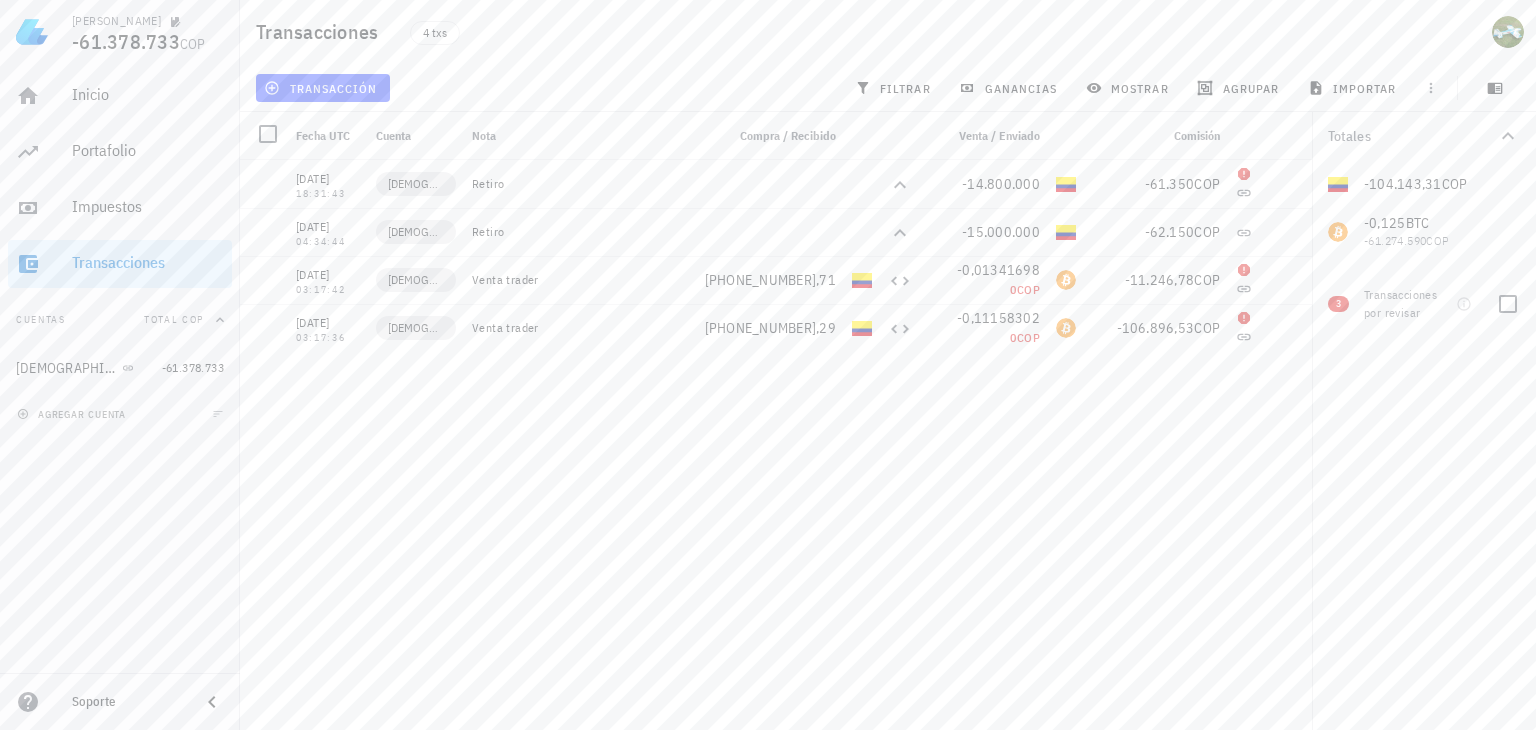 click on "Transacciones por revisar" at bounding box center (1406, 304) 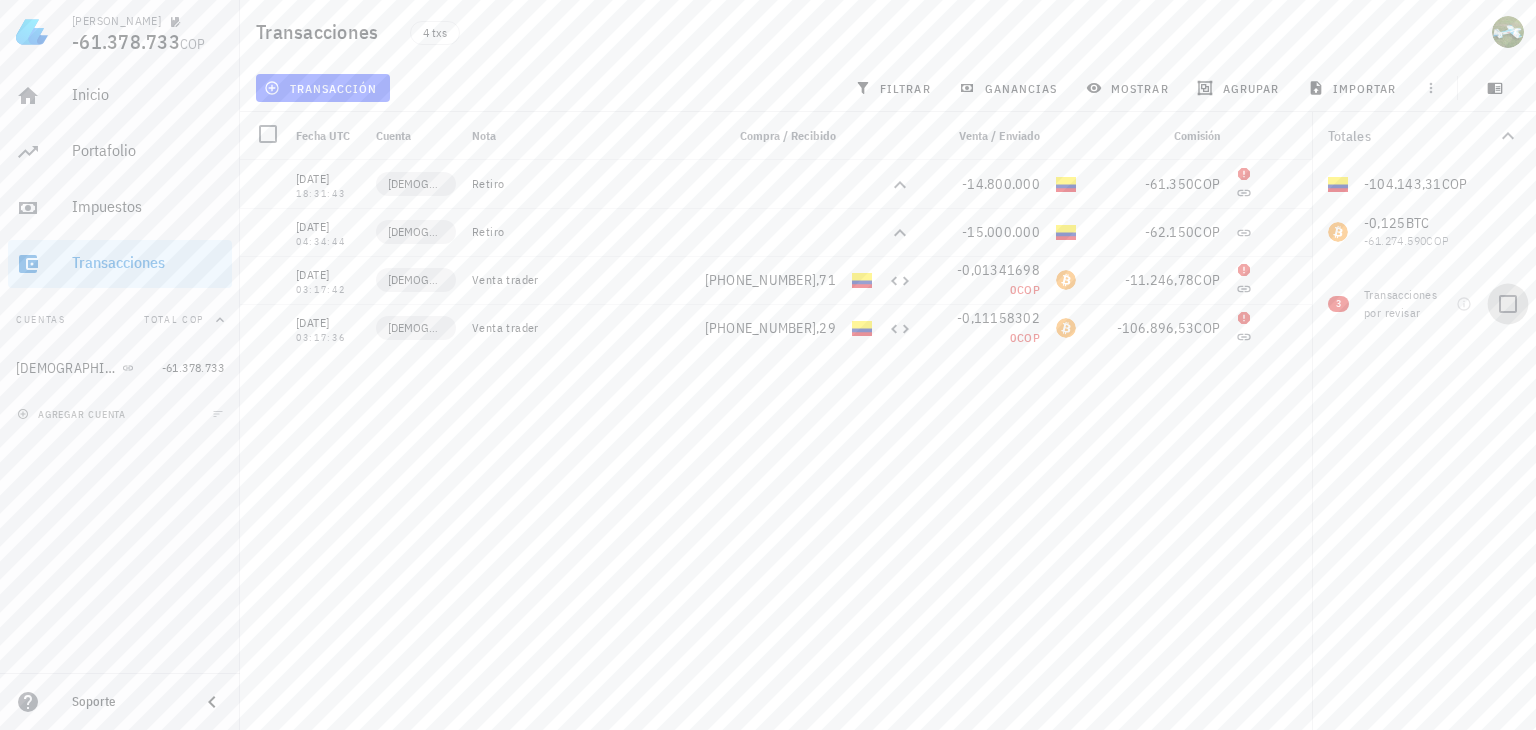 click at bounding box center [1508, 304] 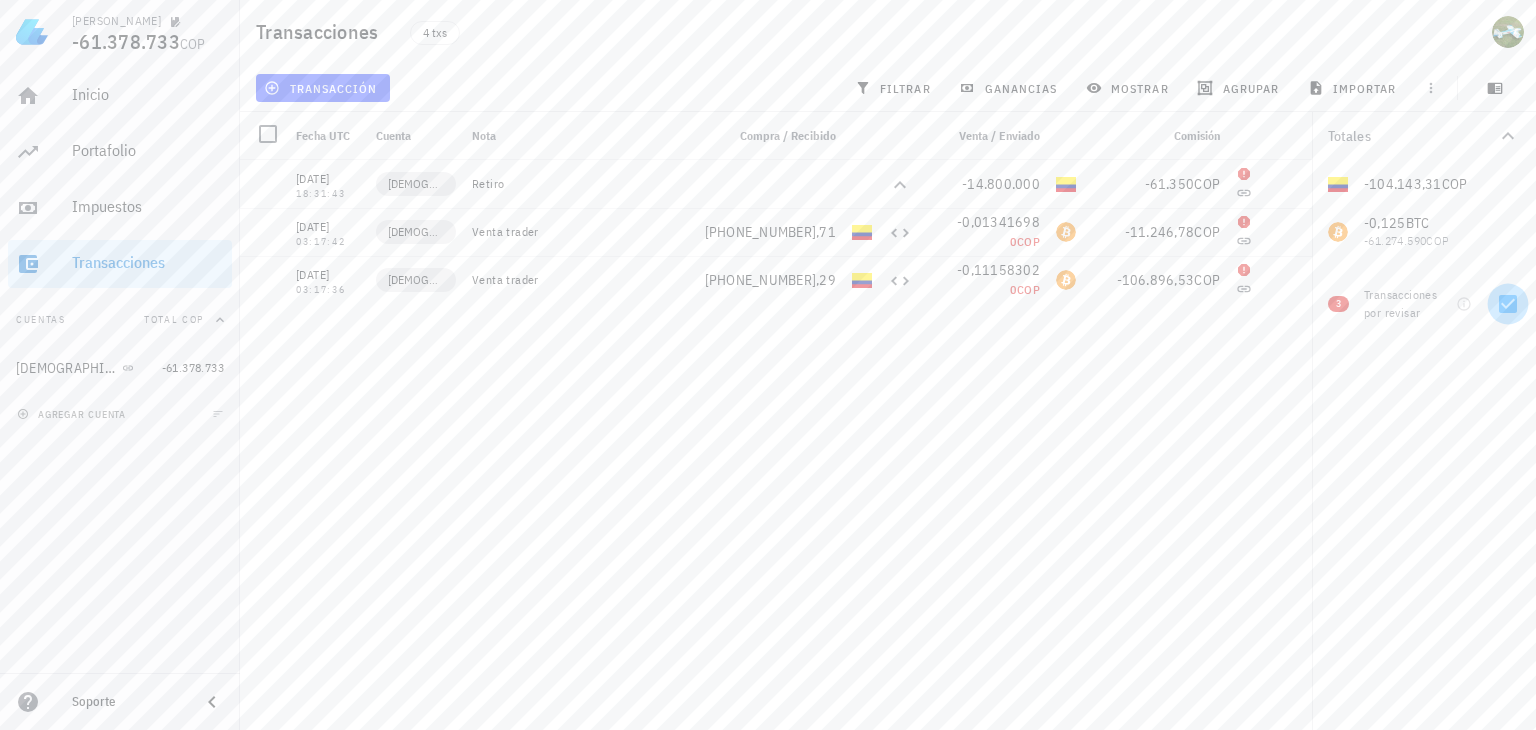 click at bounding box center [1508, 304] 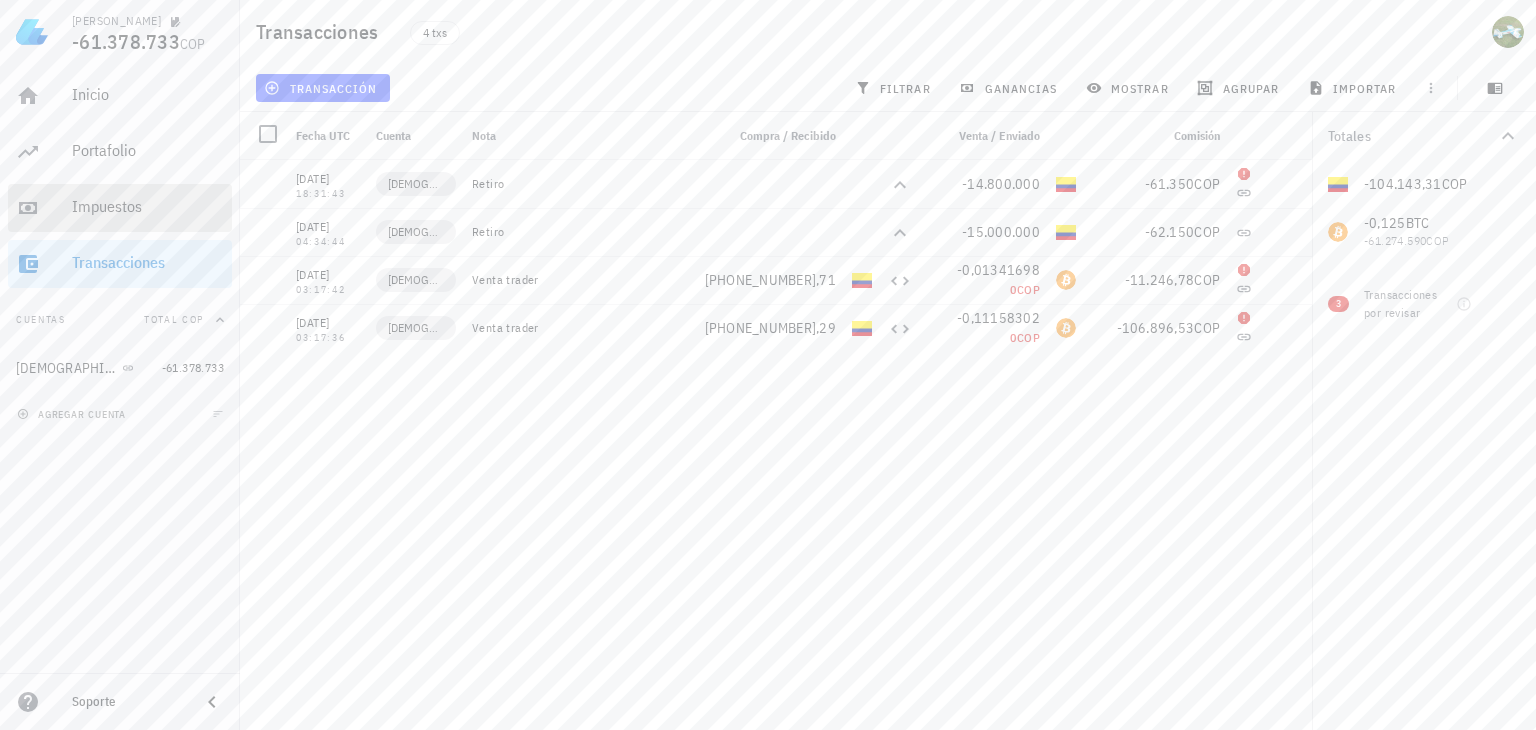 click on "Impuestos" at bounding box center (148, 206) 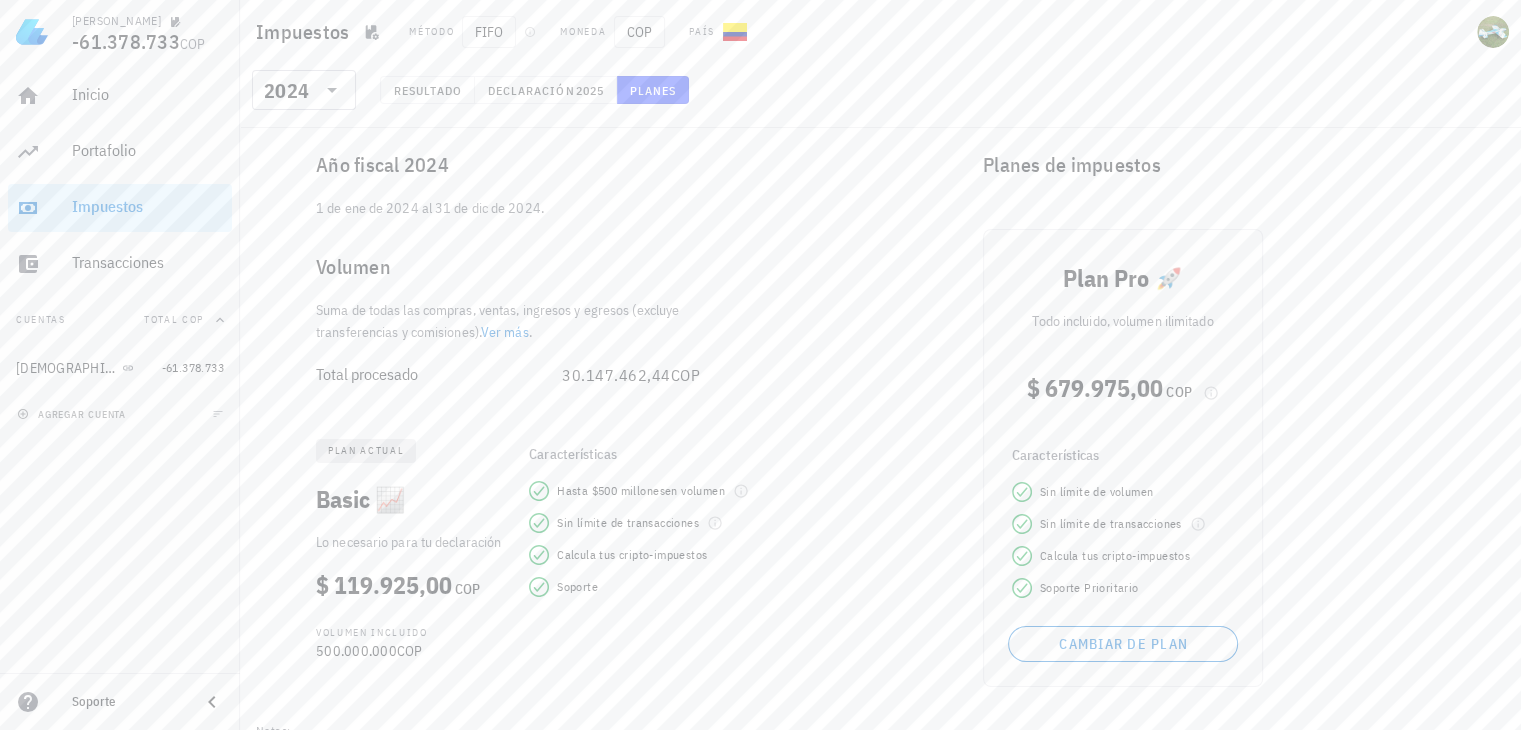 scroll, scrollTop: 0, scrollLeft: 0, axis: both 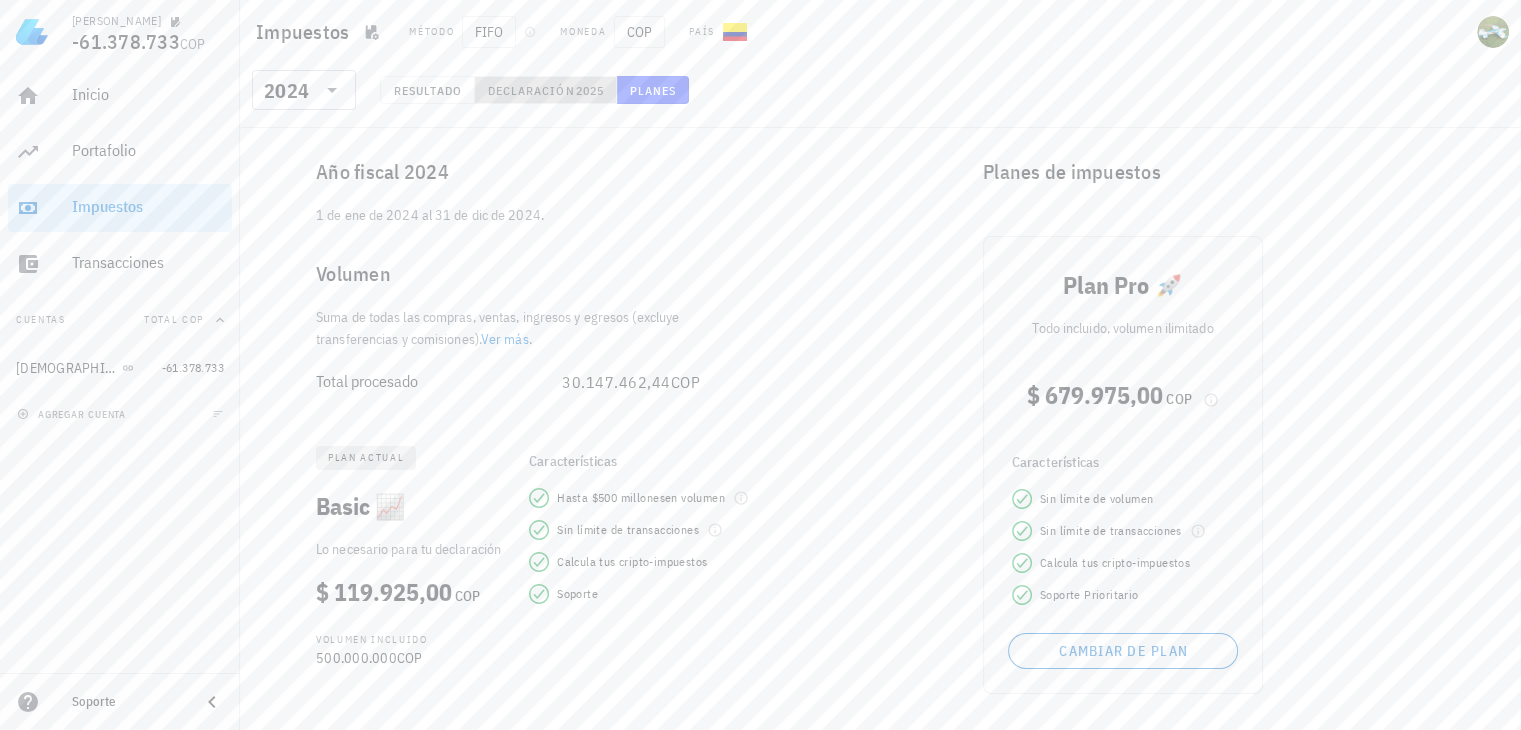 click on "Declaración" at bounding box center [531, 90] 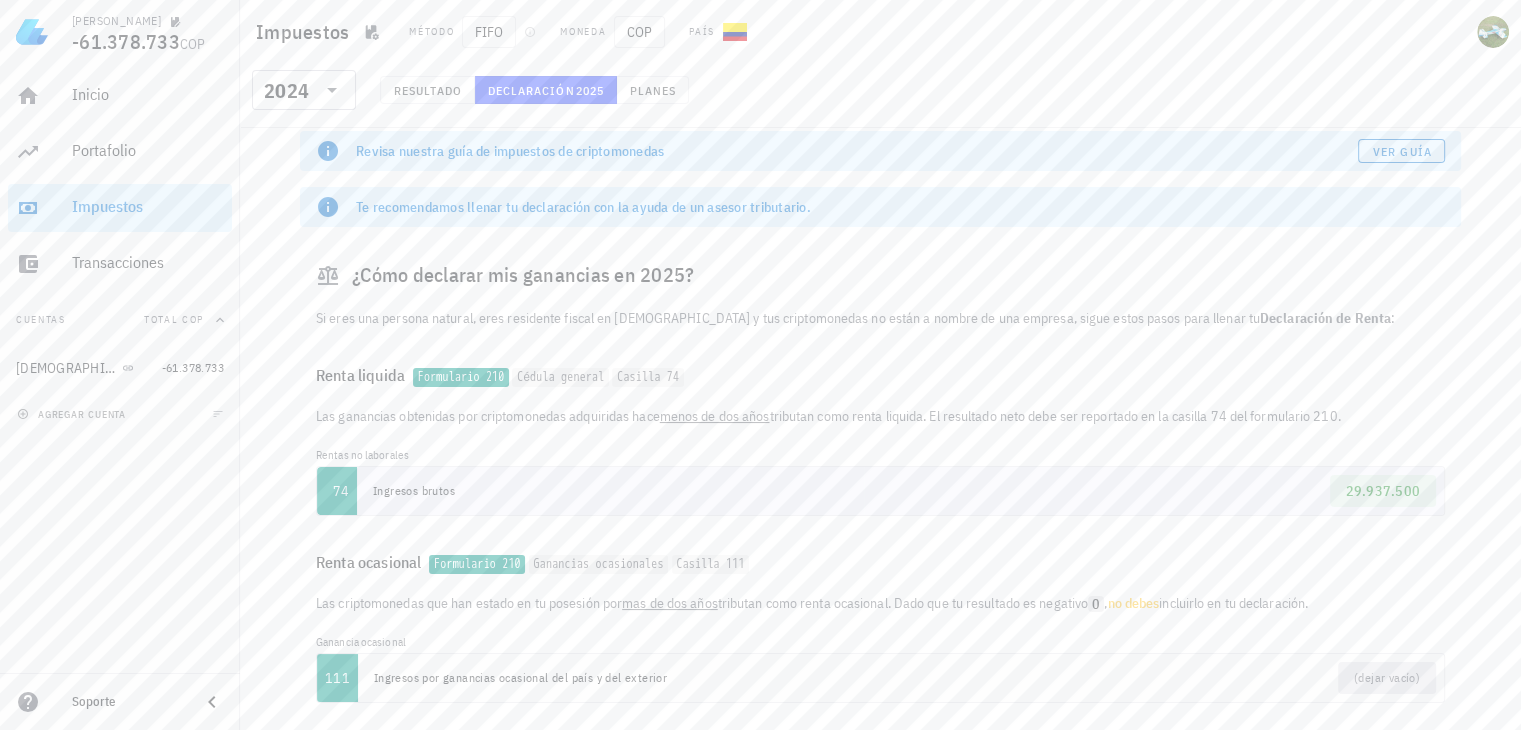 scroll, scrollTop: 0, scrollLeft: 0, axis: both 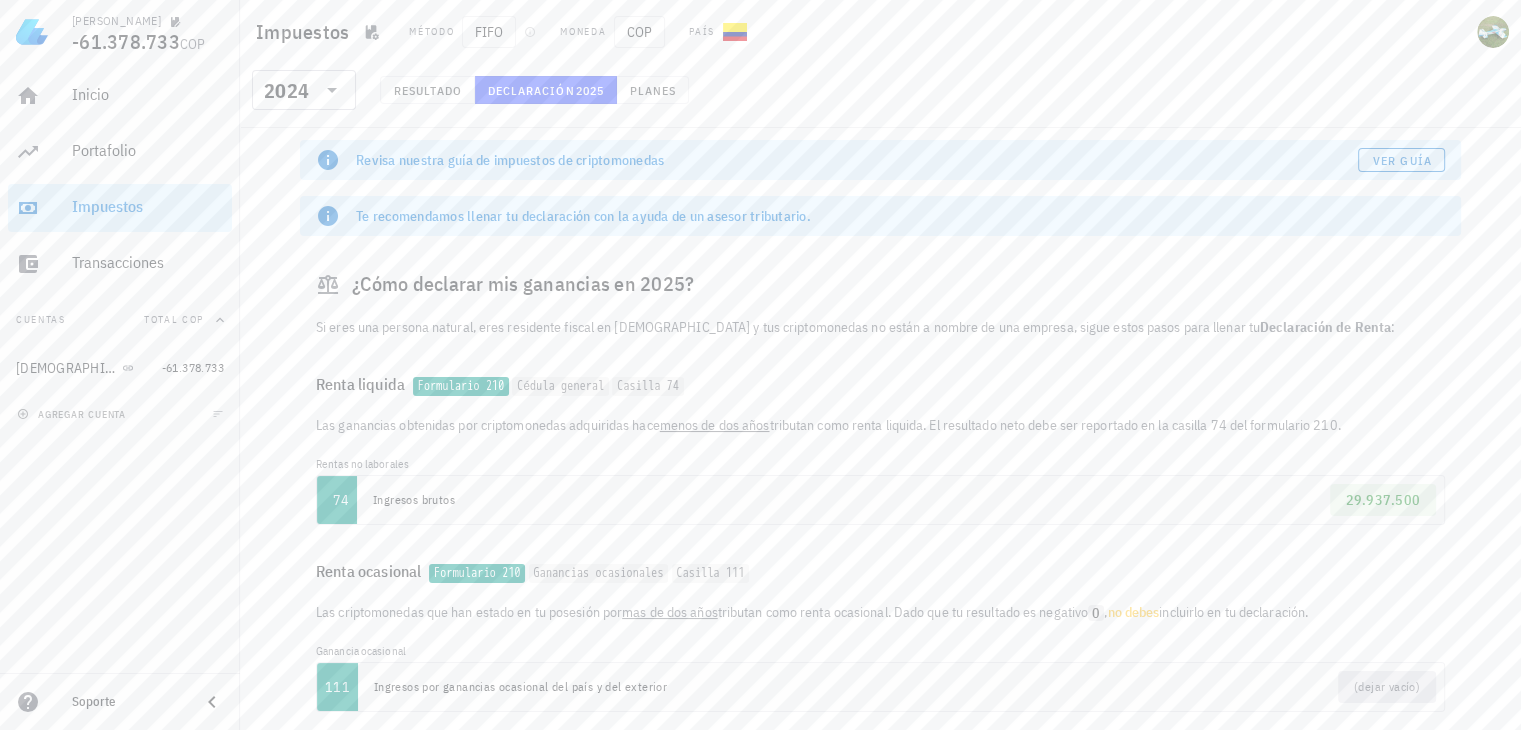 click on "Cédula general" at bounding box center [560, 387] 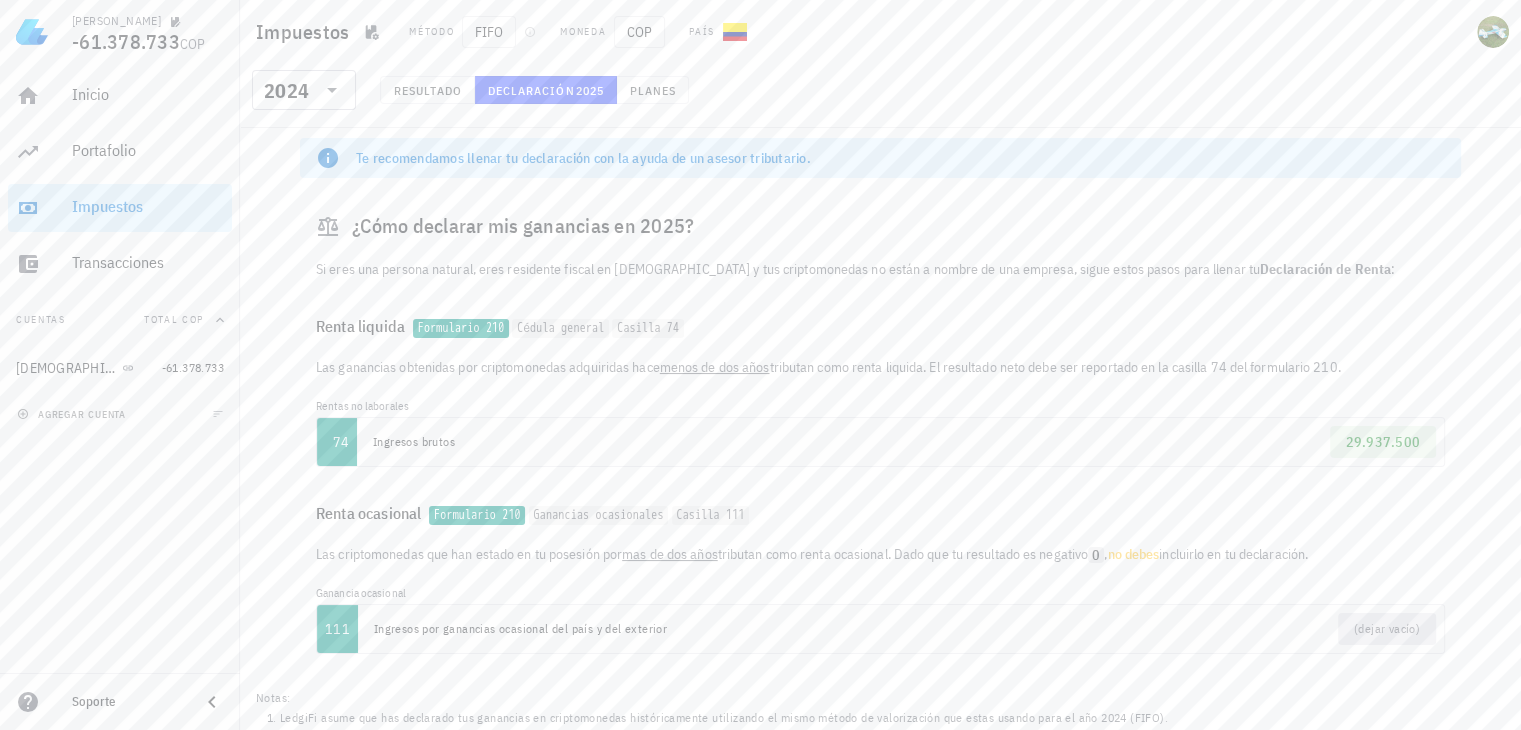 scroll, scrollTop: 23, scrollLeft: 0, axis: vertical 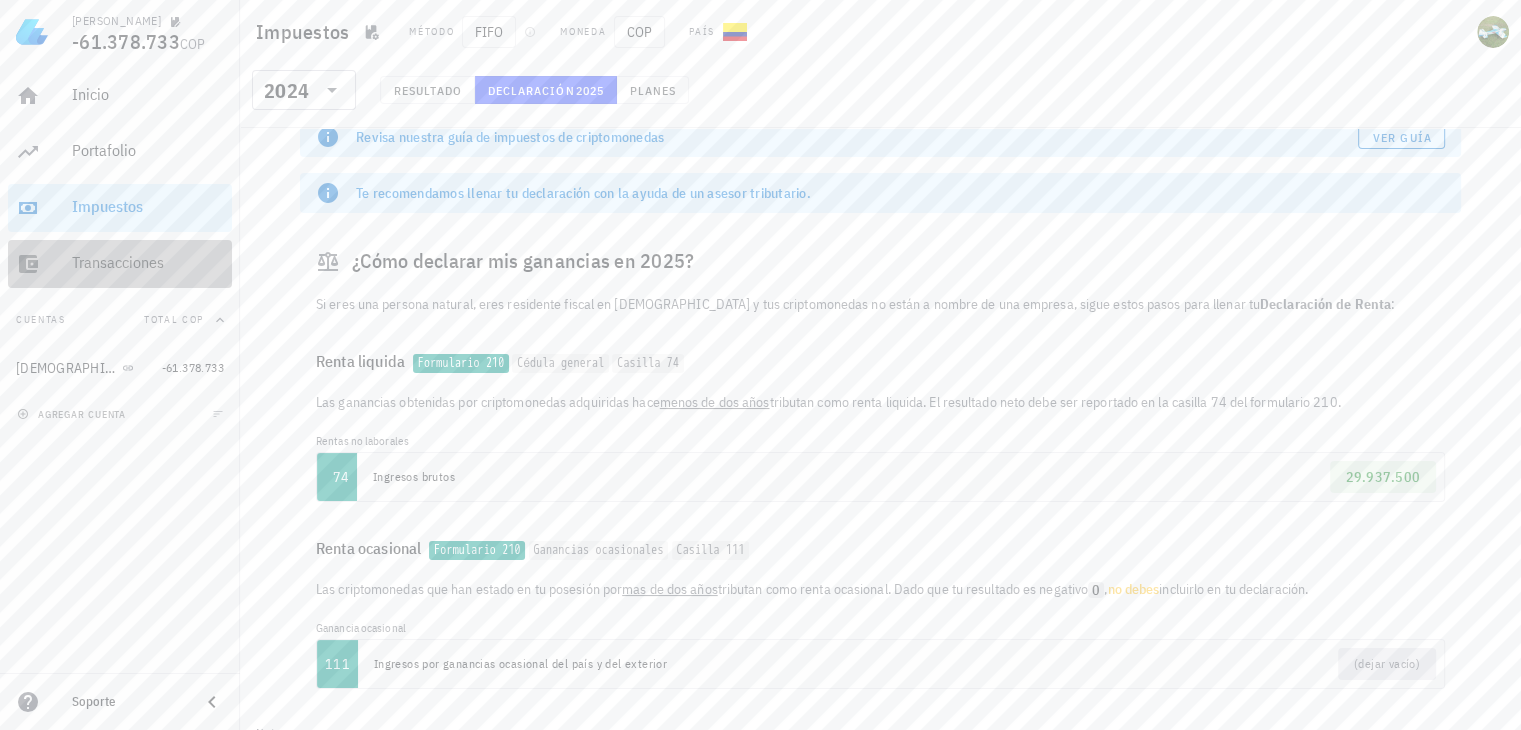 click on "Transacciones" at bounding box center [148, 262] 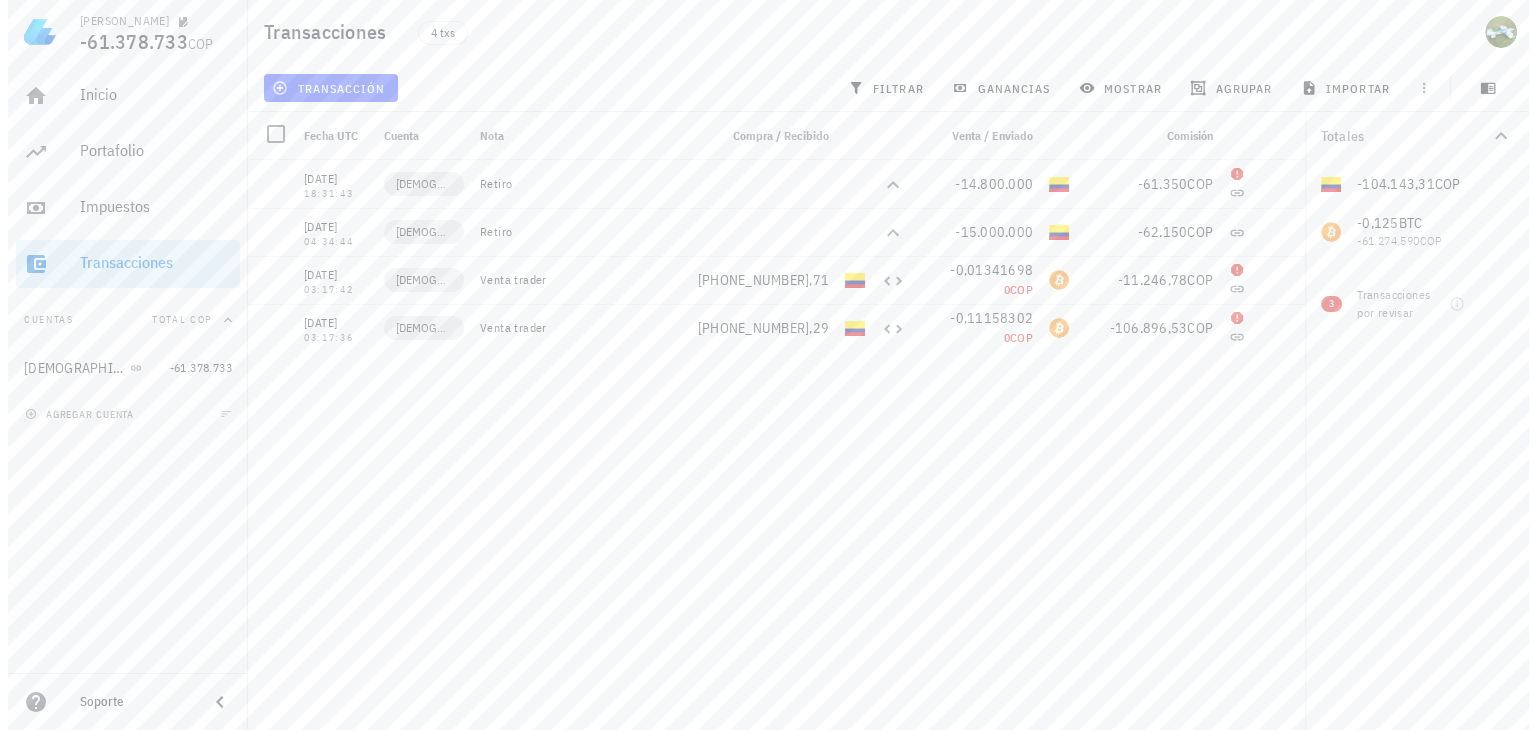 scroll, scrollTop: 0, scrollLeft: 0, axis: both 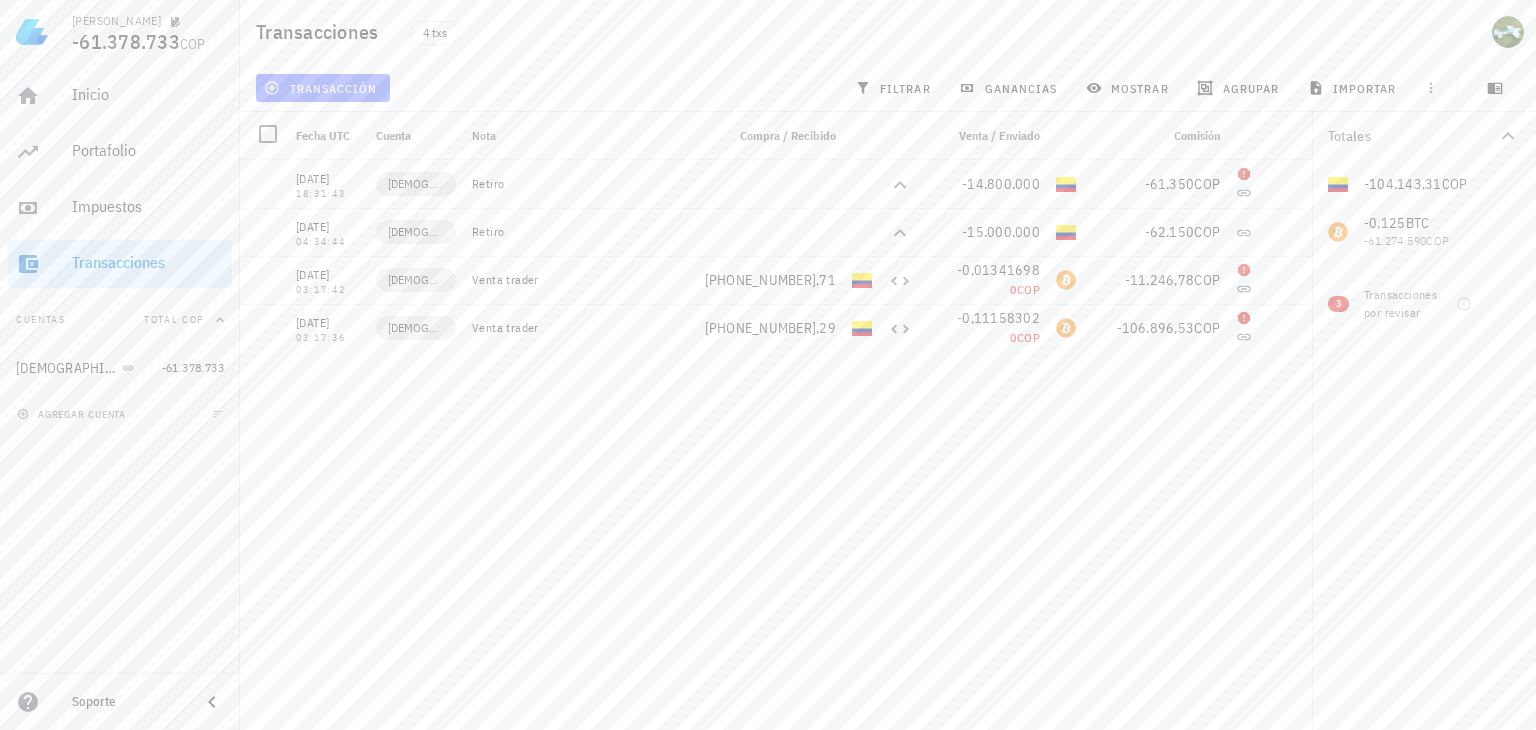 click 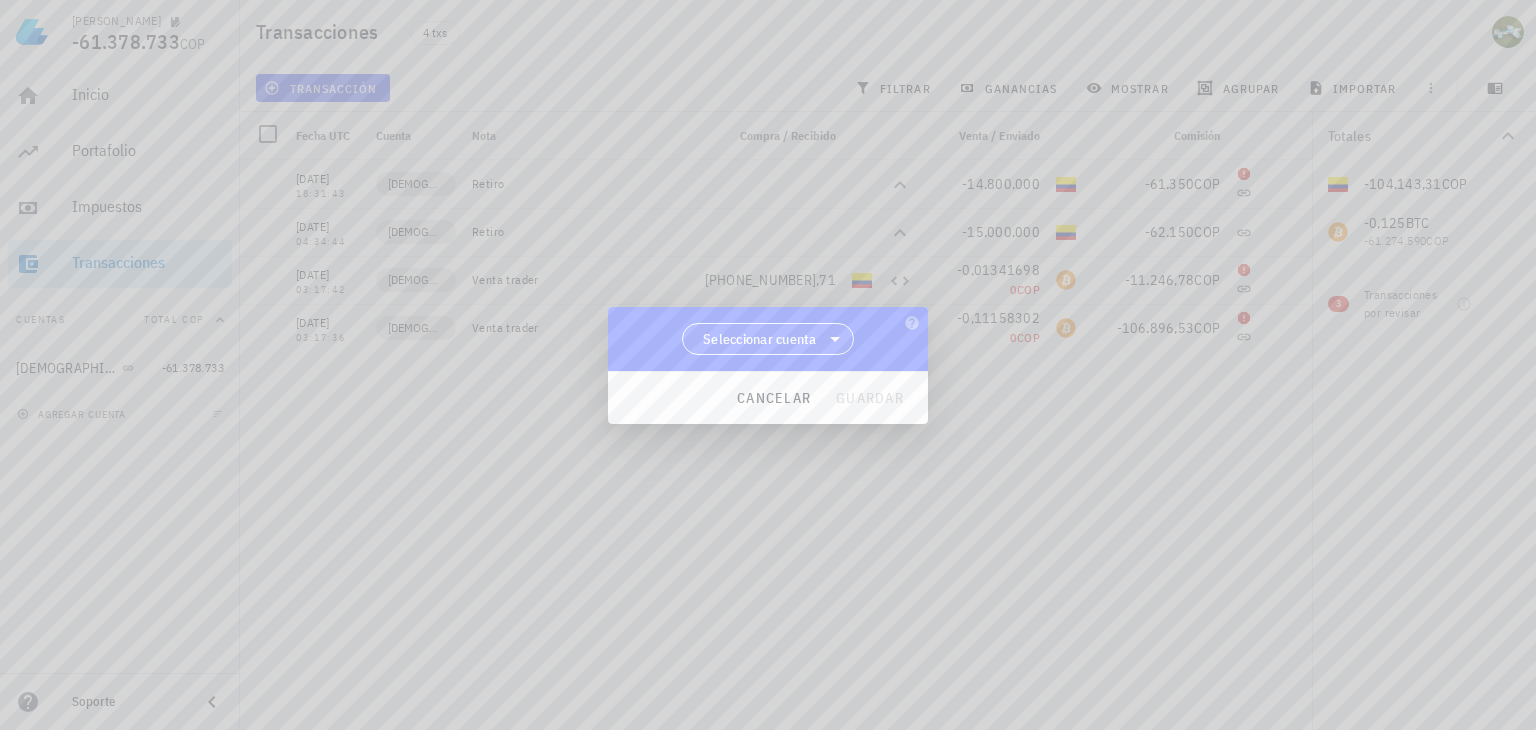 click 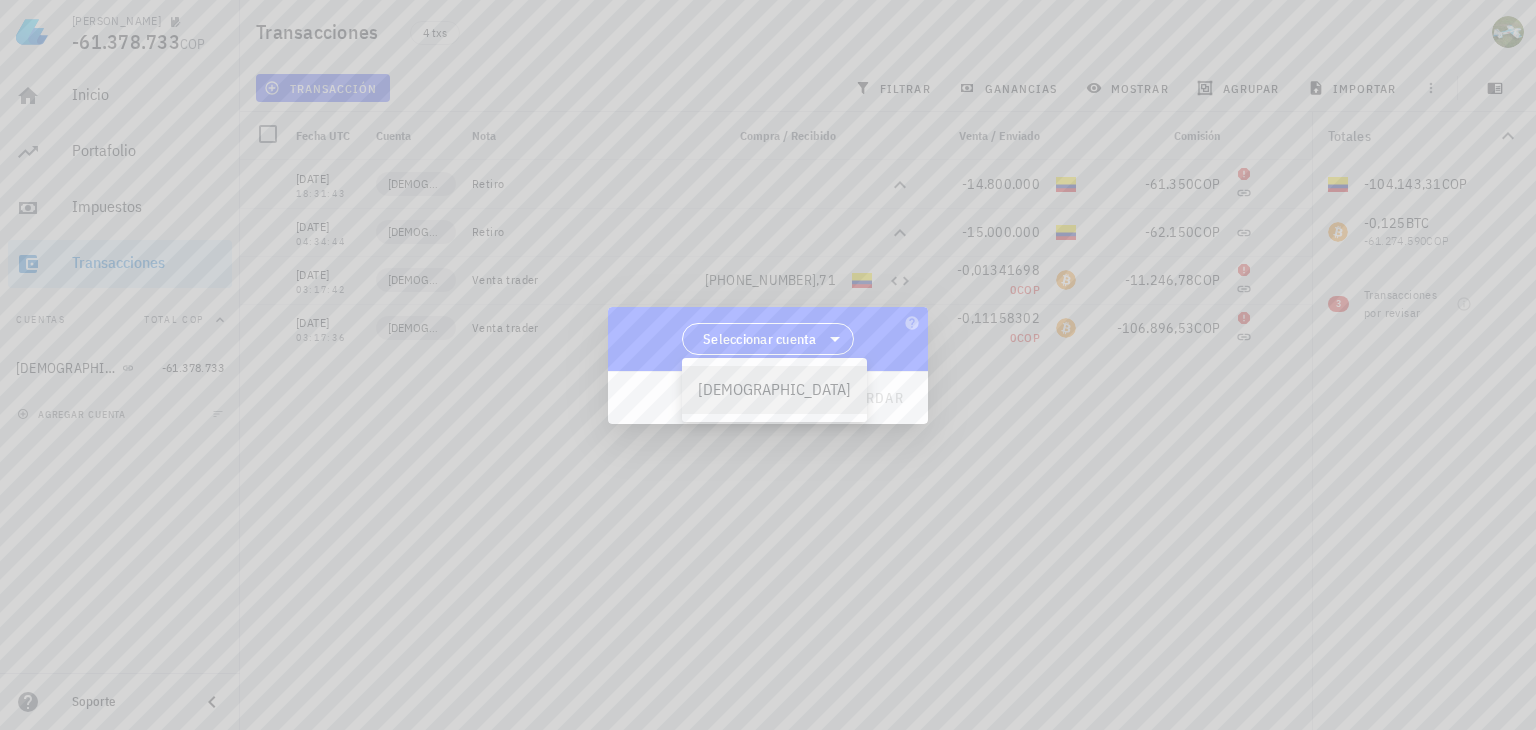 click on "[DEMOGRAPHIC_DATA]" at bounding box center [774, 389] 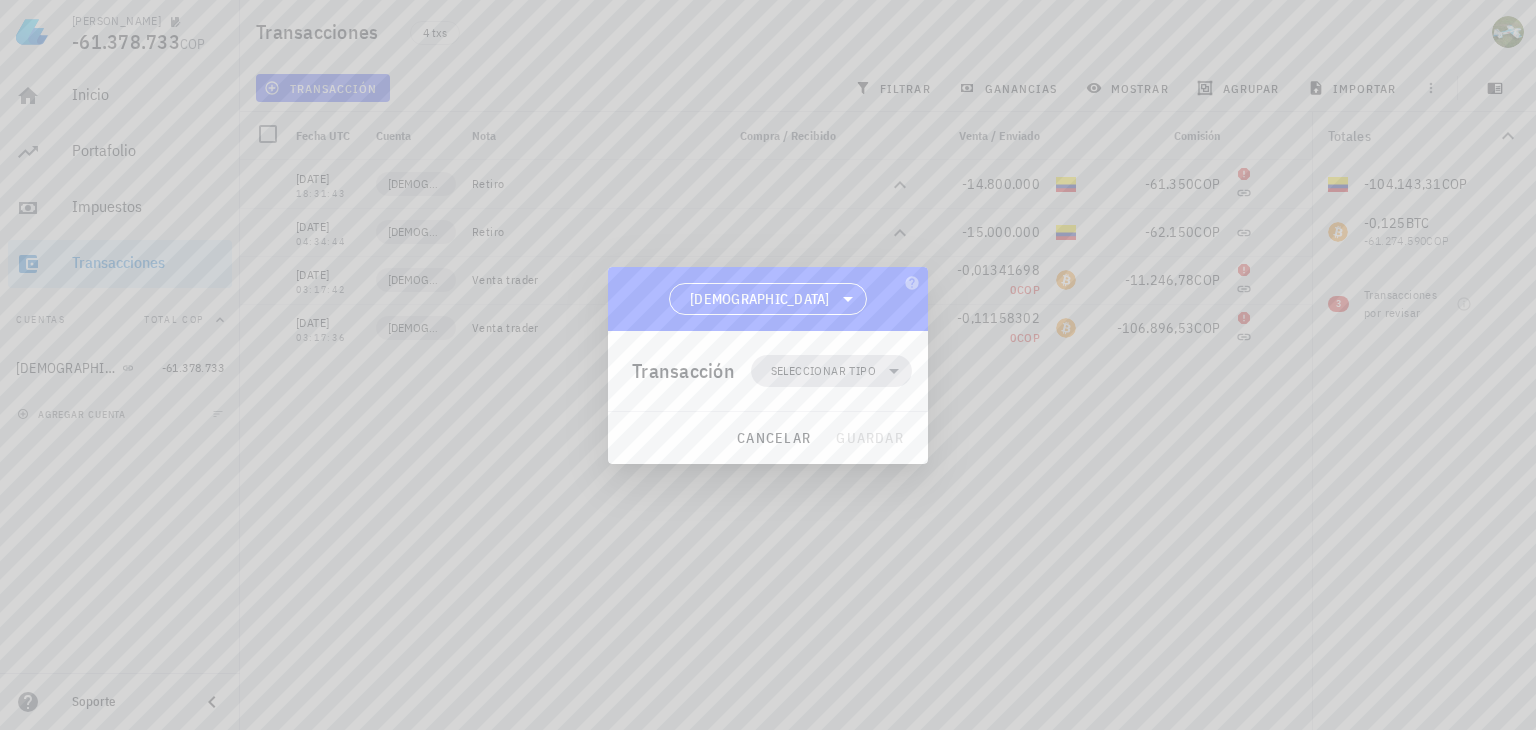 click on "Seleccionar tipo" at bounding box center [823, 371] 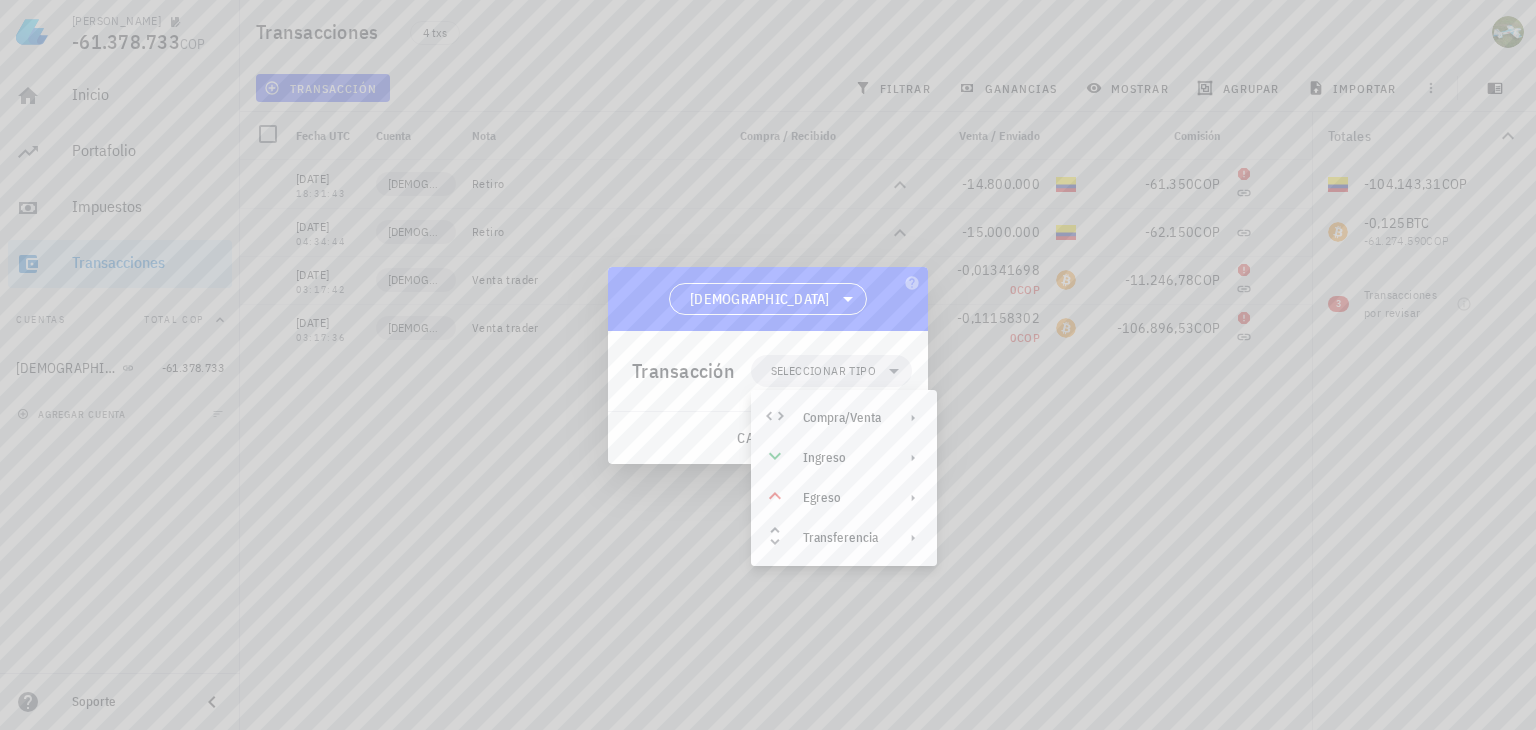 click at bounding box center (768, 365) 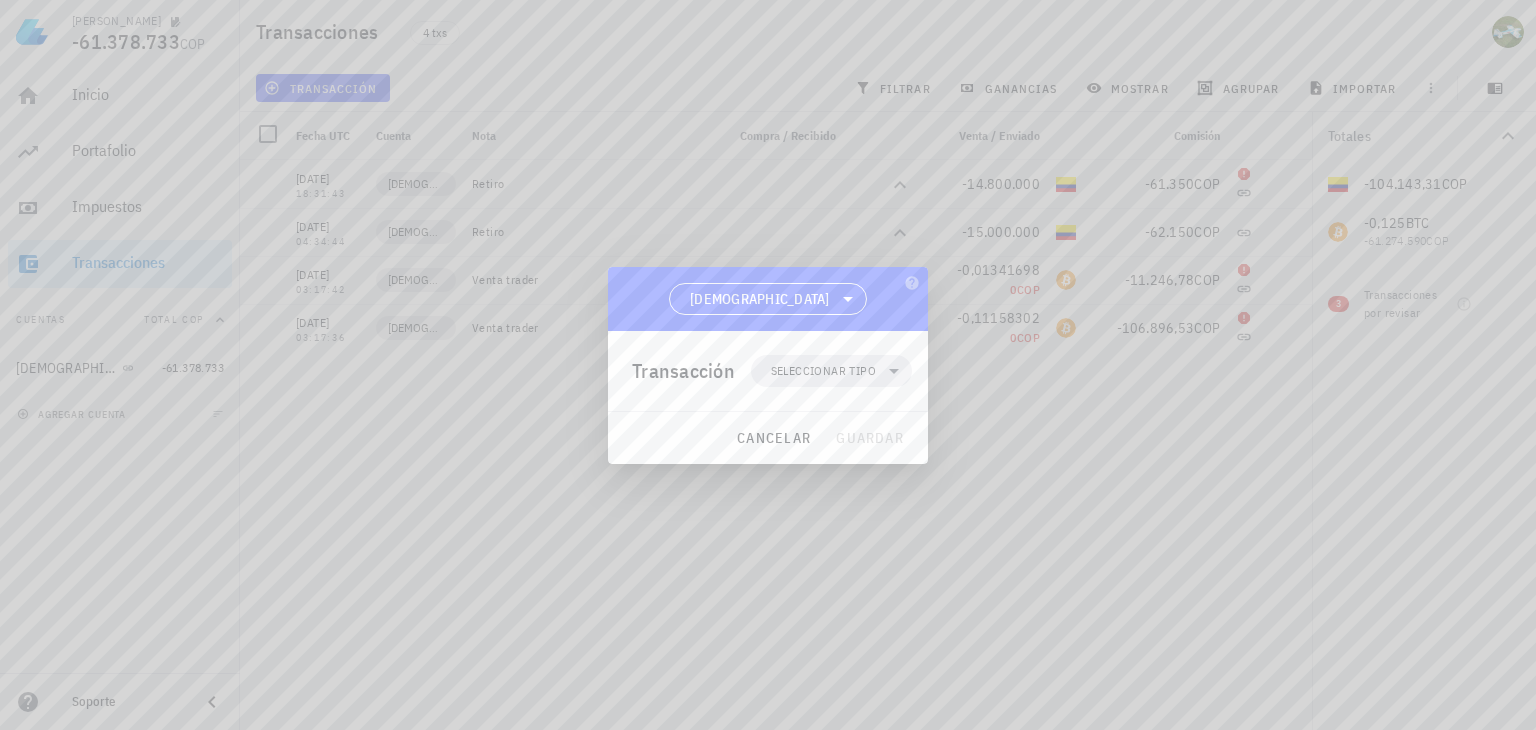 click at bounding box center (768, 365) 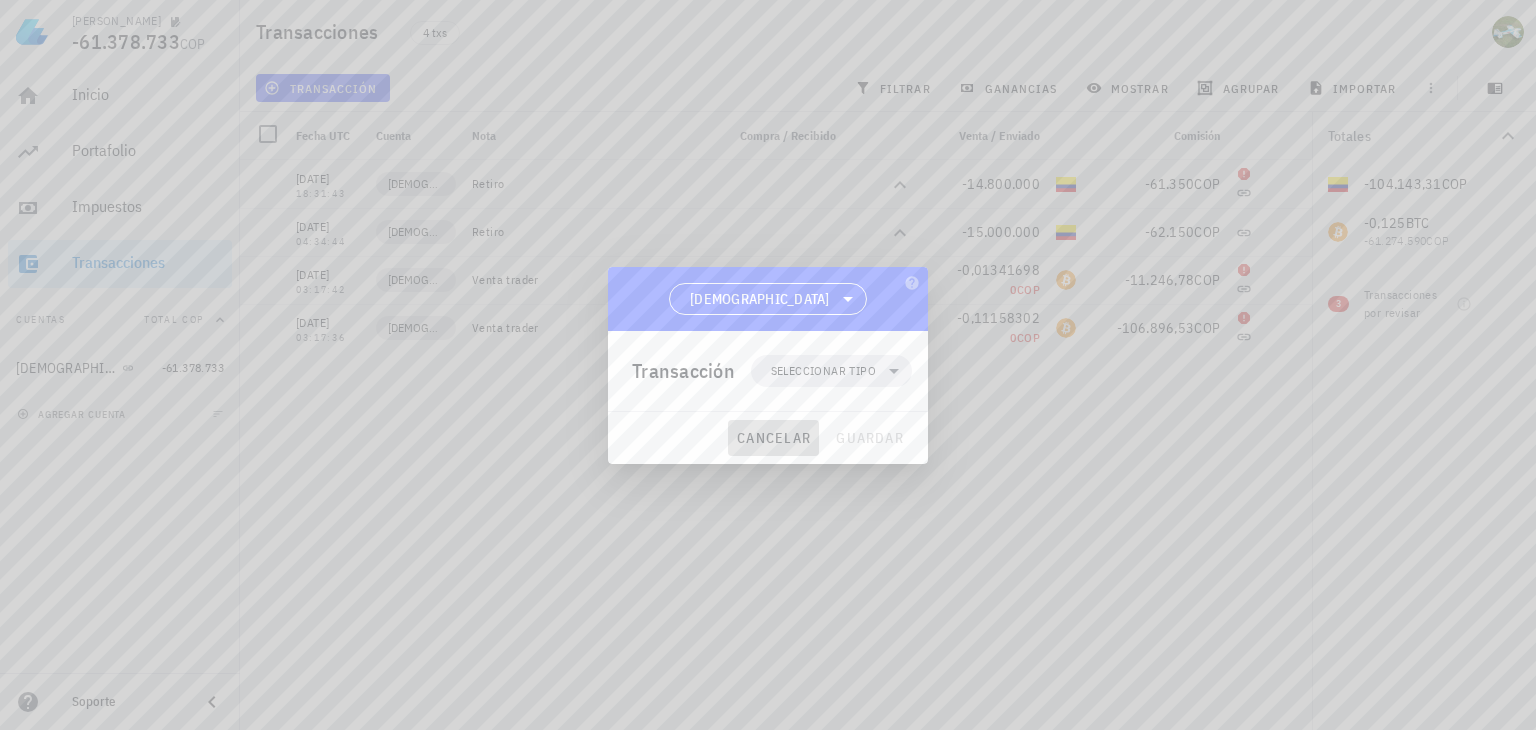 click on "cancelar" at bounding box center (773, 438) 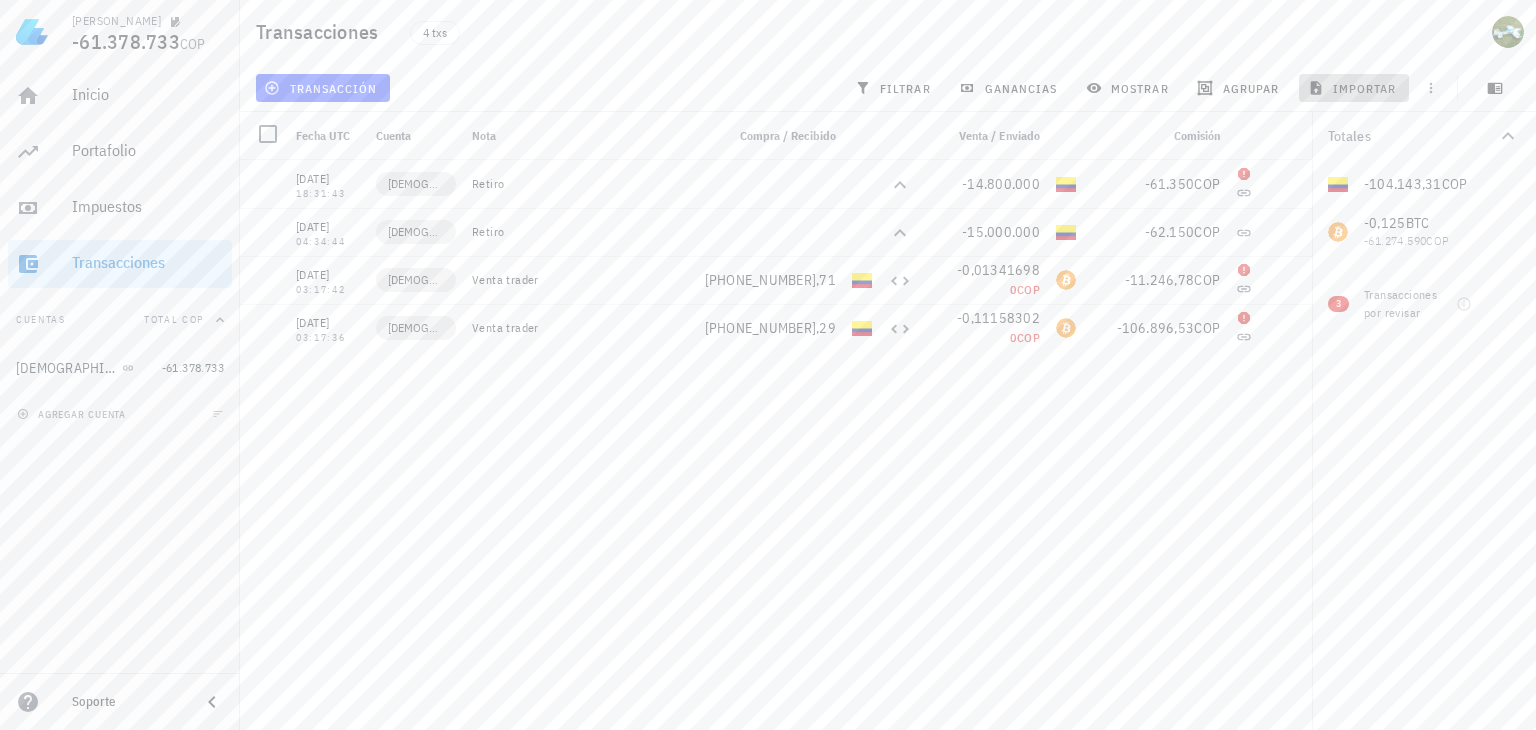 click on "importar" at bounding box center [1354, 88] 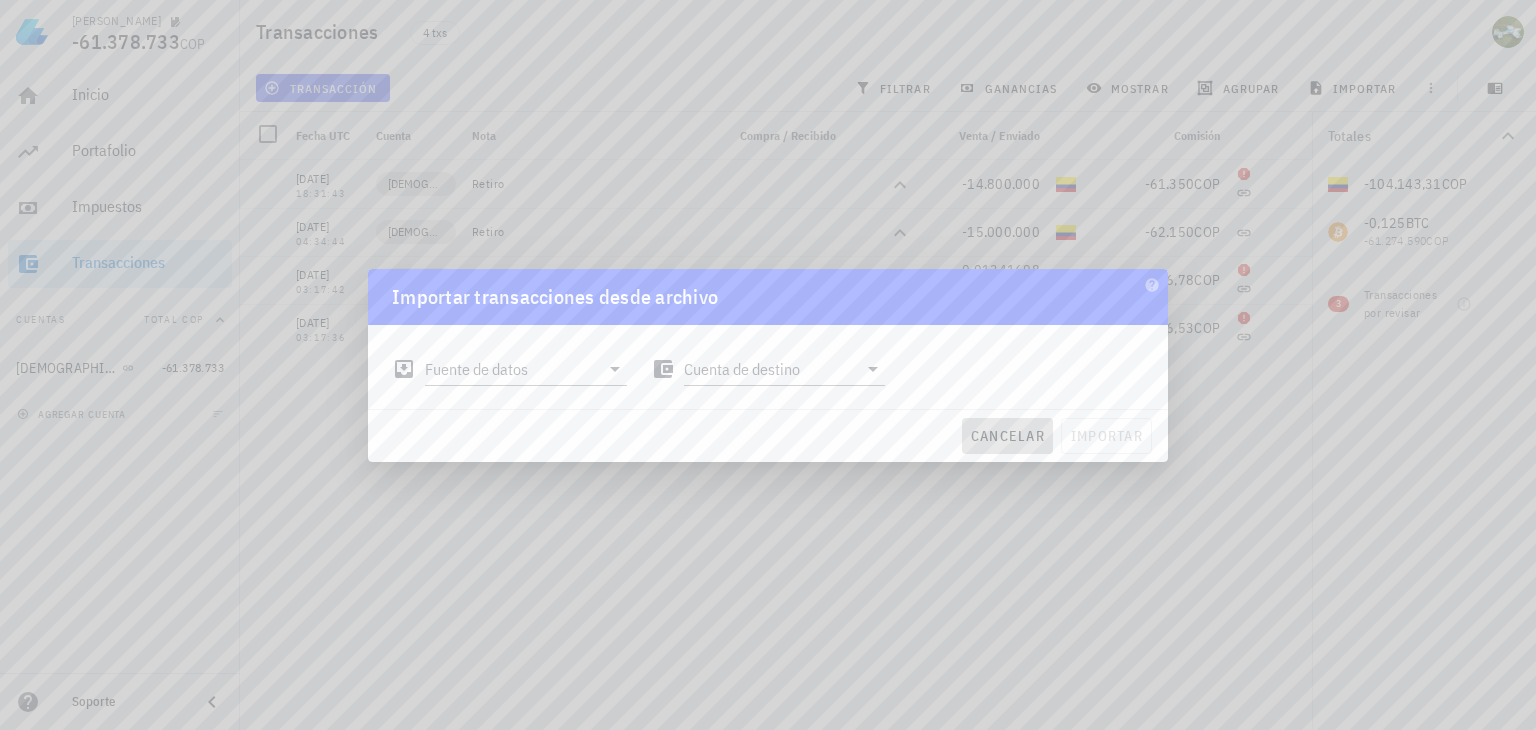 click on "cancelar" at bounding box center [1007, 436] 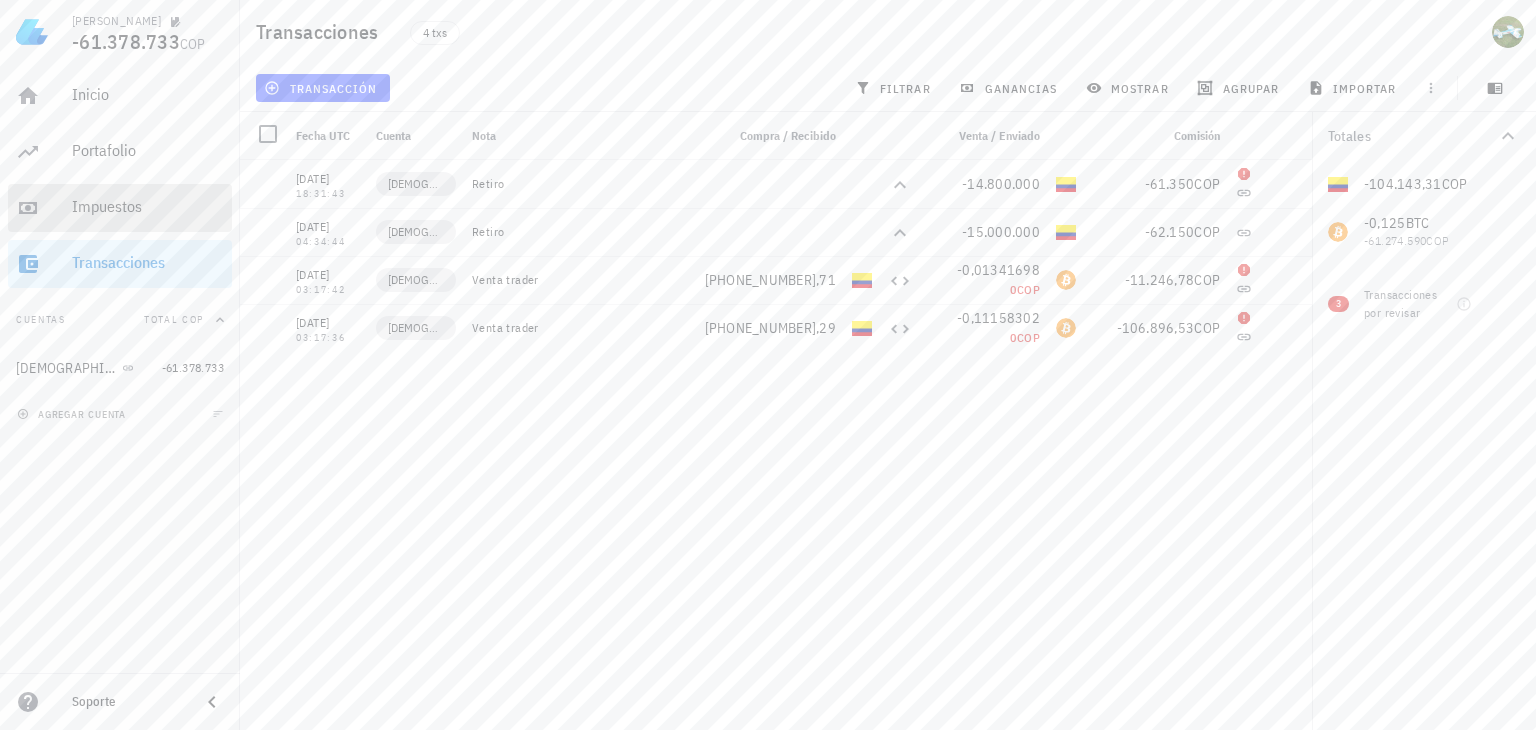 click on "Impuestos" at bounding box center [148, 207] 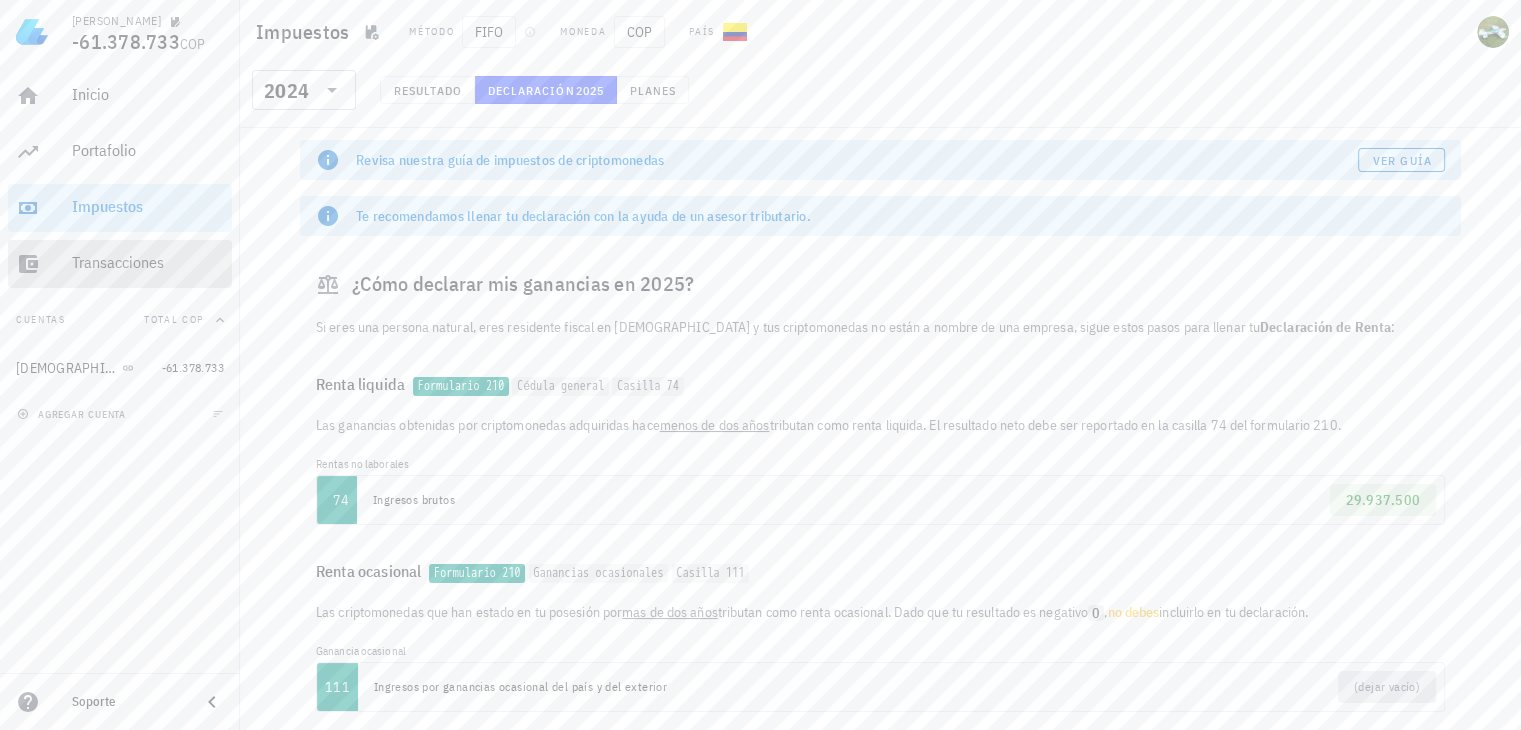 click on "Transacciones" at bounding box center [148, 262] 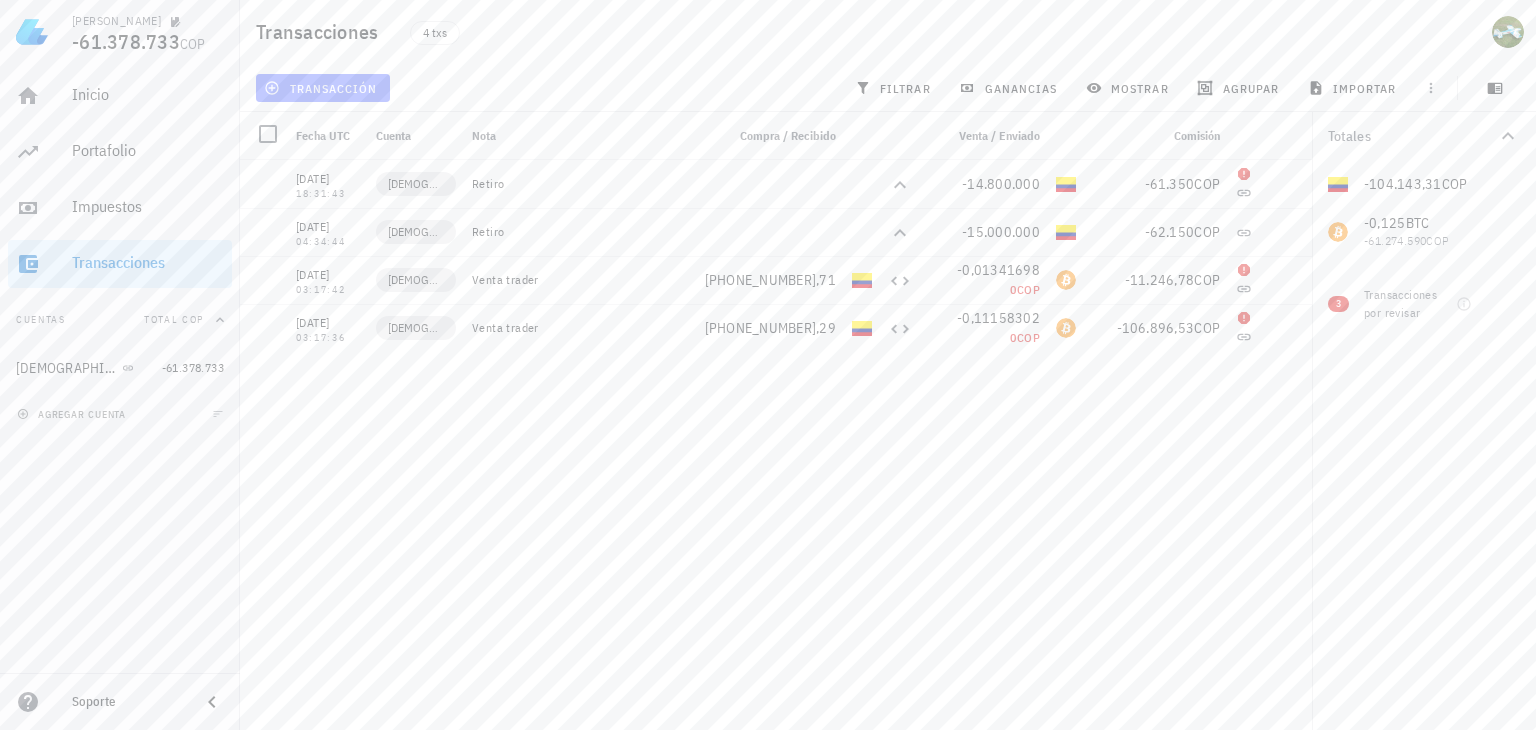 click on "transacción" at bounding box center [322, 88] 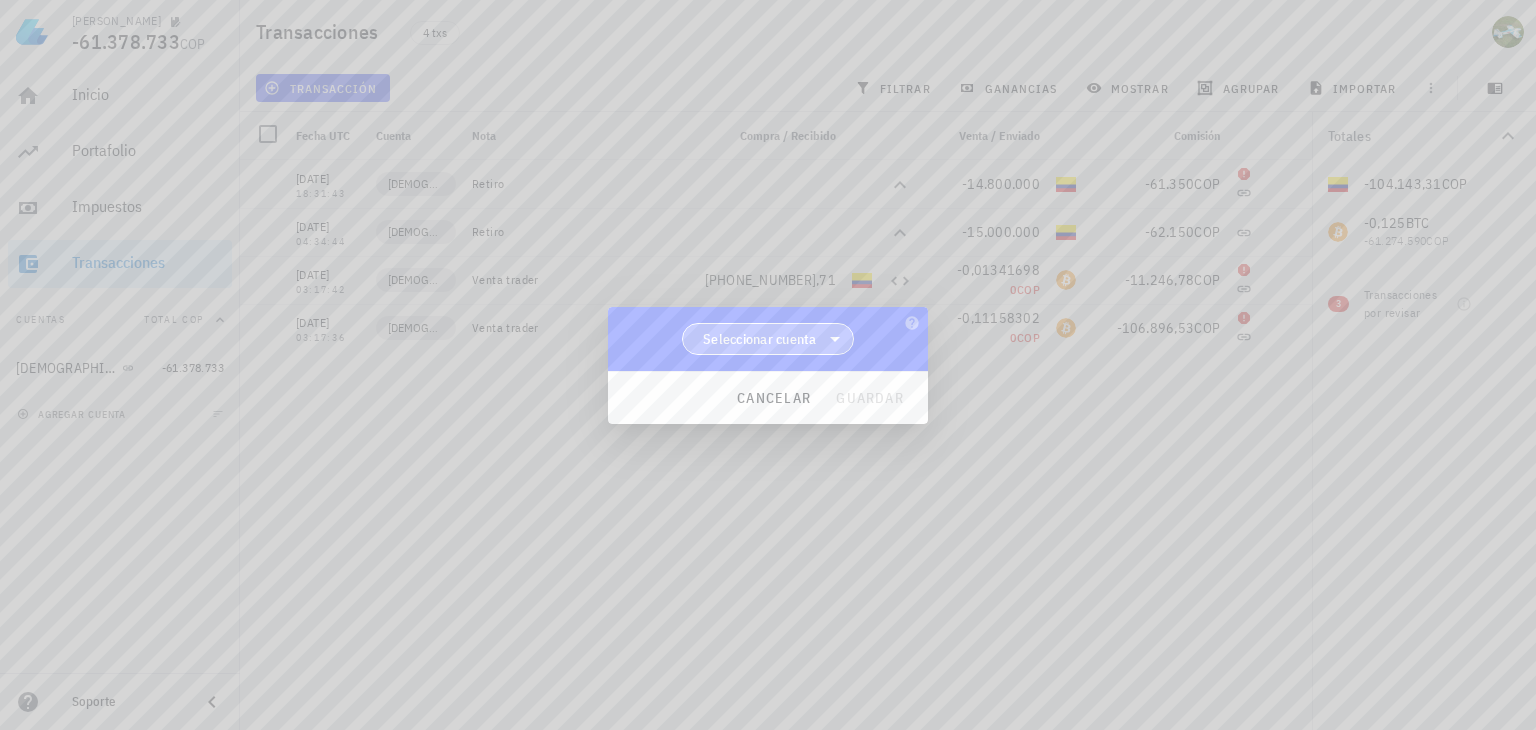 click 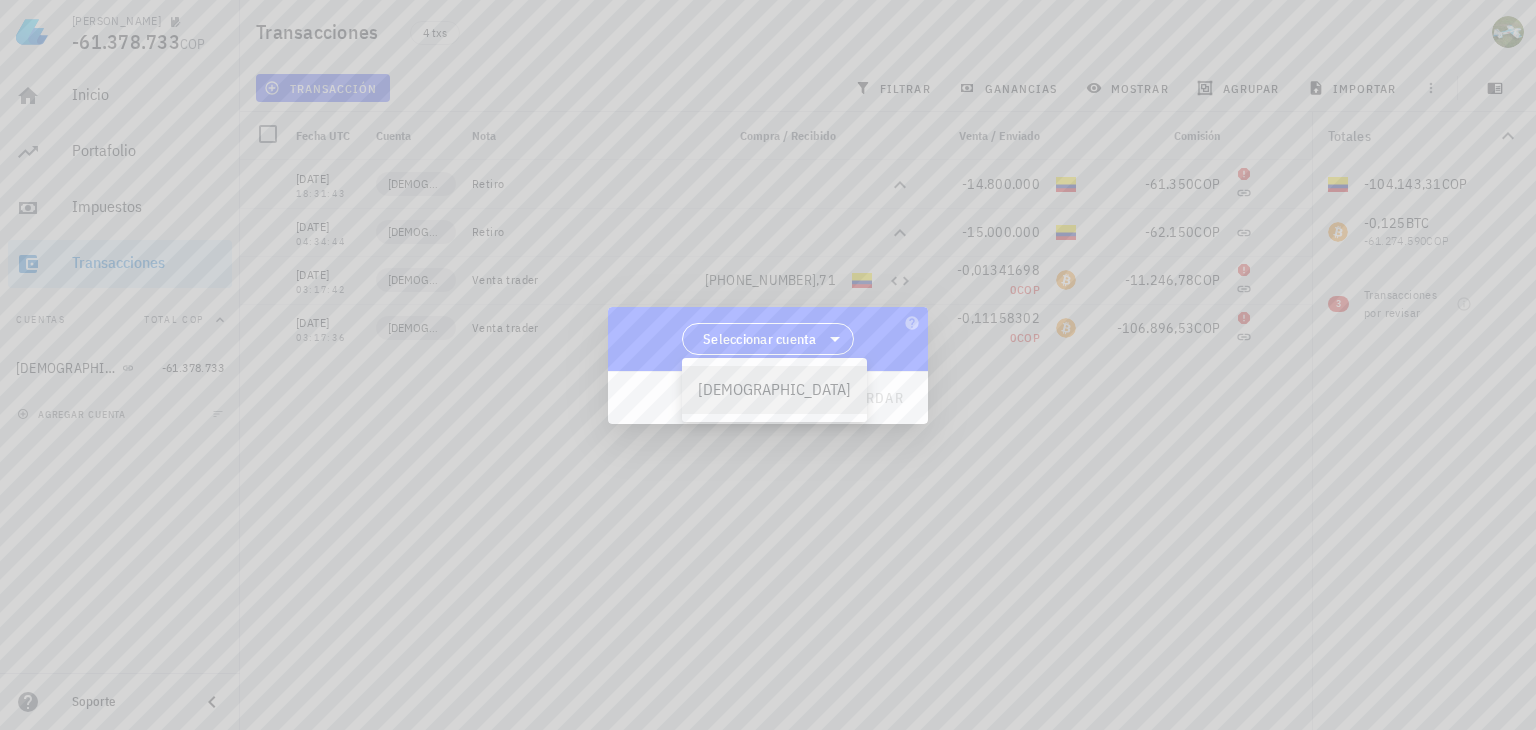 click on "[DEMOGRAPHIC_DATA]" at bounding box center [774, 389] 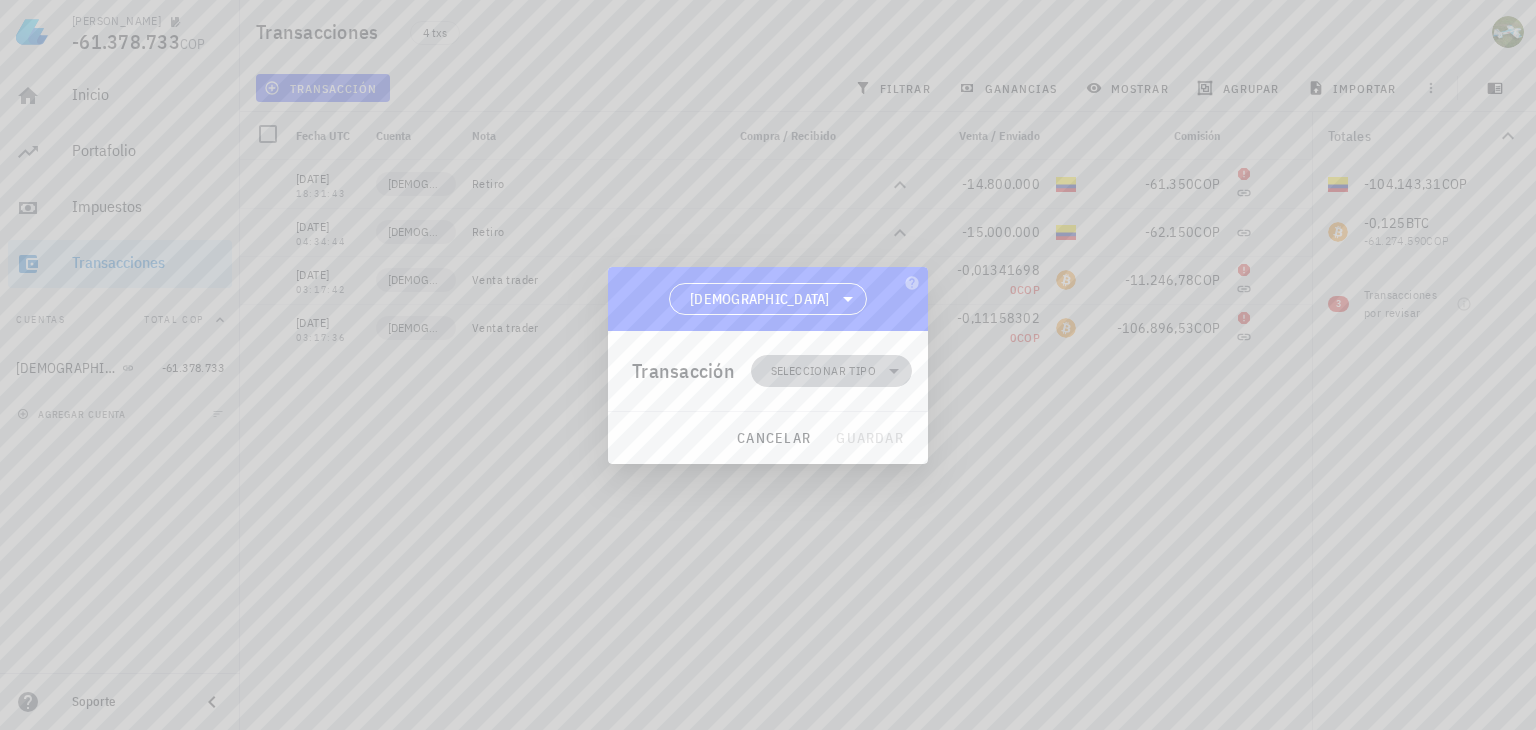 click on "Seleccionar tipo" at bounding box center (831, 371) 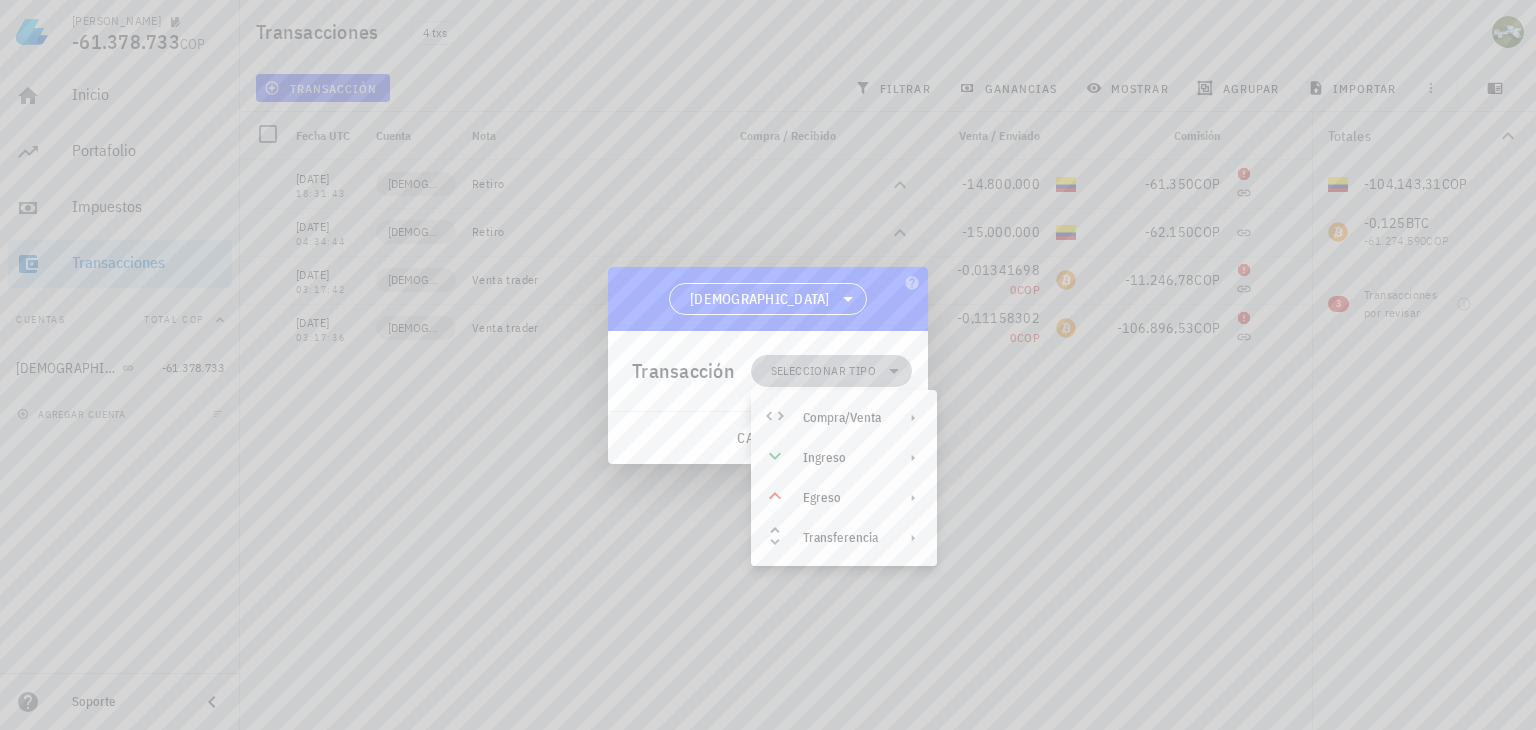 click on "Seleccionar tipo" at bounding box center [831, 371] 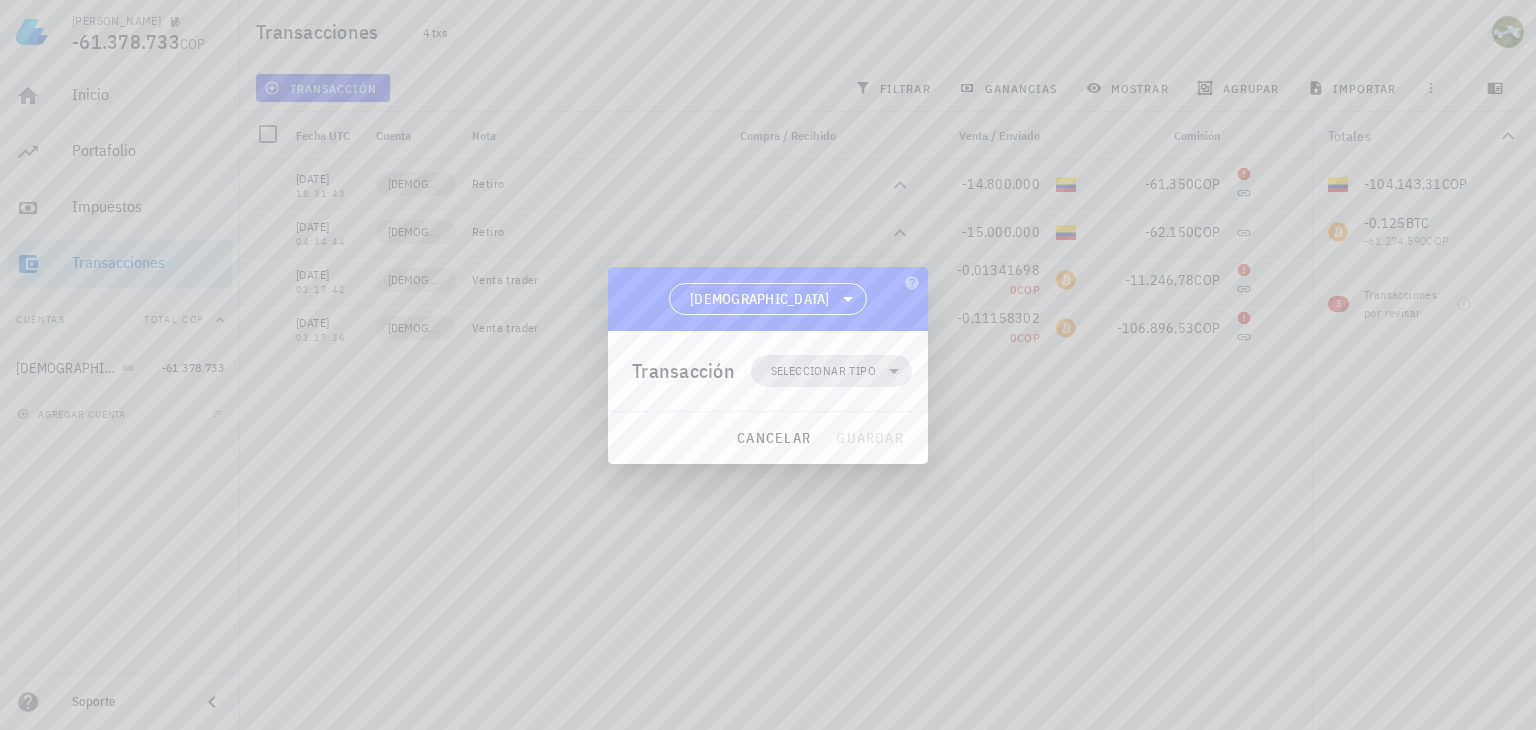 click on "Seleccionar tipo" at bounding box center (831, 371) 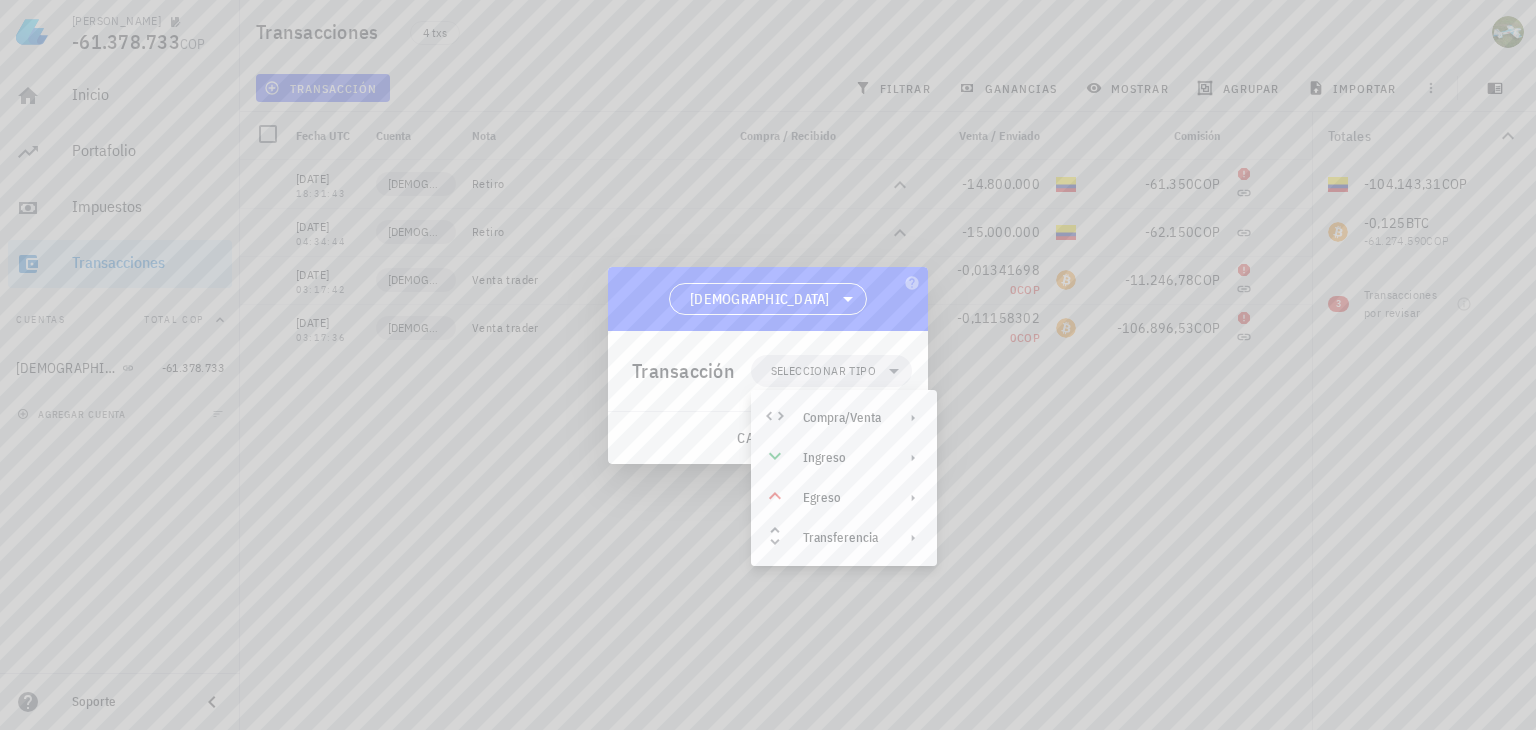 click at bounding box center (768, 365) 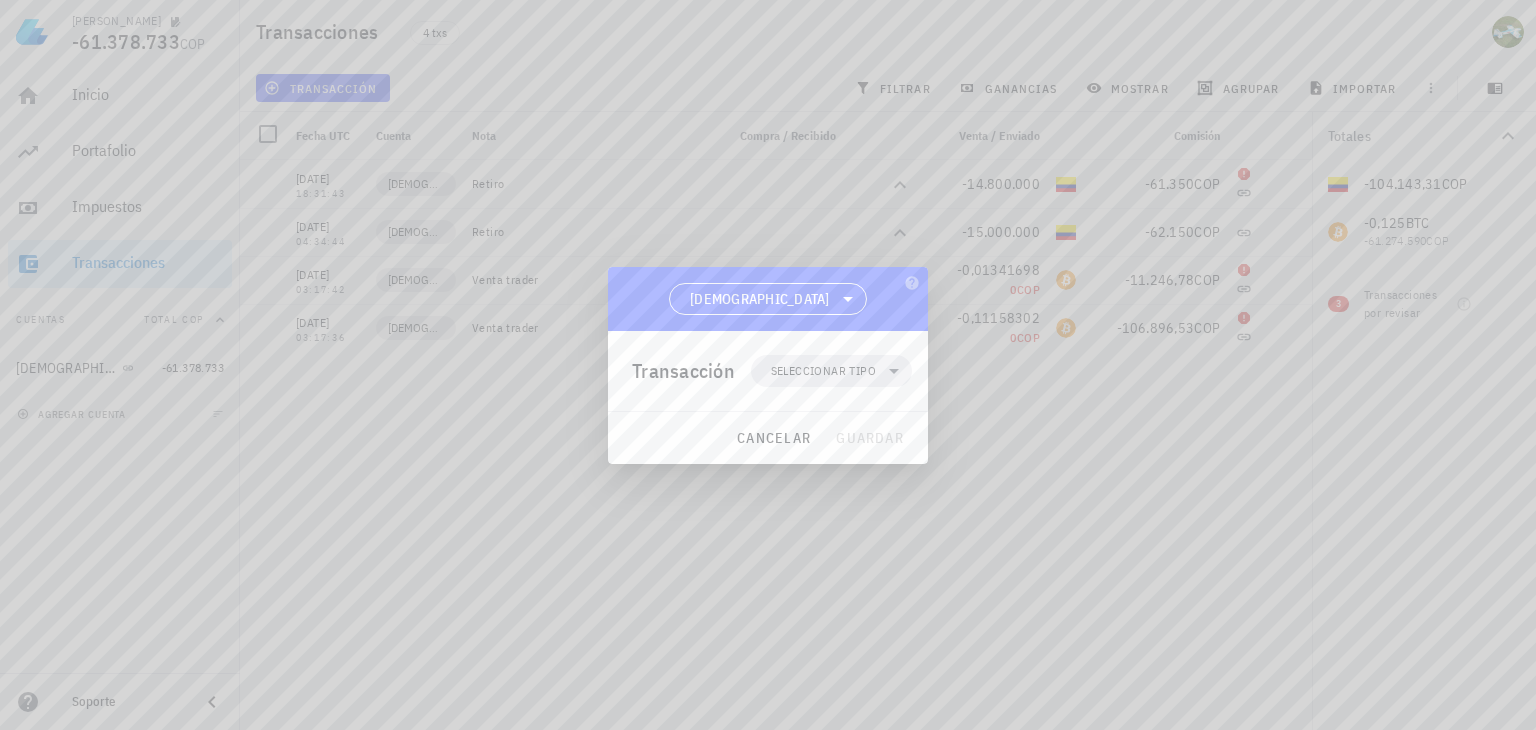 click at bounding box center [768, 365] 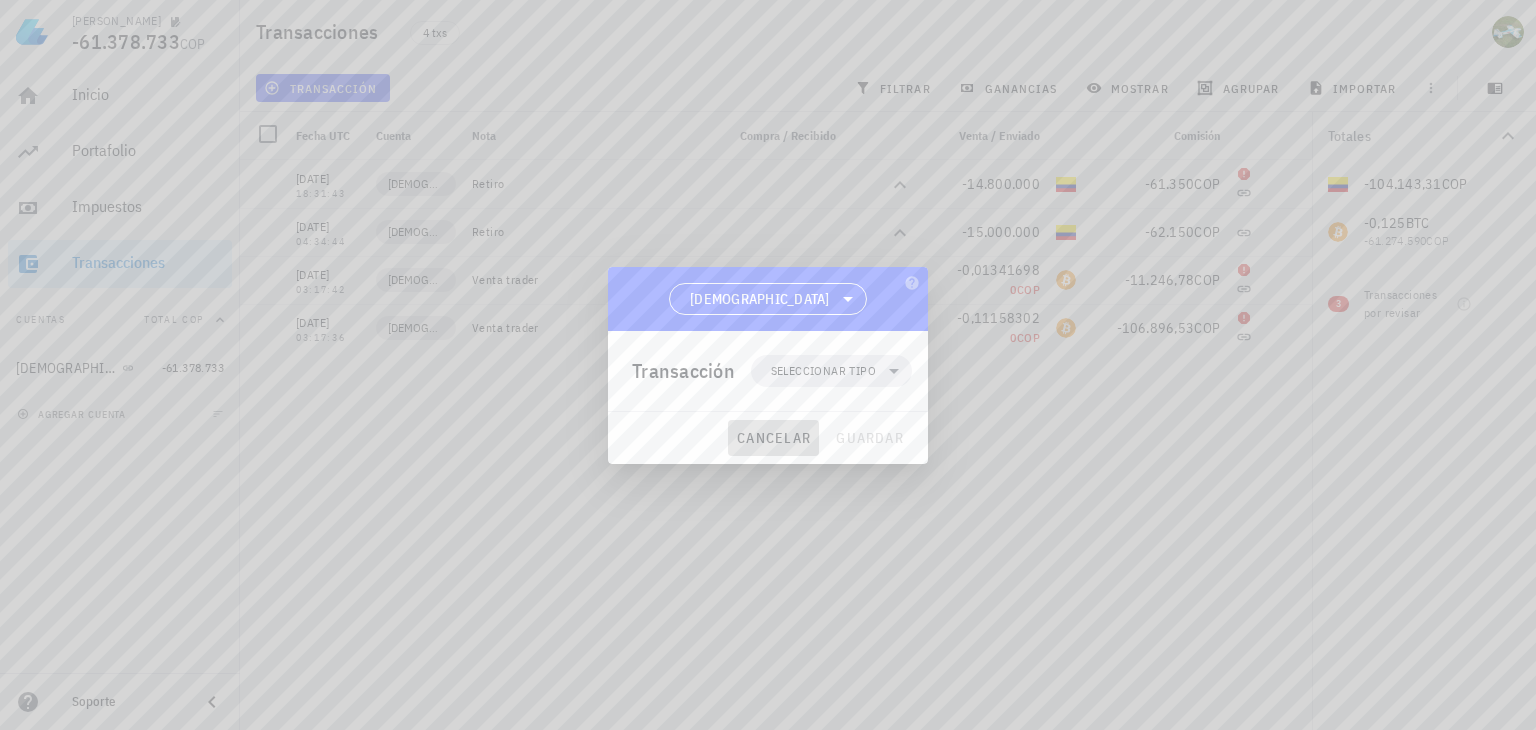 click on "cancelar" at bounding box center [773, 438] 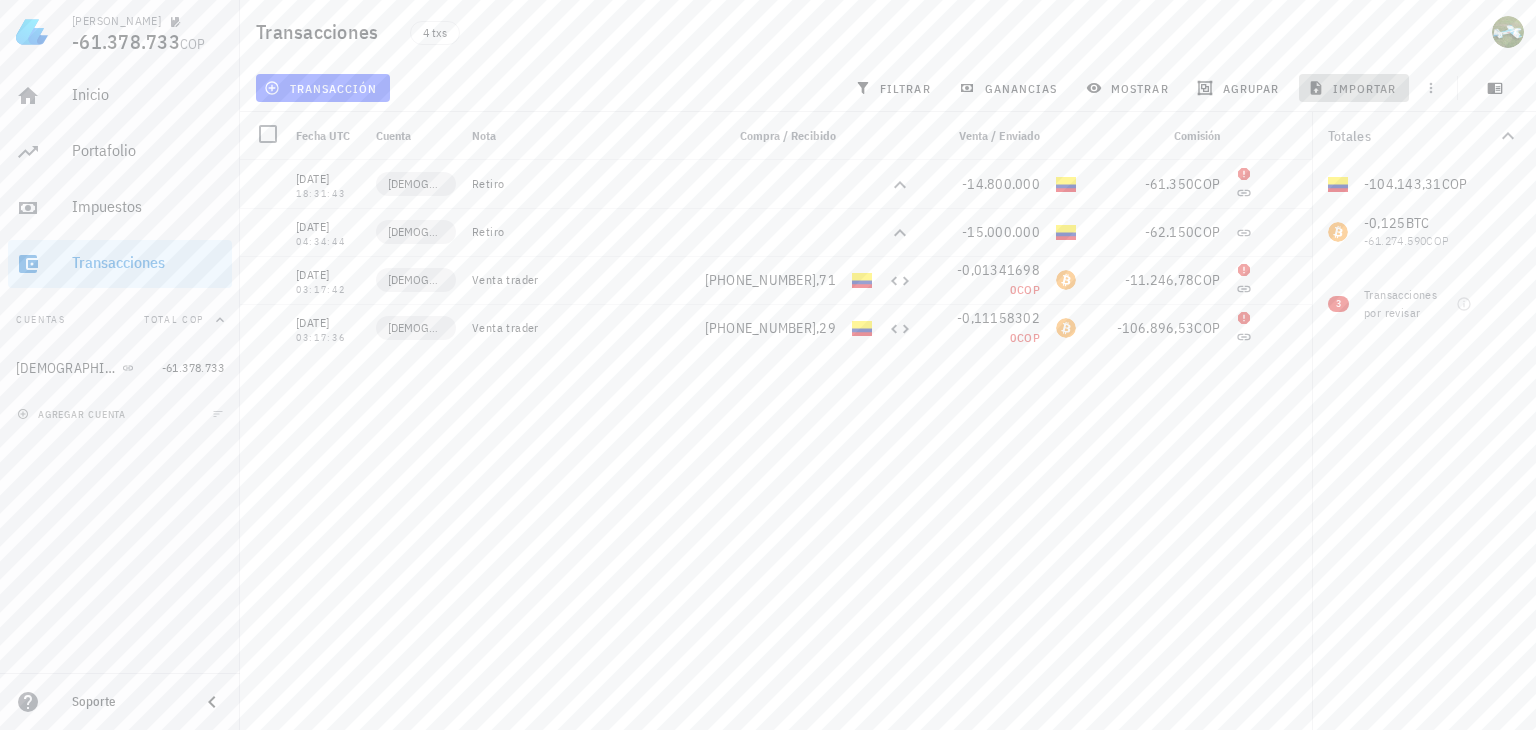 click on "importar" at bounding box center (1354, 88) 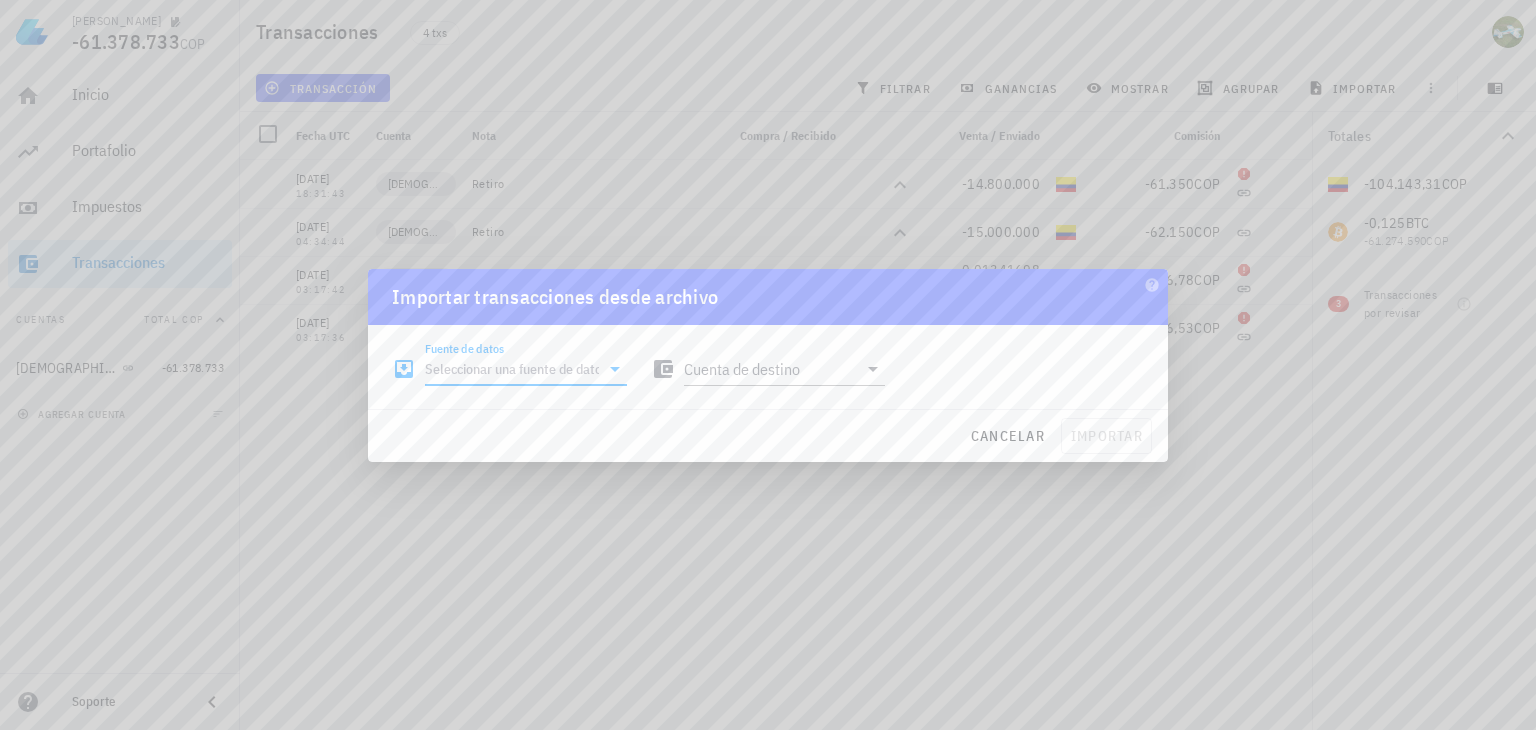 click on "Fuente de datos" at bounding box center (512, 369) 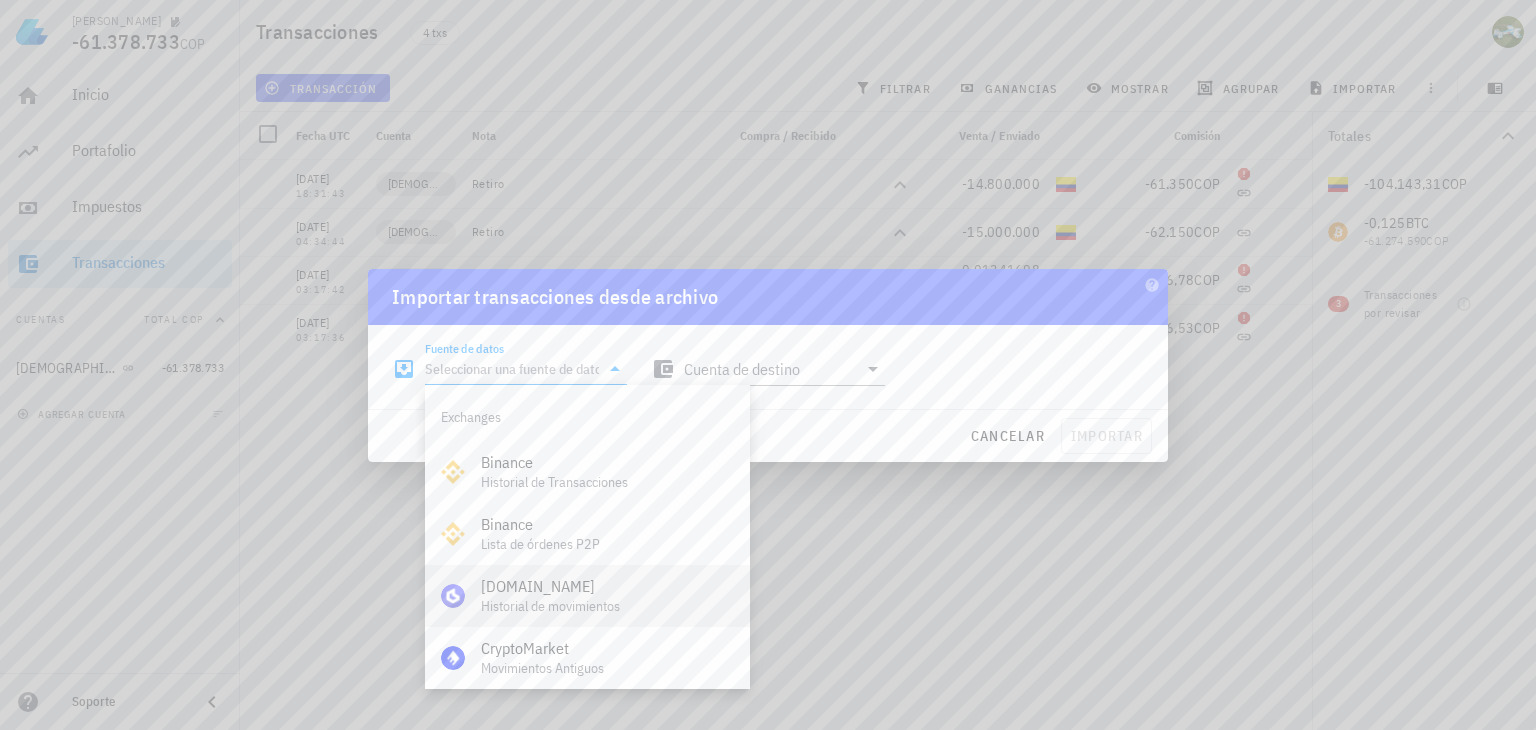 click on "[DOMAIN_NAME]" at bounding box center [607, 586] 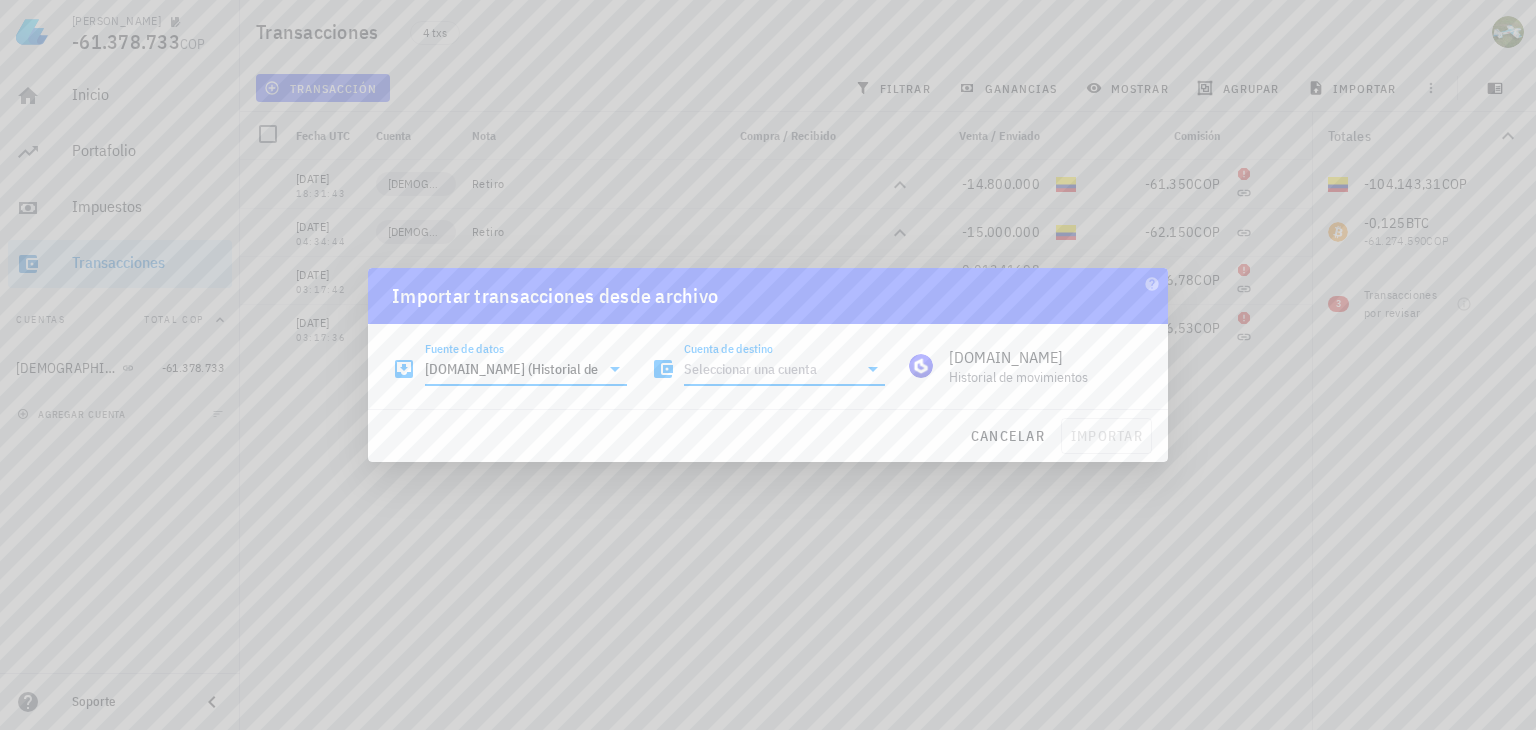 click on "Cuenta de destino" at bounding box center [771, 369] 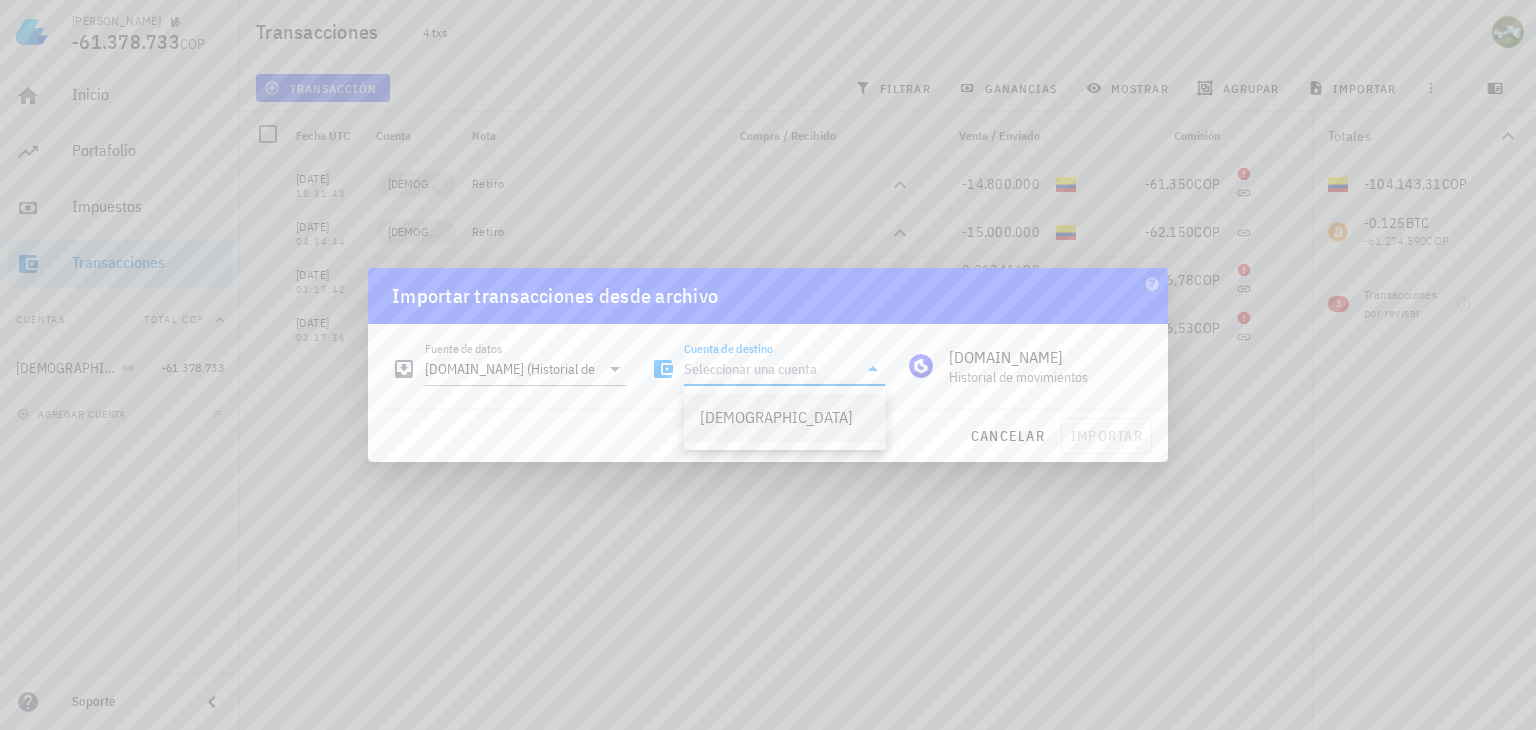 click on "[DEMOGRAPHIC_DATA]" at bounding box center [785, 417] 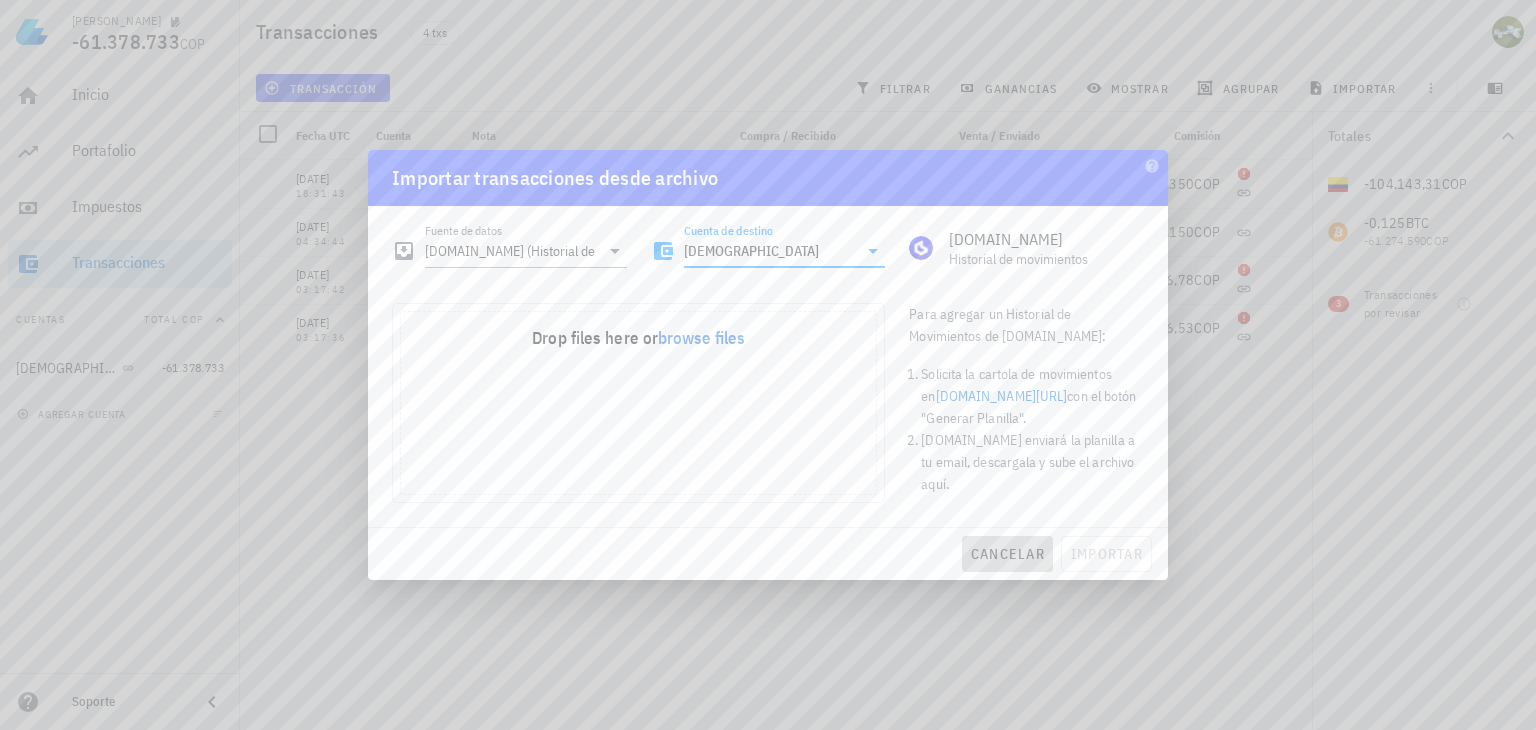click on "cancelar" at bounding box center [1007, 554] 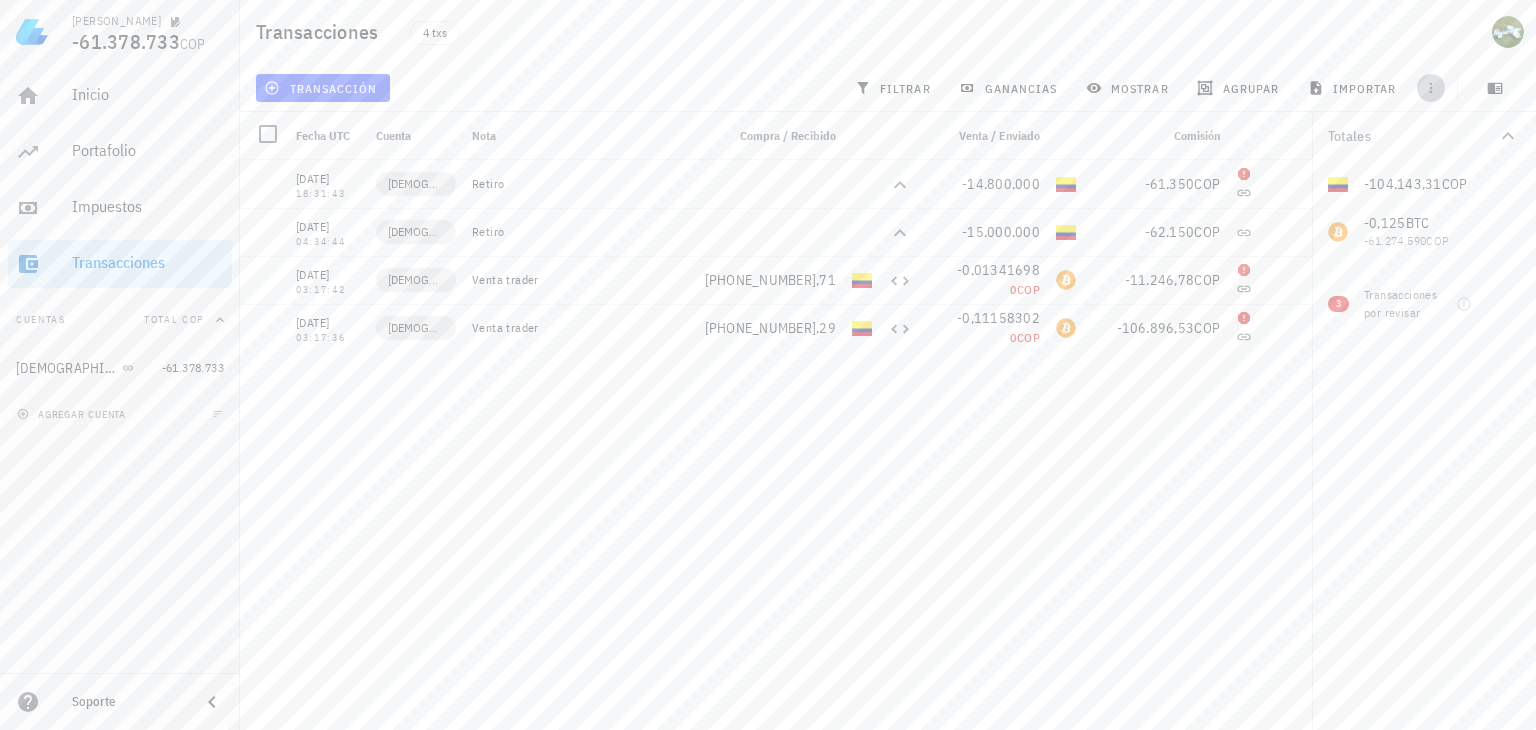 click 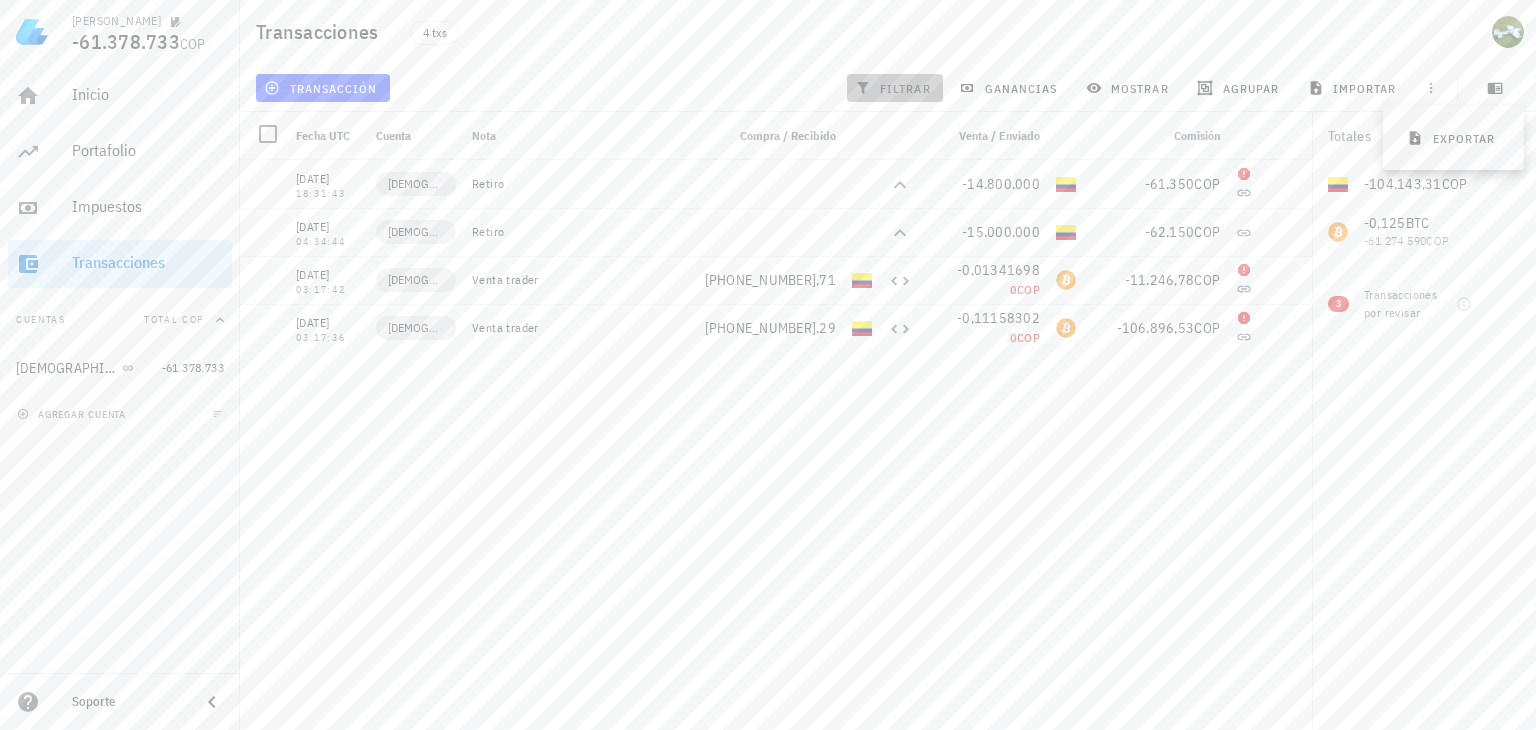 click on "filtrar" at bounding box center (895, 88) 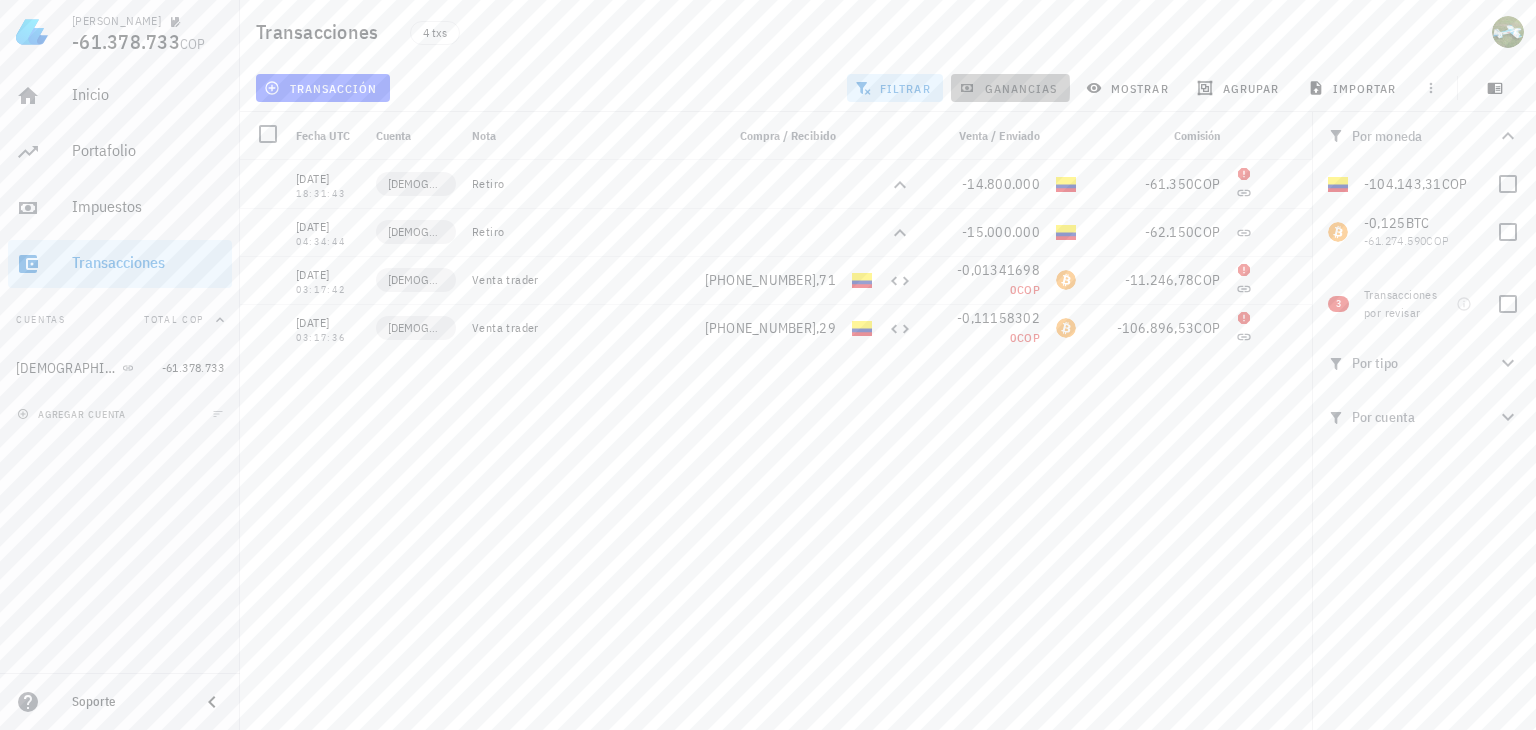 click on "ganancias" at bounding box center (1010, 88) 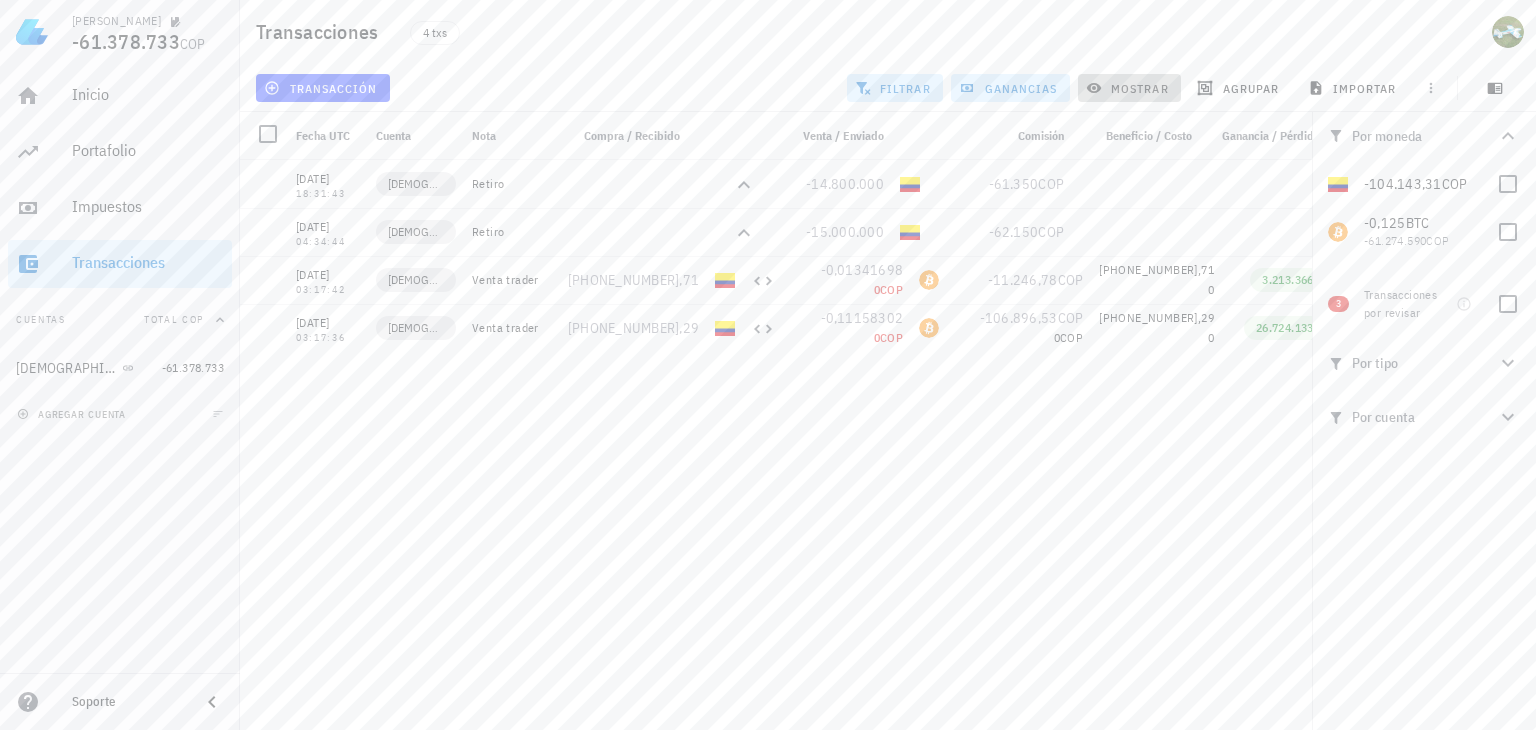 click on "mostrar" at bounding box center (1129, 88) 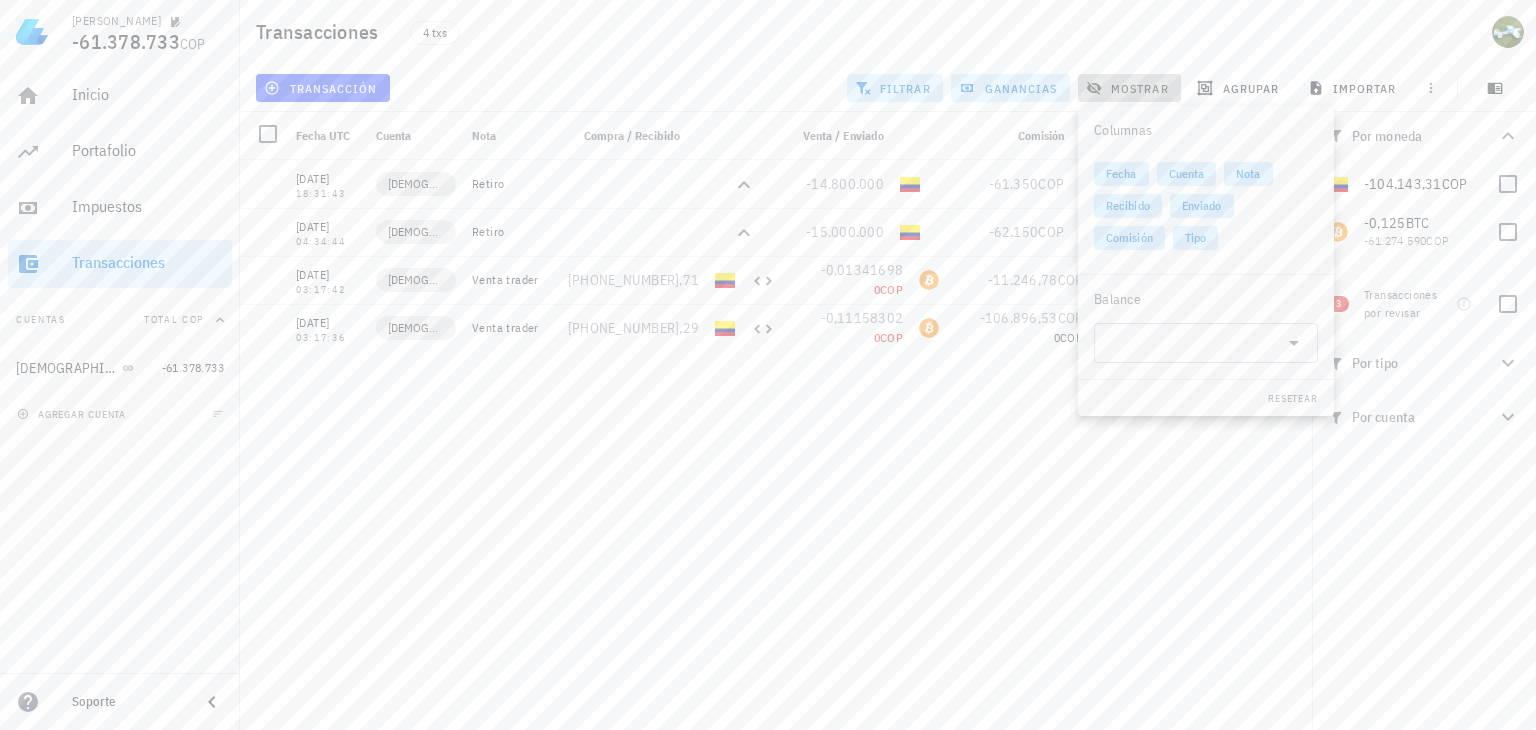 click on "mostrar" at bounding box center [1129, 88] 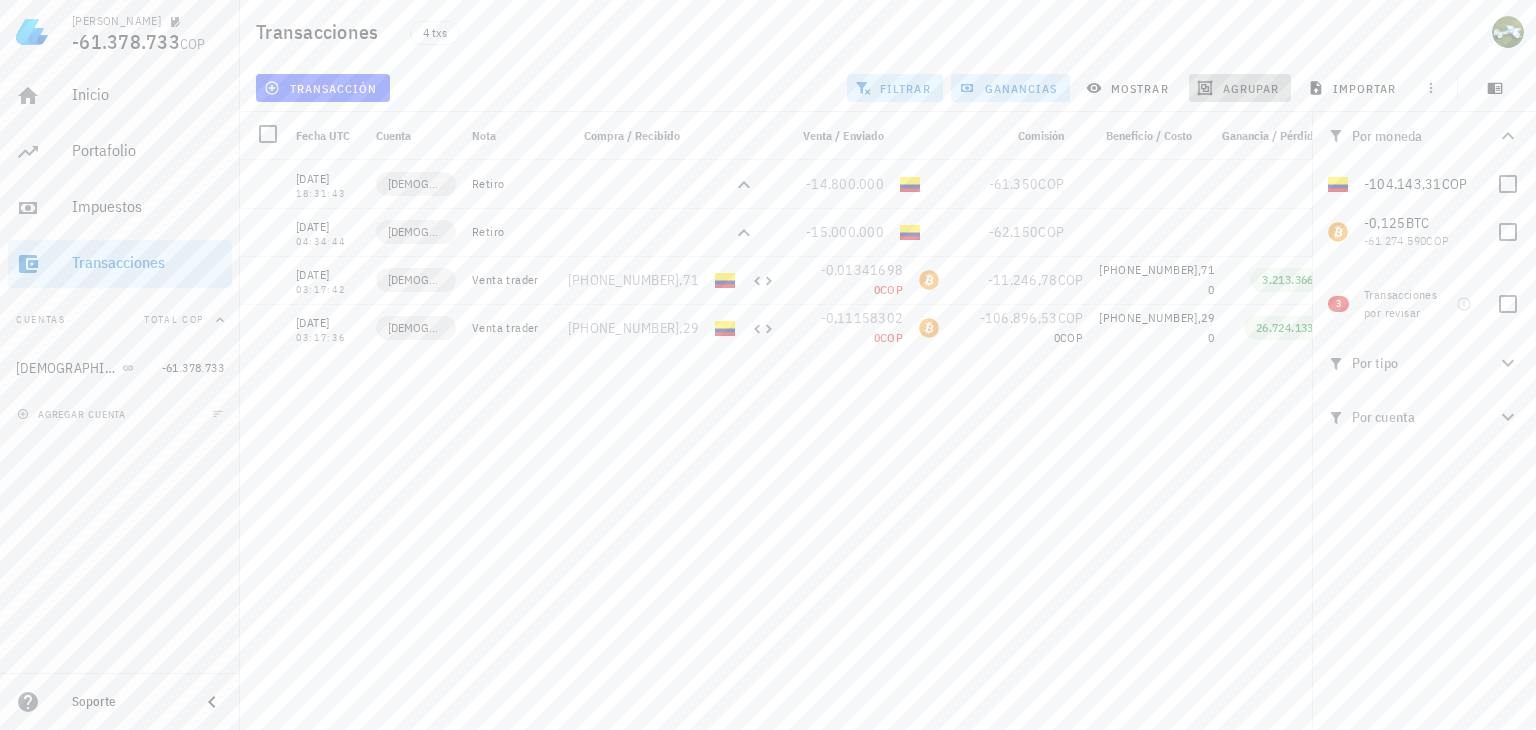 click 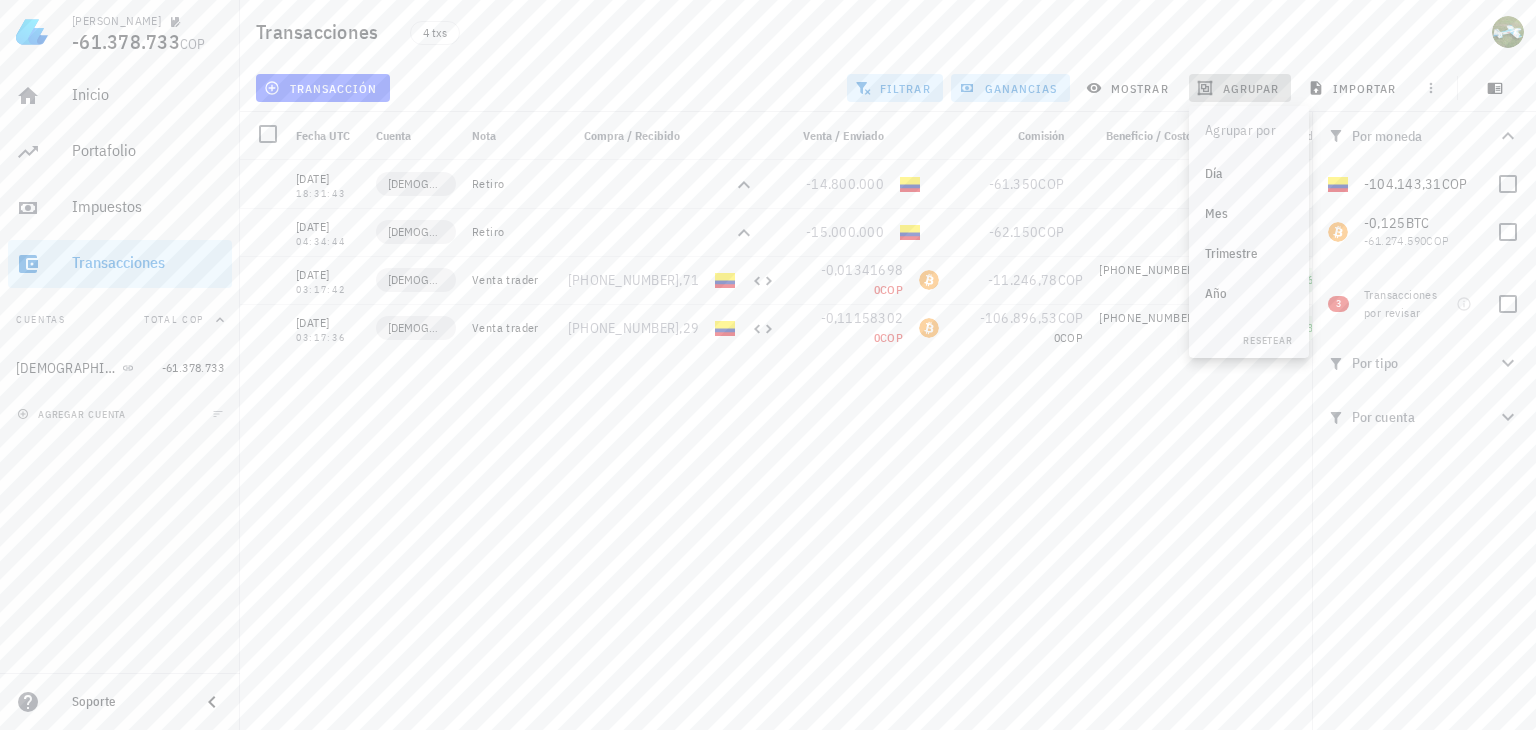 click 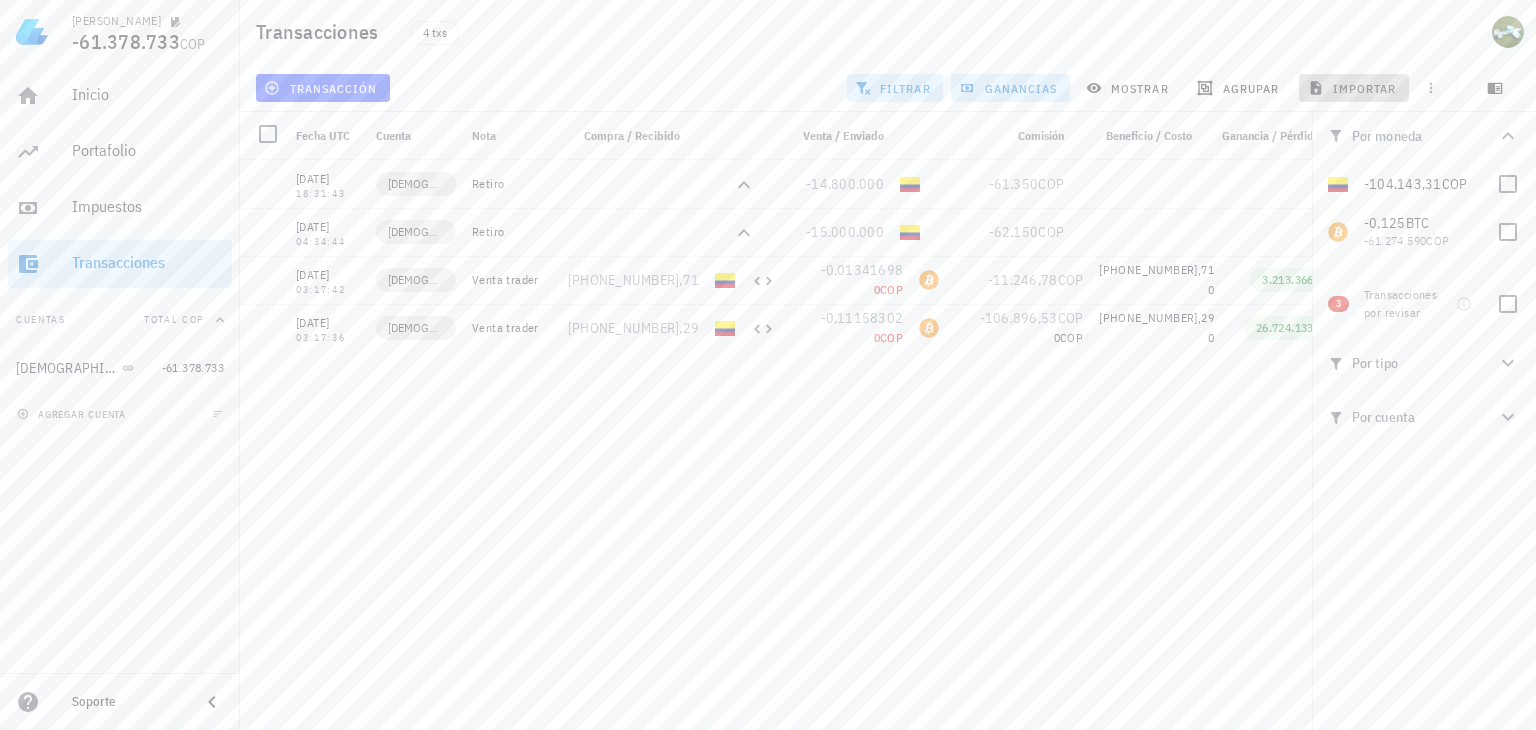 click on "importar" at bounding box center [1354, 88] 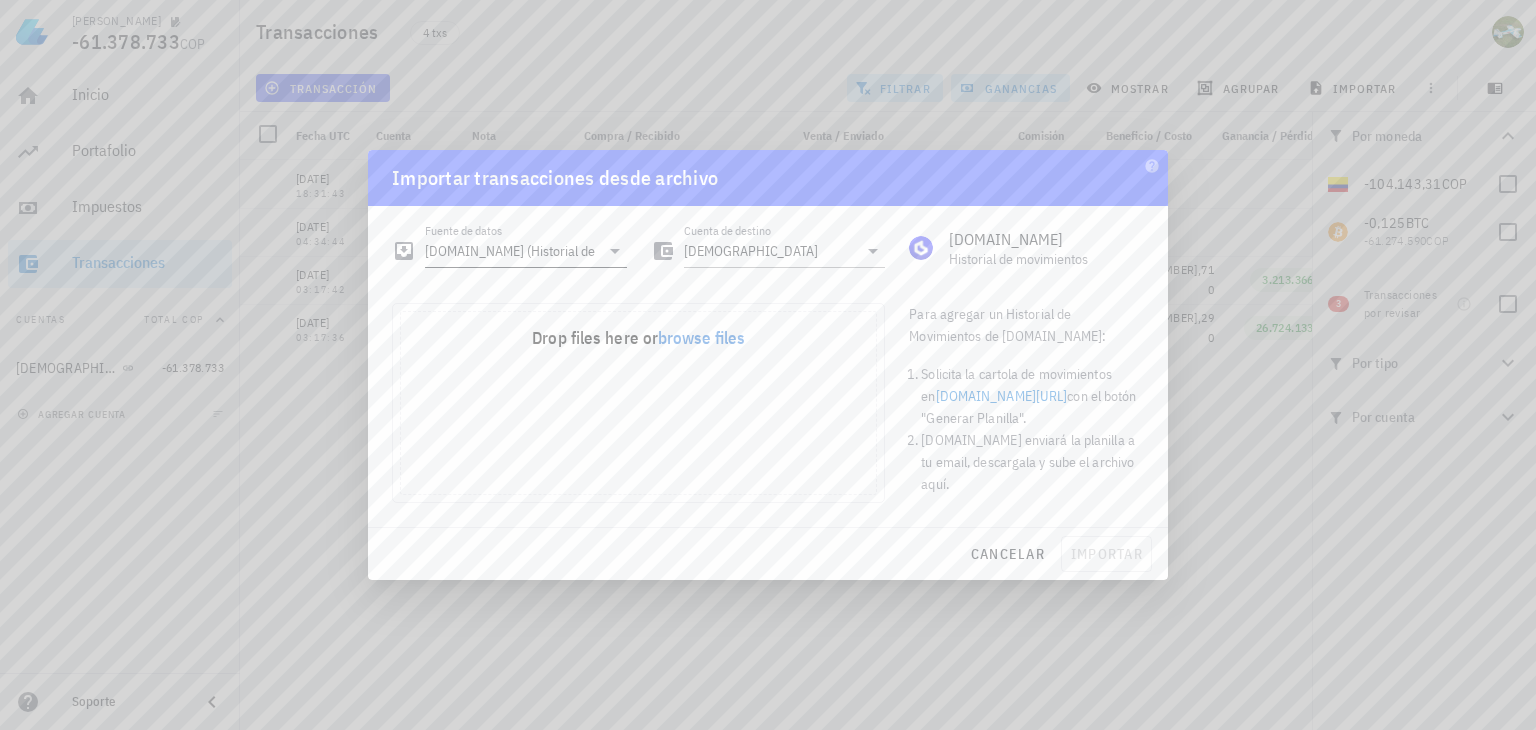 click 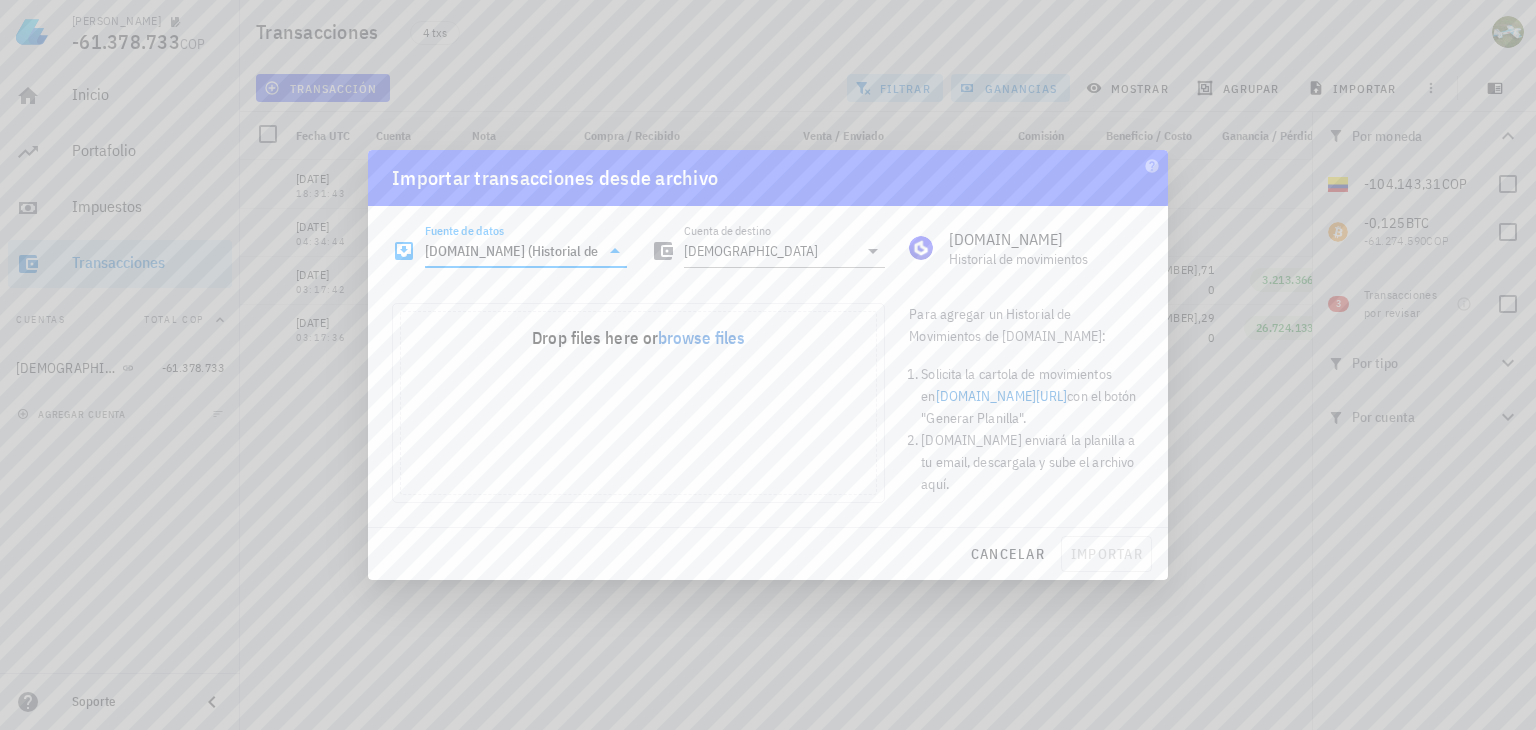 scroll, scrollTop: 0, scrollLeft: 36, axis: horizontal 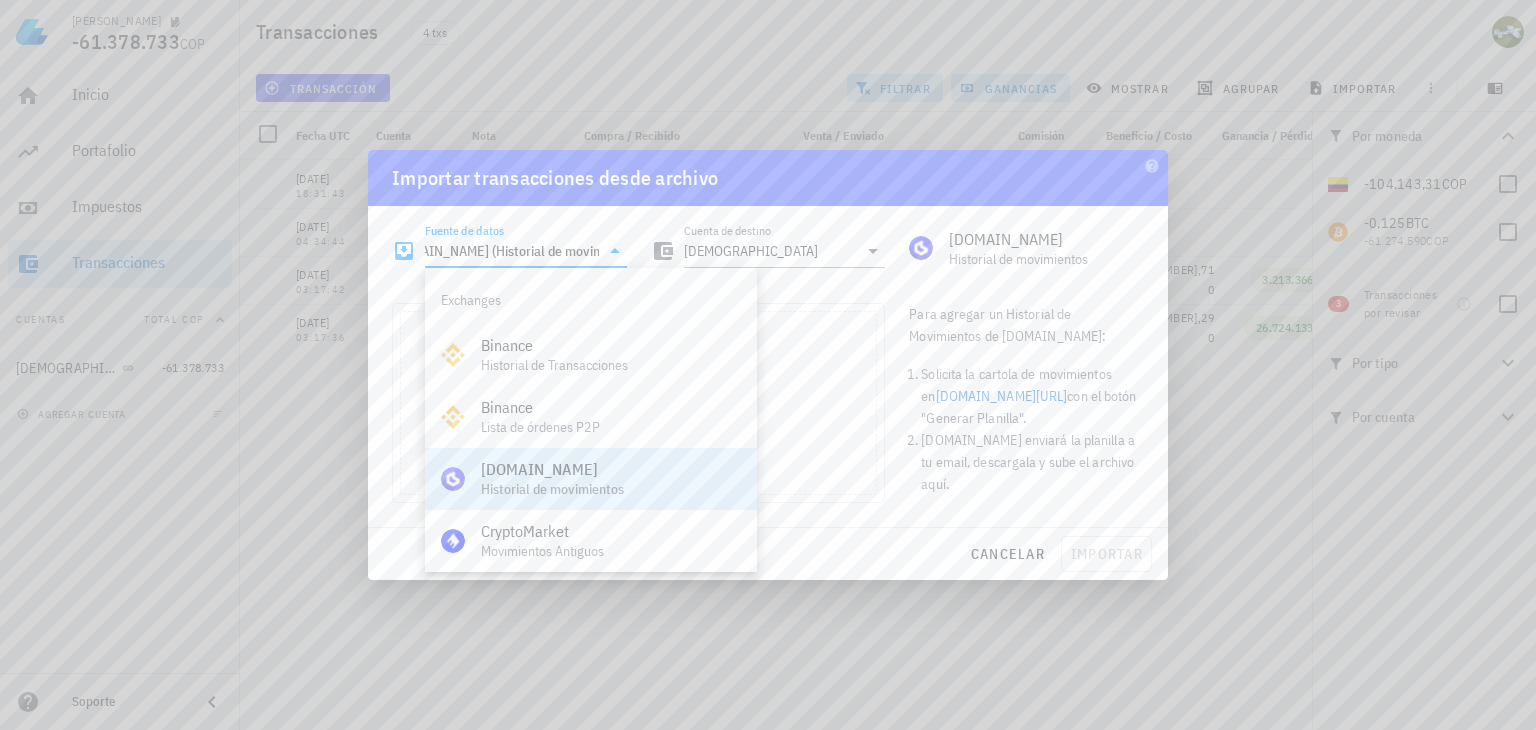 click 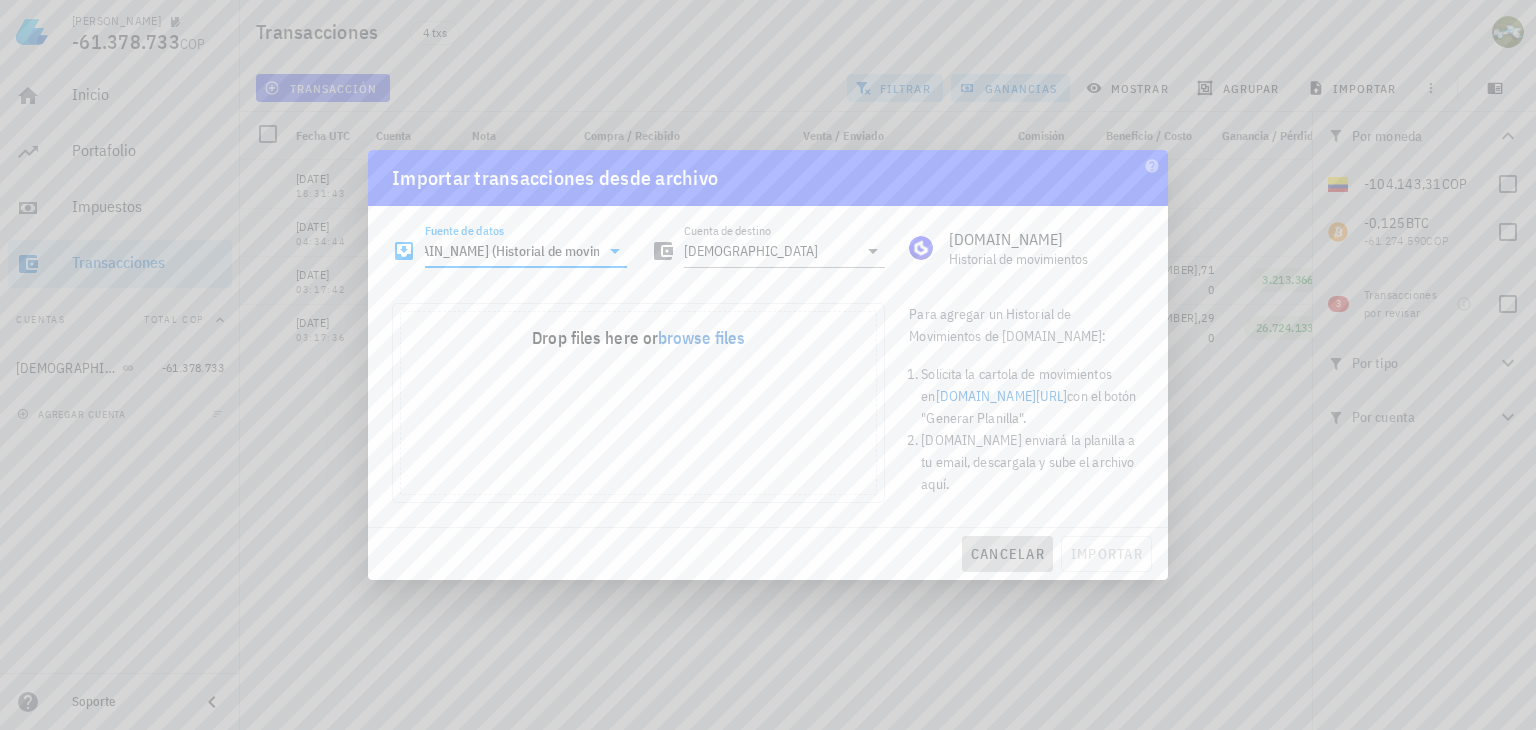 click on "cancelar" at bounding box center (1007, 554) 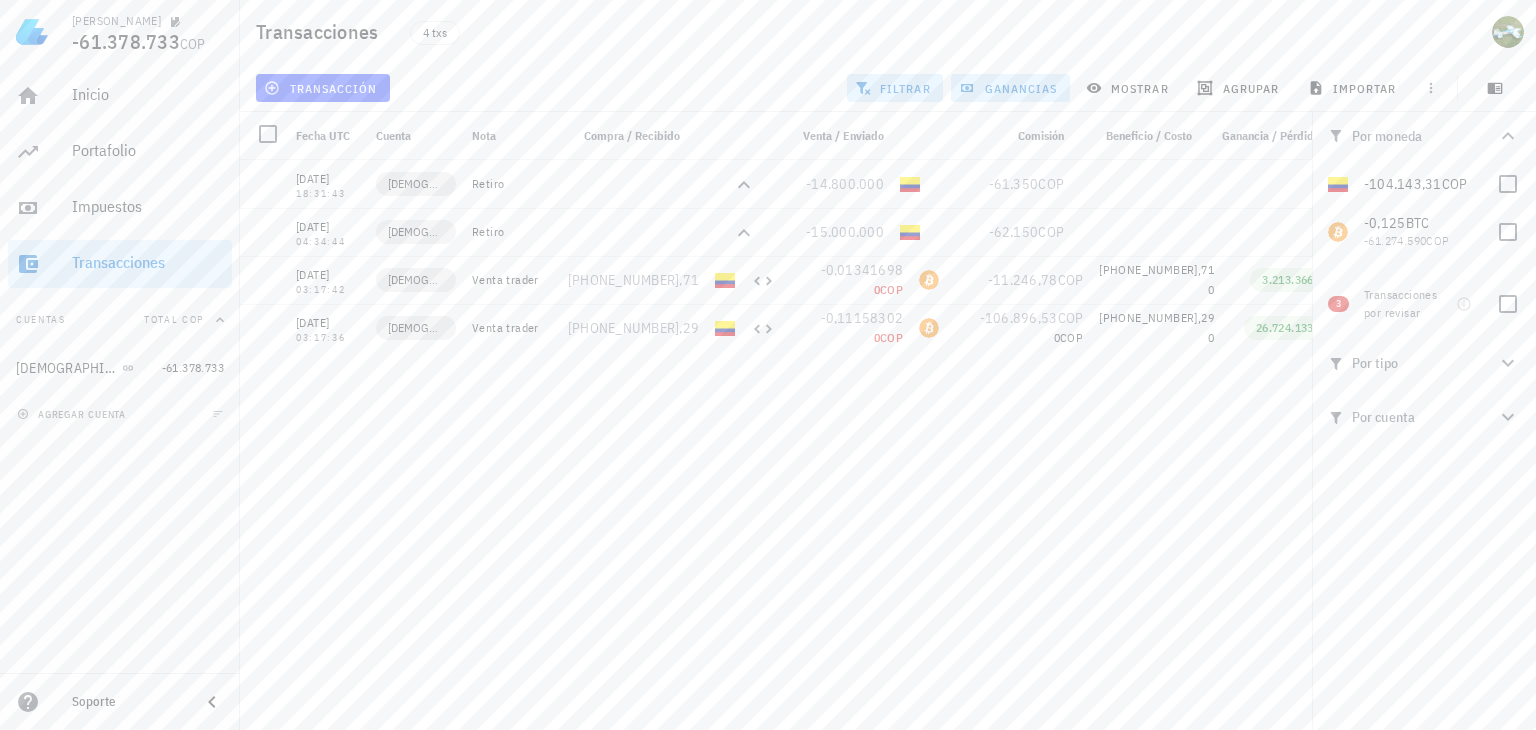 scroll, scrollTop: 0, scrollLeft: 0, axis: both 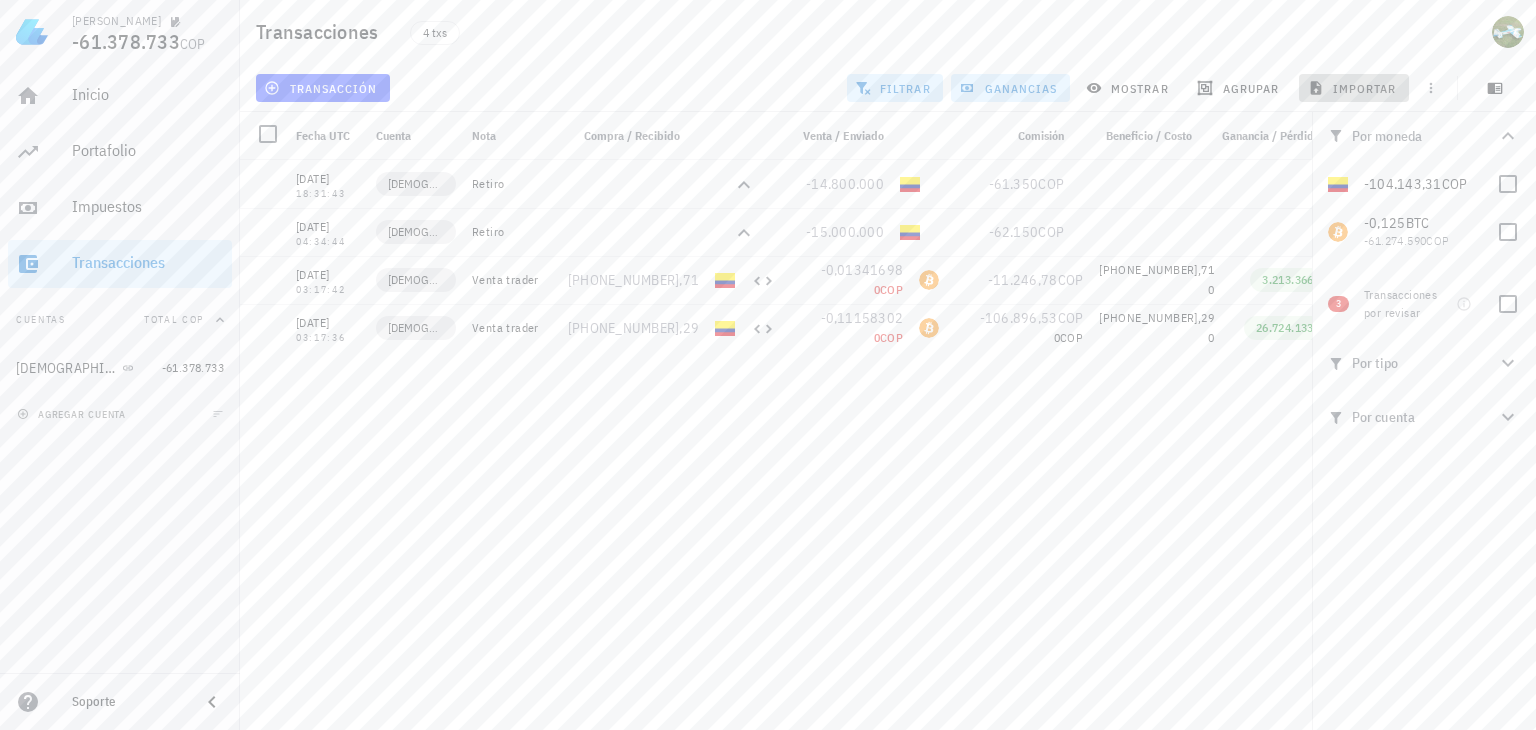 click on "importar" at bounding box center [1354, 88] 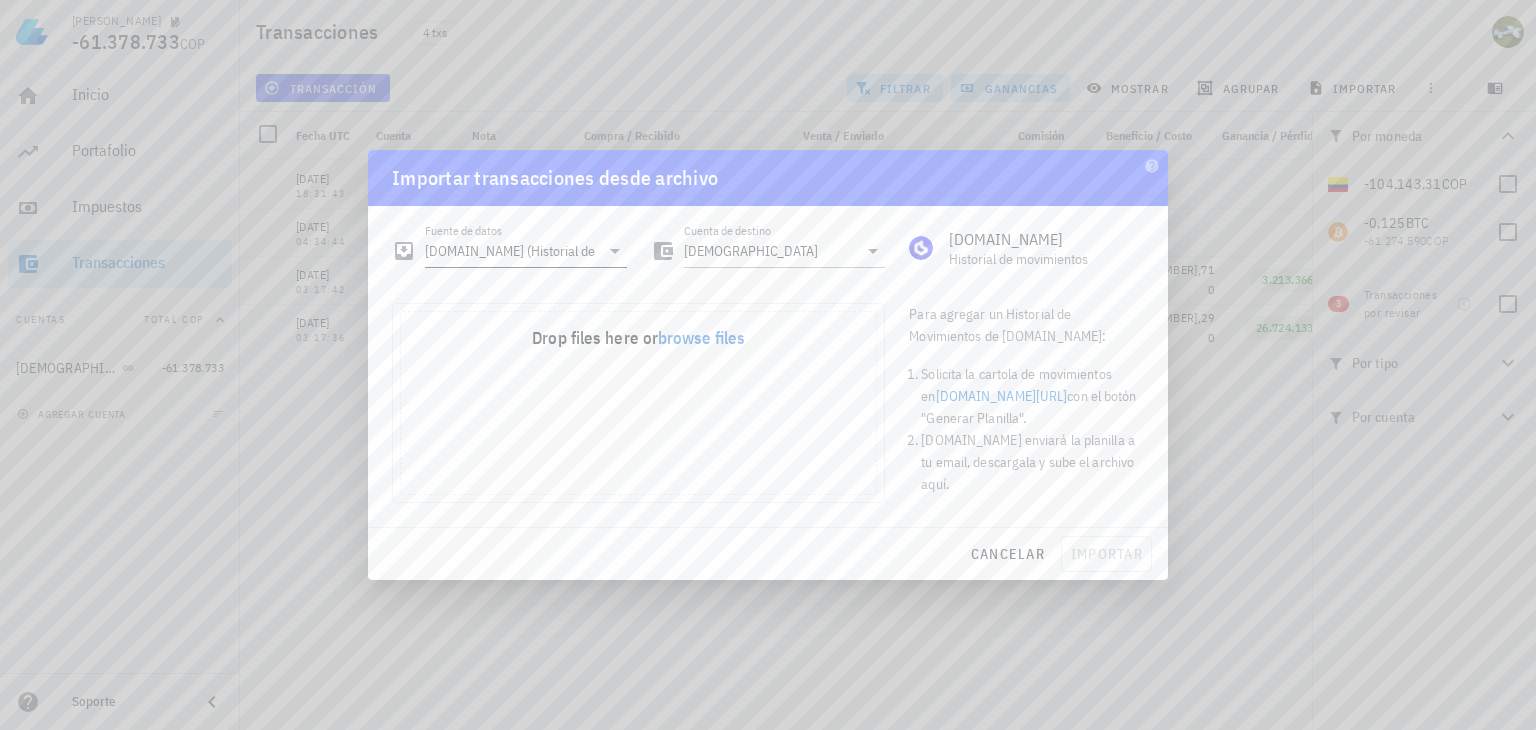 click 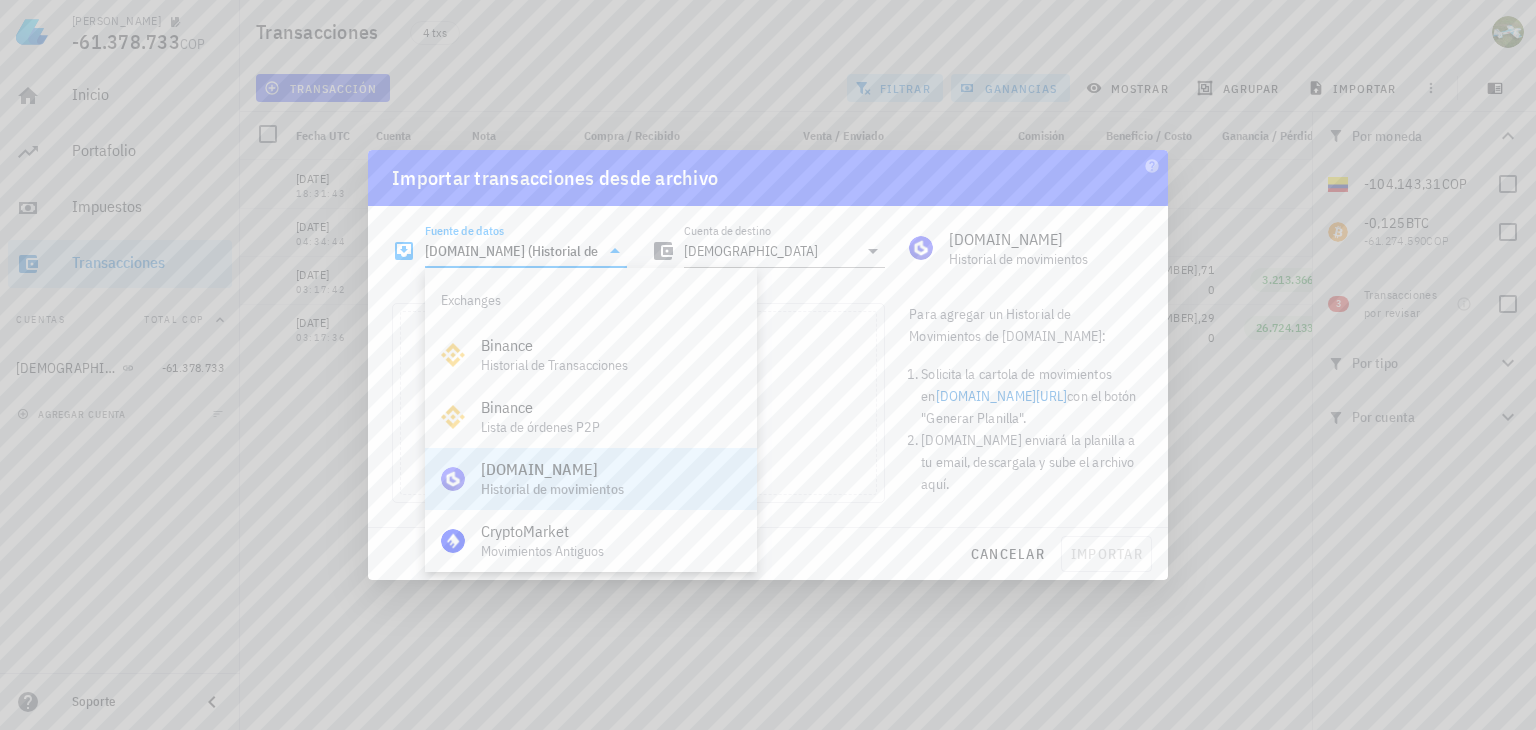 click on "Historial de movimientos" at bounding box center (611, 489) 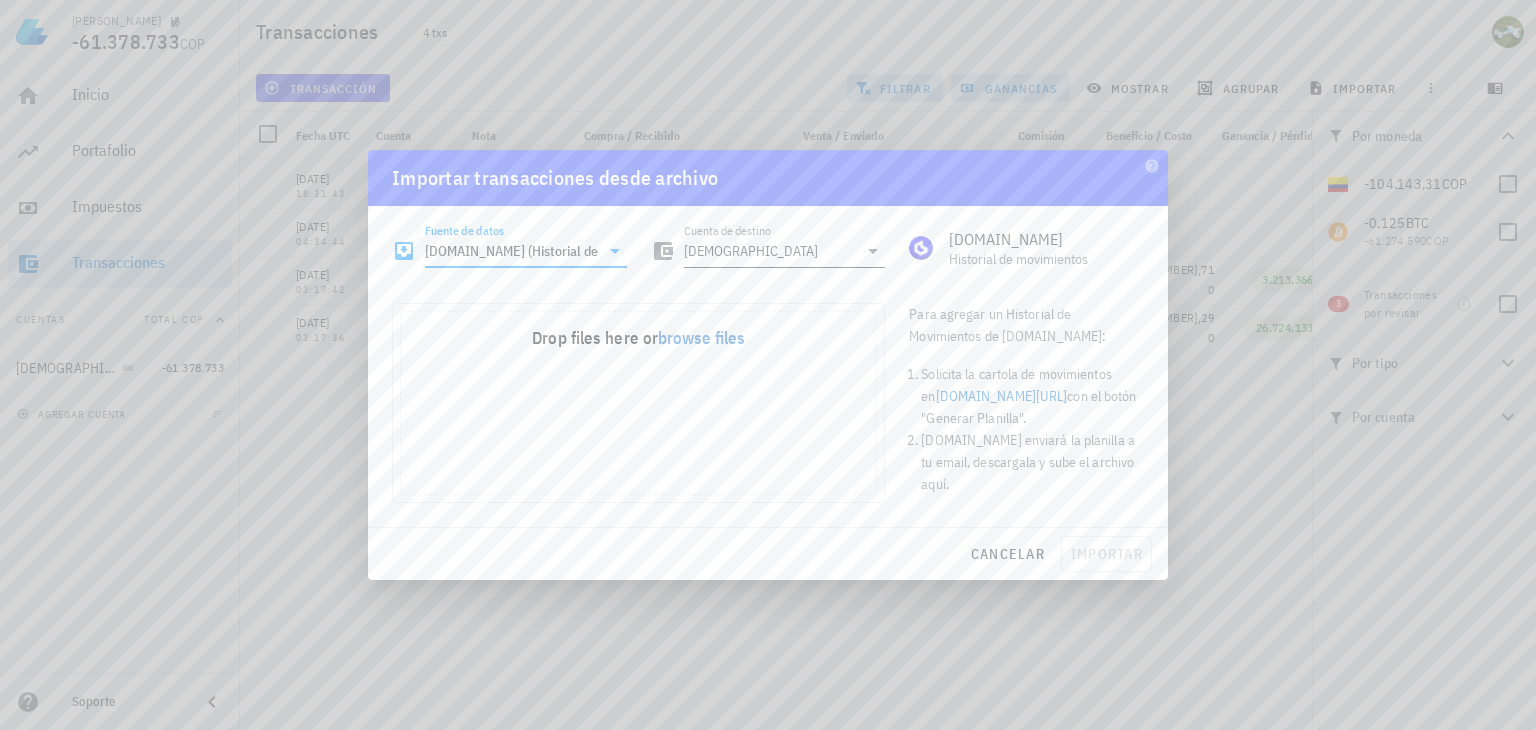 click 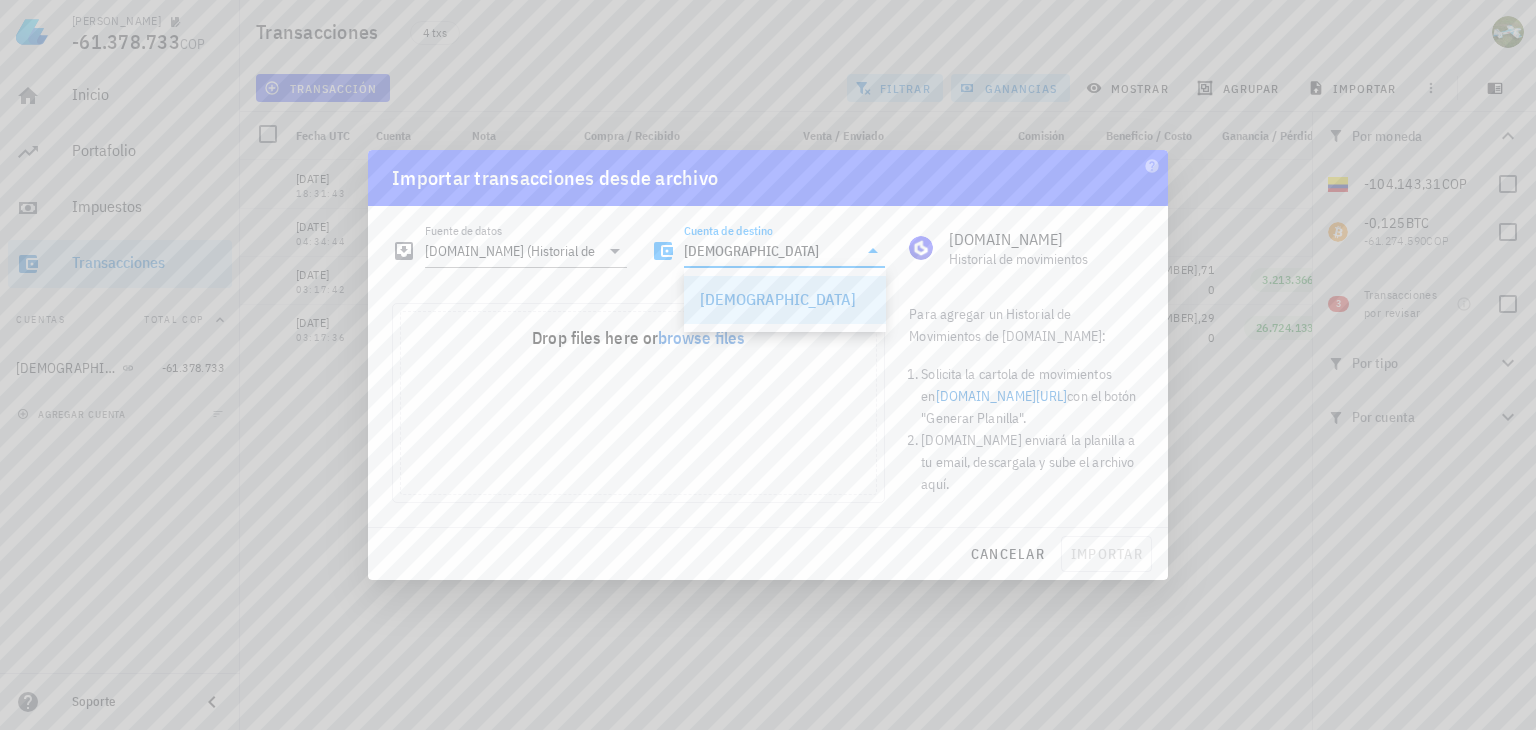 click on "[DEMOGRAPHIC_DATA]" at bounding box center (785, 299) 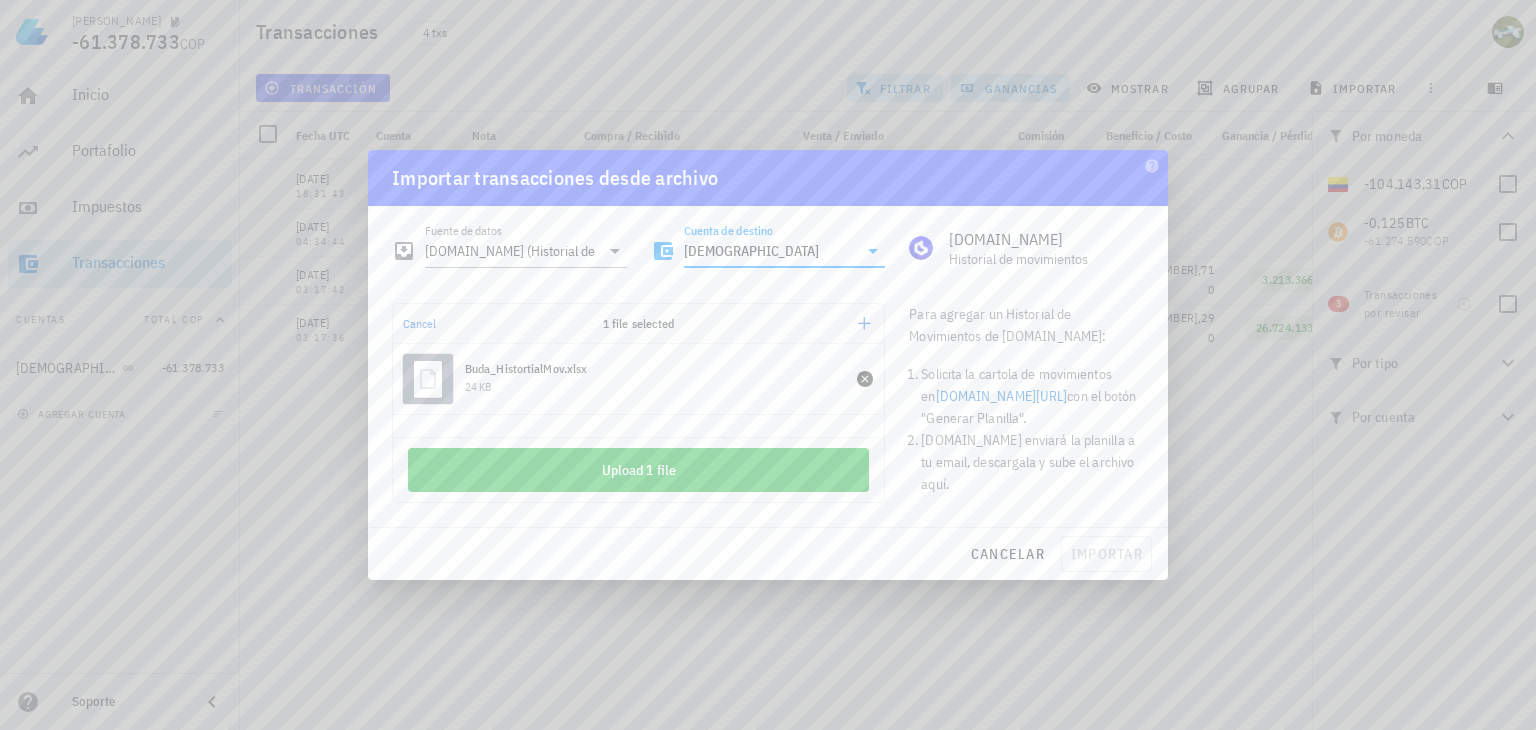 click on "24 KB" at bounding box center [655, 390] 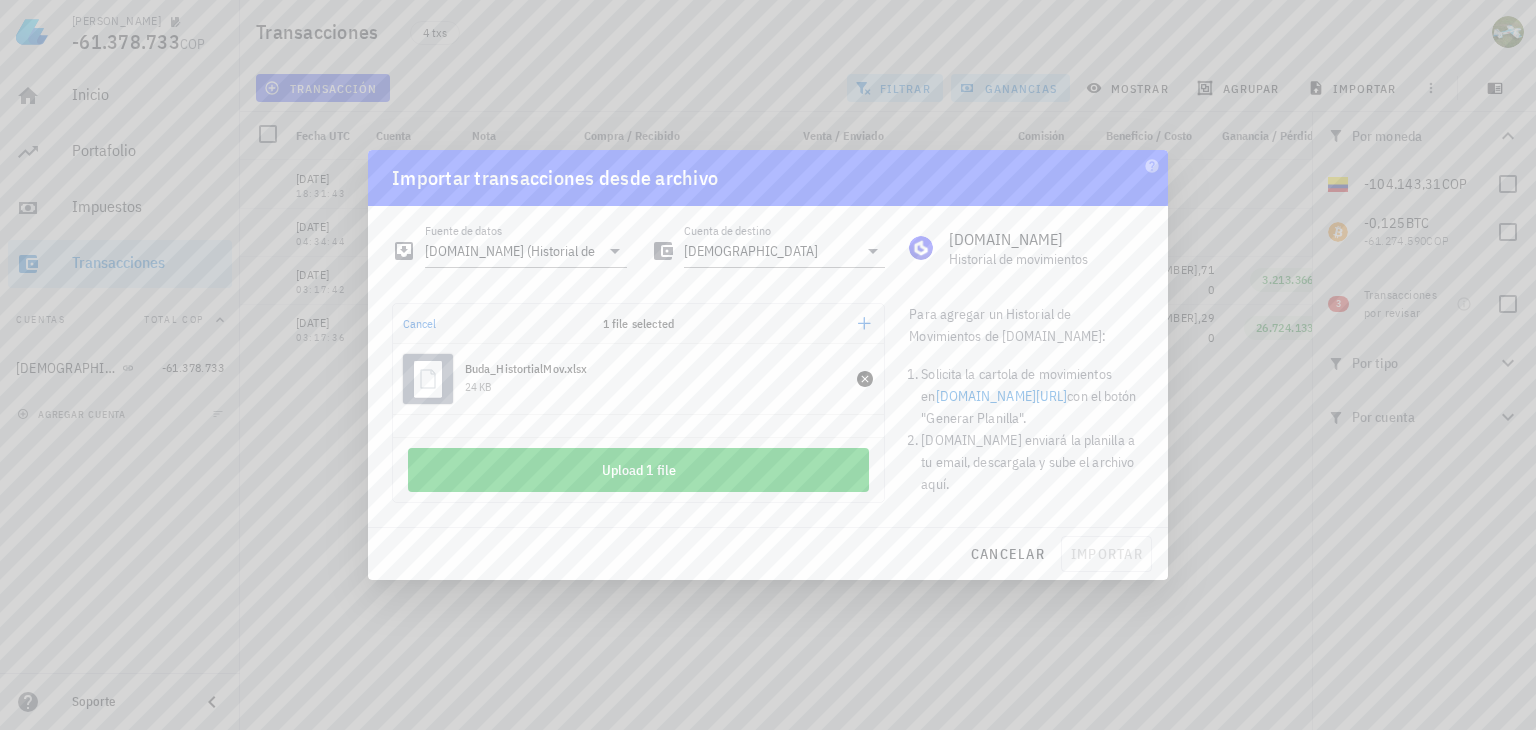 click at bounding box center (428, 379) 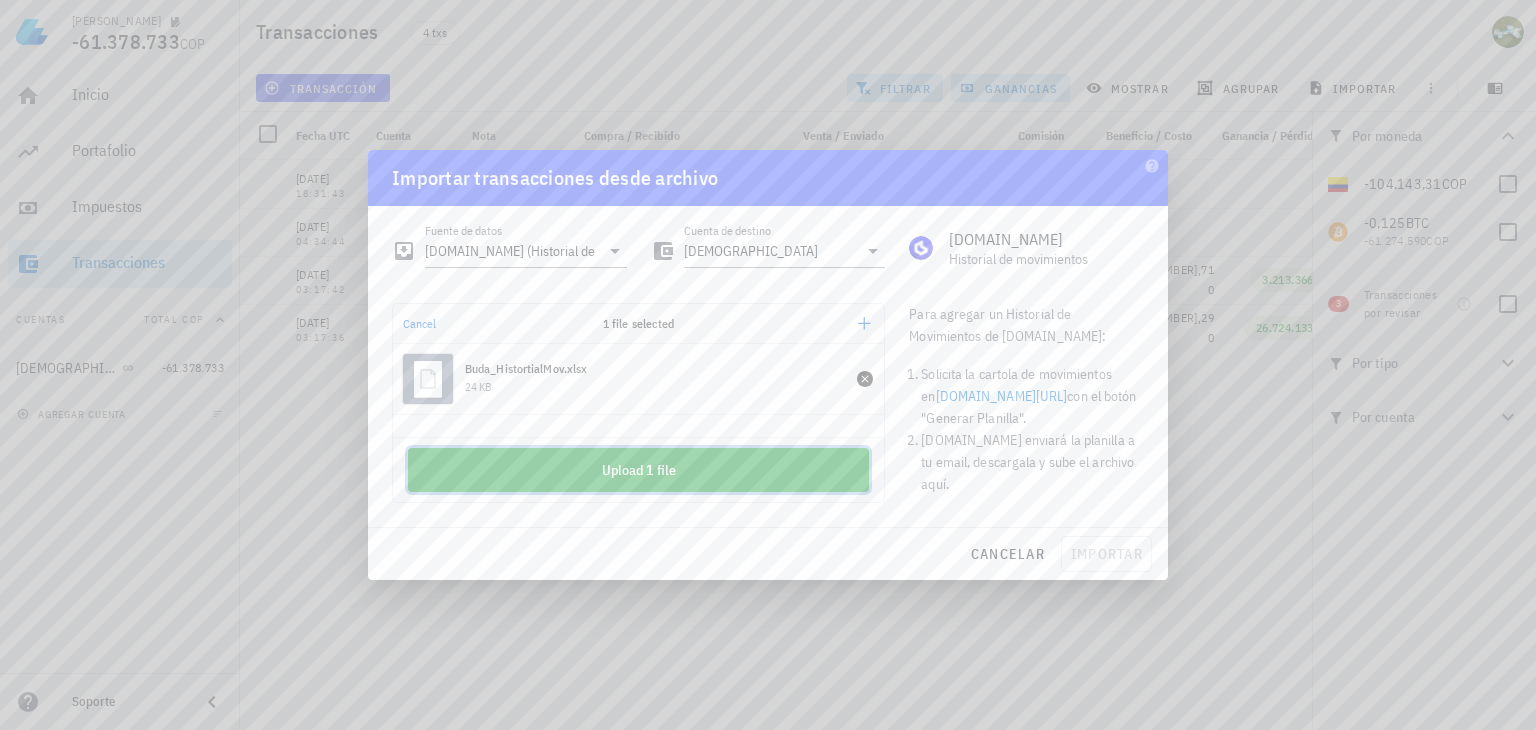click on "Upload 1 file" at bounding box center [638, 470] 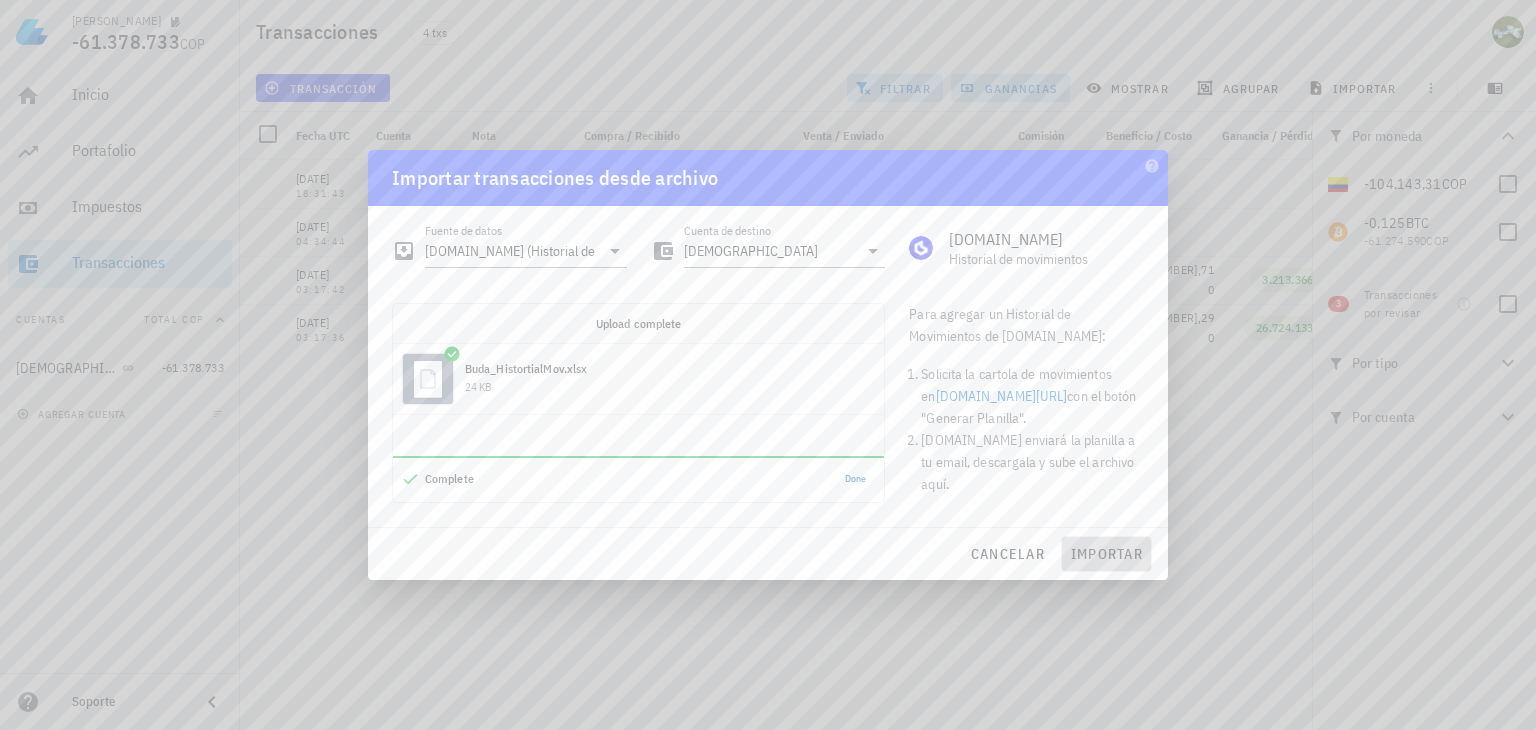 click on "importar" at bounding box center [1106, 554] 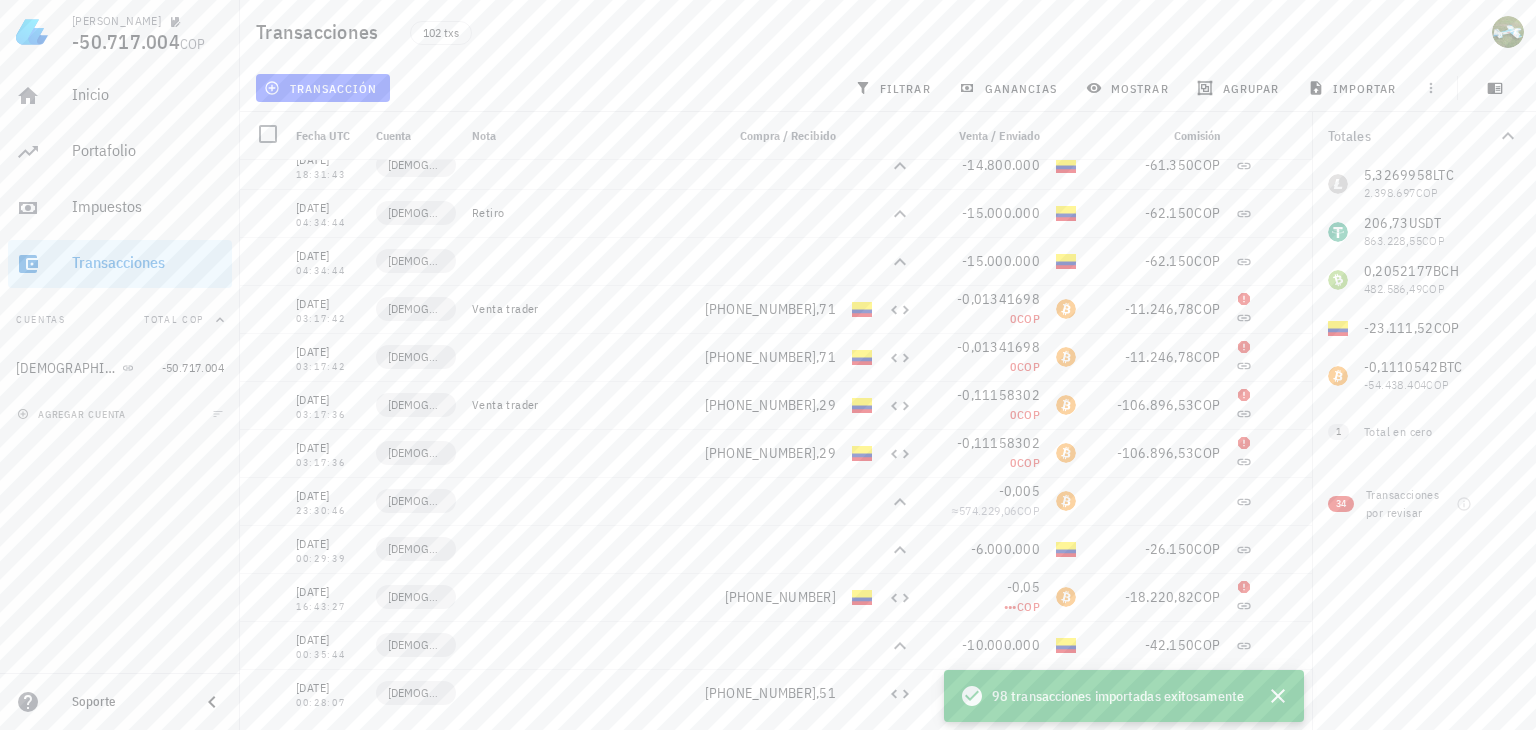 scroll, scrollTop: 100, scrollLeft: 0, axis: vertical 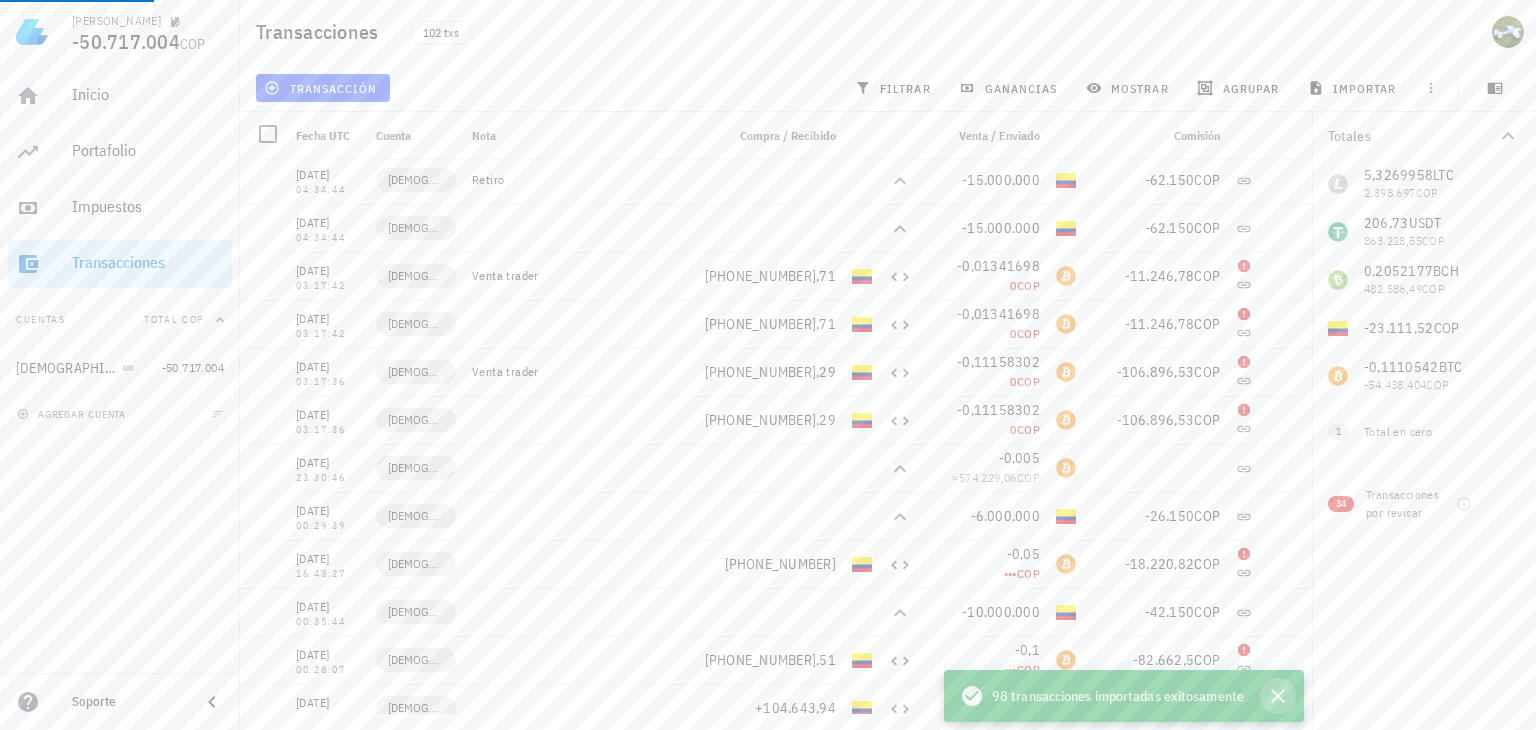 click 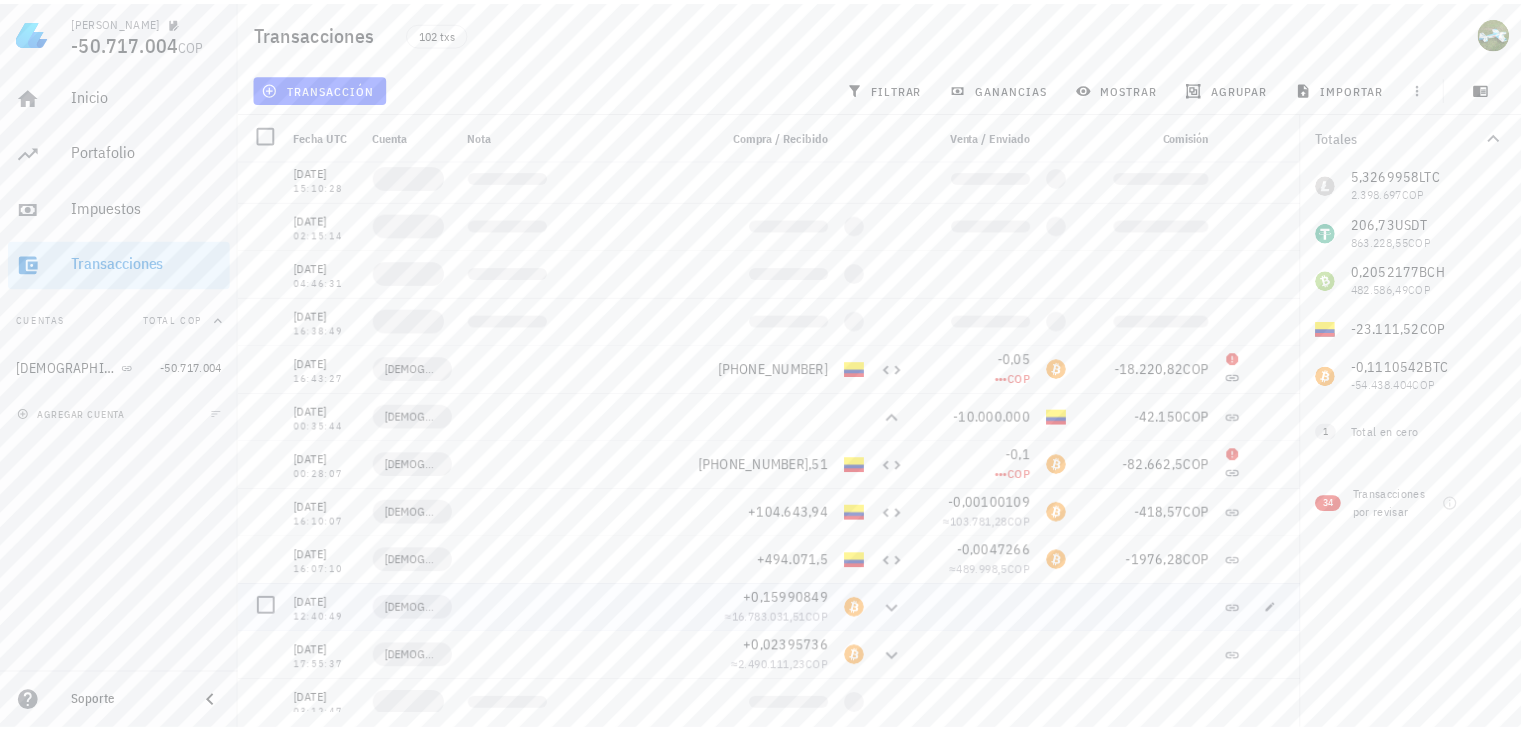 scroll, scrollTop: 100, scrollLeft: 0, axis: vertical 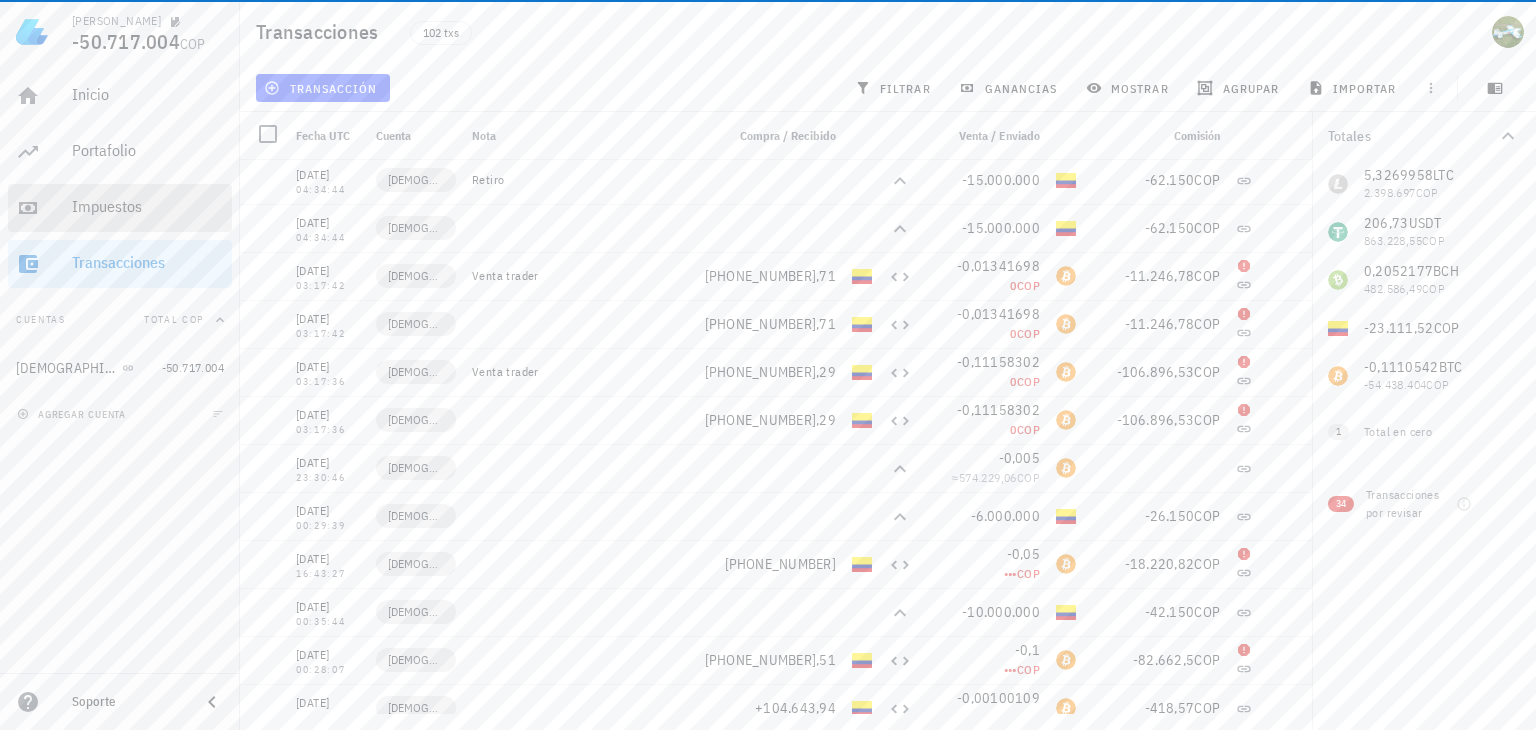 click on "Impuestos" at bounding box center [148, 207] 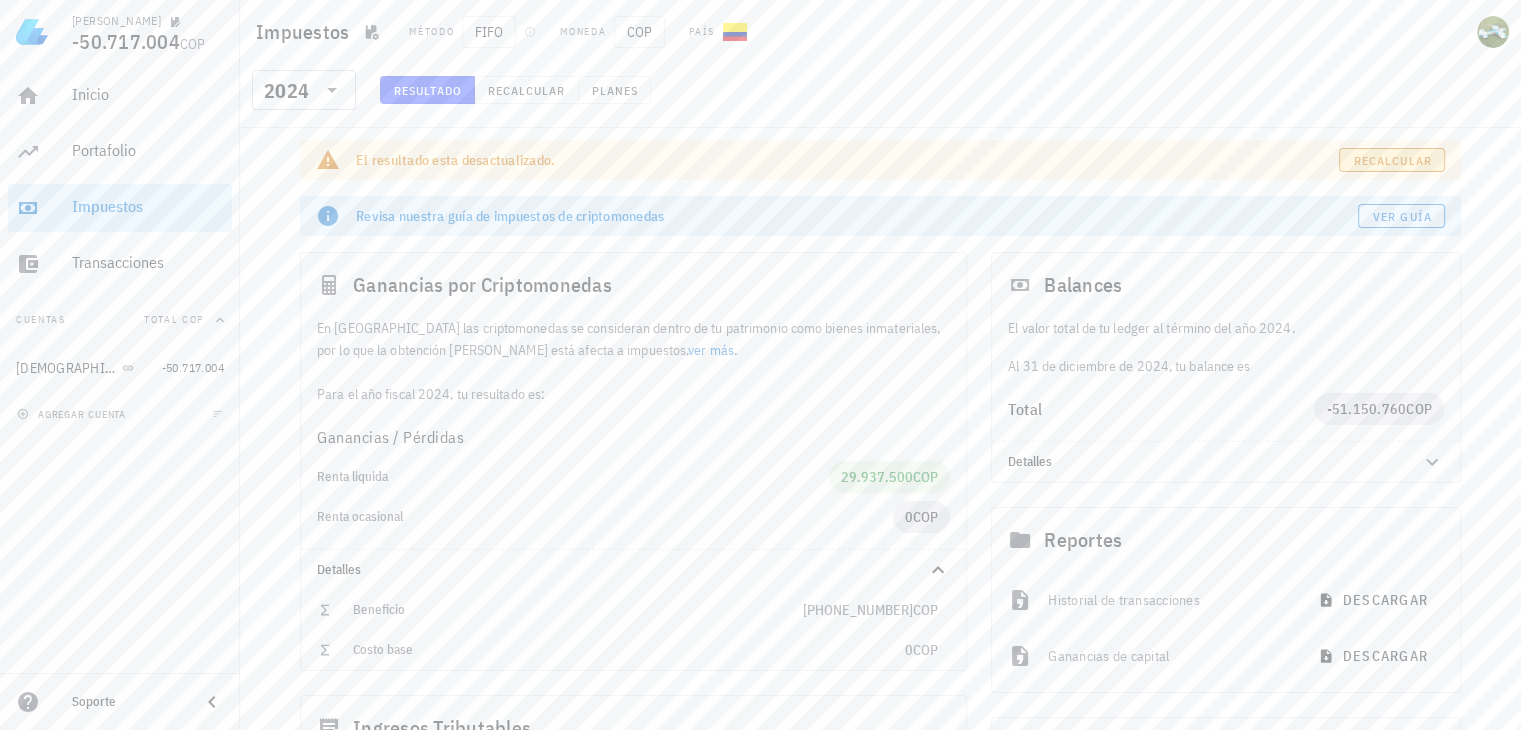 click on "Recalcular" at bounding box center (1392, 160) 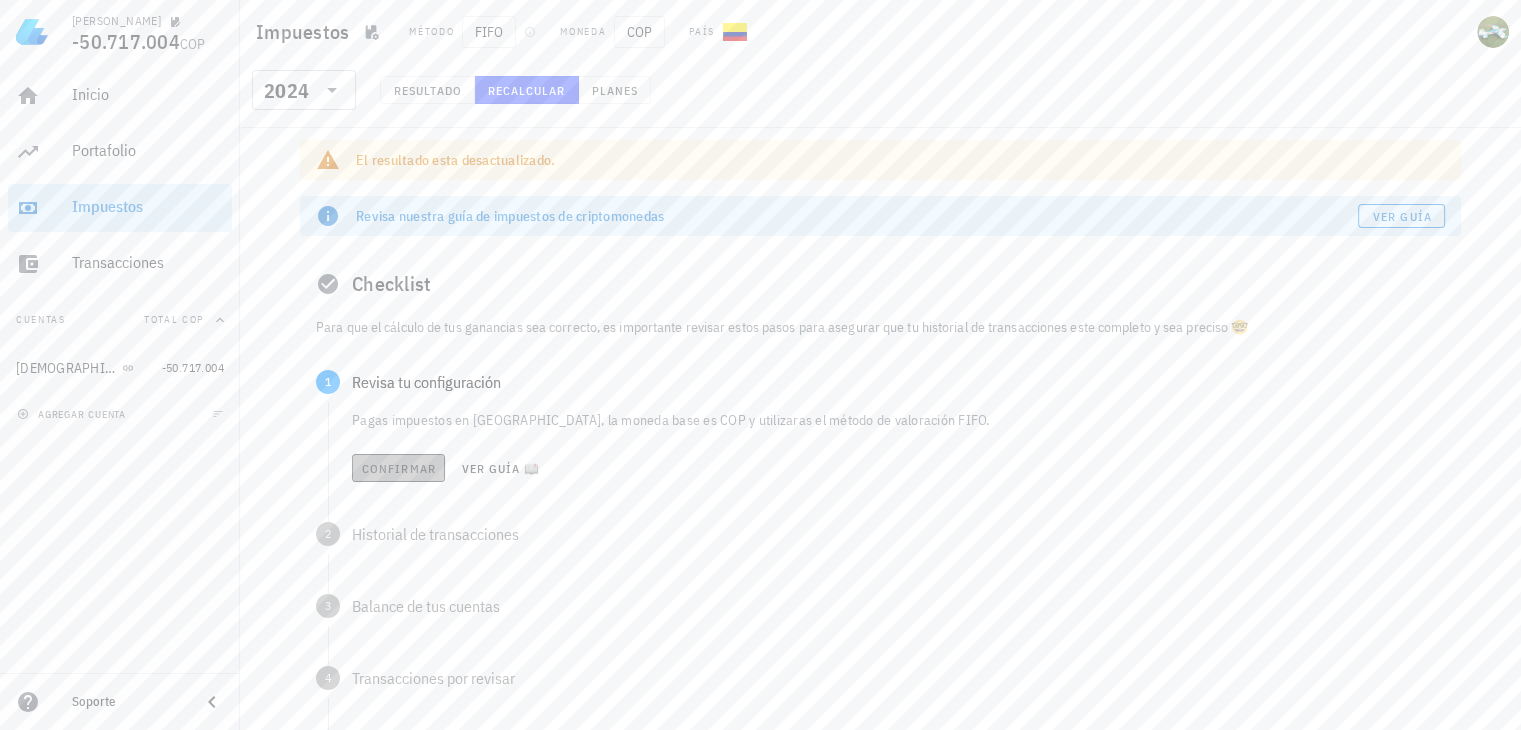 click on "Confirmar" at bounding box center (398, 468) 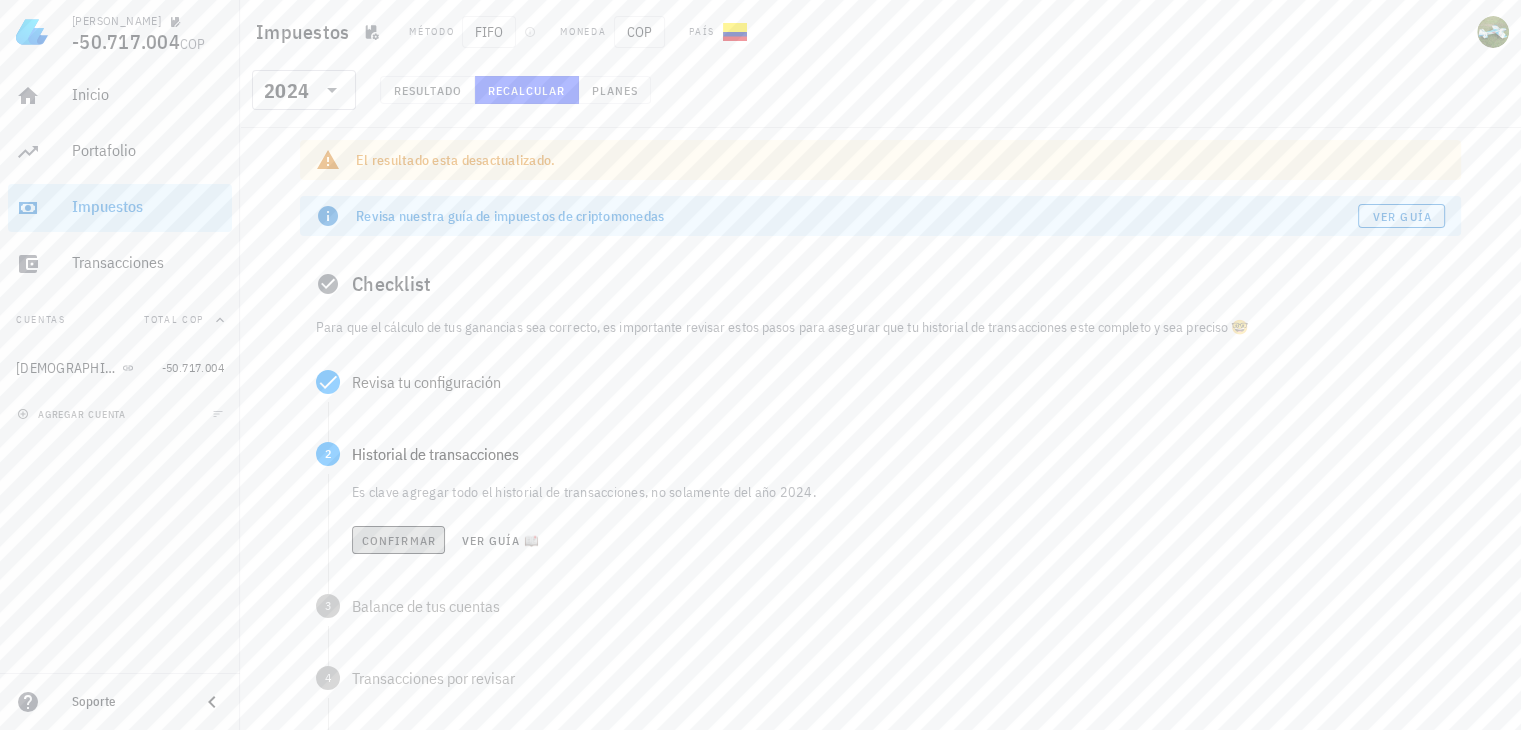 click on "Confirmar" at bounding box center (398, 540) 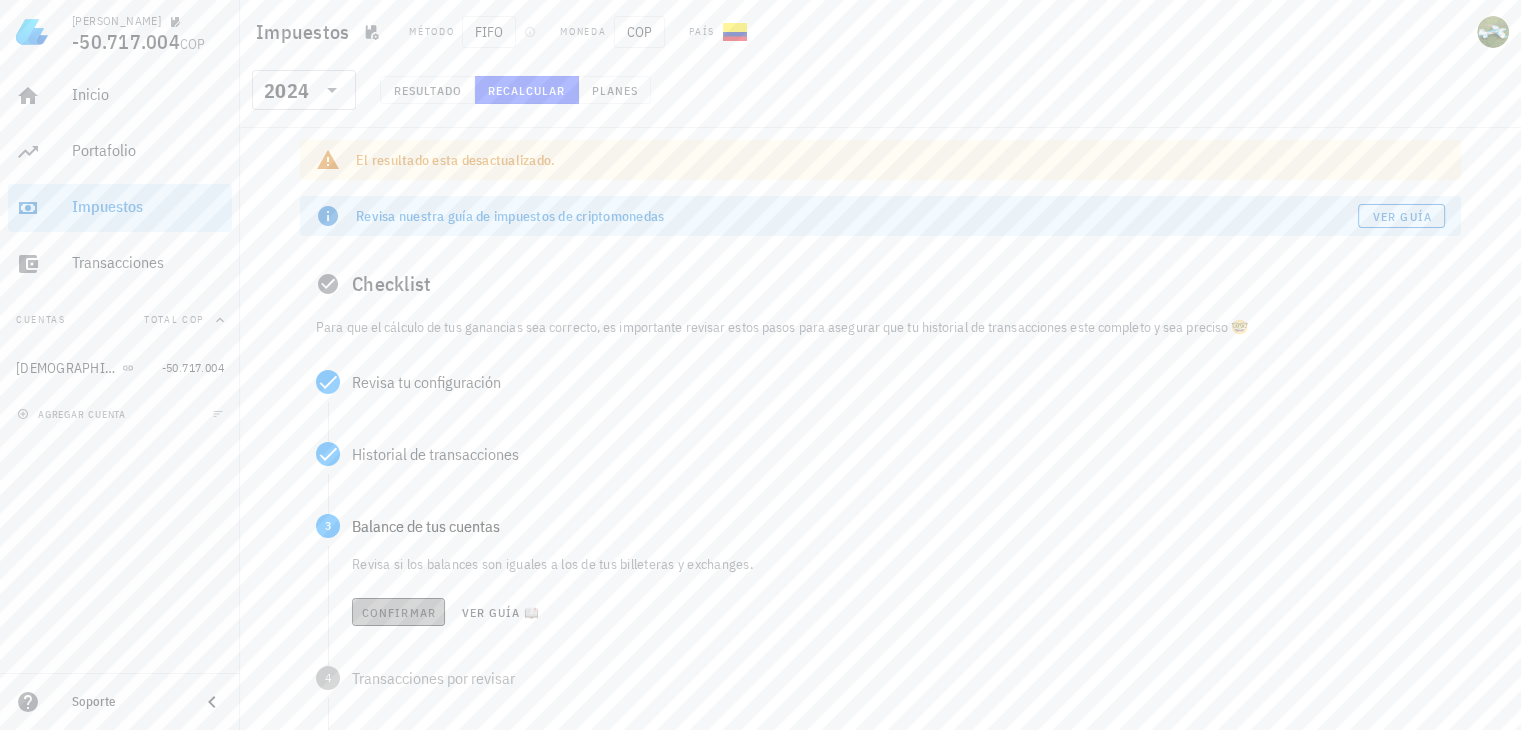 click on "Confirmar" at bounding box center (398, 612) 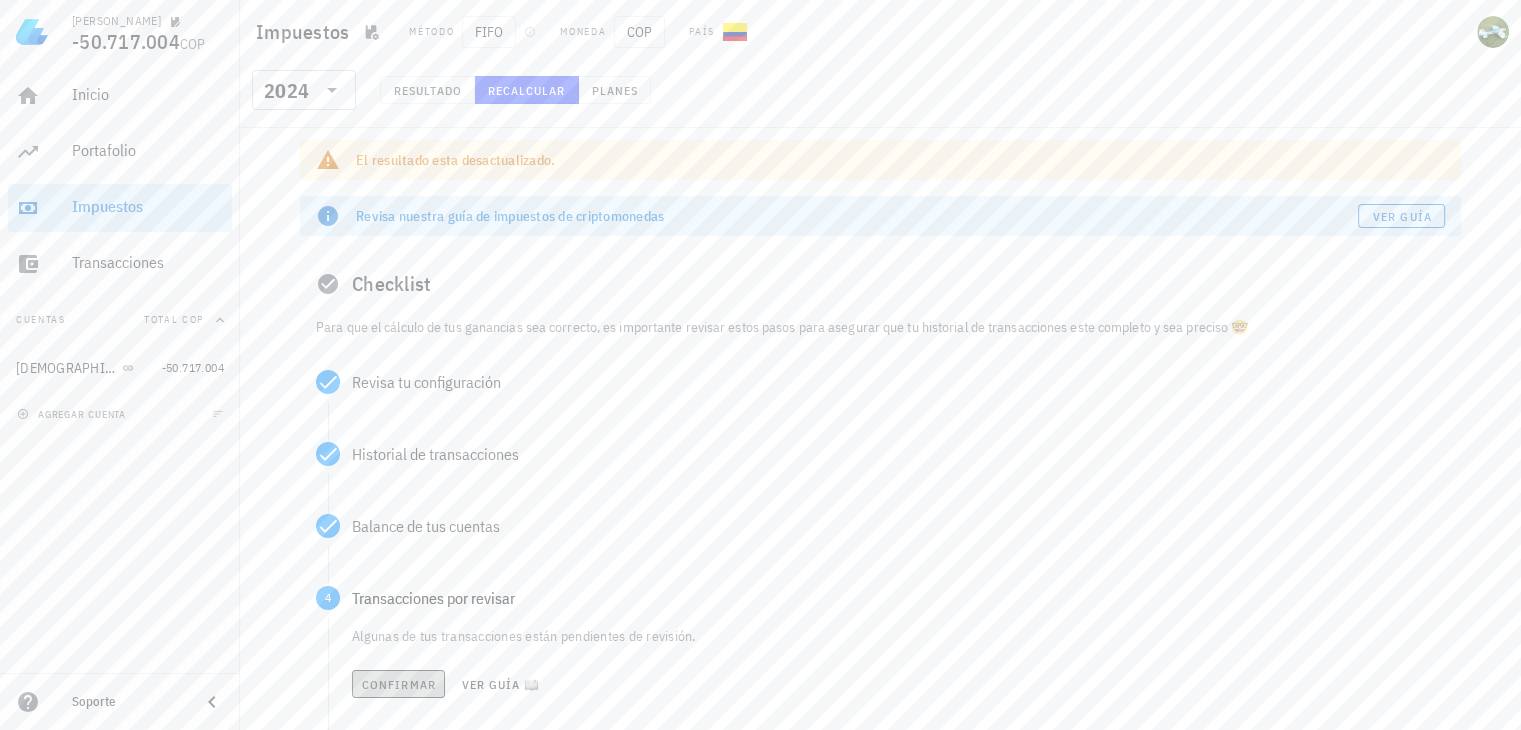 click on "Confirmar" at bounding box center [398, 684] 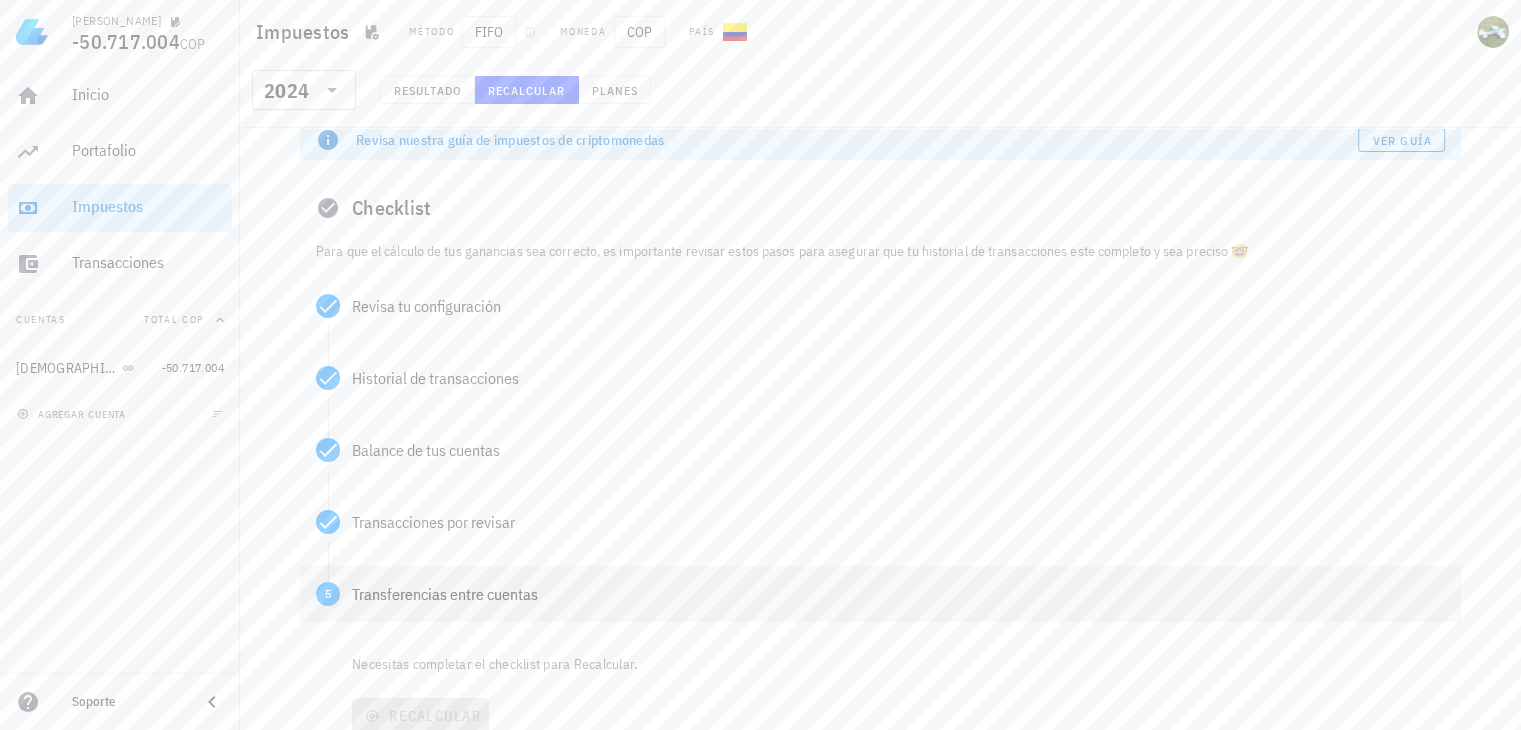 scroll, scrollTop: 200, scrollLeft: 0, axis: vertical 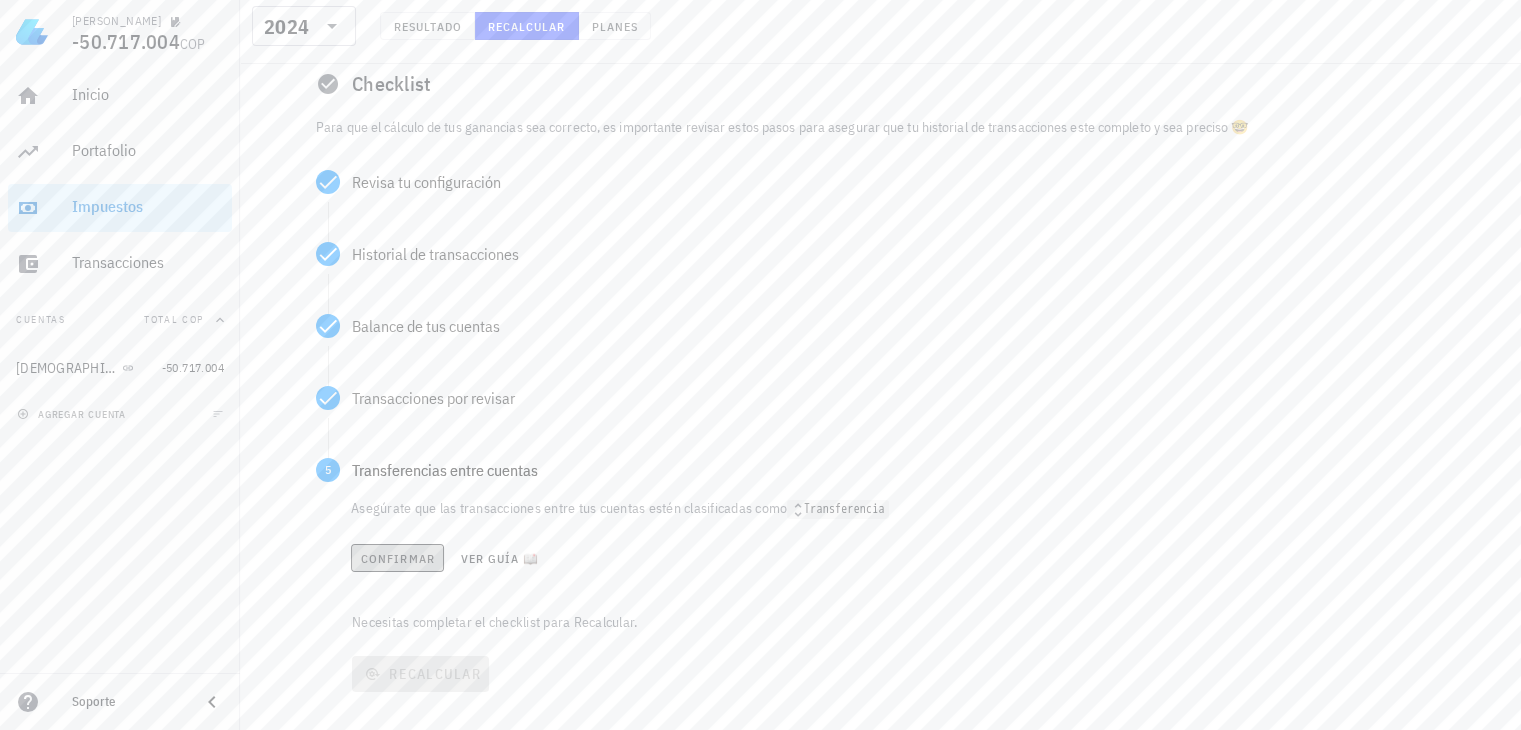 click on "Confirmar" at bounding box center (397, 558) 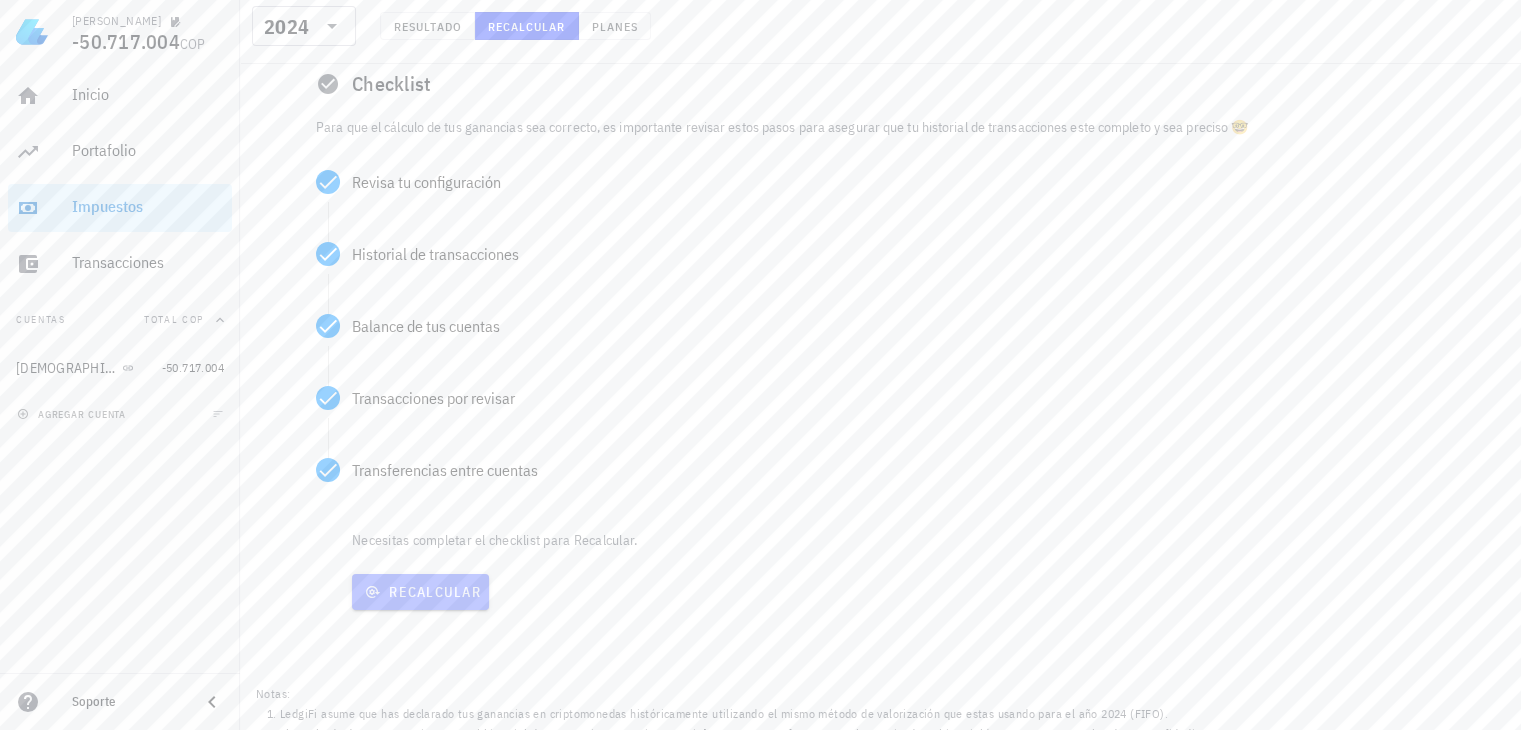 click on "Recalcular" at bounding box center (420, 592) 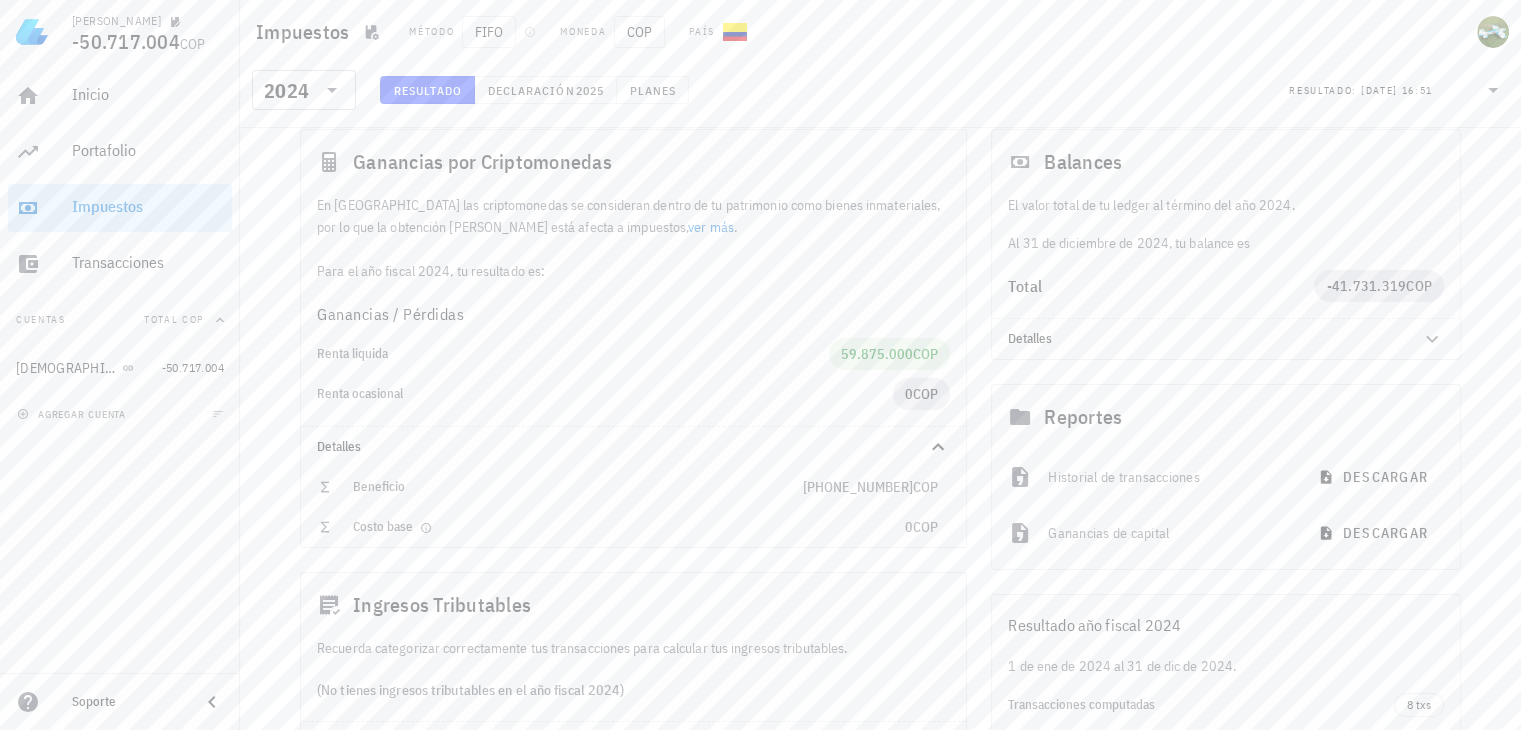 scroll, scrollTop: 0, scrollLeft: 0, axis: both 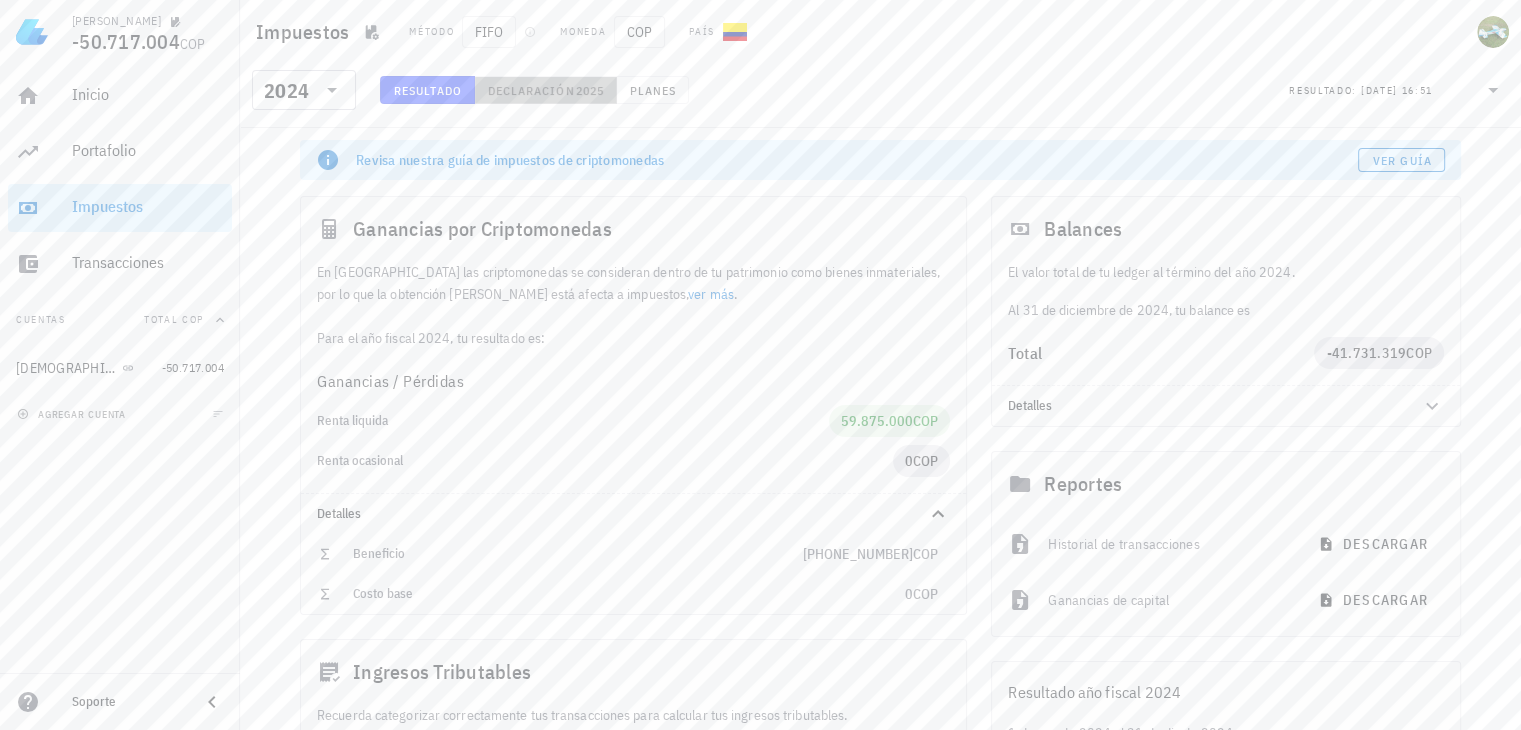 click on "2025" at bounding box center (589, 90) 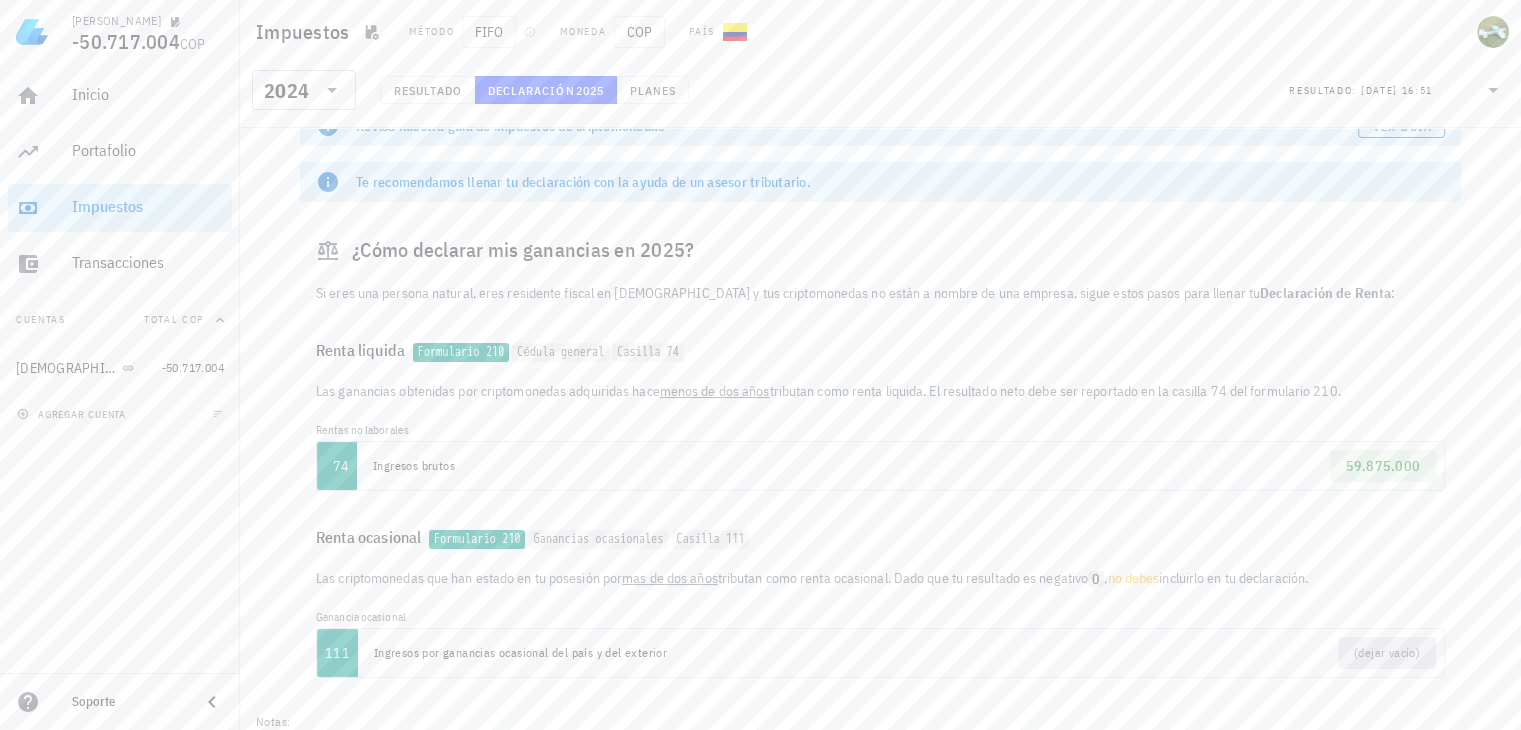 scroll, scrollTop: 0, scrollLeft: 0, axis: both 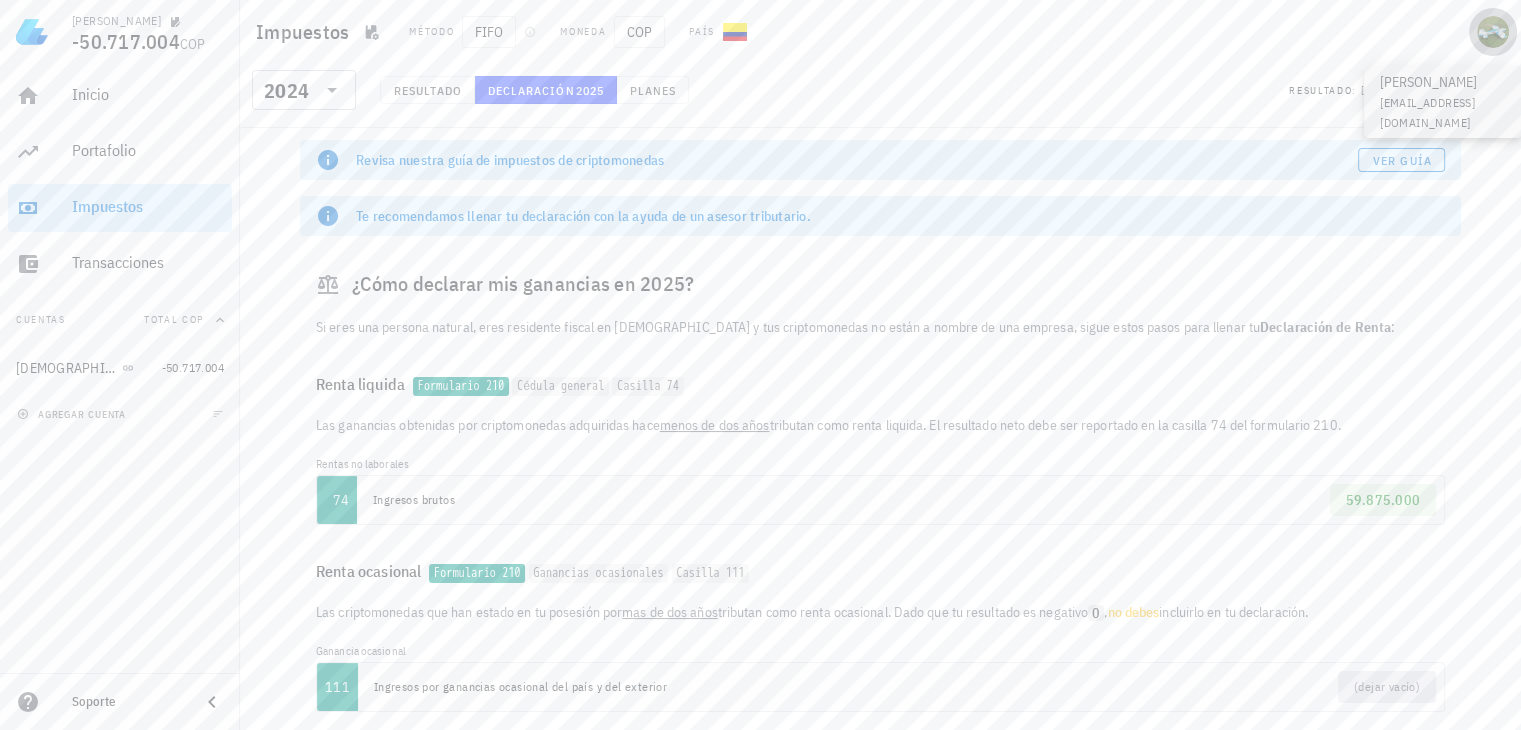 click at bounding box center (1493, 32) 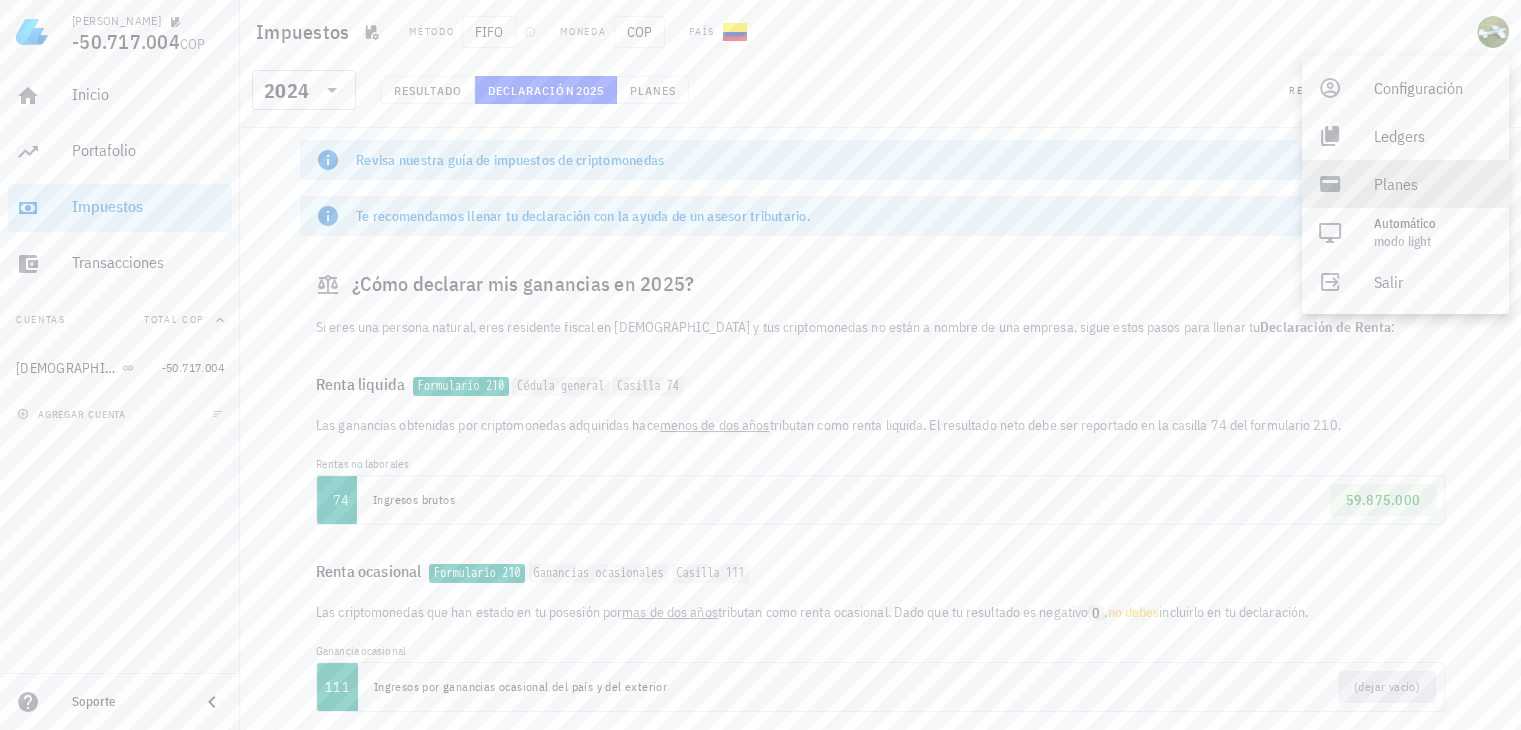 click on "Planes" at bounding box center (1433, 184) 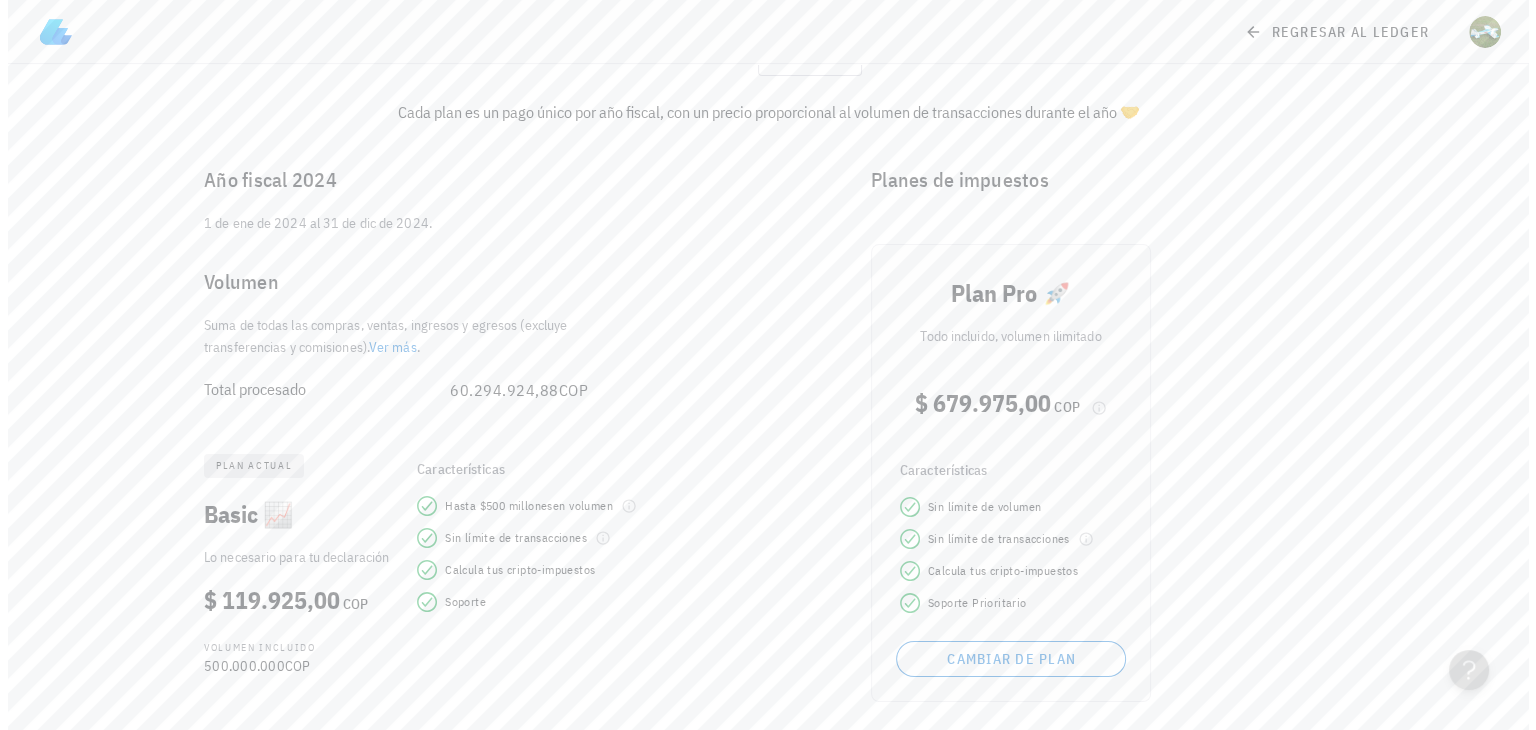 scroll, scrollTop: 0, scrollLeft: 0, axis: both 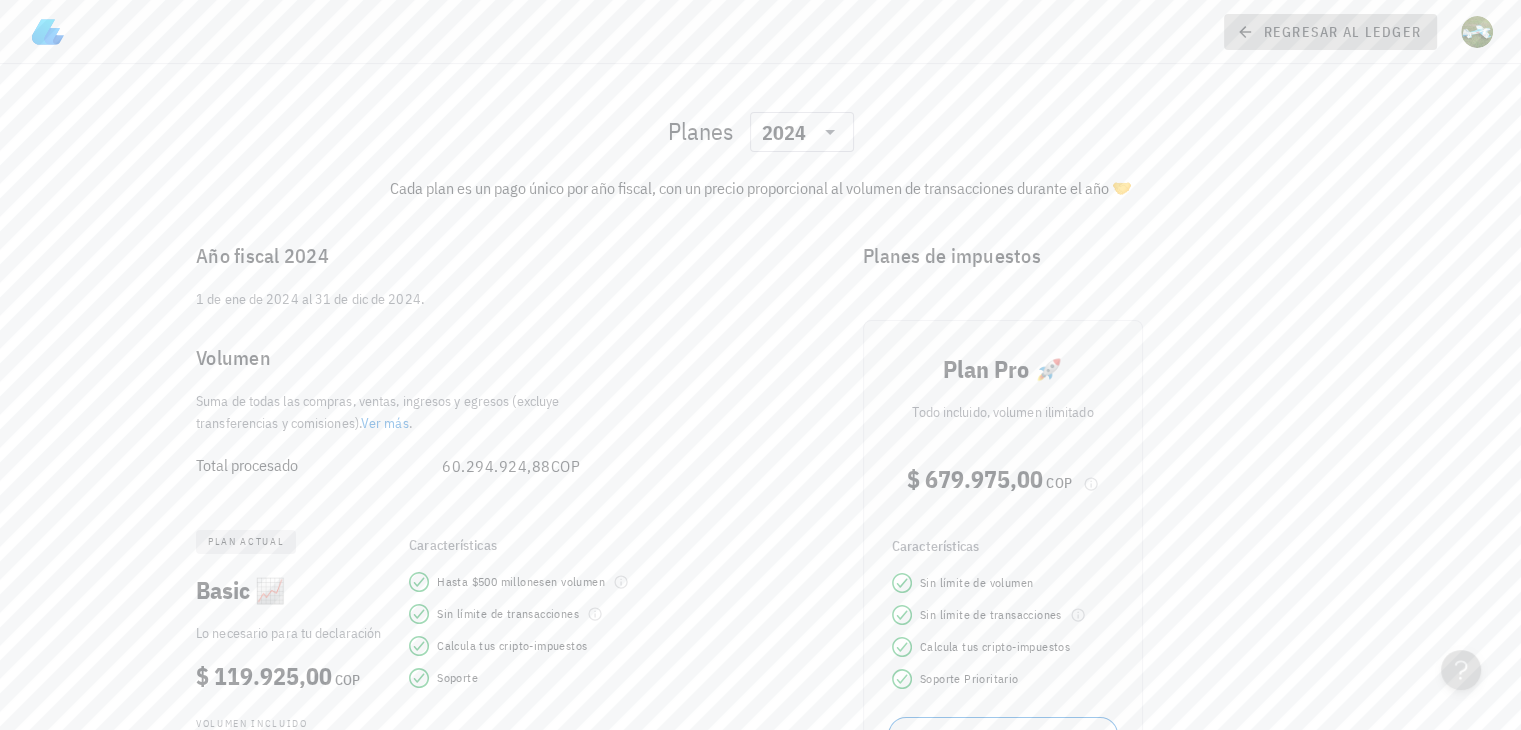 click 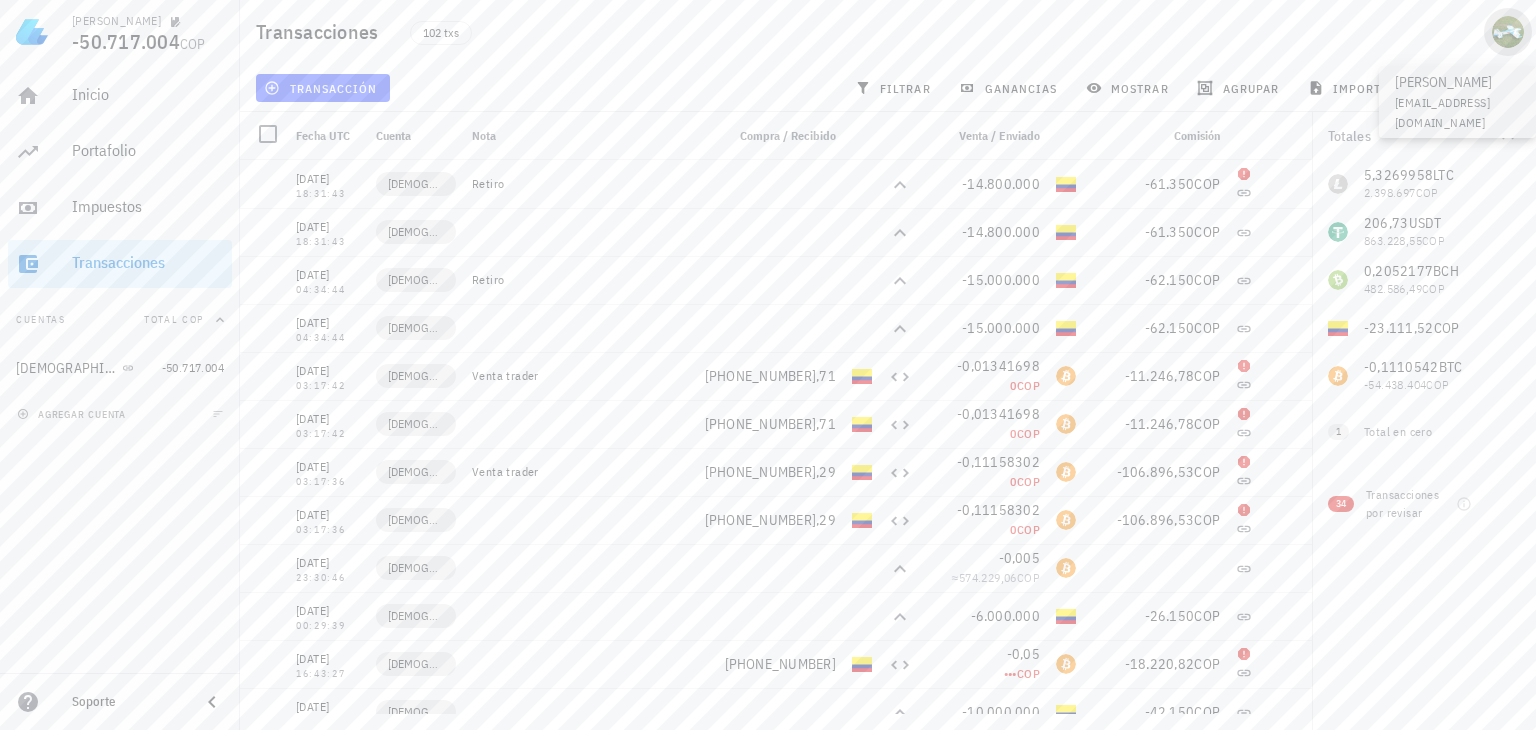 click at bounding box center (1508, 32) 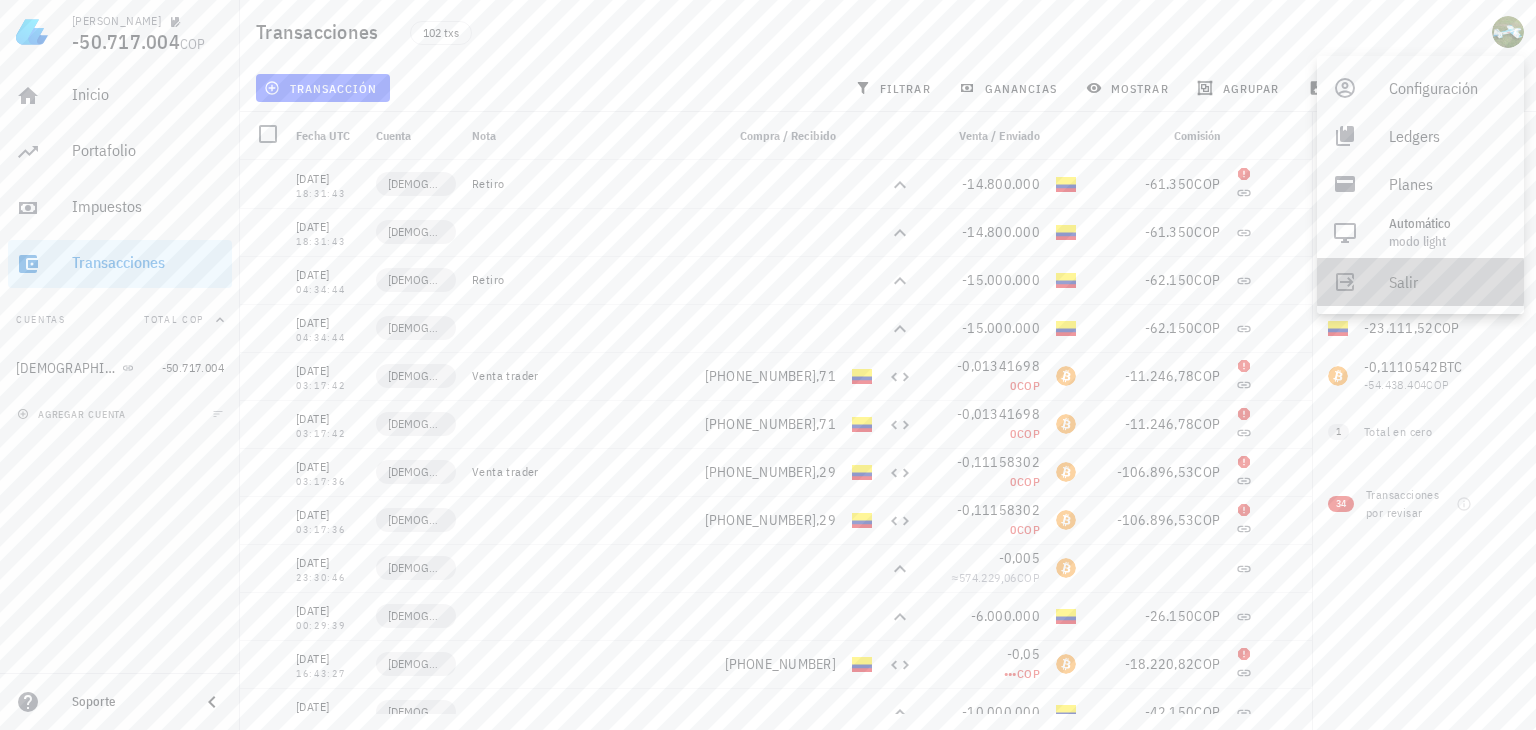 click on "Salir" at bounding box center (1448, 282) 